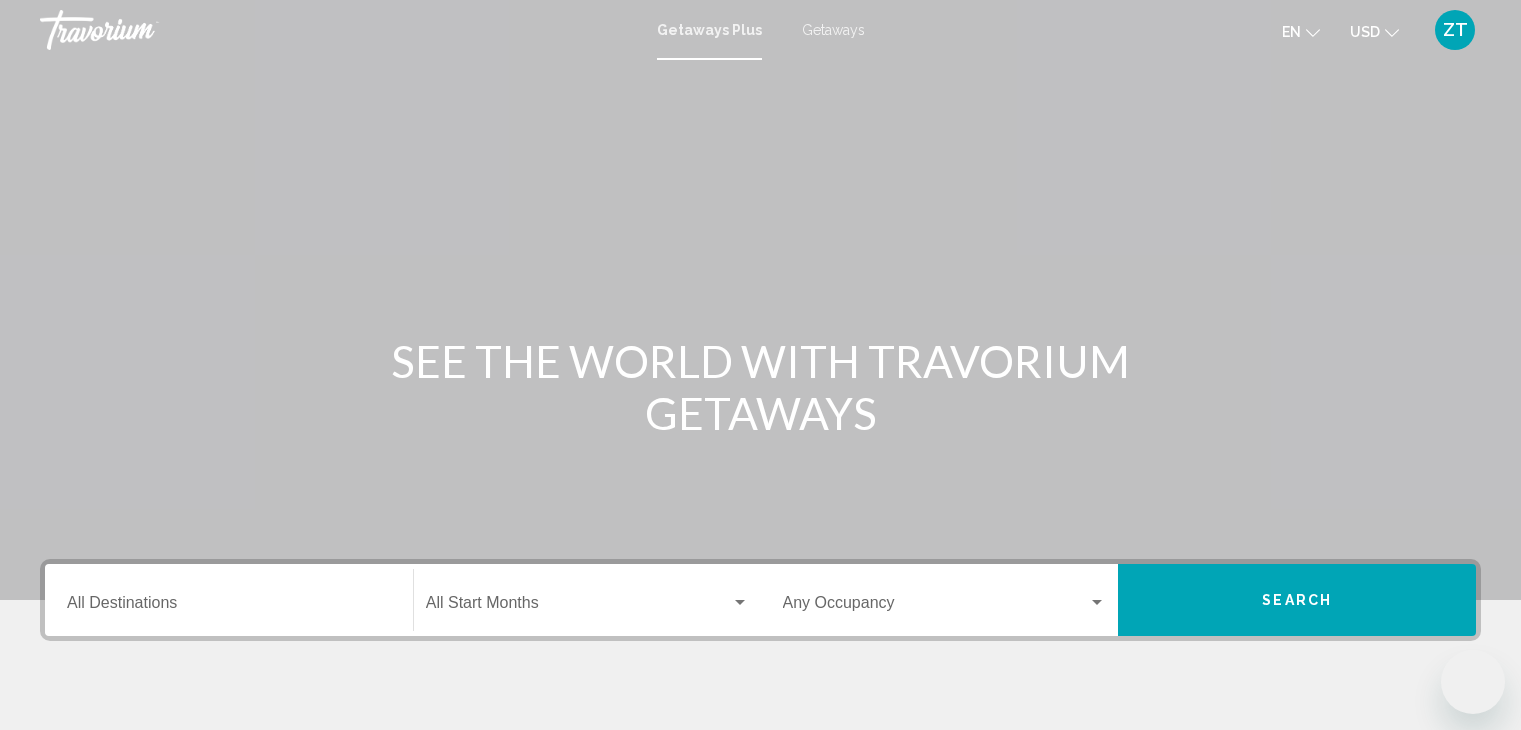 scroll, scrollTop: 0, scrollLeft: 0, axis: both 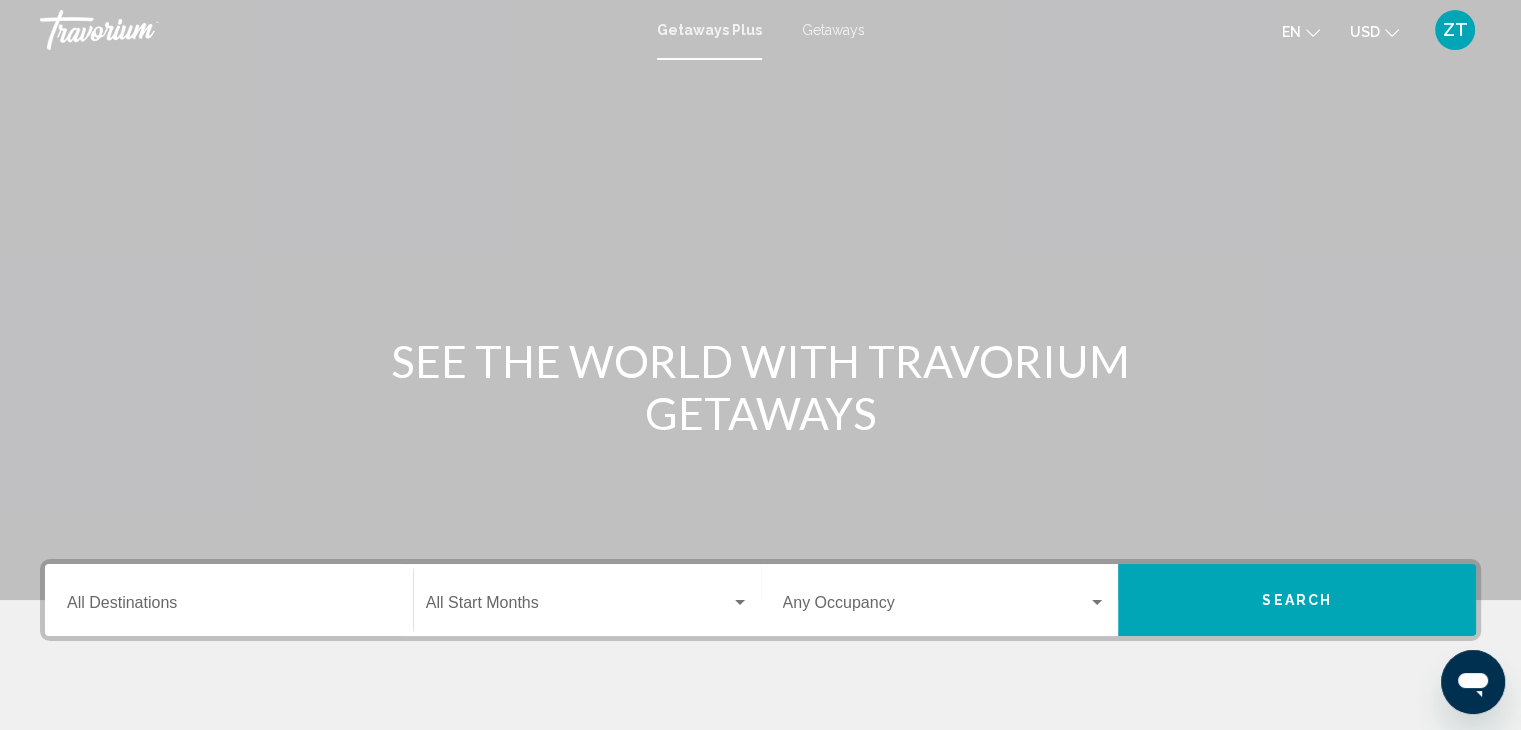 click on "Destination All Destinations" at bounding box center [229, 600] 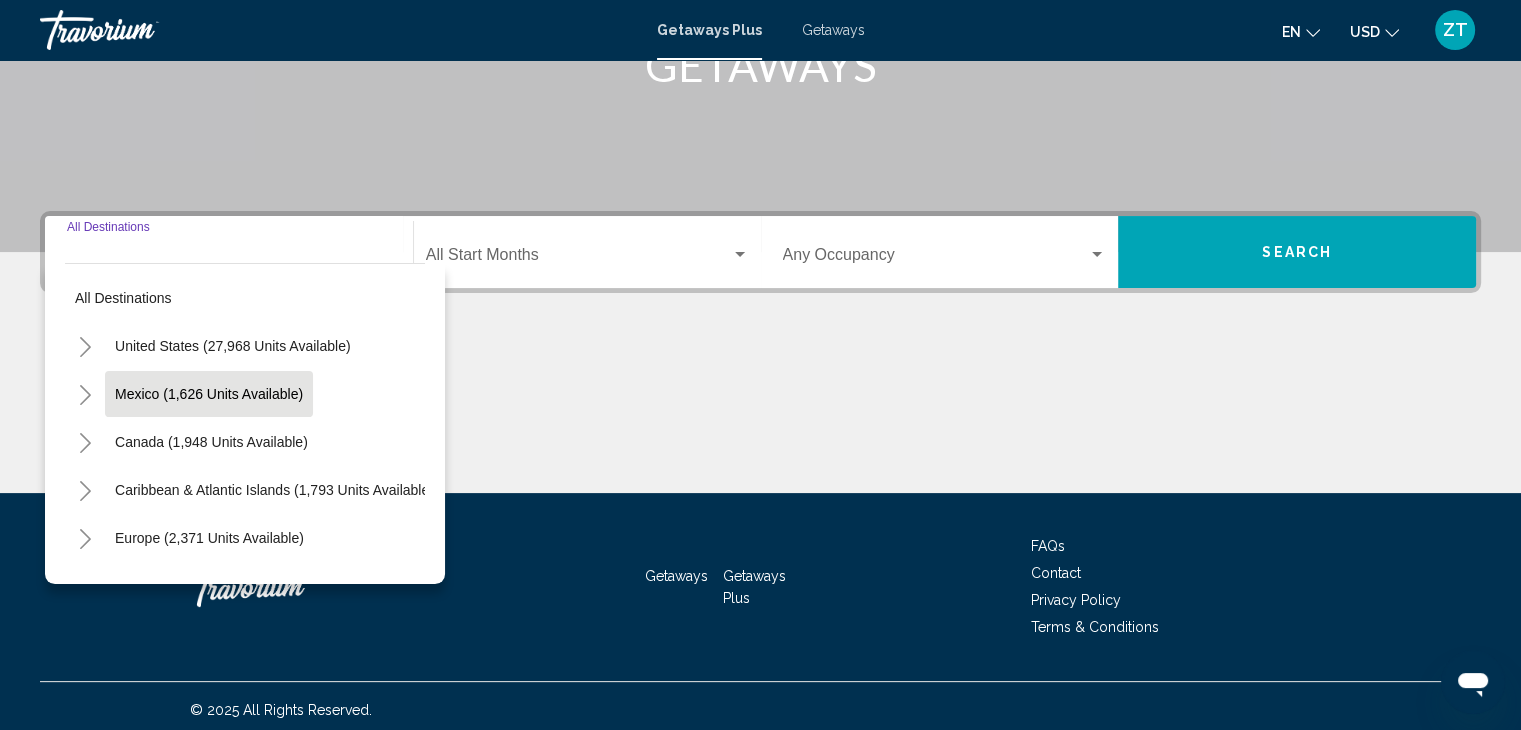 scroll, scrollTop: 356, scrollLeft: 0, axis: vertical 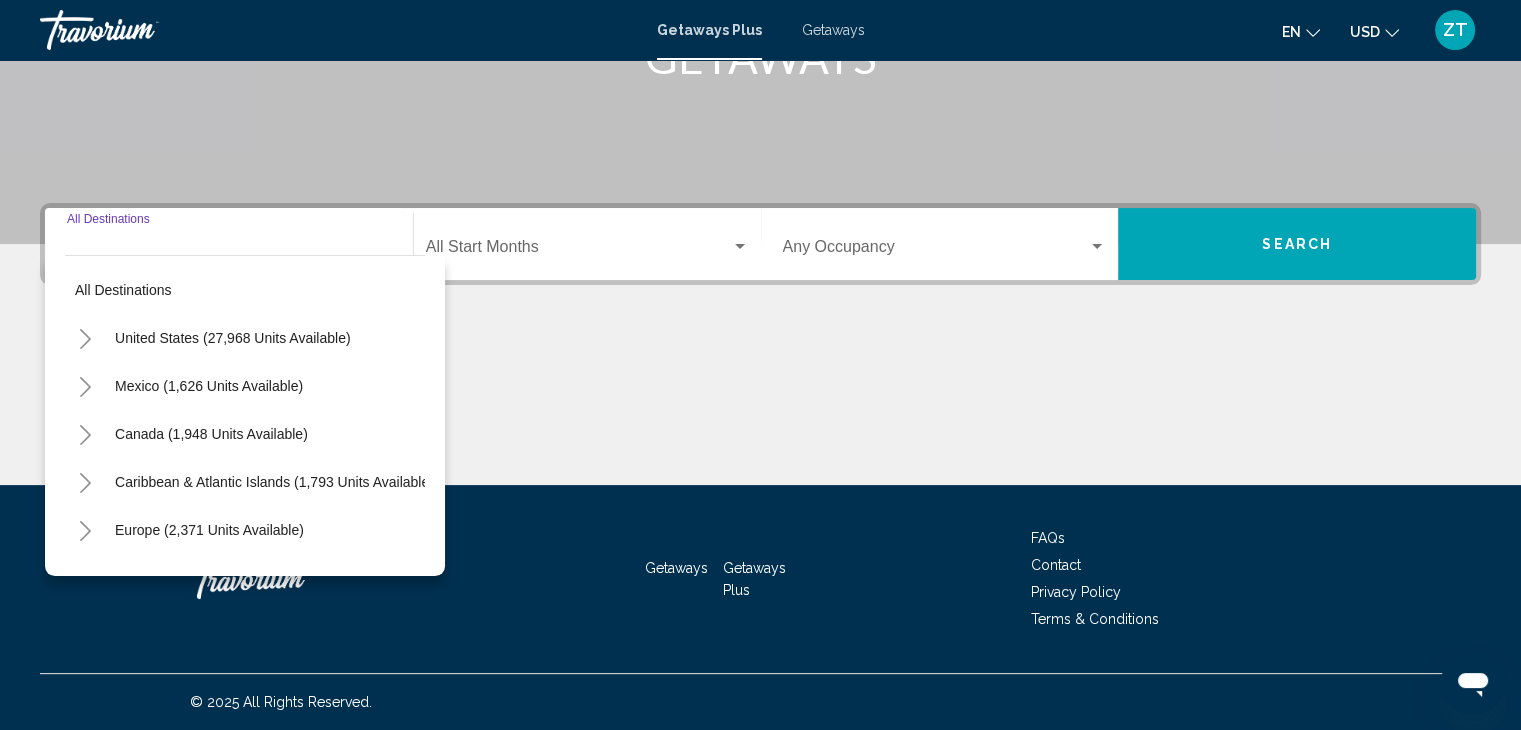 click 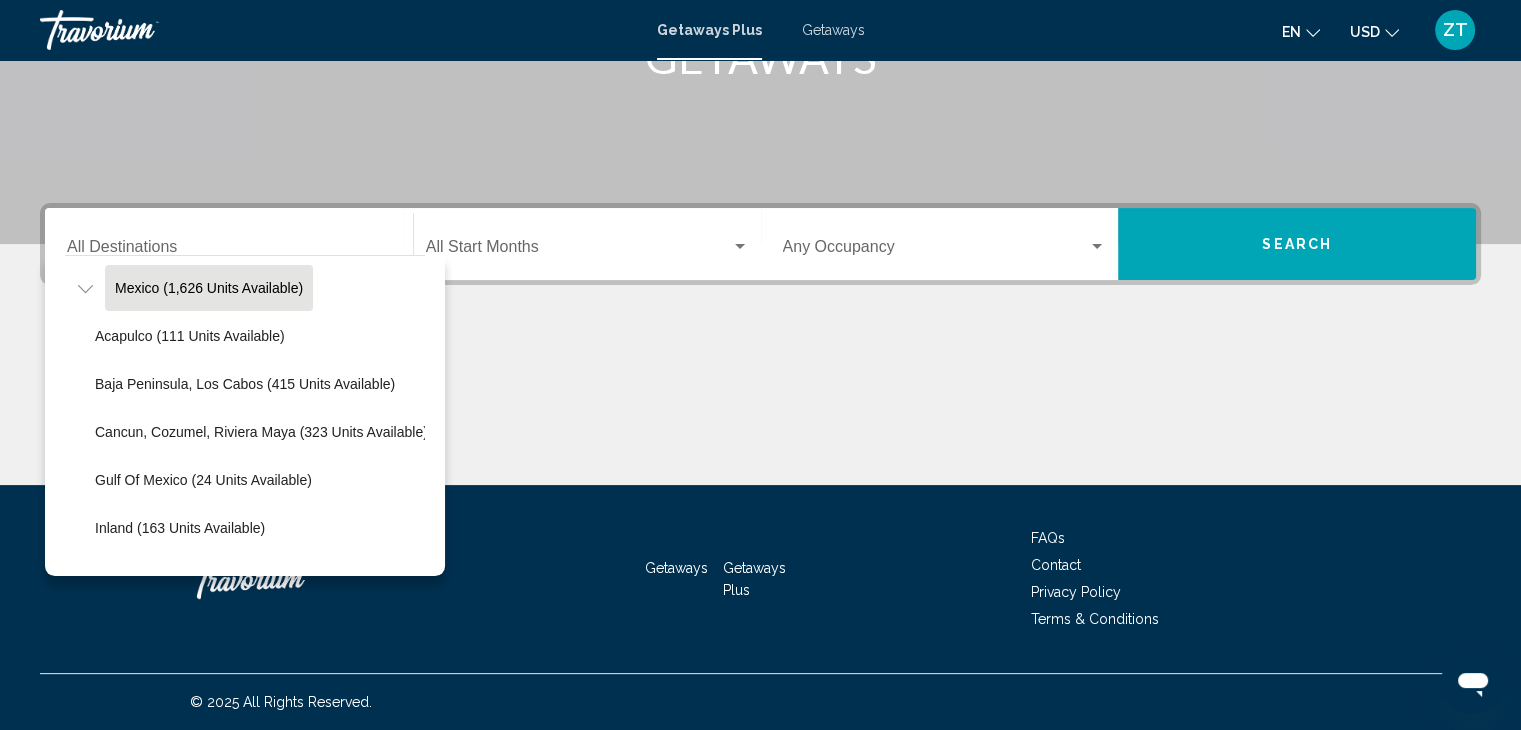 scroll, scrollTop: 200, scrollLeft: 0, axis: vertical 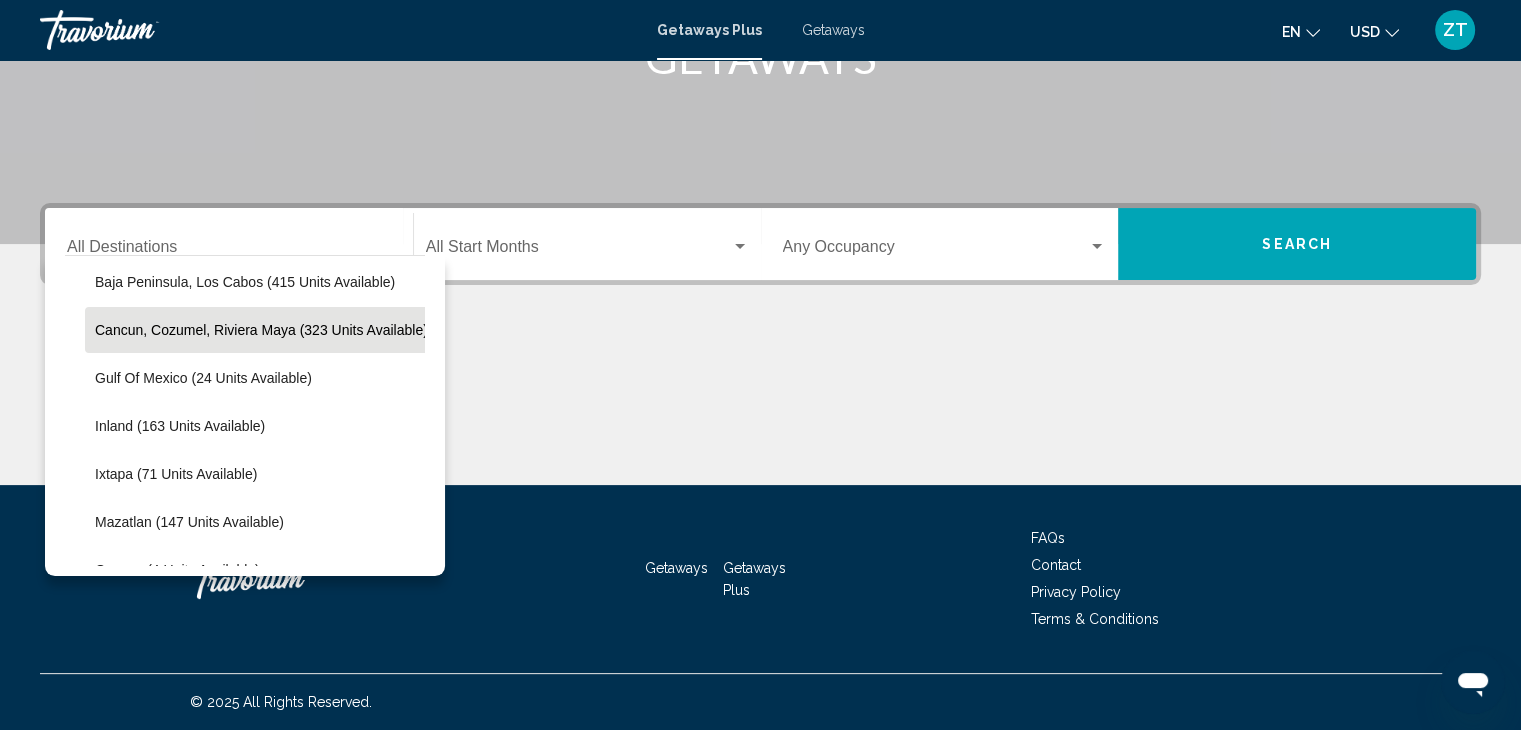 click on "Cancun, Cozumel, Riviera Maya (323 units available)" 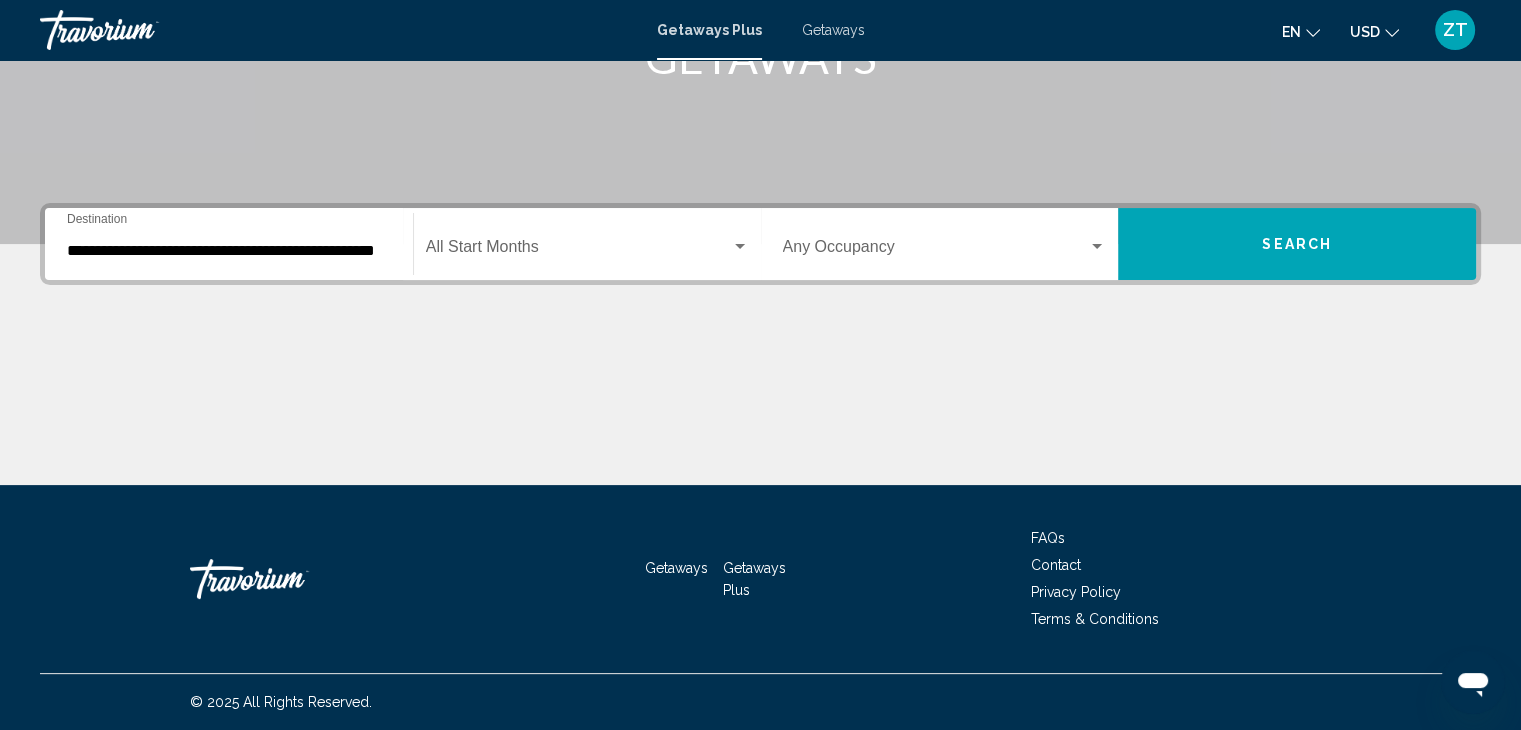 click on "Start Month All Start Months" 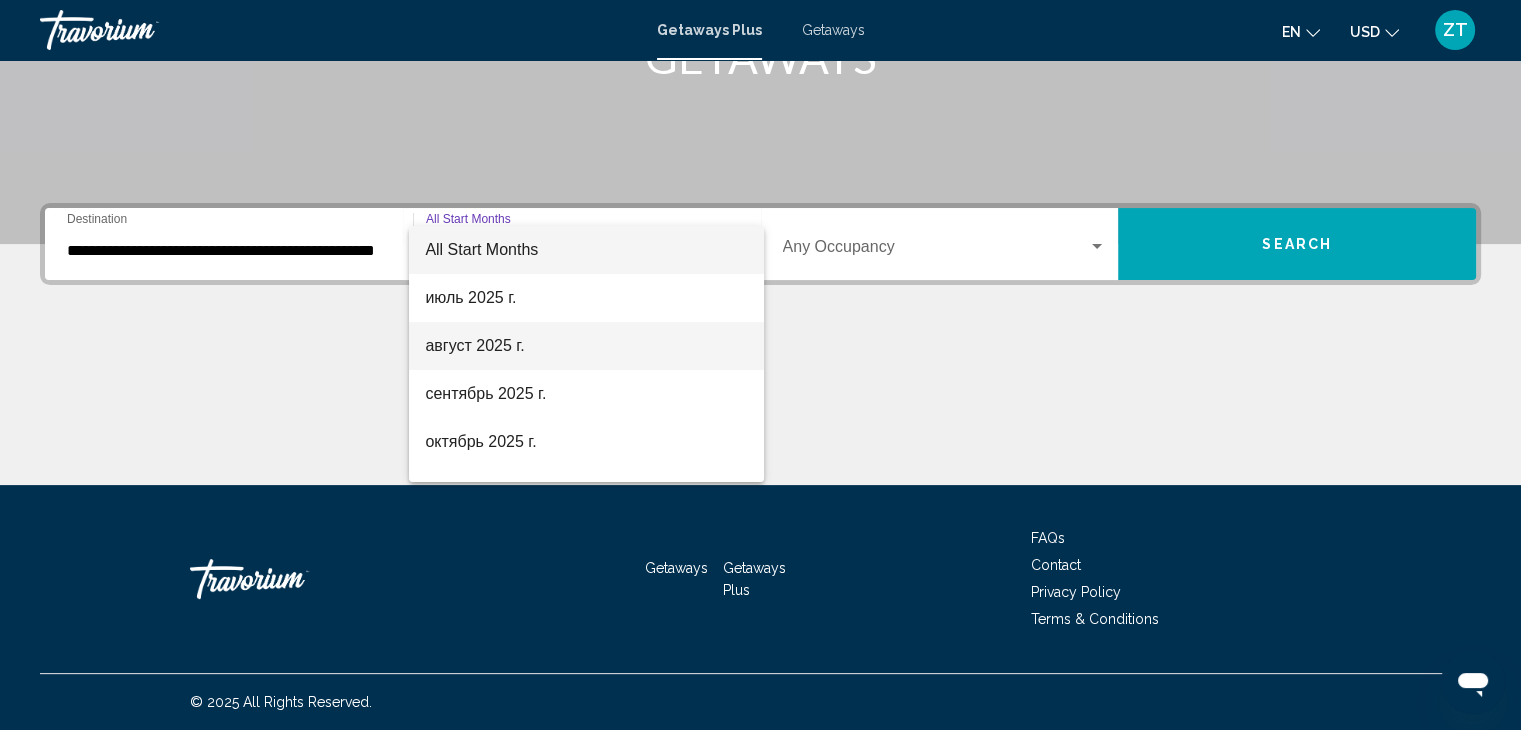 click on "август 2025 г." at bounding box center (586, 346) 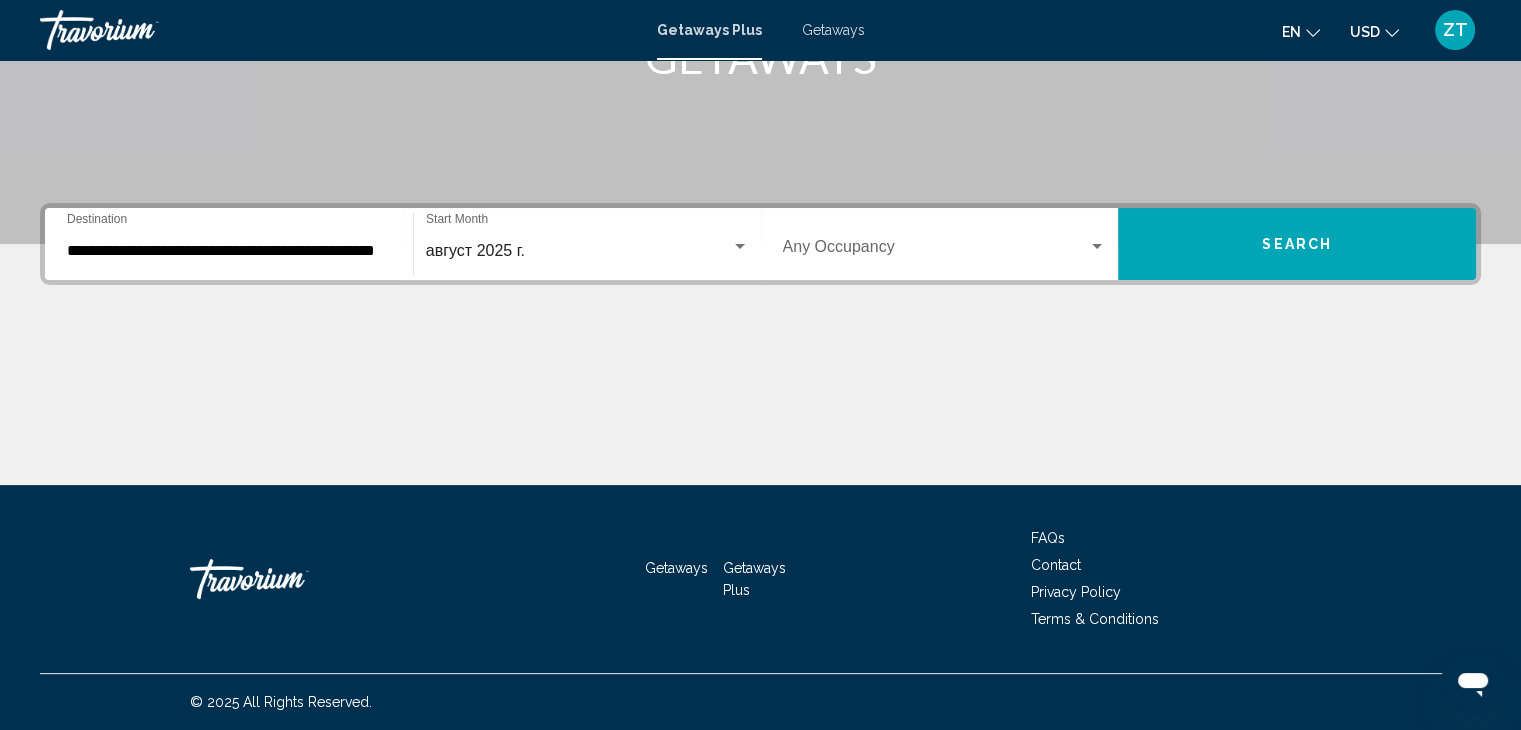 click on "Occupancy Any Occupancy" at bounding box center [945, 244] 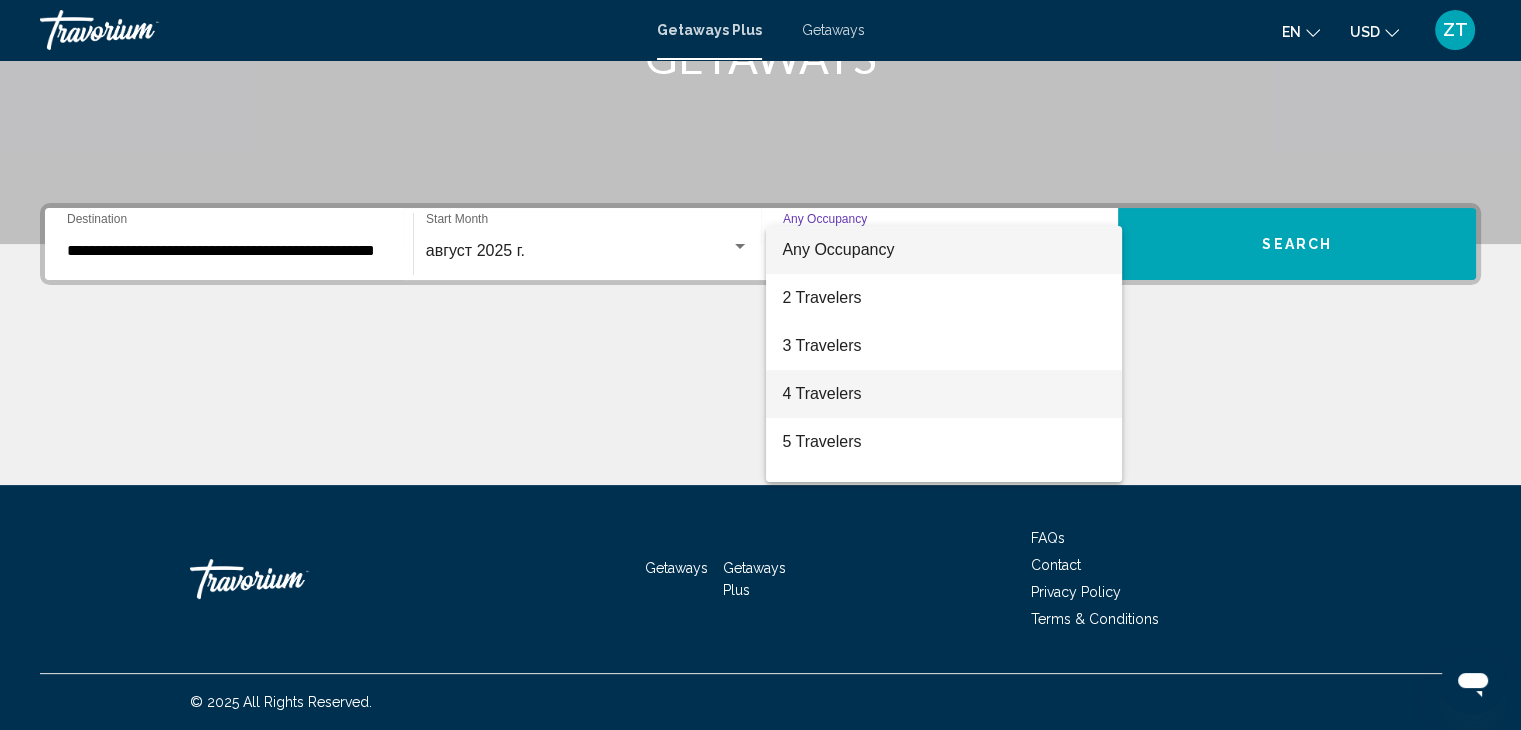 click on "4 Travelers" at bounding box center (944, 394) 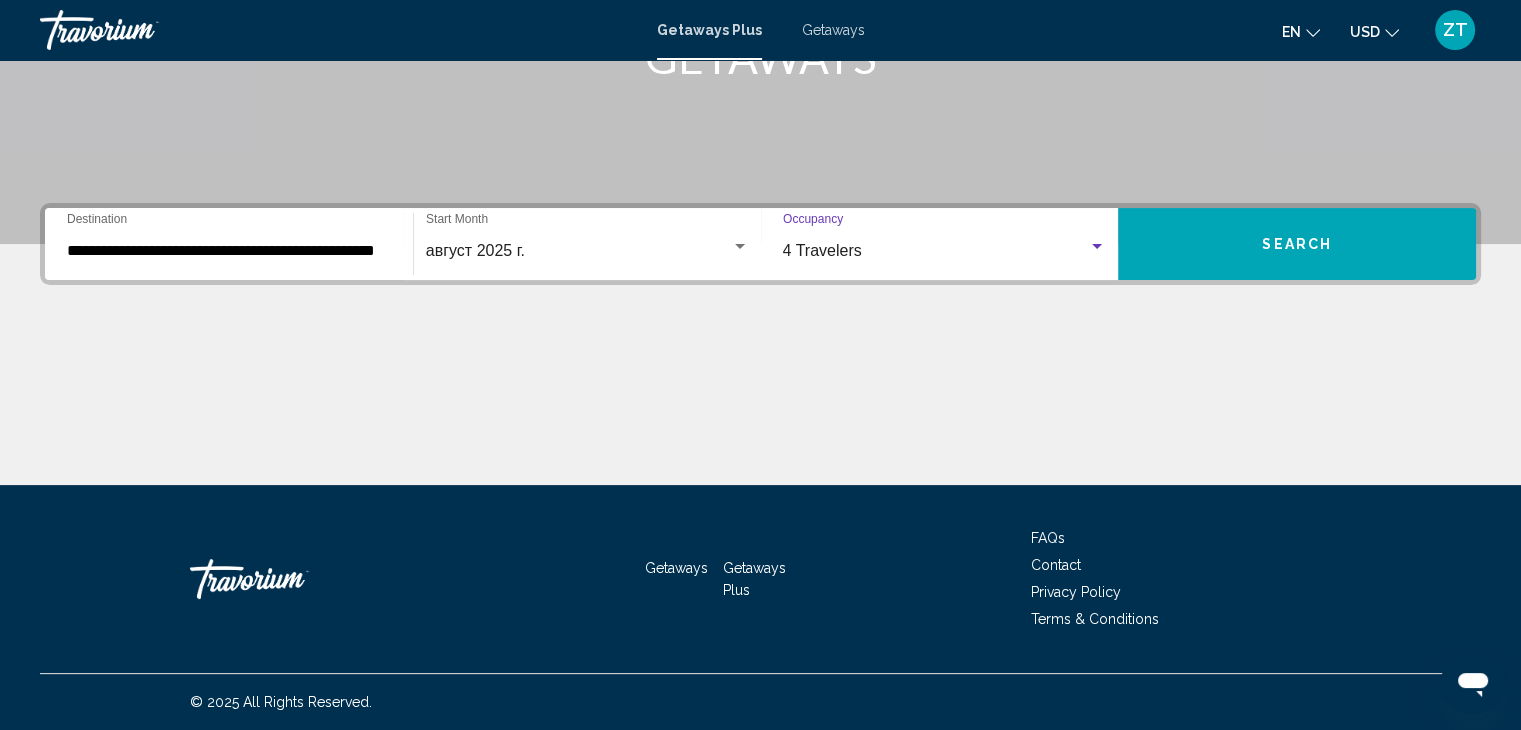 click on "Search" at bounding box center (1297, 244) 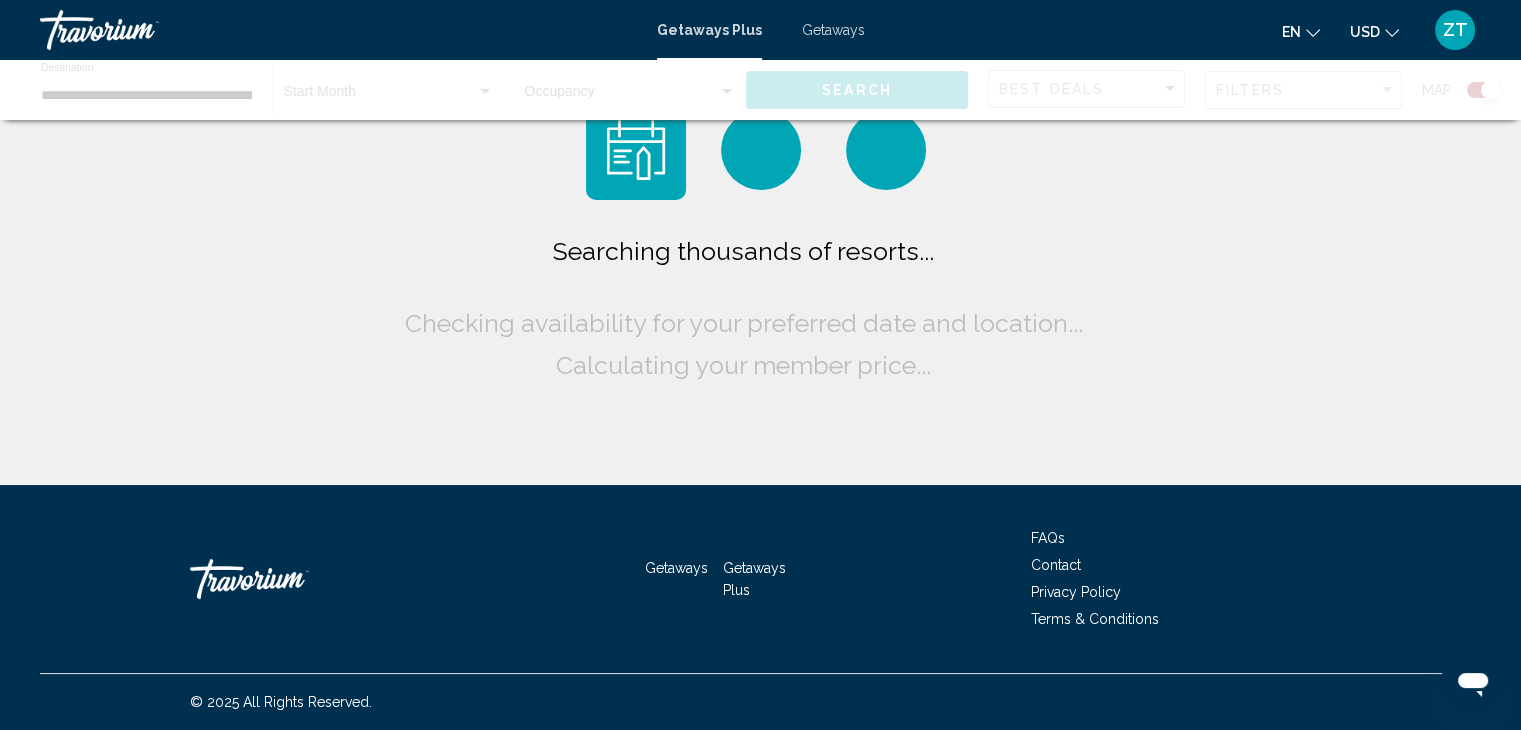 scroll, scrollTop: 0, scrollLeft: 0, axis: both 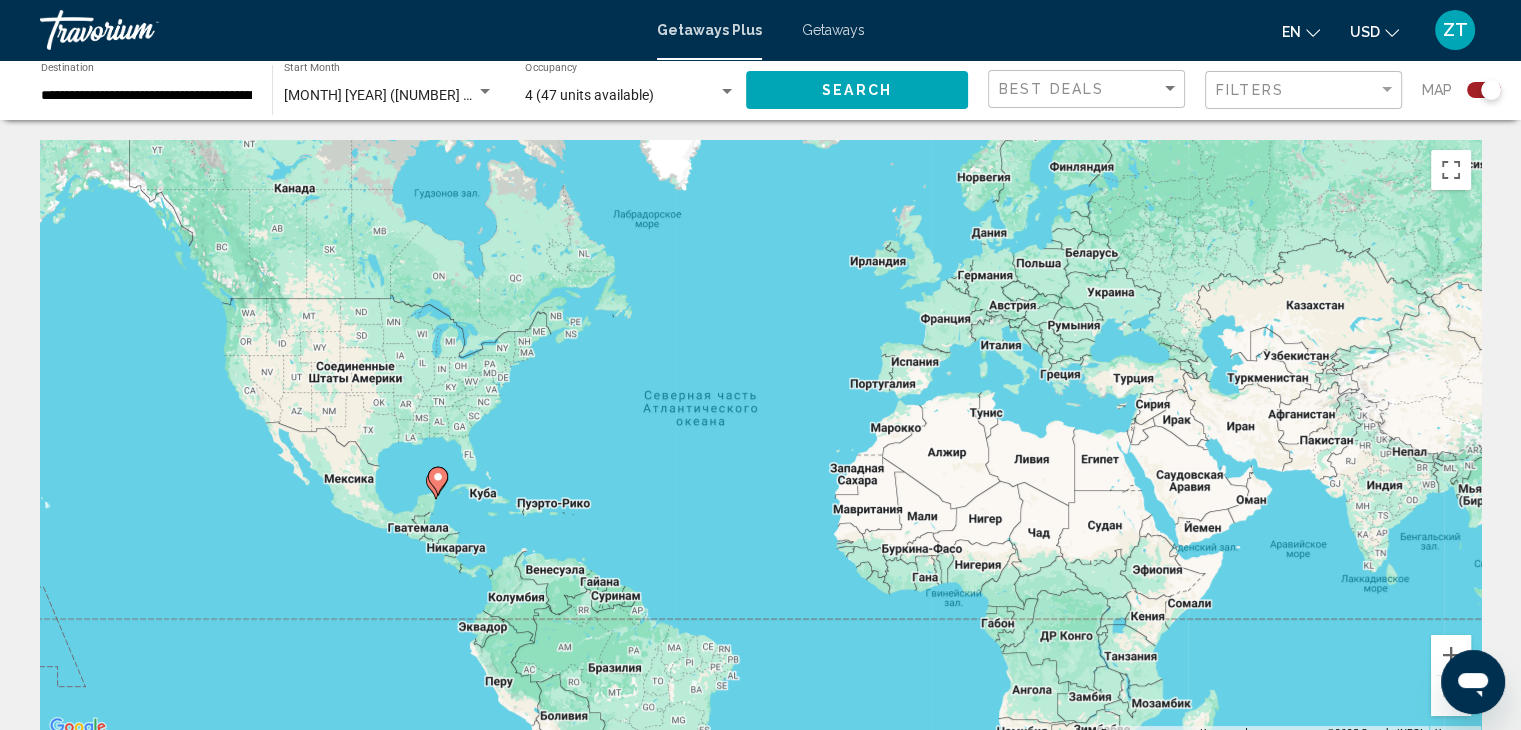 click 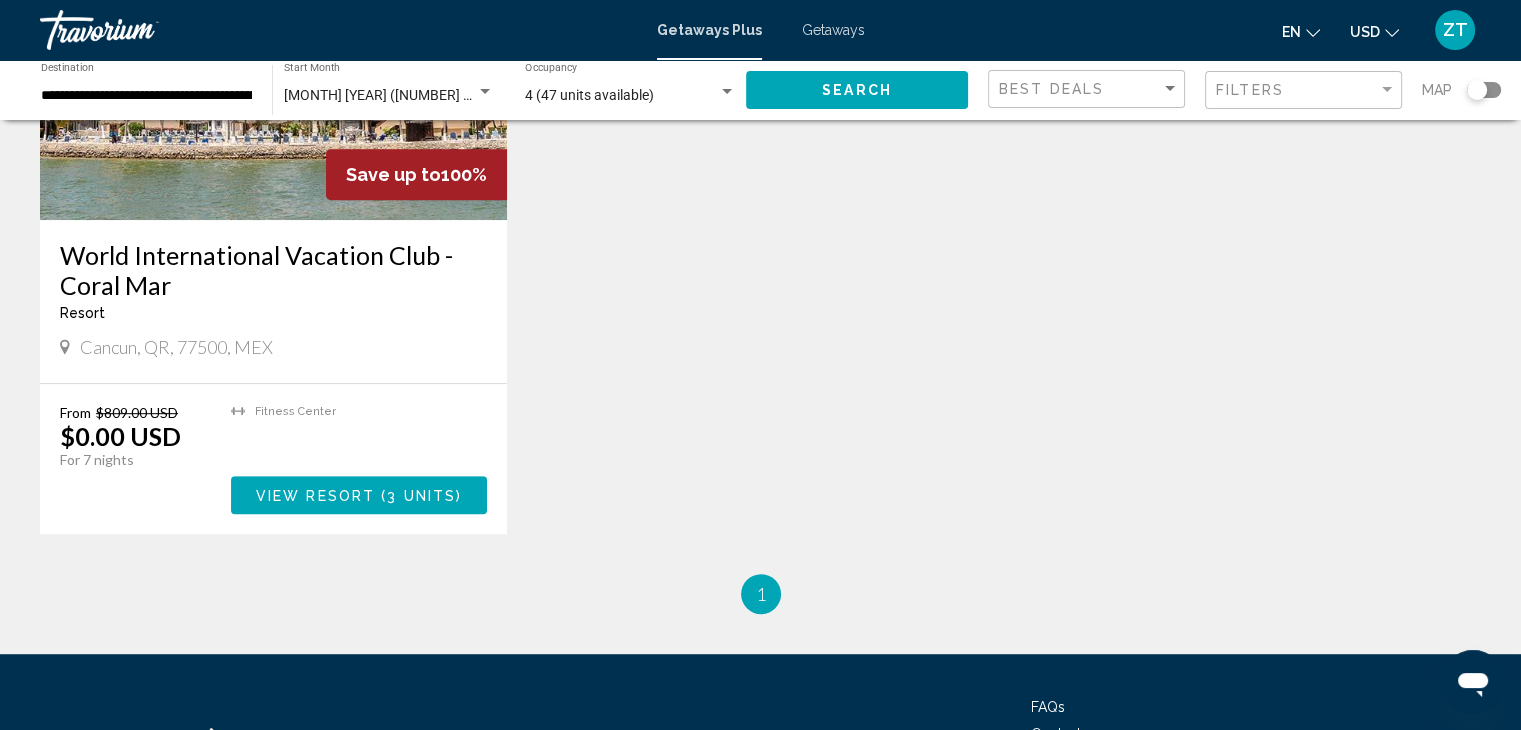 scroll, scrollTop: 1000, scrollLeft: 0, axis: vertical 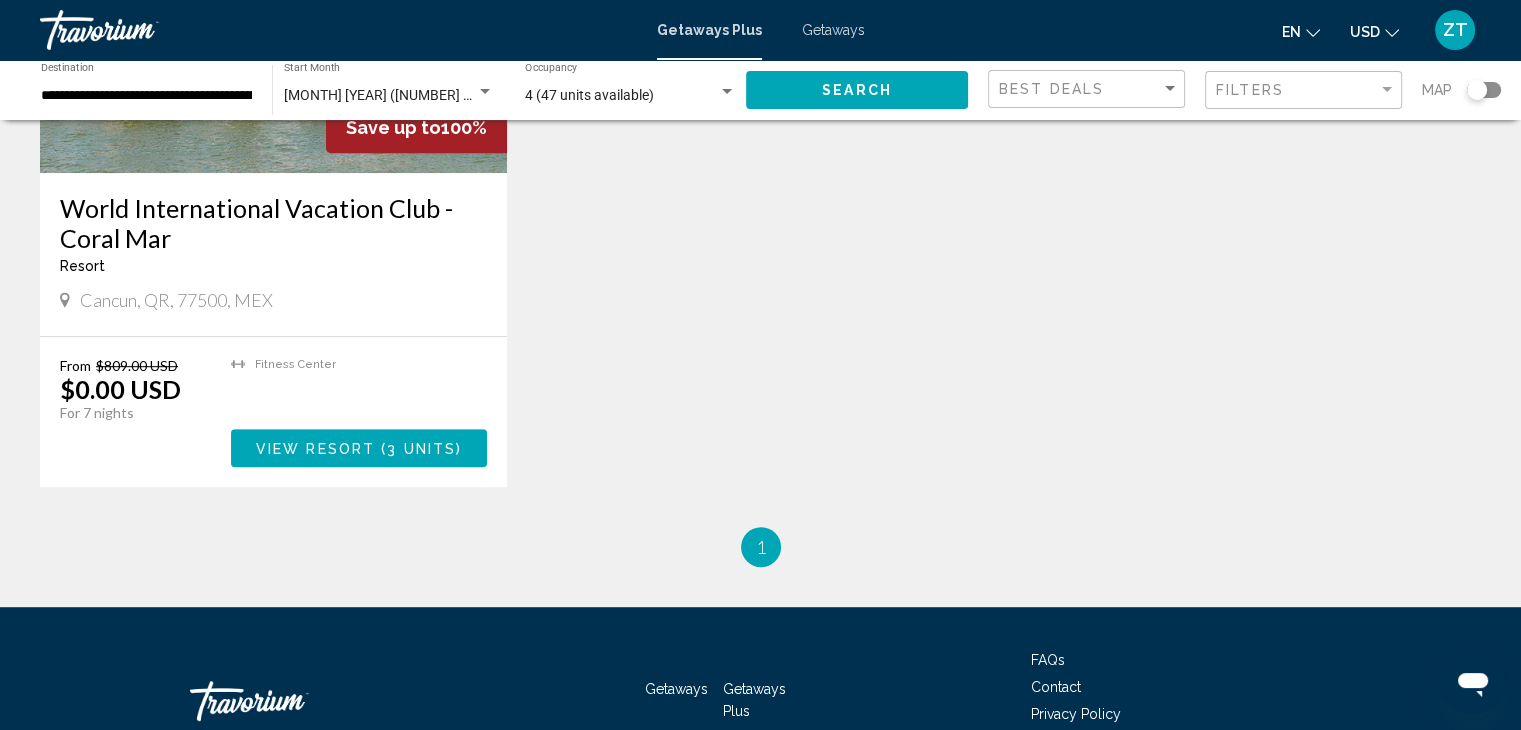 click on "Getaways" at bounding box center [833, 30] 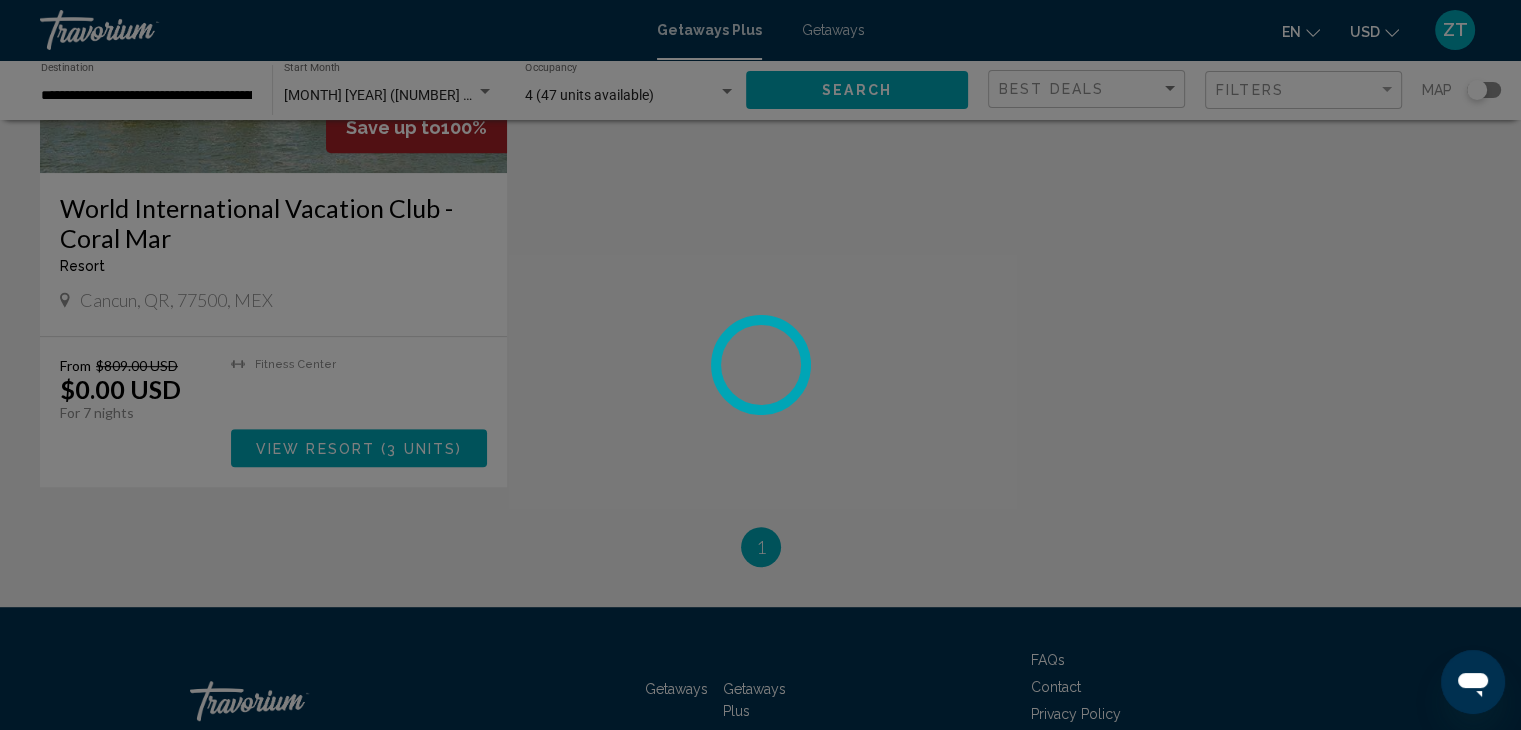 scroll, scrollTop: 0, scrollLeft: 0, axis: both 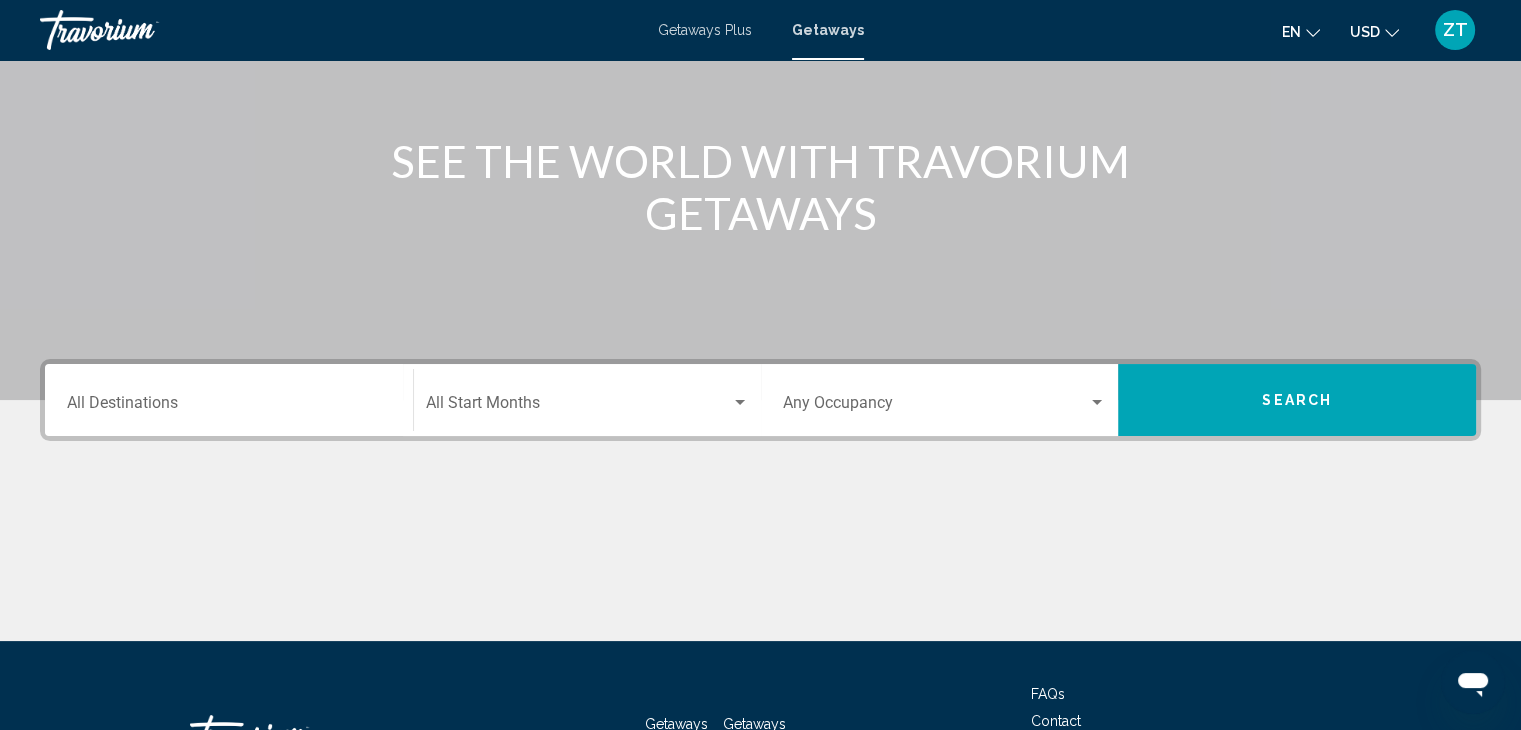 click on "Destination All Destinations" at bounding box center [229, 407] 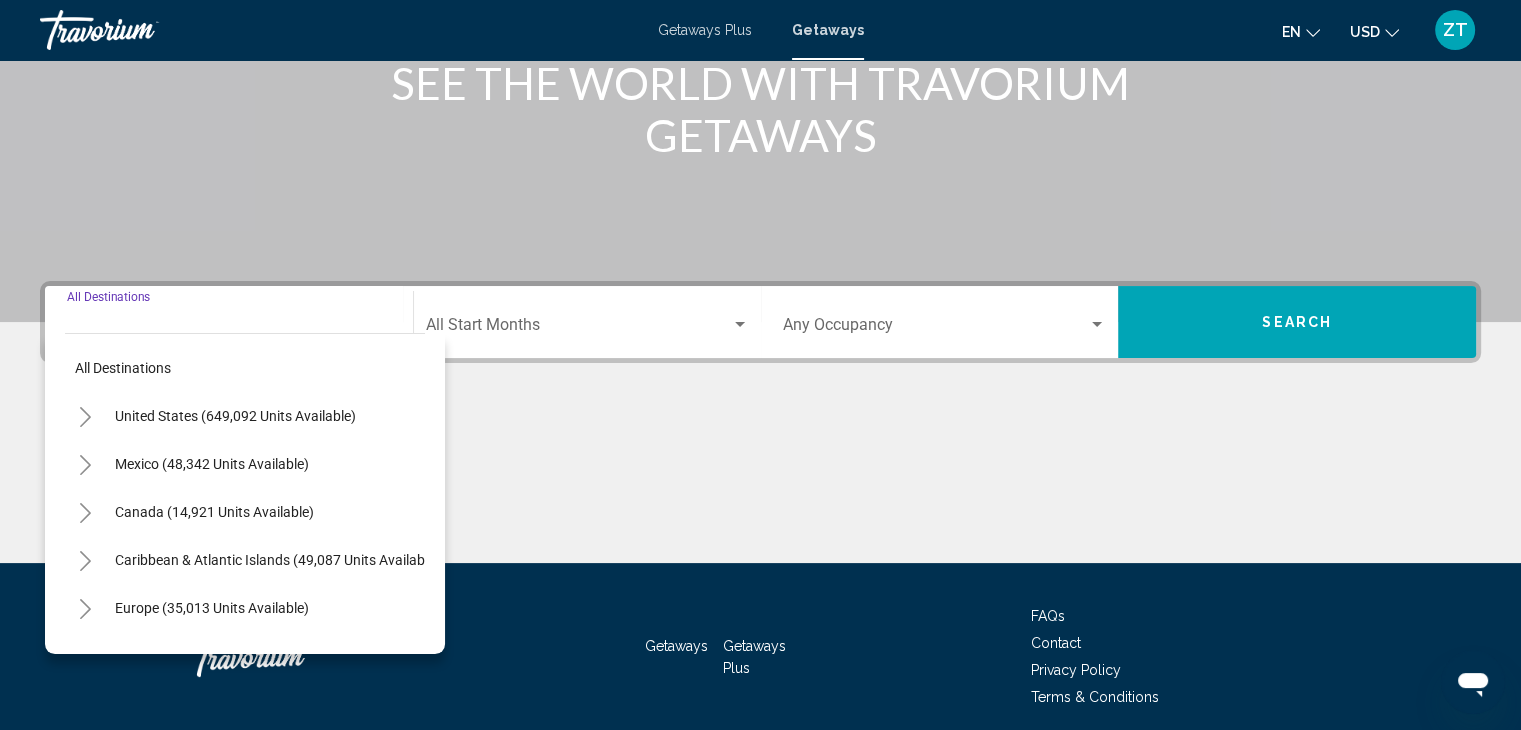 scroll, scrollTop: 356, scrollLeft: 0, axis: vertical 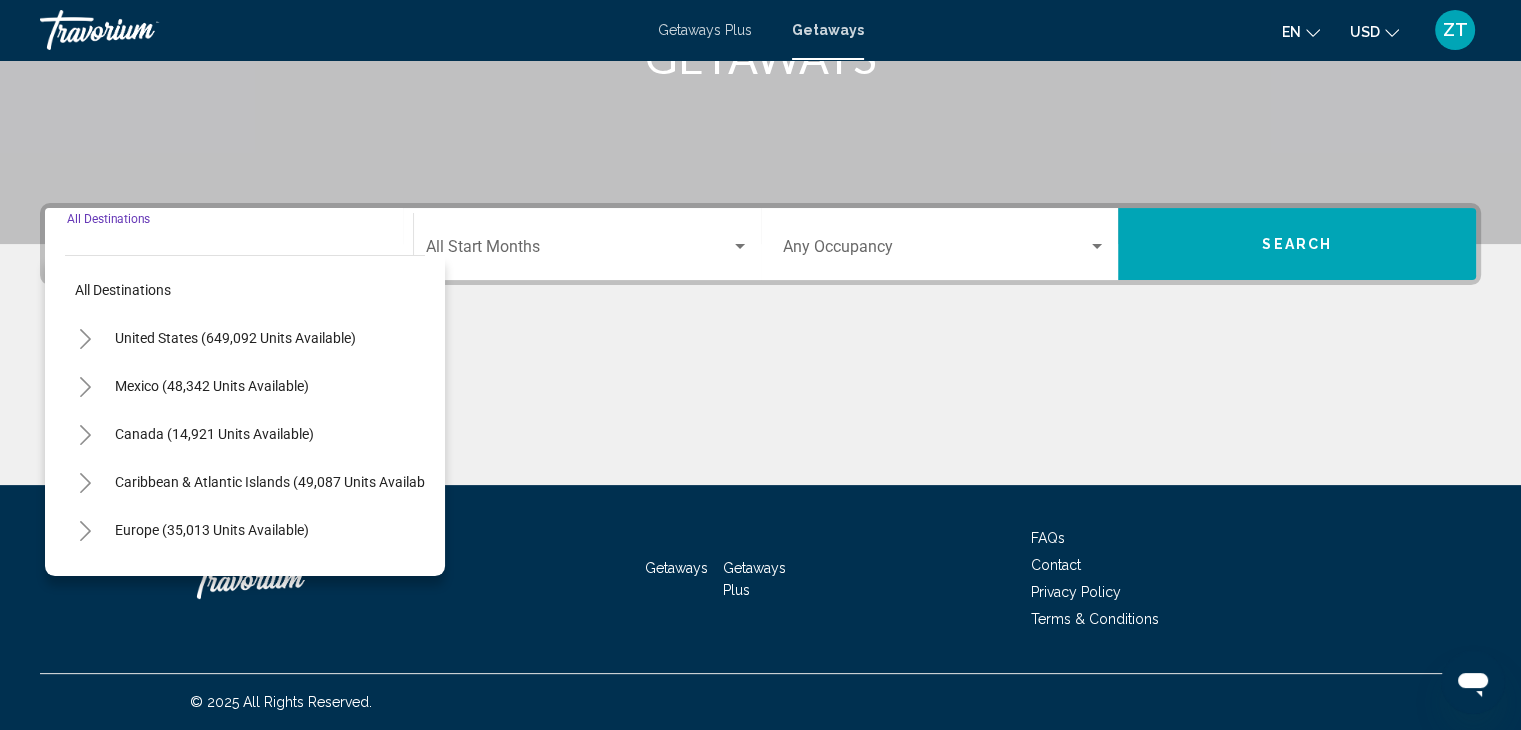 click 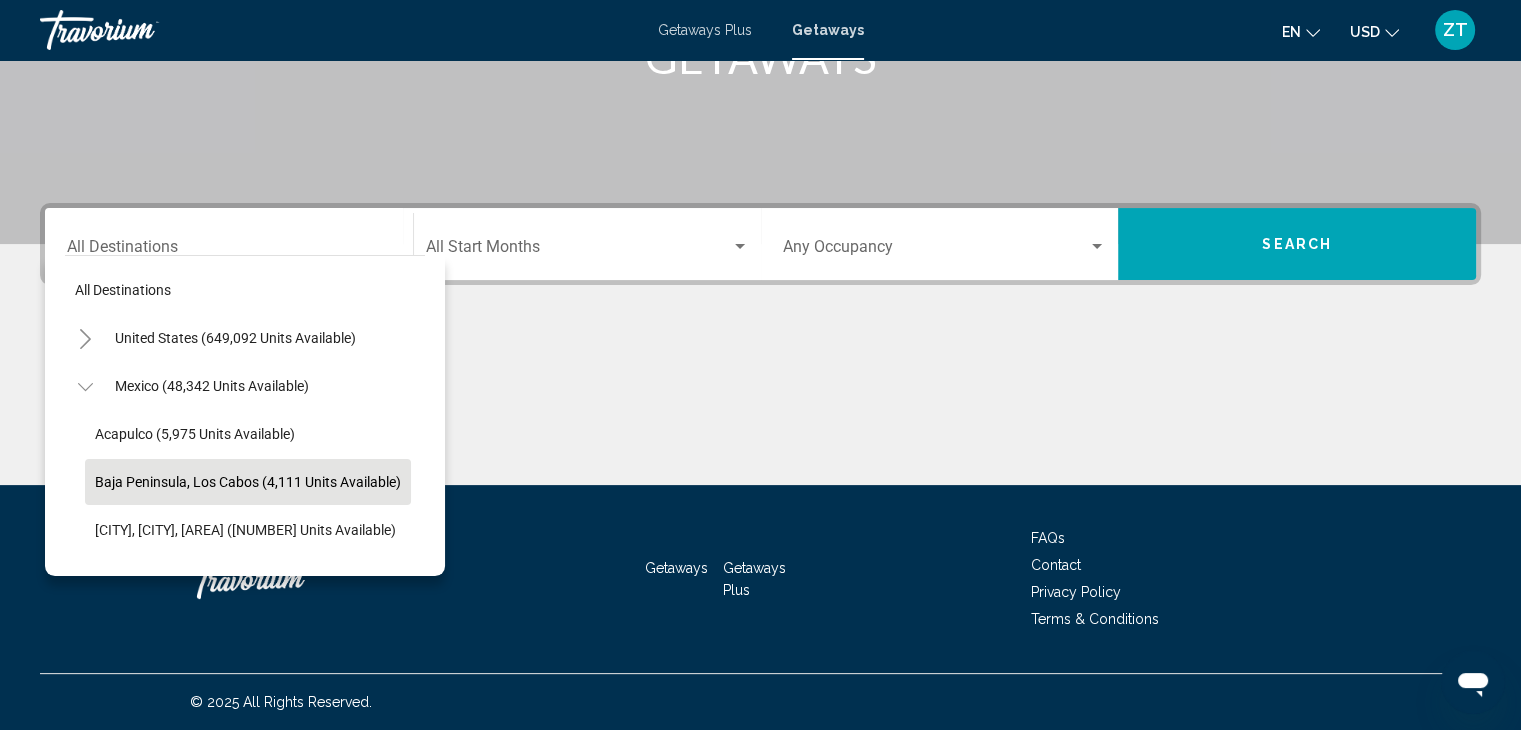 scroll, scrollTop: 100, scrollLeft: 0, axis: vertical 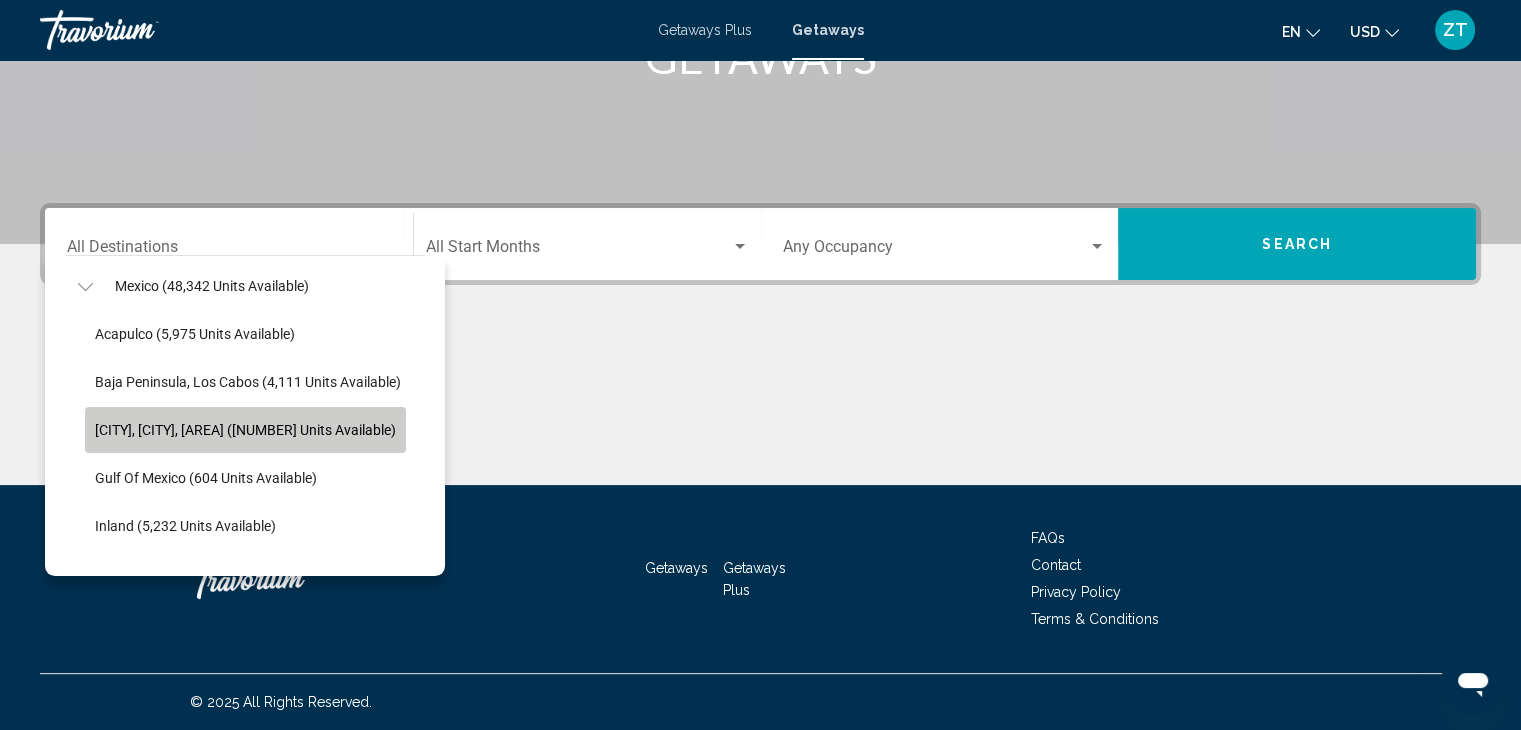 click on "[CITY], [CITY], [AREA] ([NUMBER] units available)" 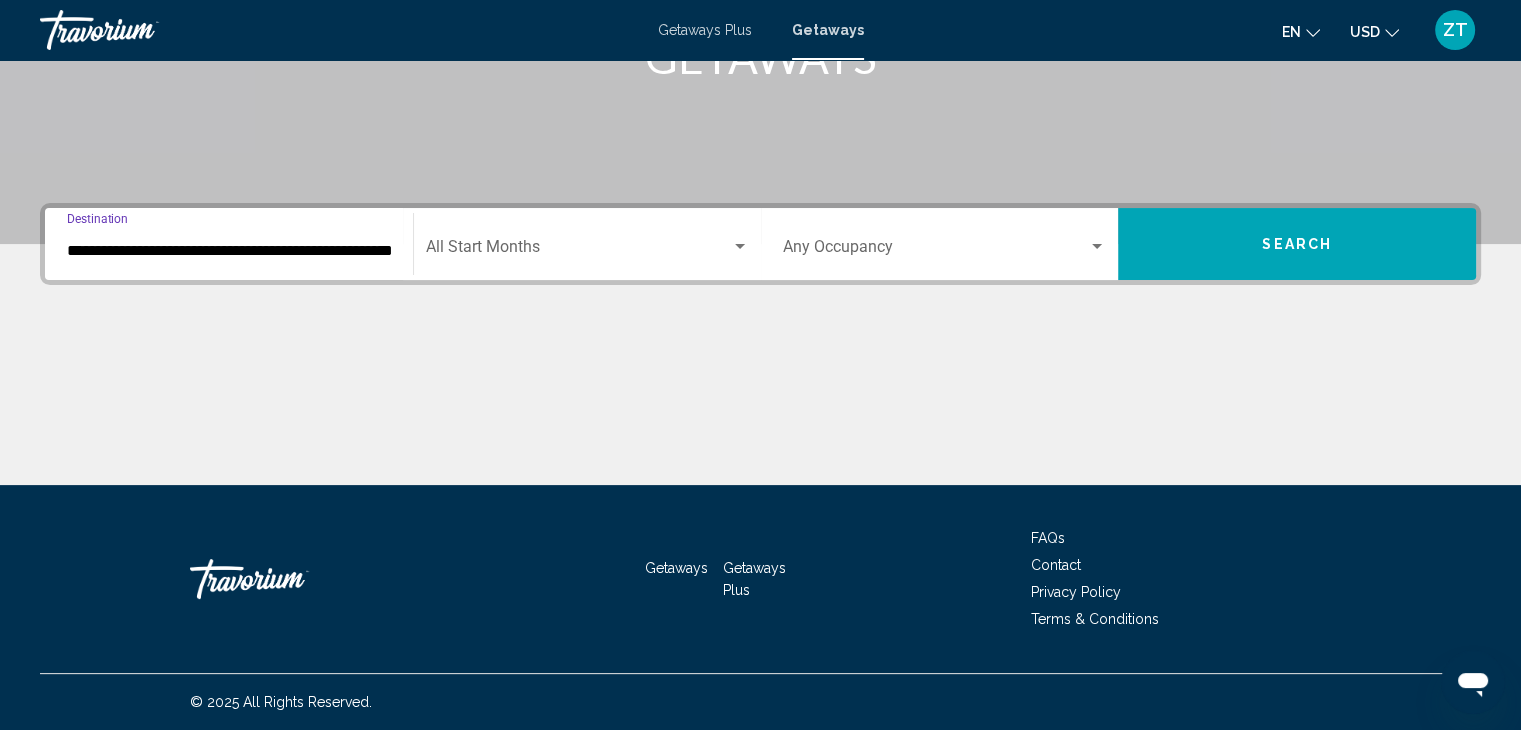 click at bounding box center [578, 251] 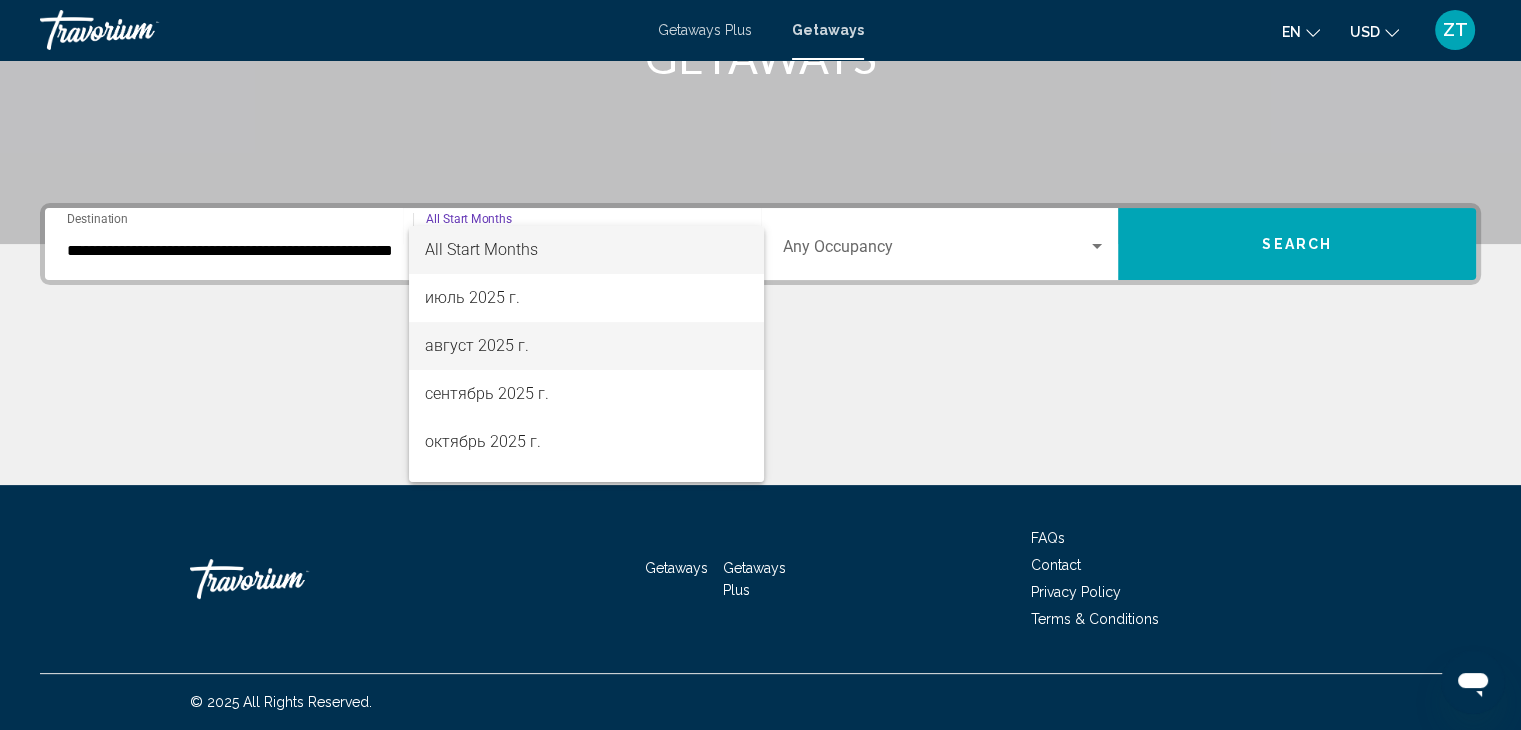 click on "август 2025 г." at bounding box center (586, 346) 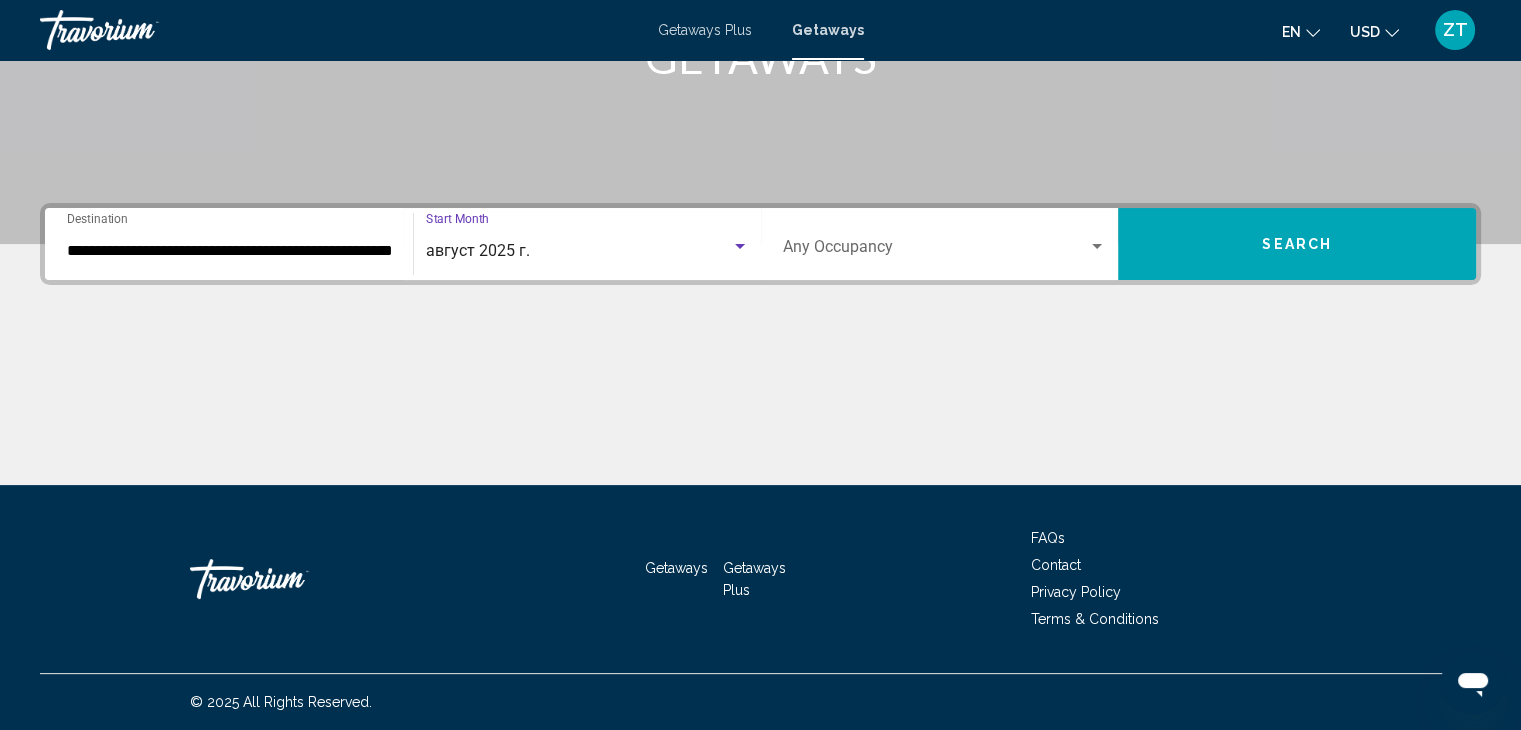 click at bounding box center [936, 251] 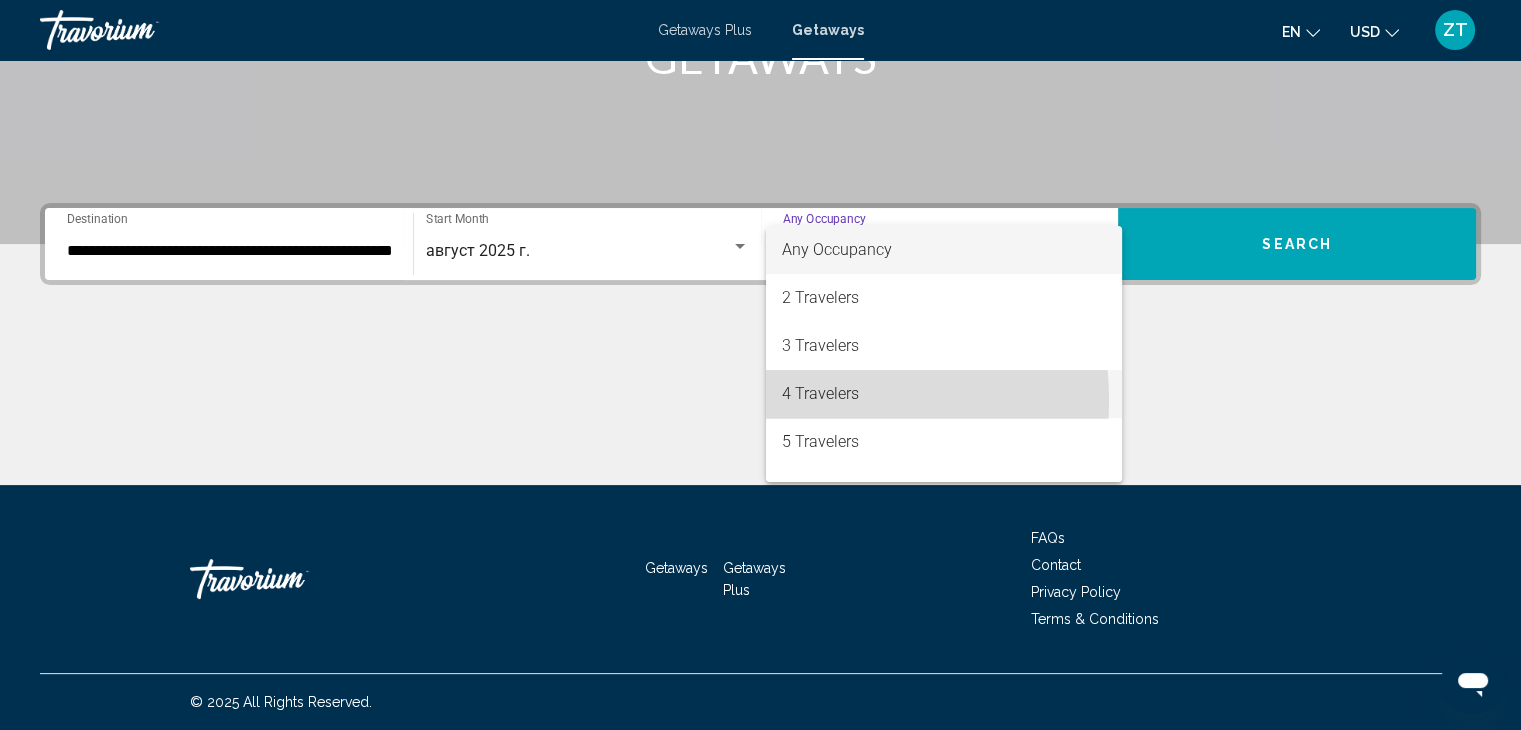 click on "4 Travelers" at bounding box center (944, 394) 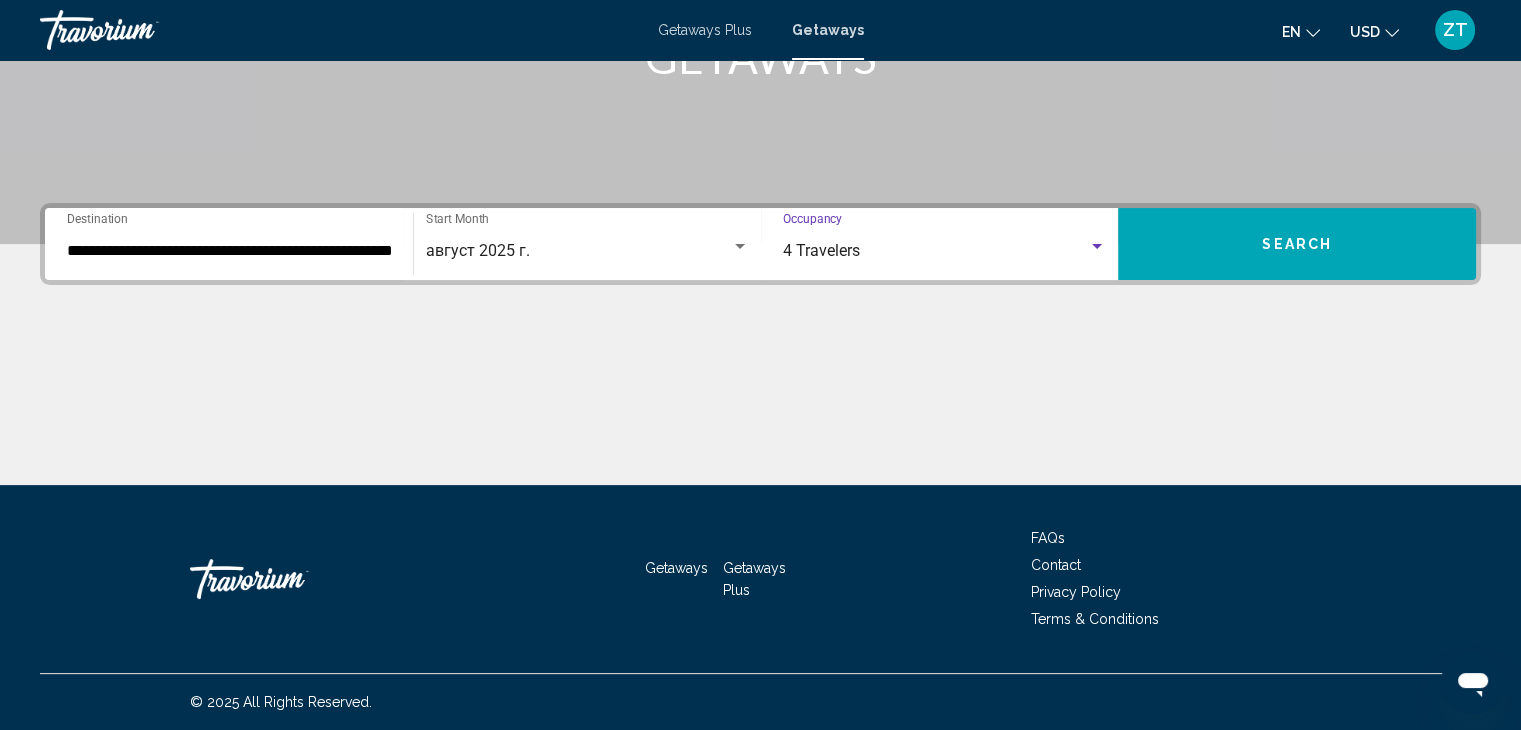 click on "Search" at bounding box center (1297, 244) 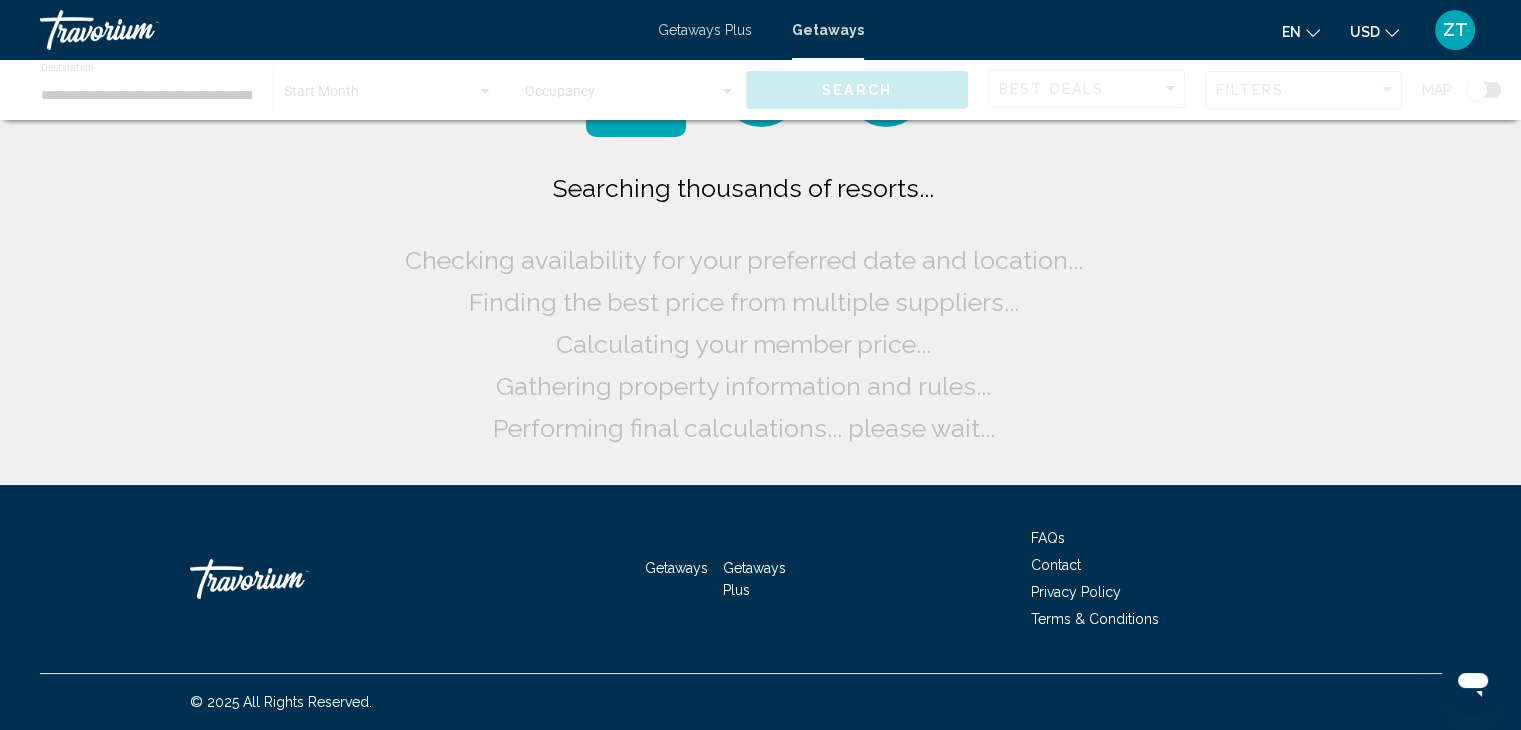 scroll, scrollTop: 0, scrollLeft: 0, axis: both 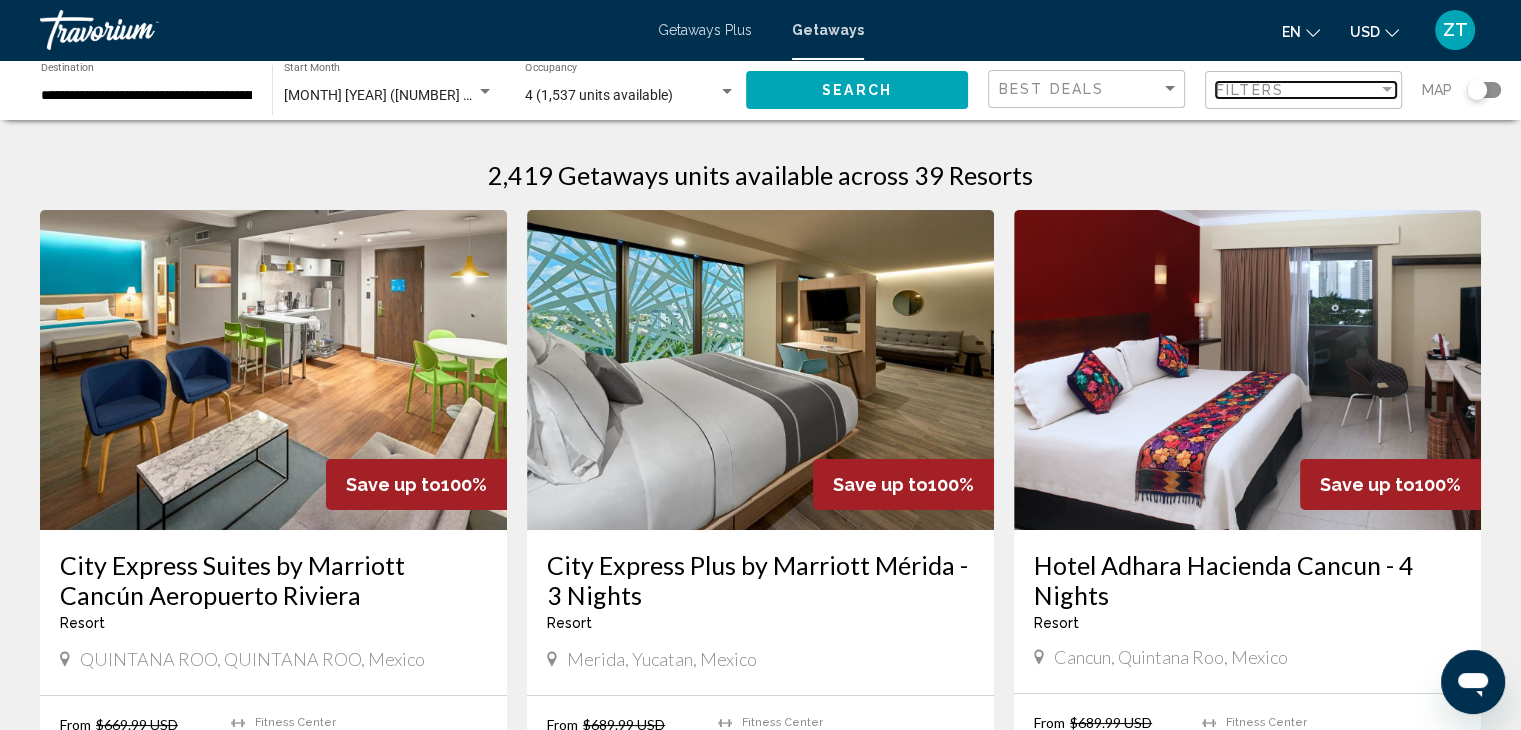 click on "Filters" at bounding box center [1250, 90] 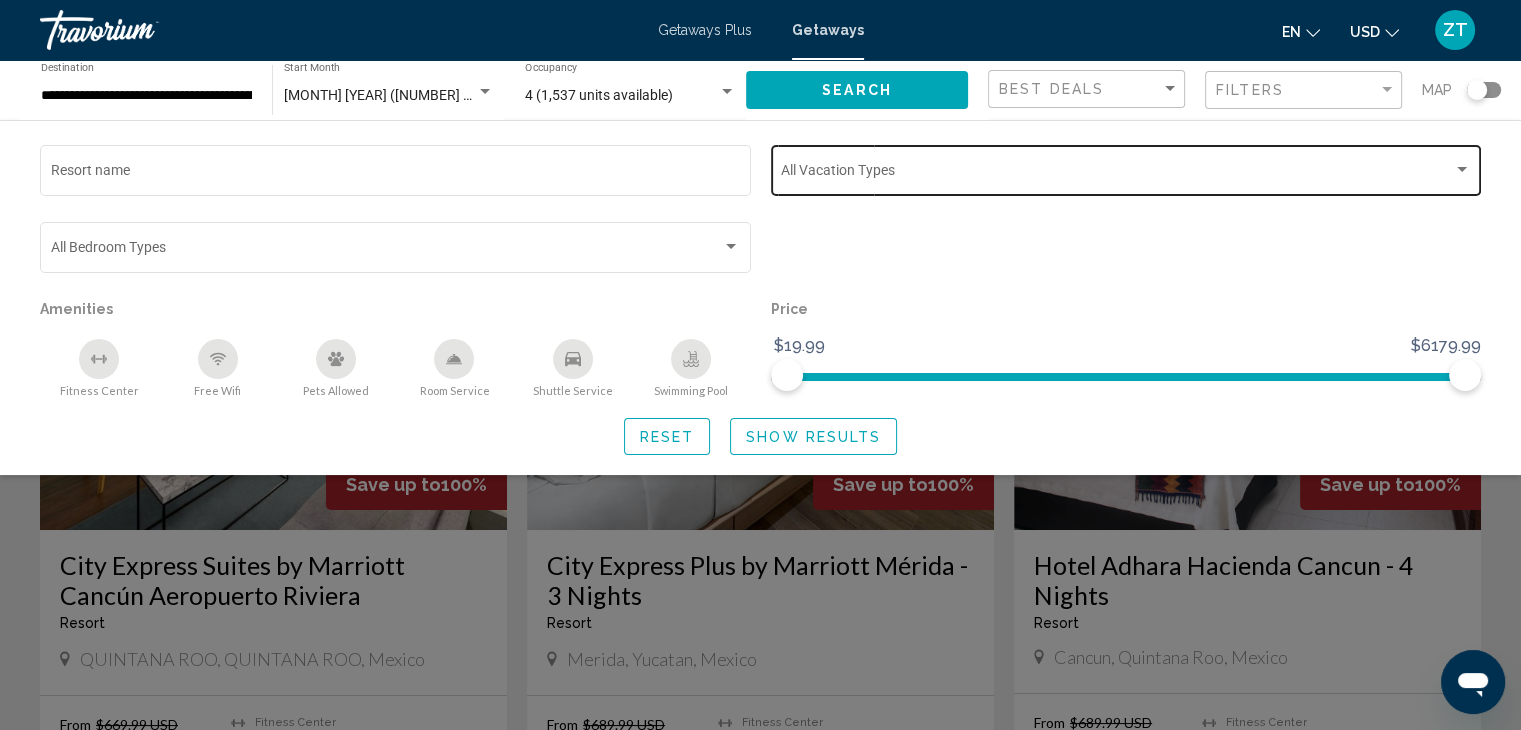 click at bounding box center (1117, 174) 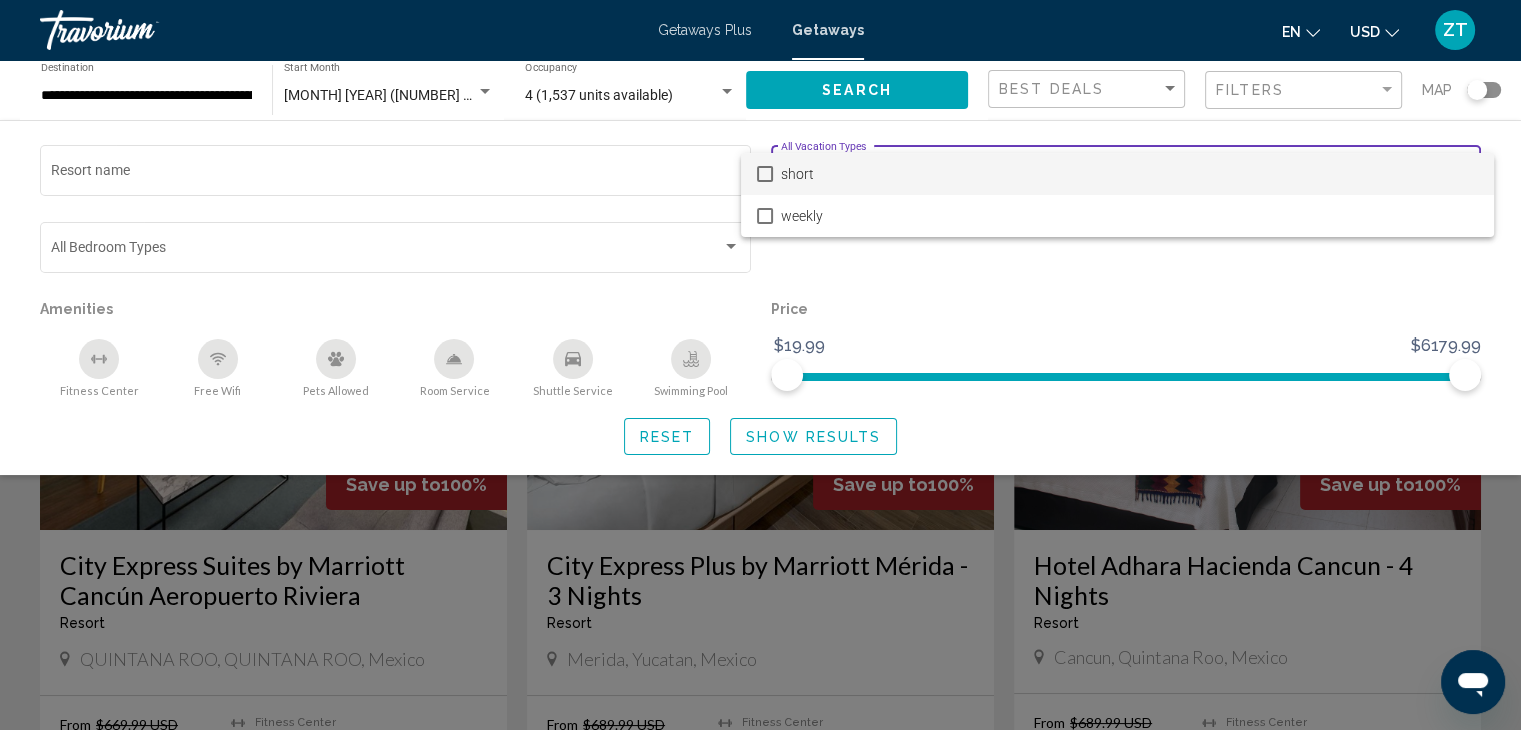 click at bounding box center (760, 365) 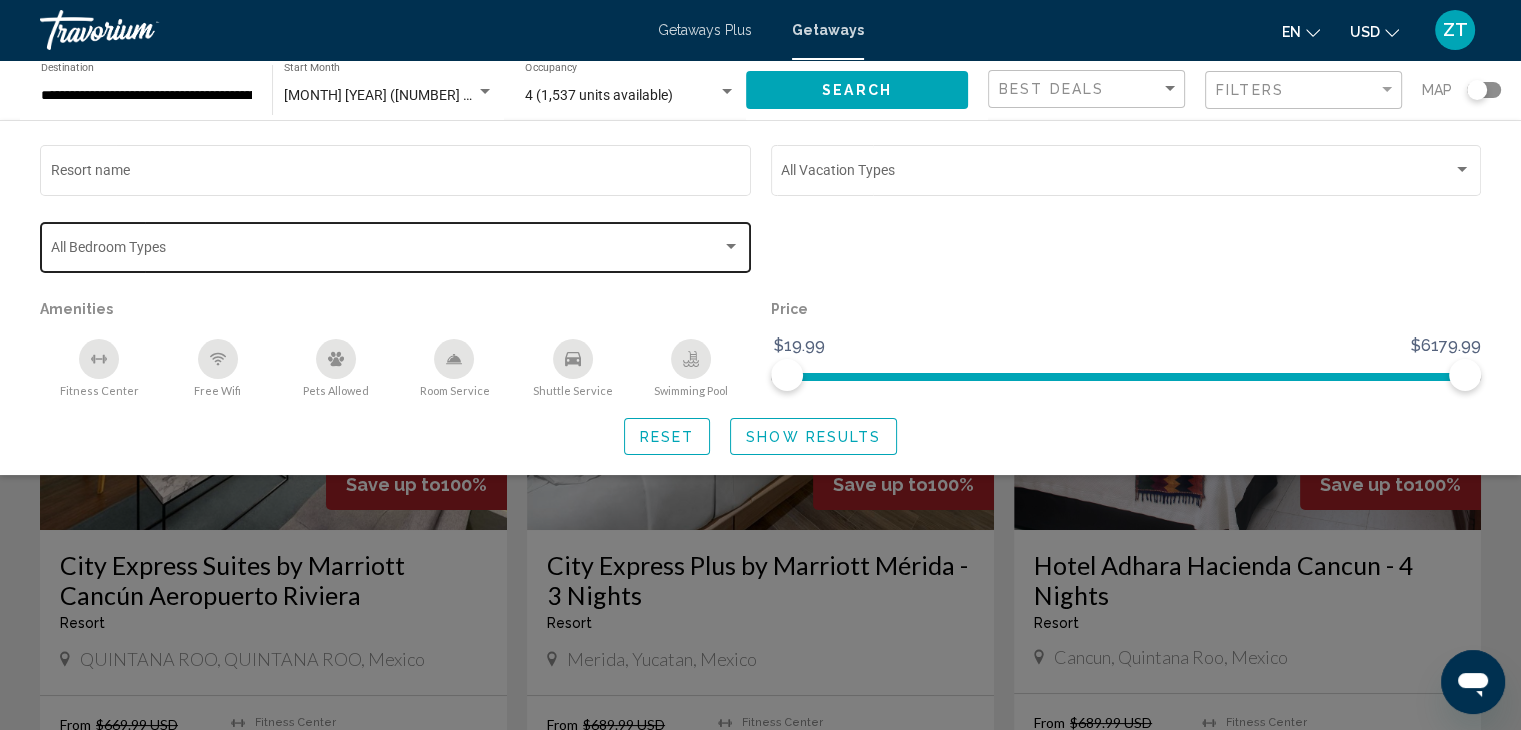 click on "Bedroom Types All Bedroom Types" 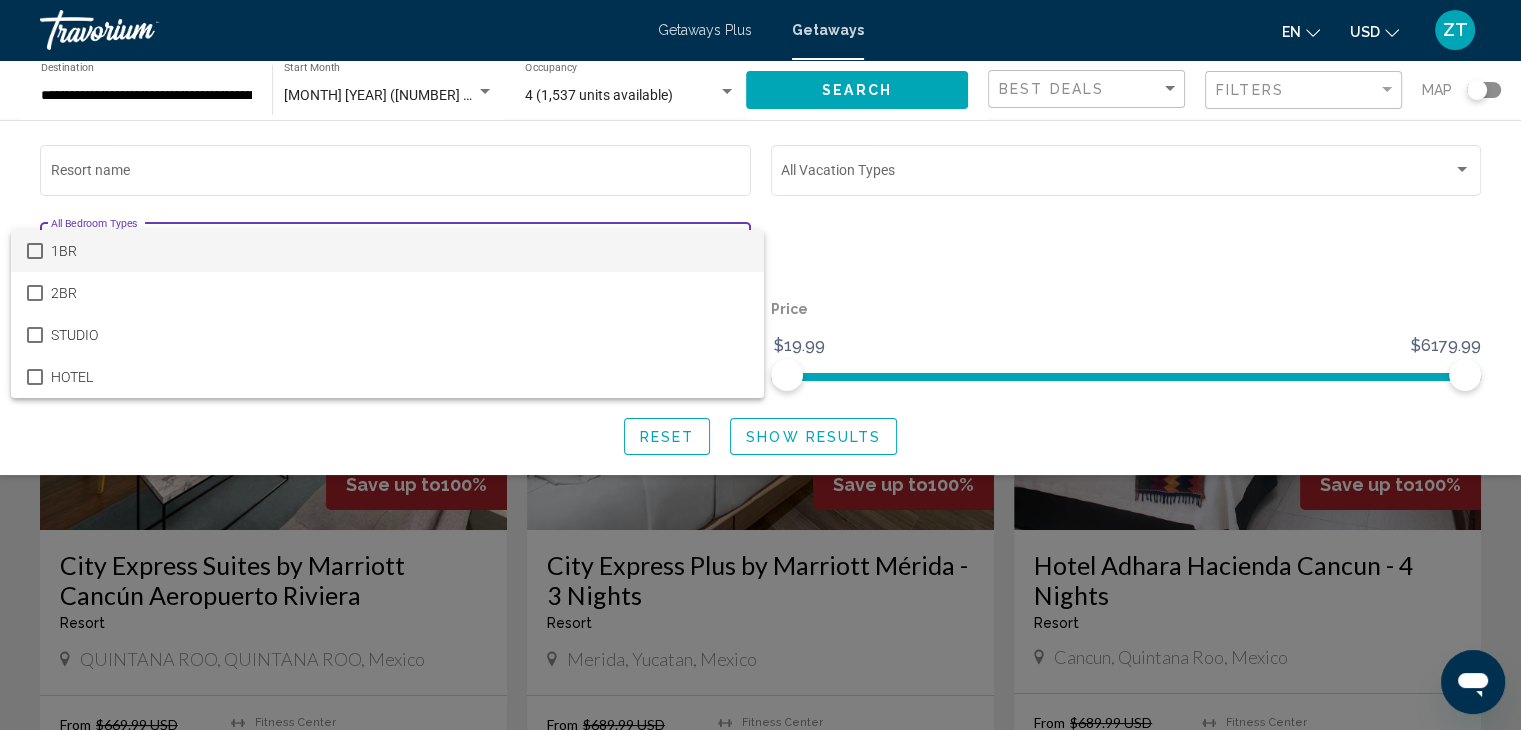 click on "1BR" at bounding box center [399, 251] 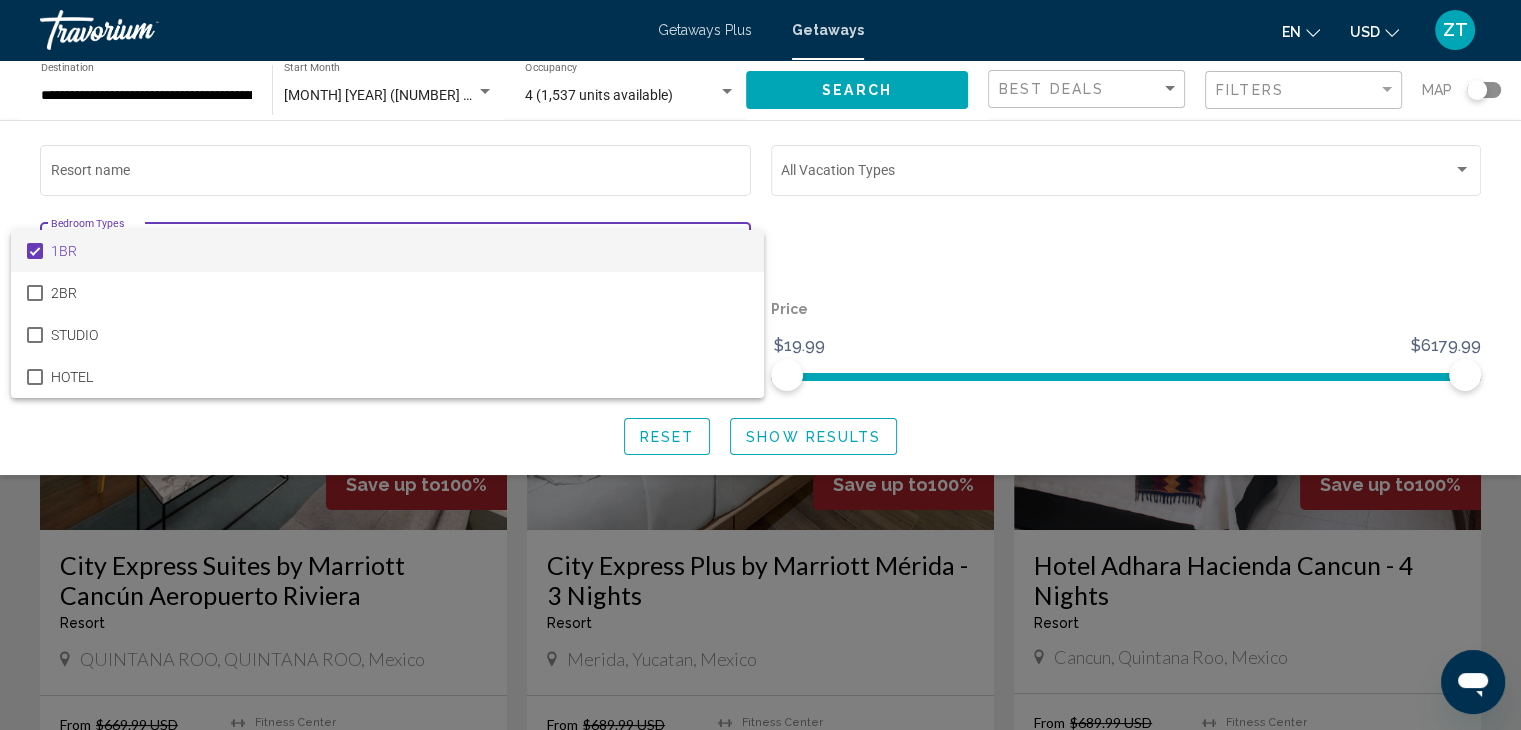 click on "1BR" at bounding box center (399, 251) 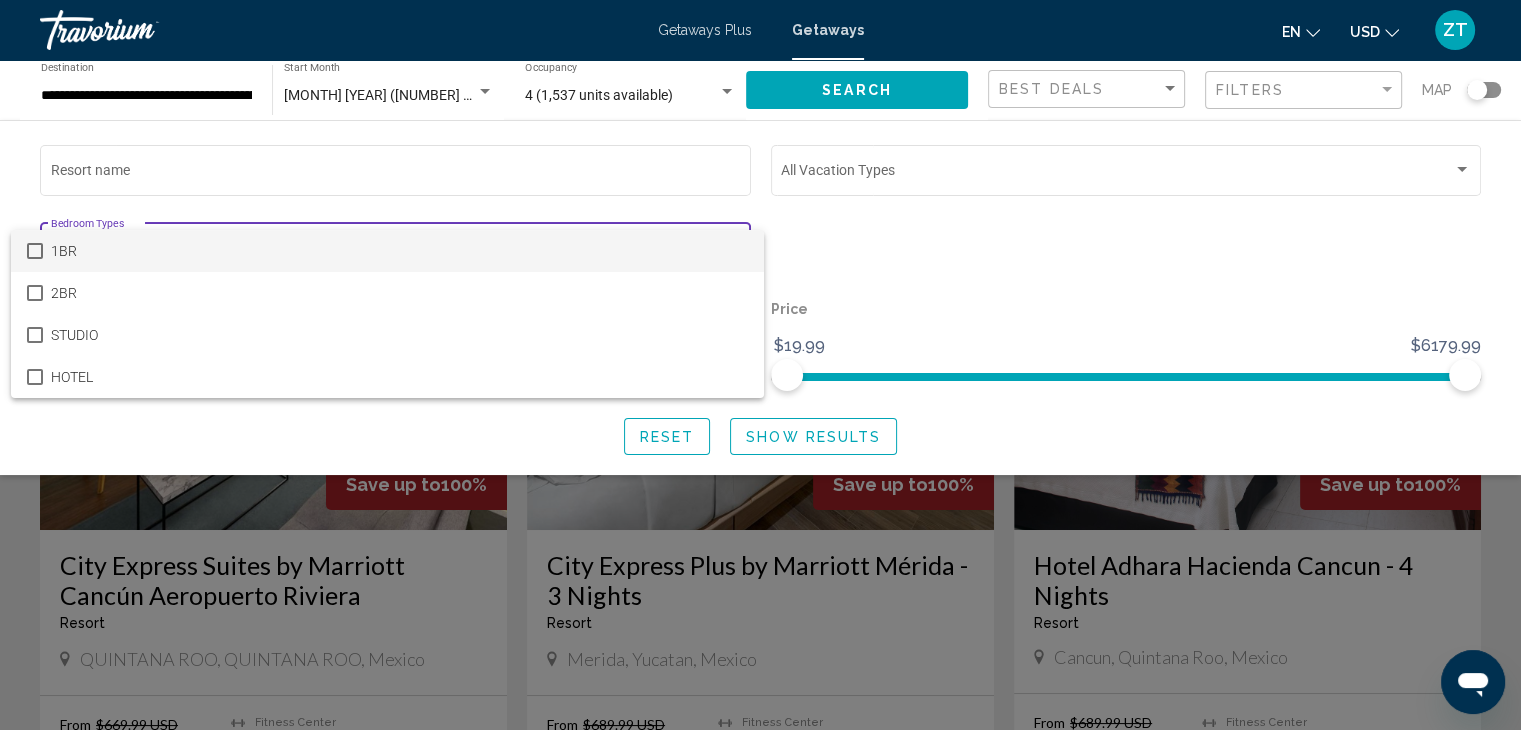 click at bounding box center [760, 365] 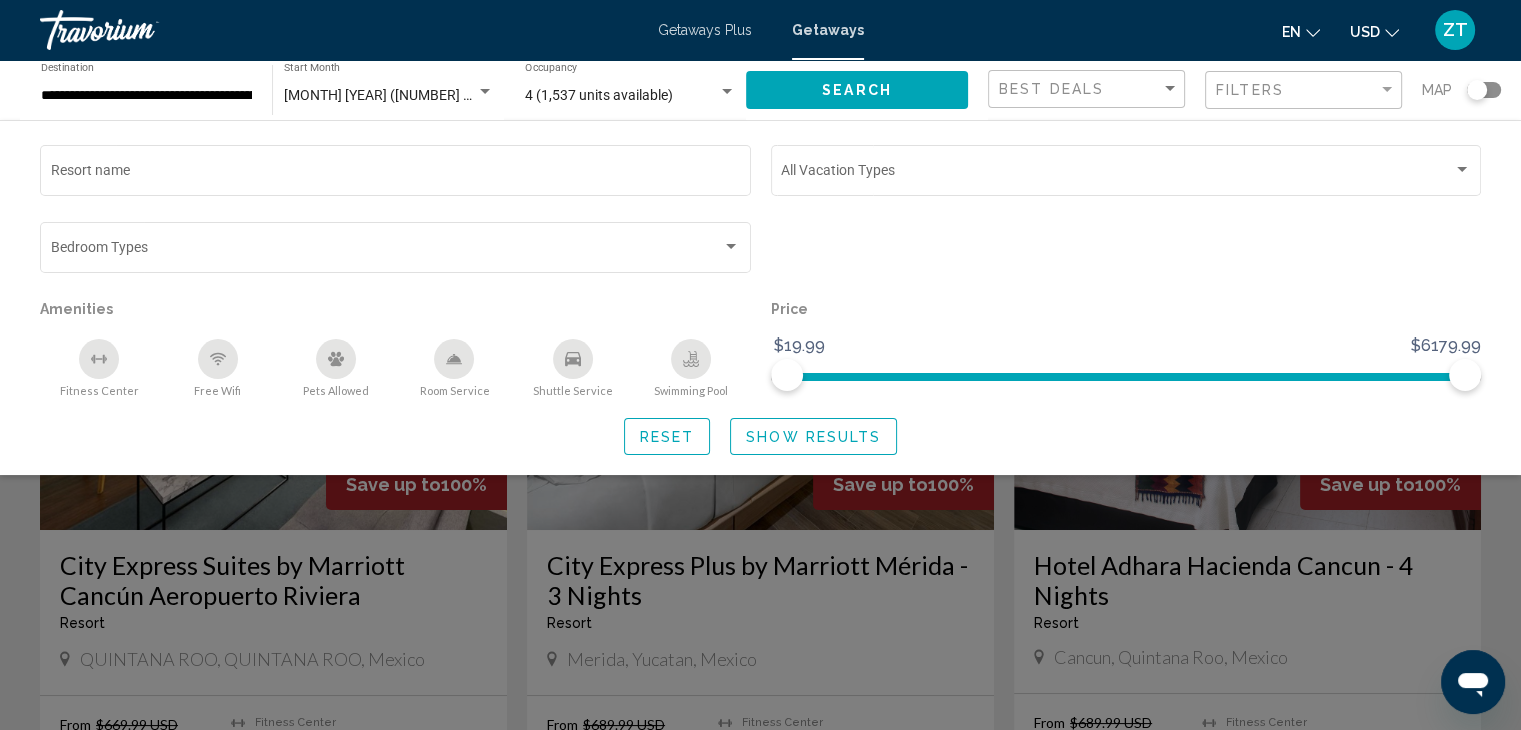 click 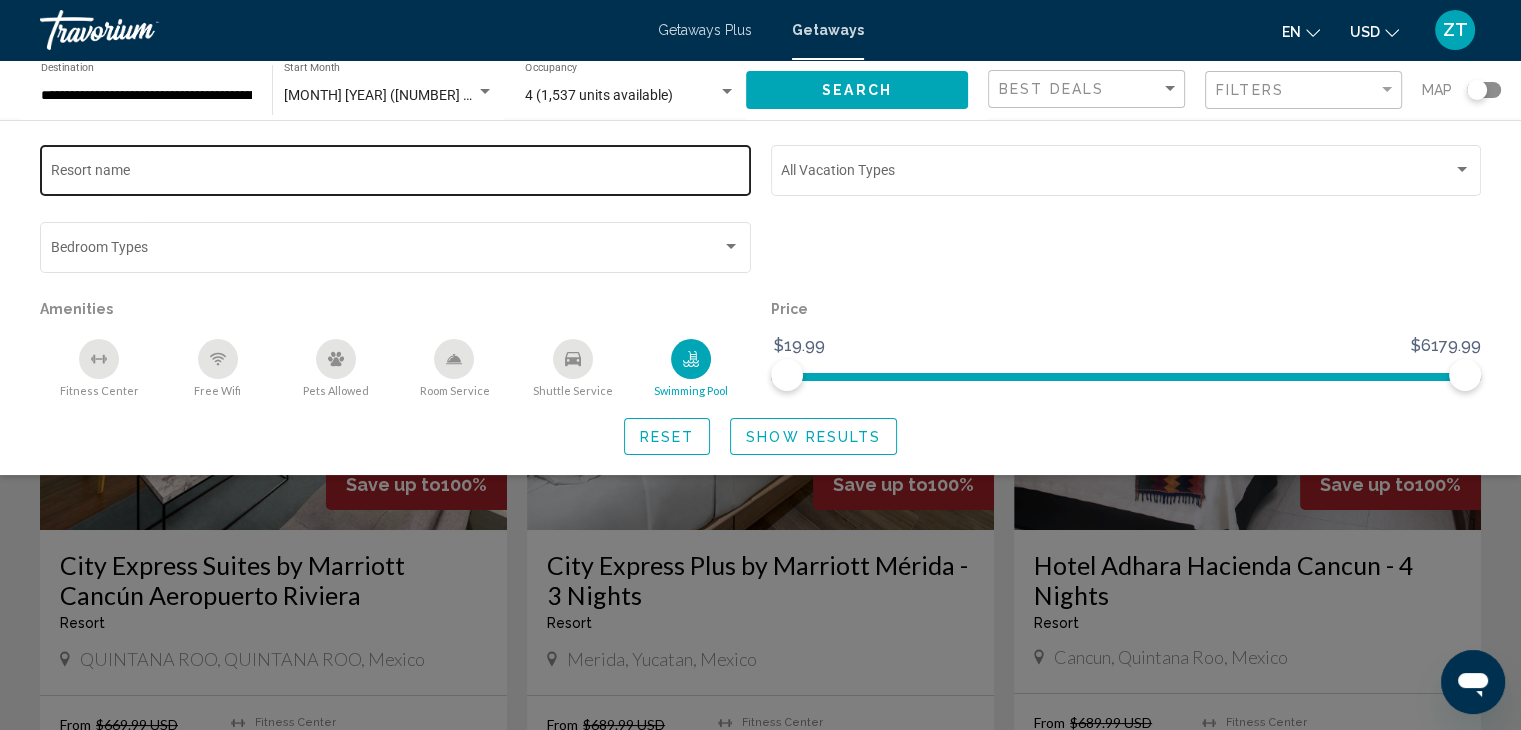 click on "Resort name" 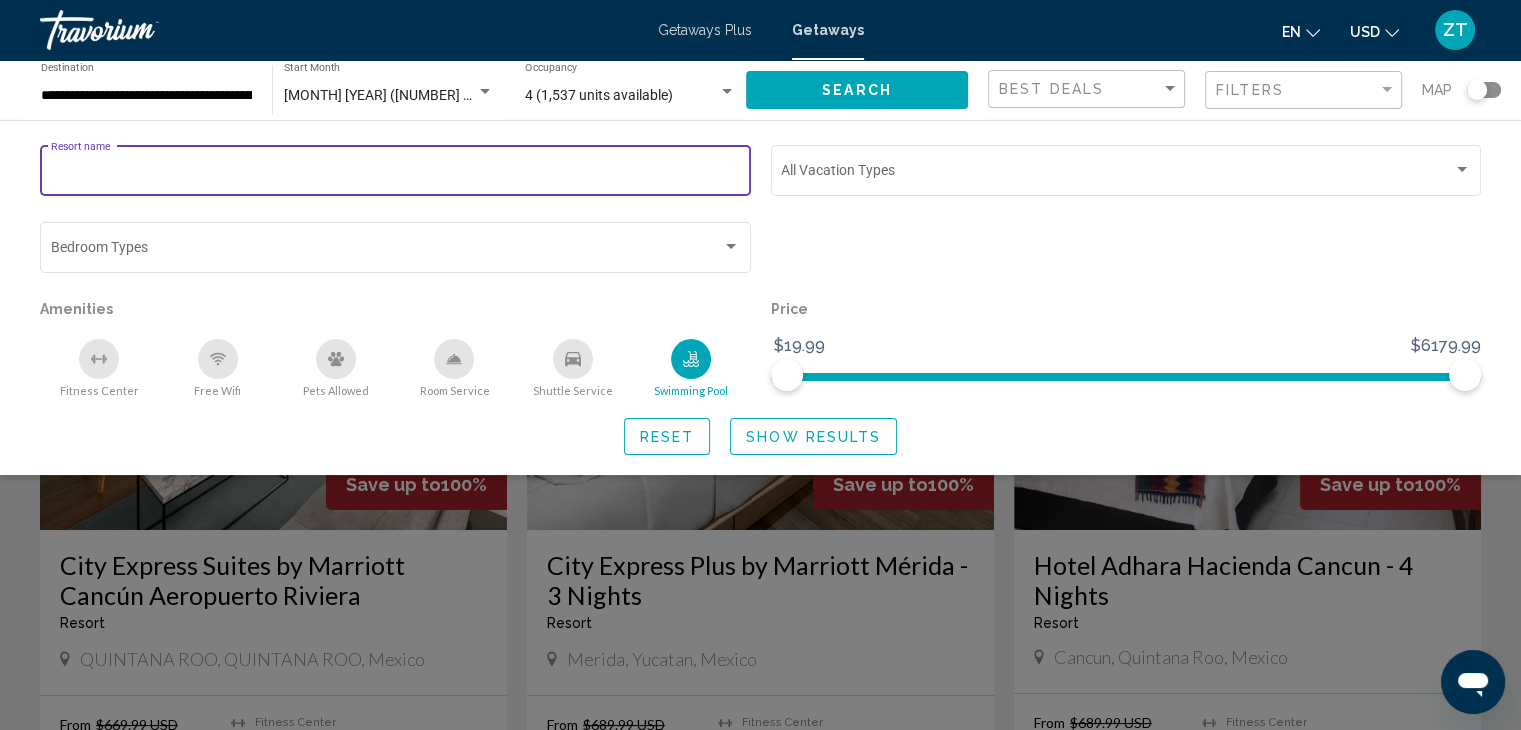 click on "Resort name" 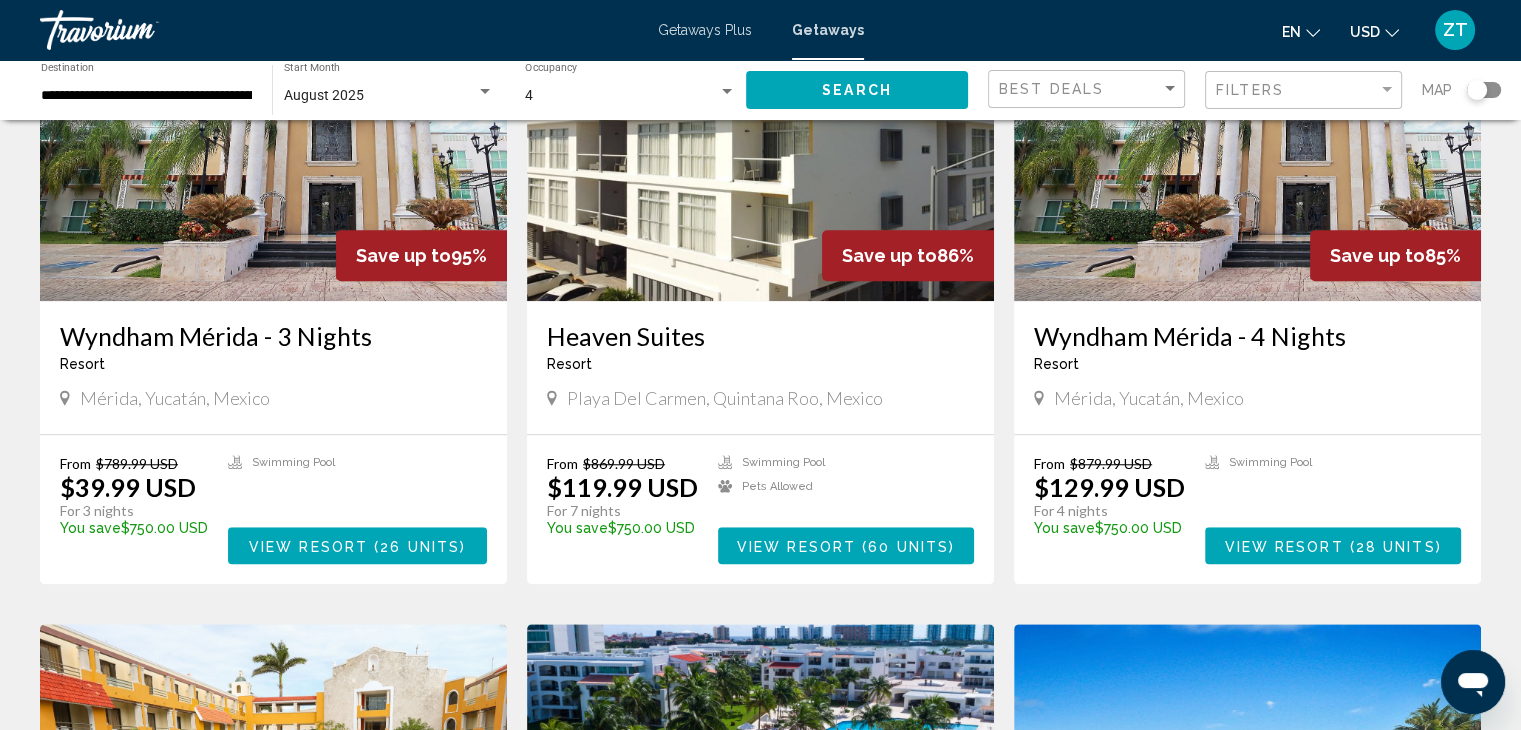 scroll, scrollTop: 2000, scrollLeft: 0, axis: vertical 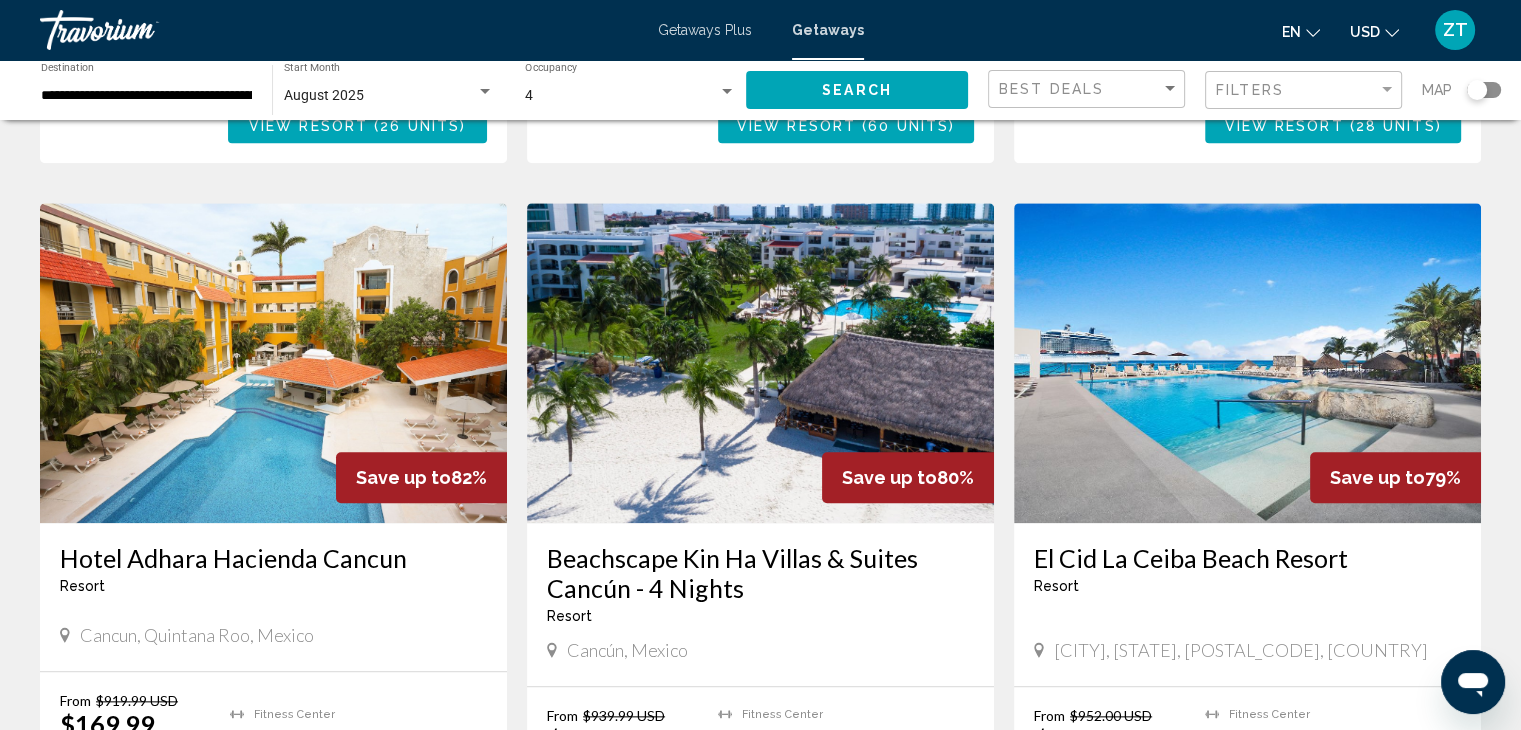 click 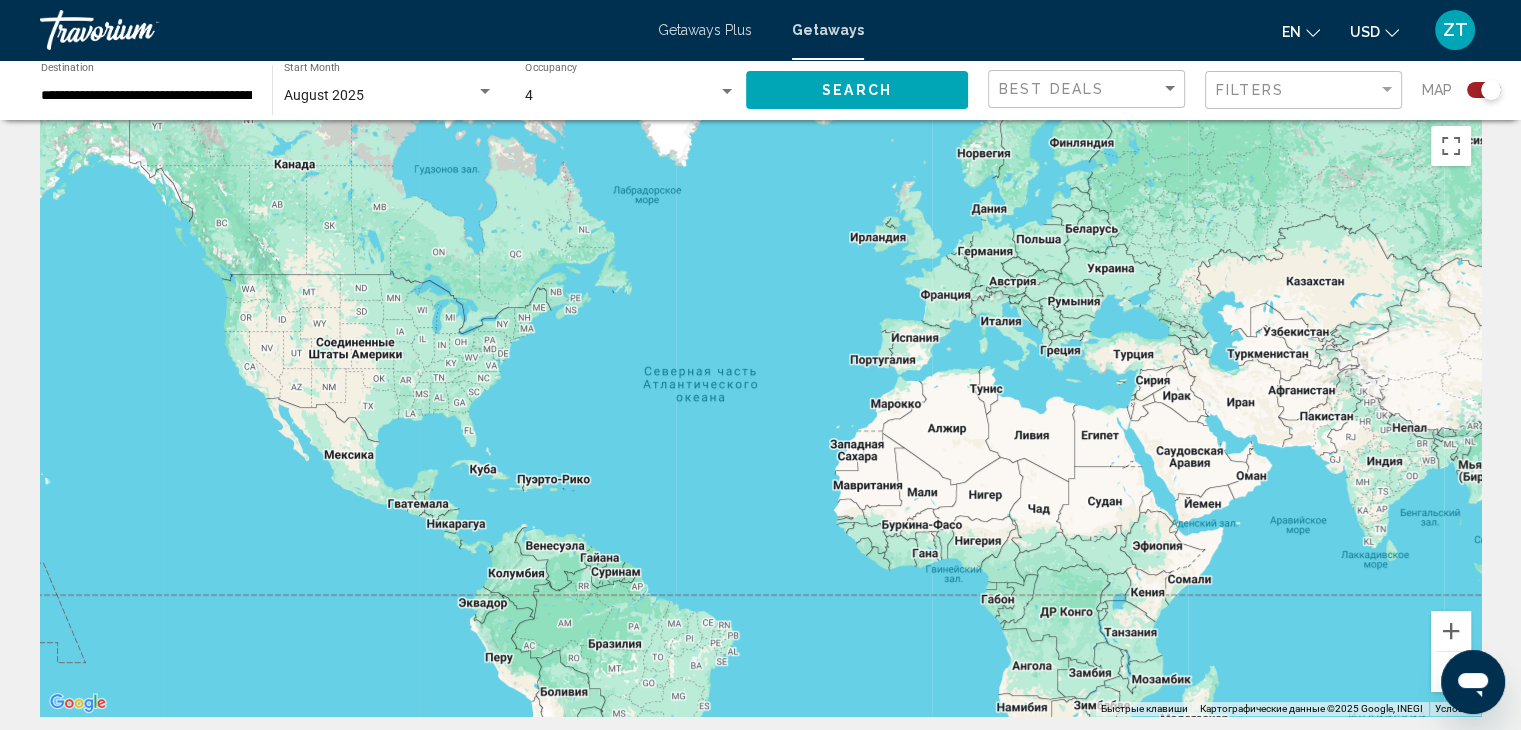 scroll, scrollTop: 20, scrollLeft: 0, axis: vertical 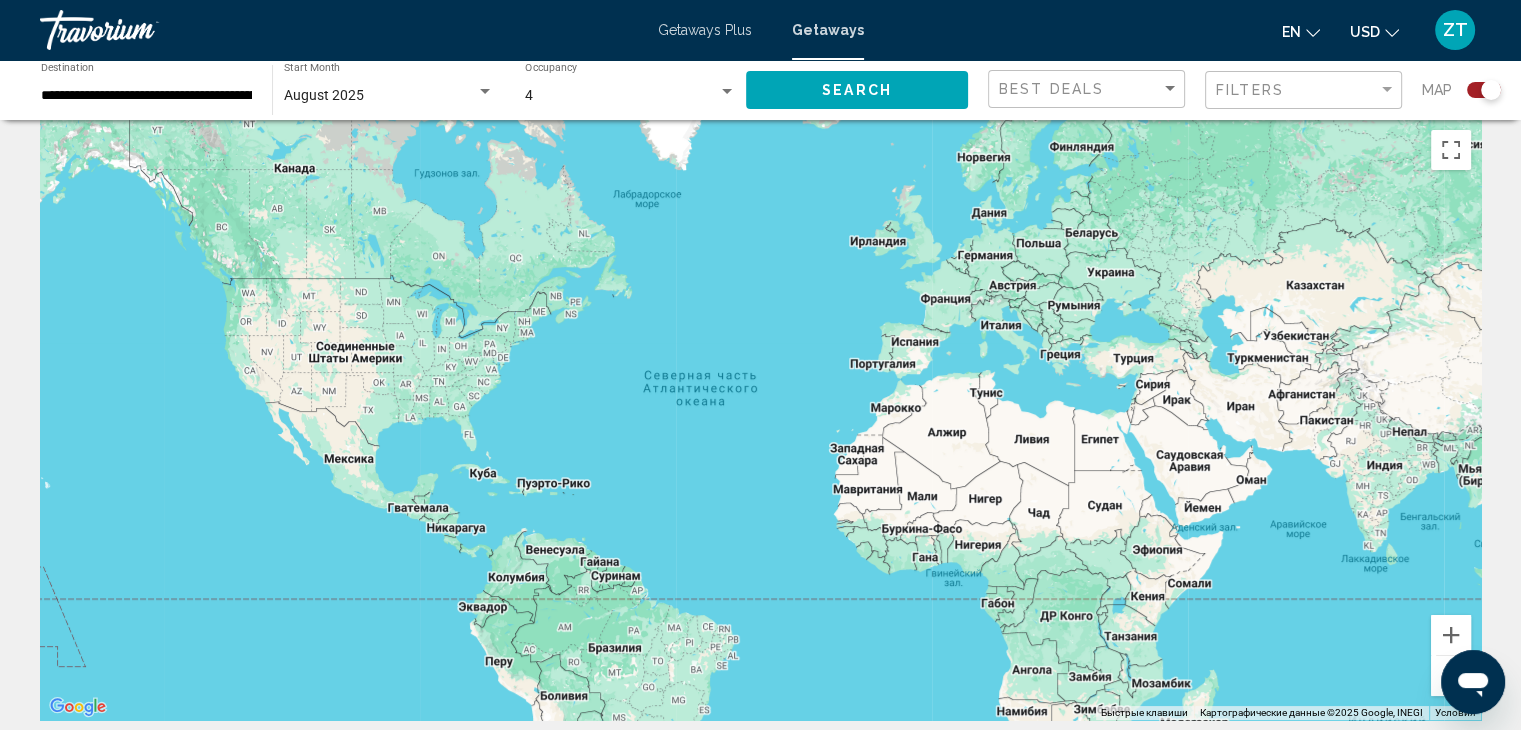 click at bounding box center (760, 420) 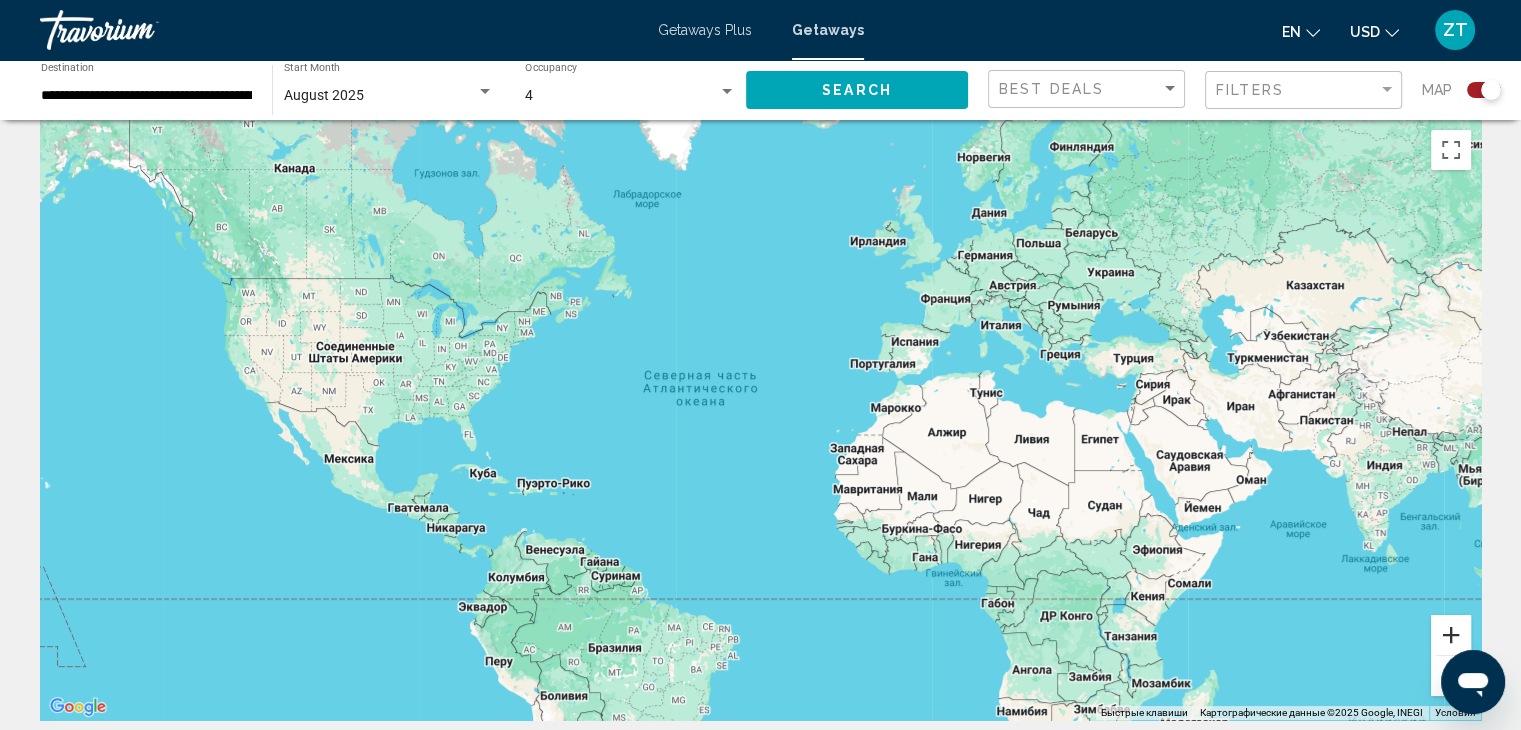 click at bounding box center (1451, 635) 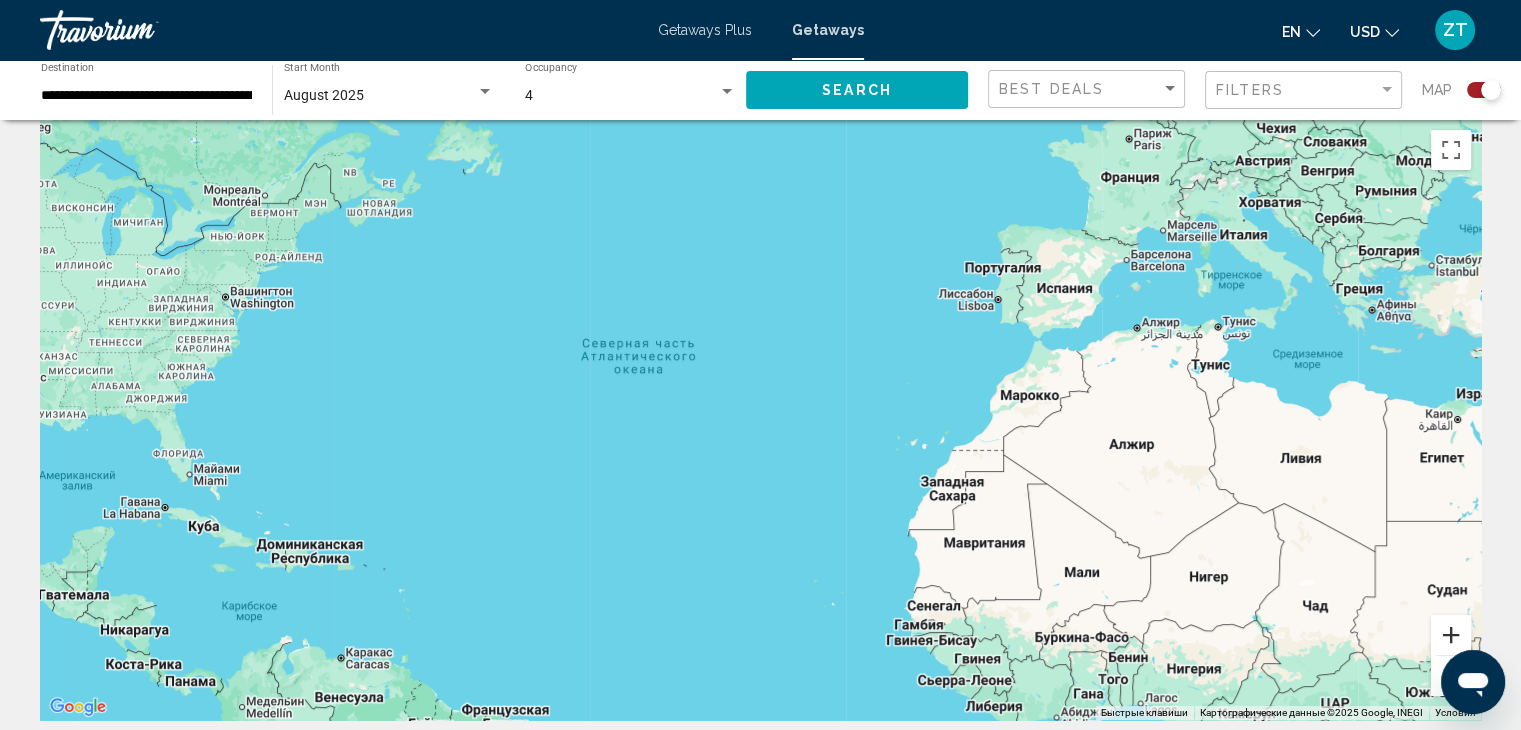 click at bounding box center (1451, 635) 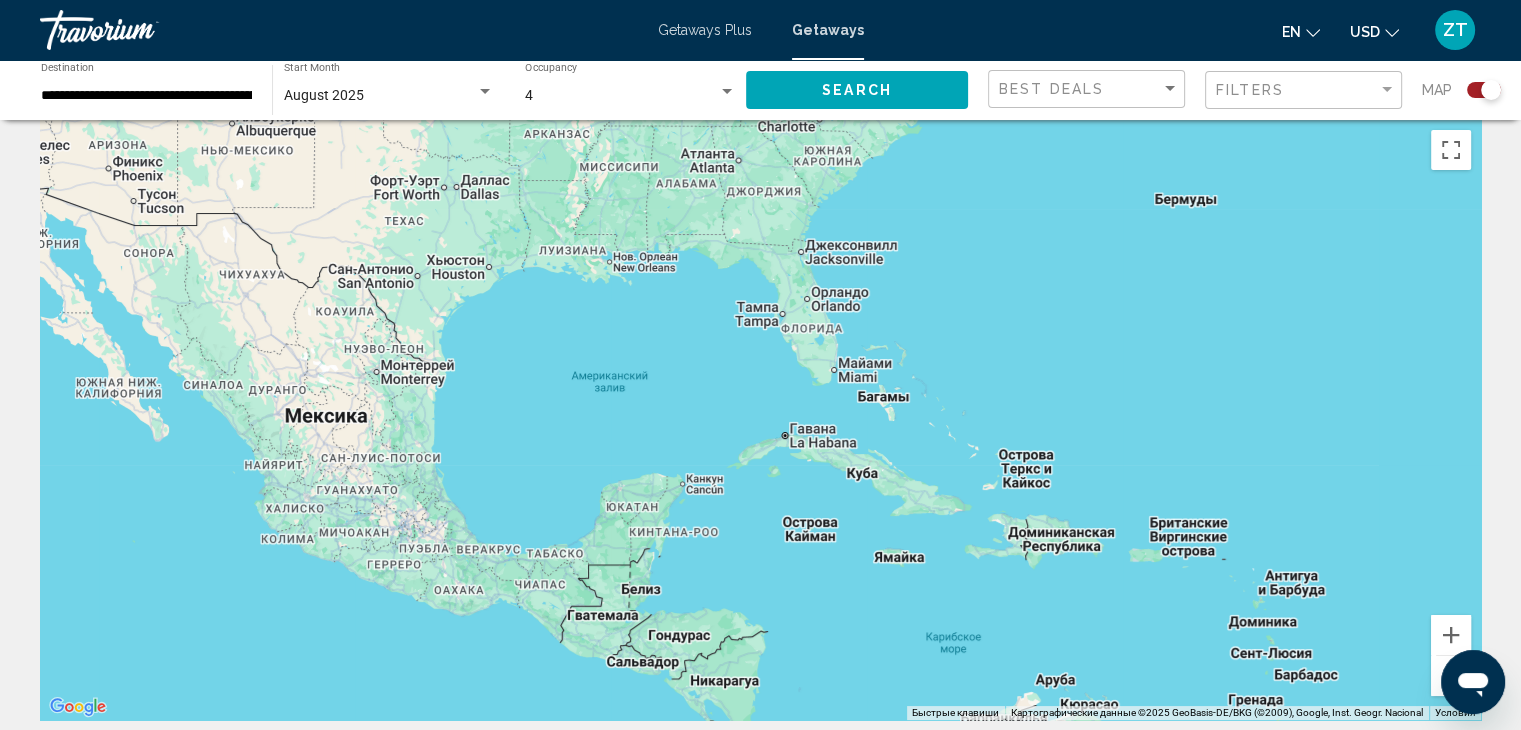 drag, startPoint x: 255, startPoint y: 574, endPoint x: 1474, endPoint y: 415, distance: 1229.3258 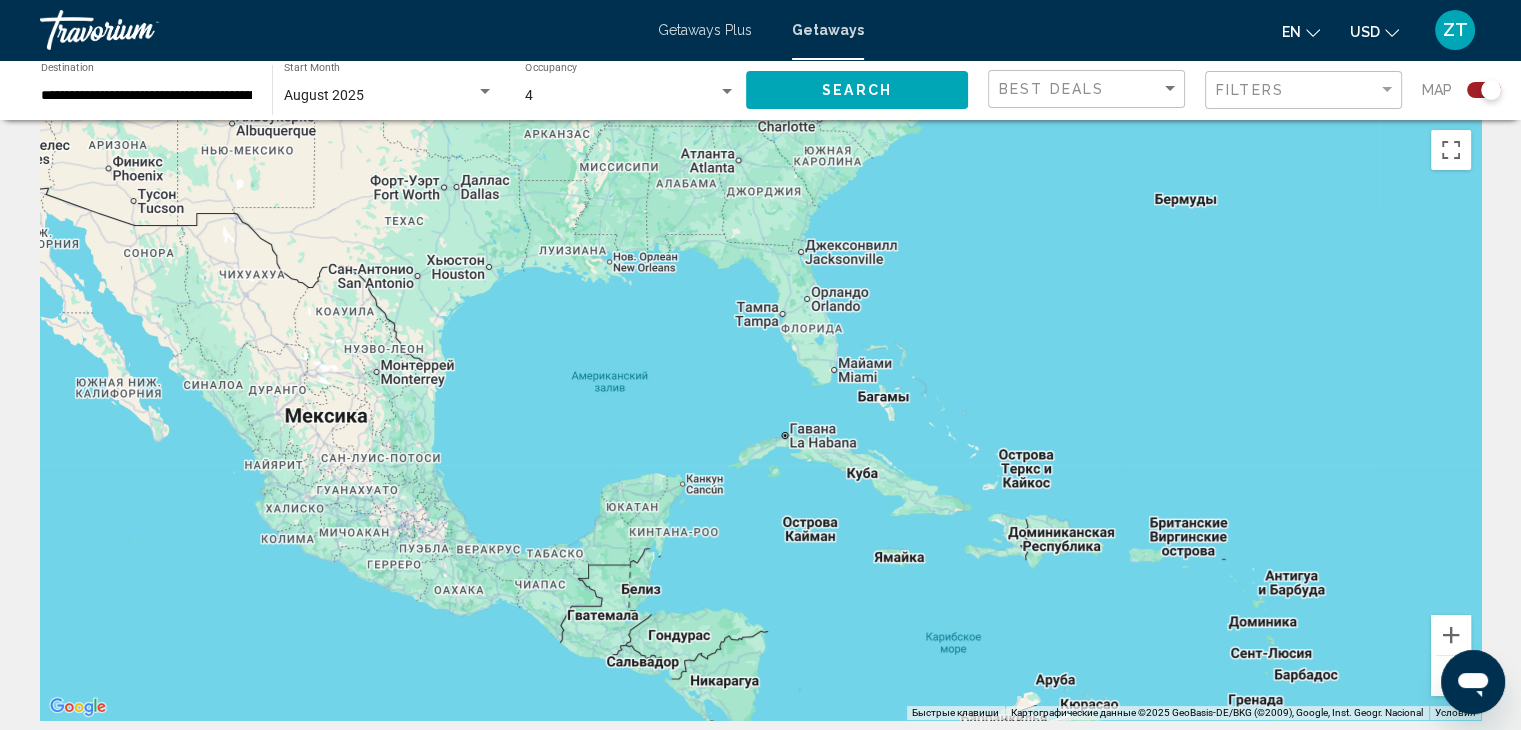 scroll, scrollTop: 0, scrollLeft: 0, axis: both 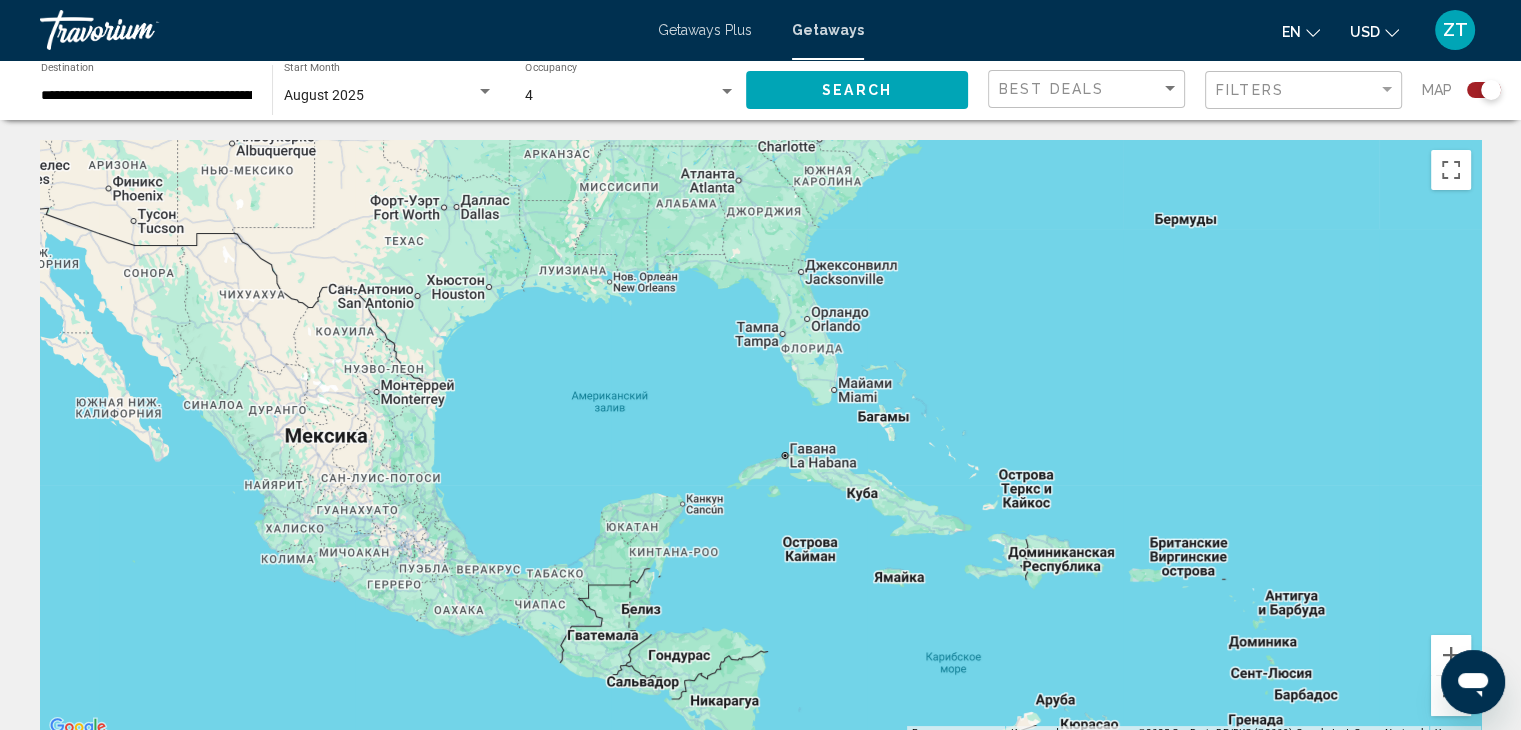 click 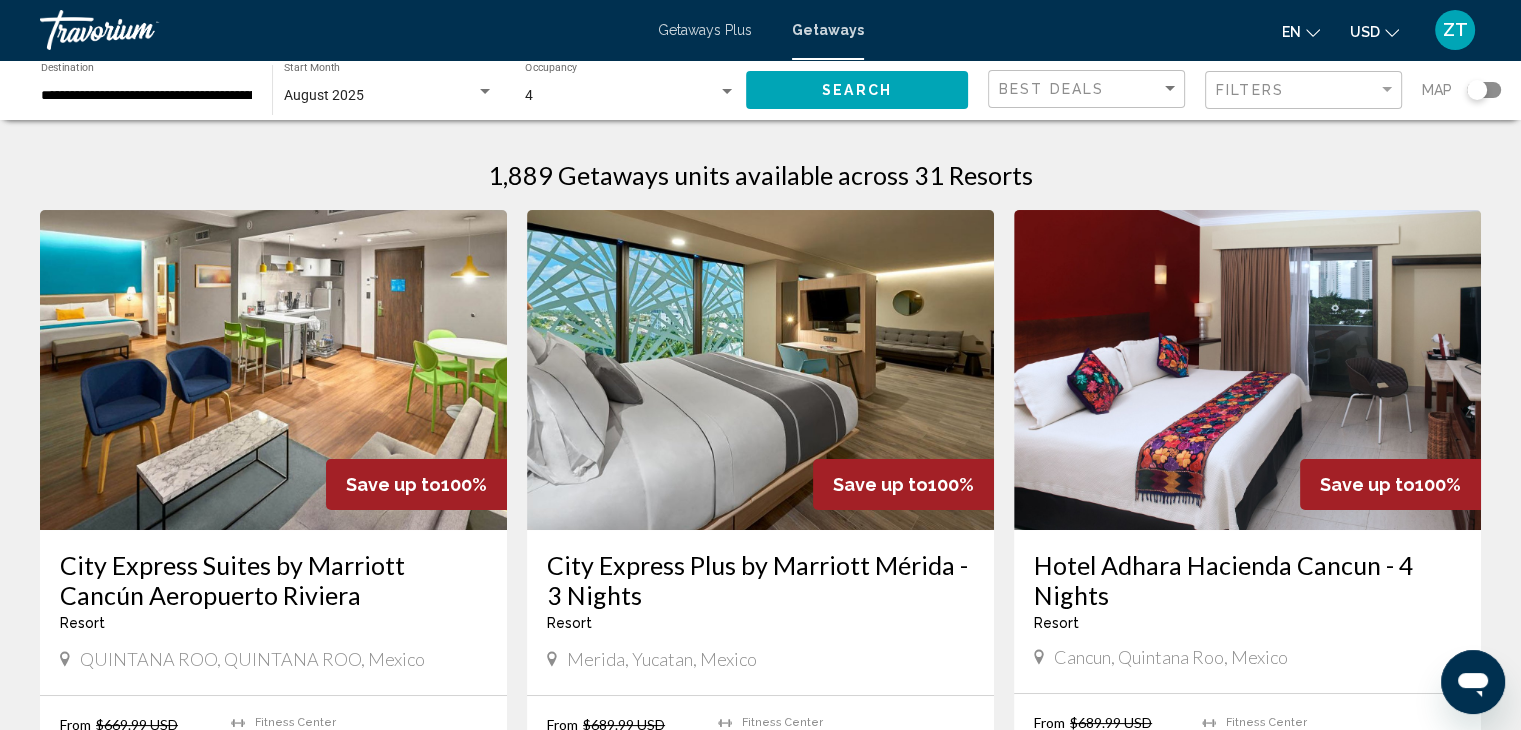 click 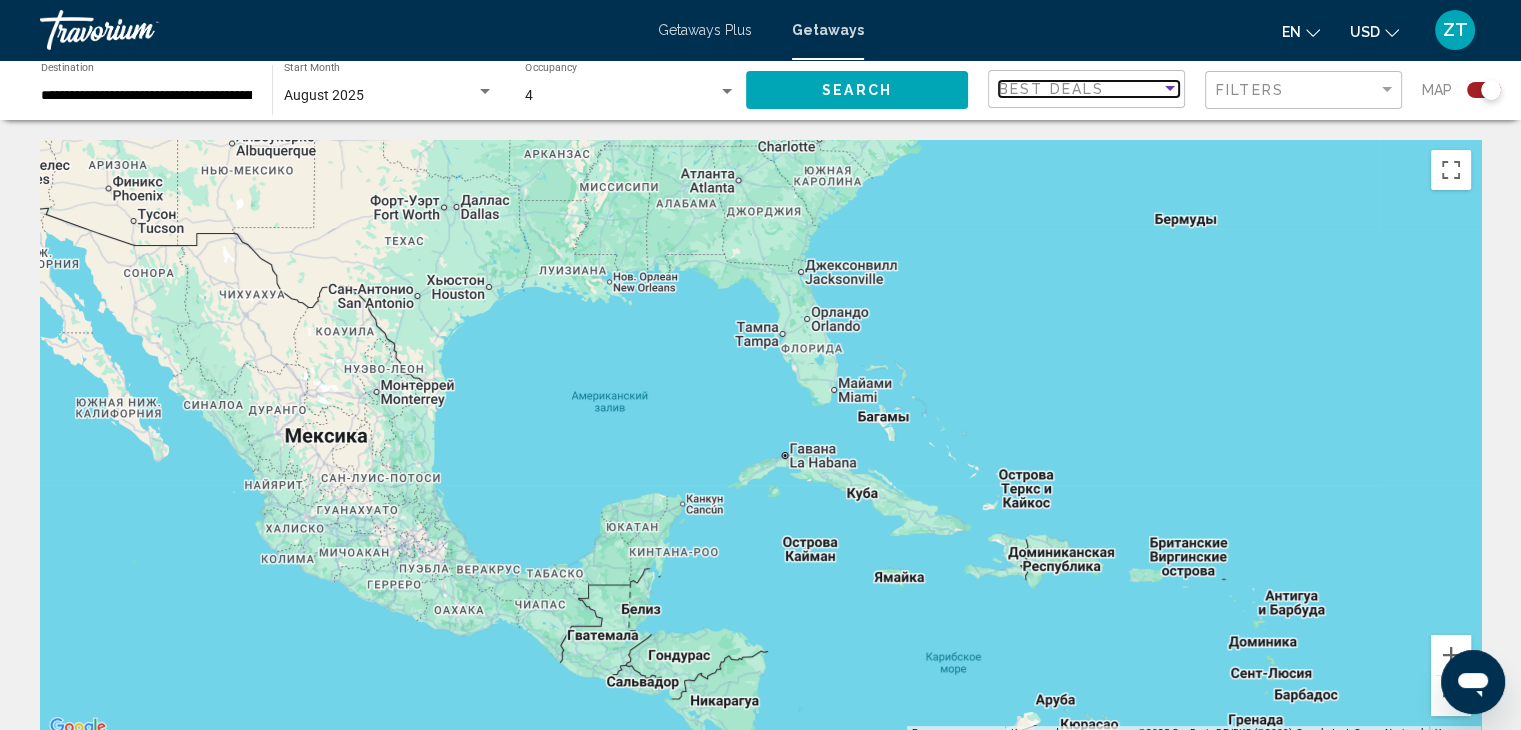 click on "Best Deals" at bounding box center [1051, 89] 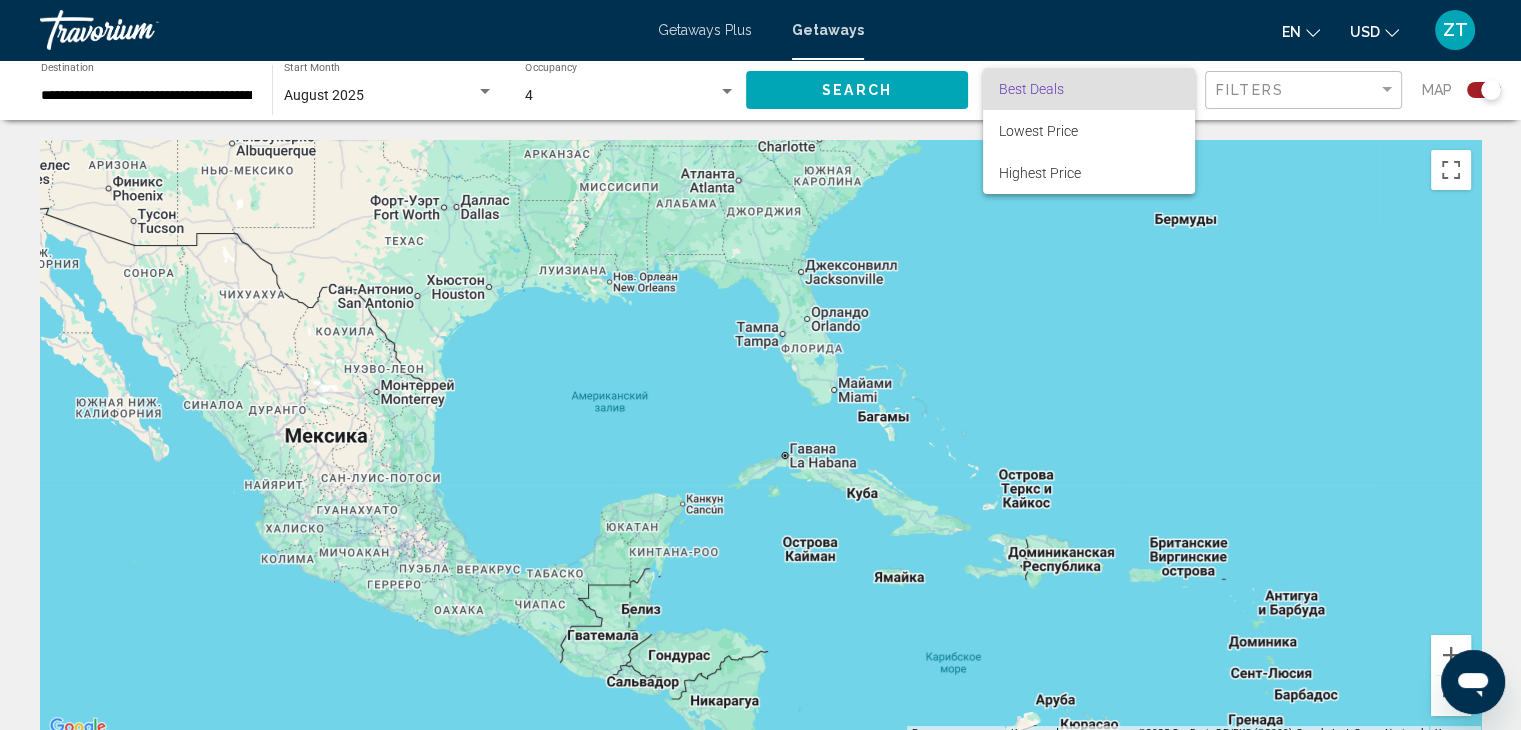 click on "Best Deals" at bounding box center [1031, 89] 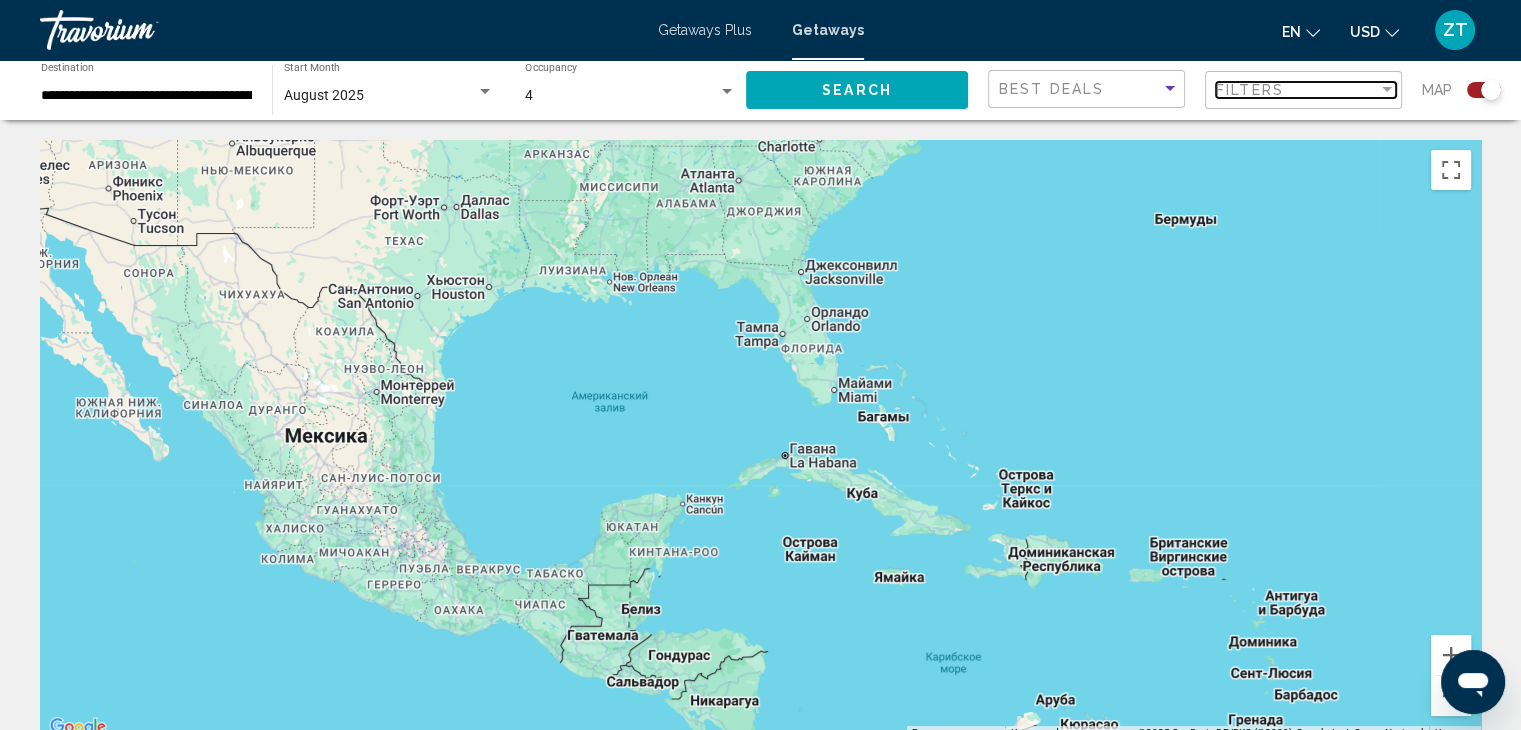 click on "Filters" at bounding box center (1250, 90) 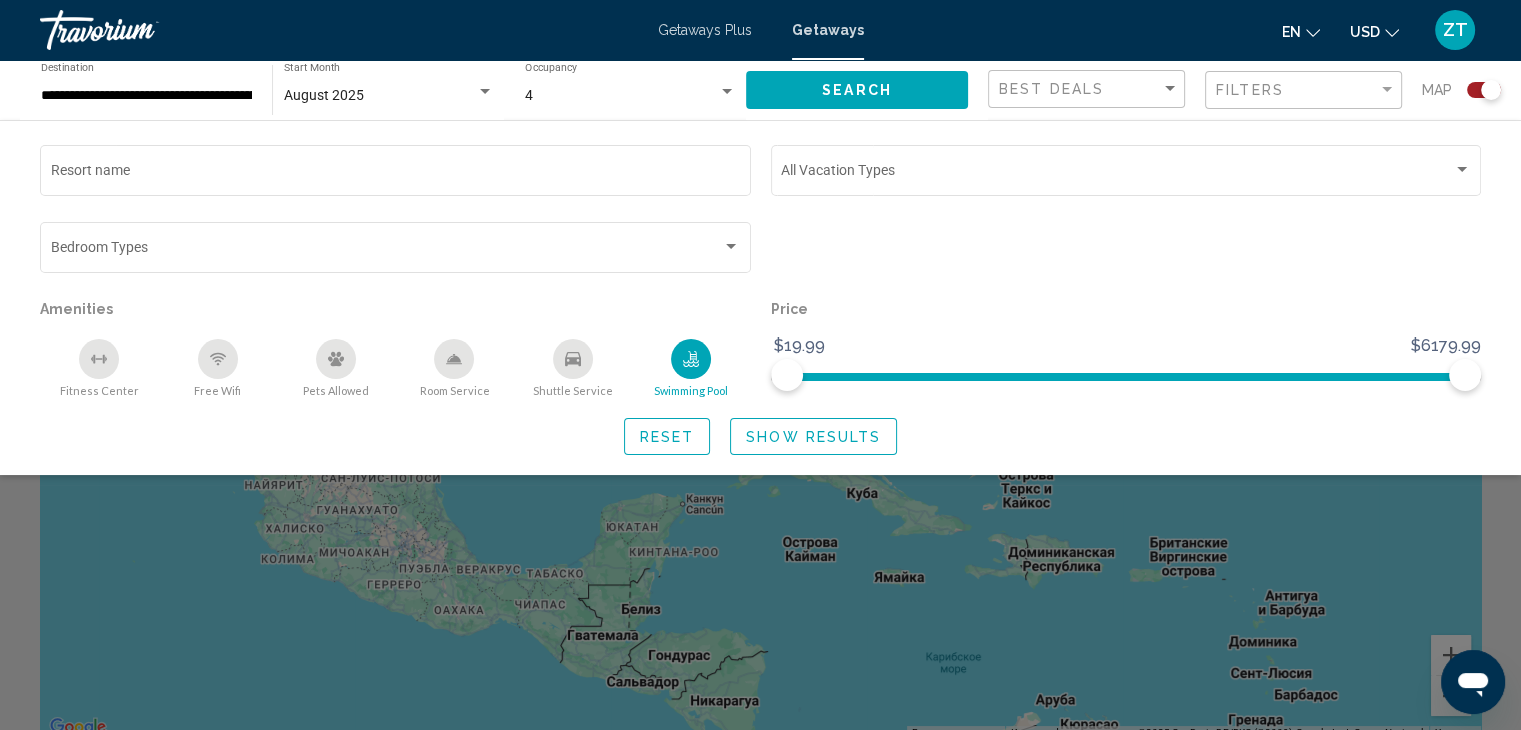 click 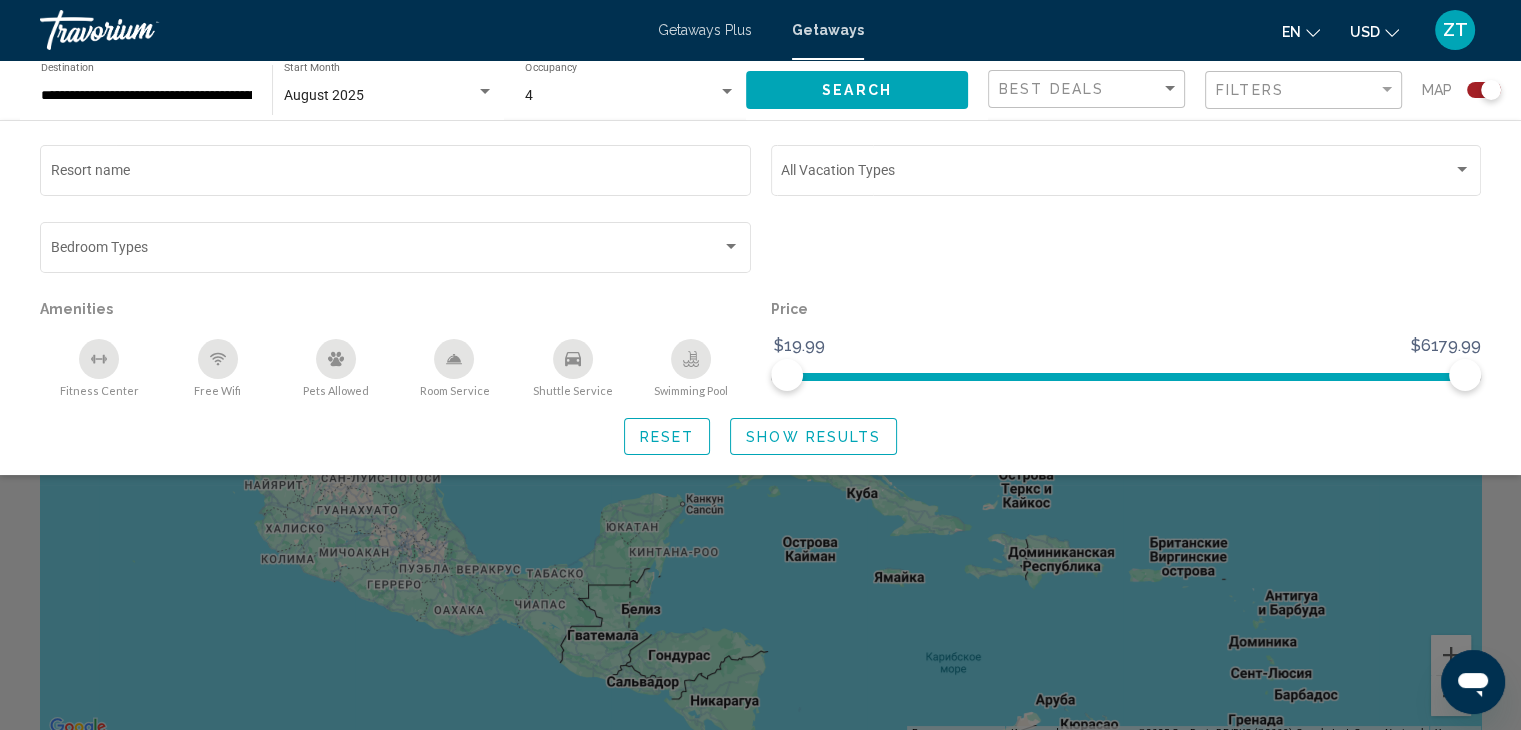 click on "Reset" 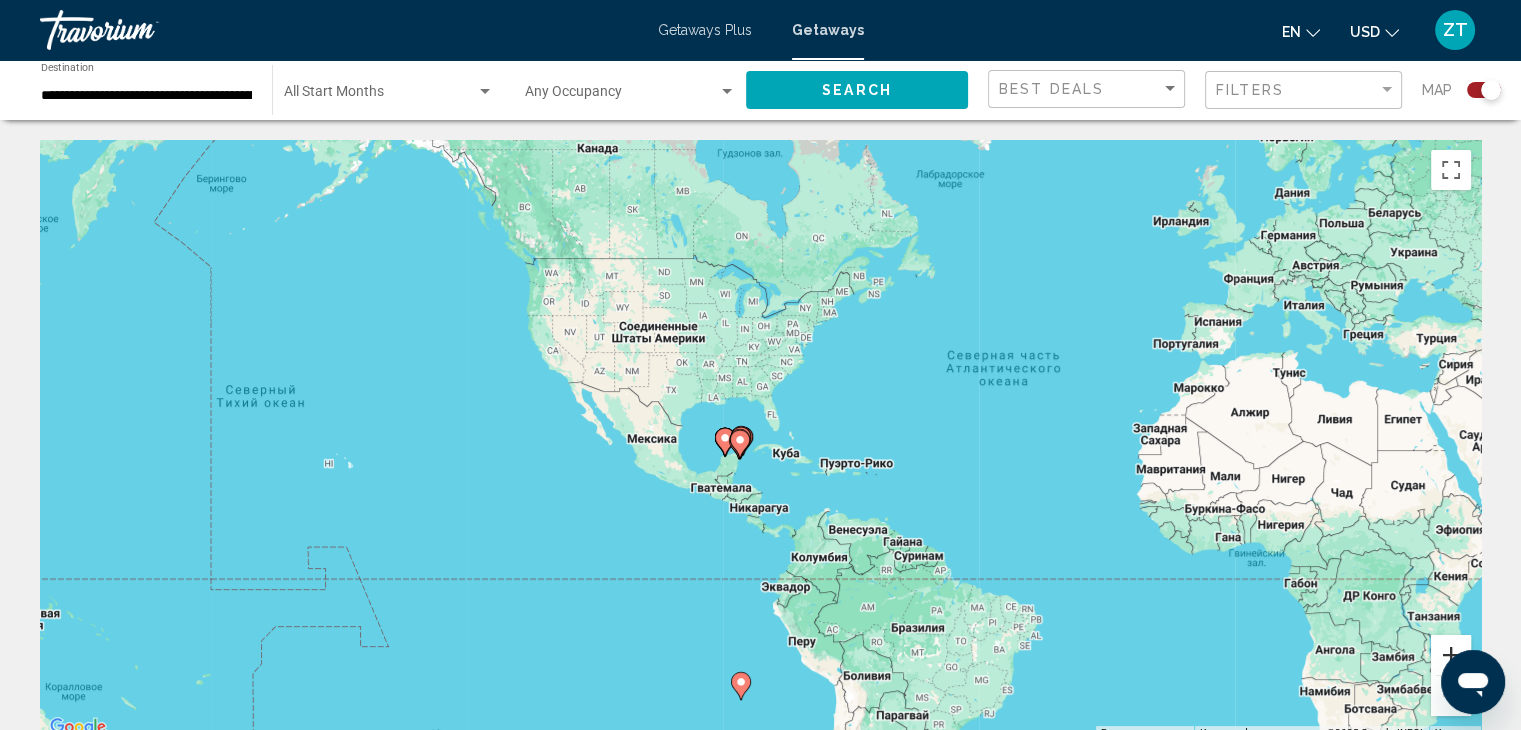 click at bounding box center (1451, 655) 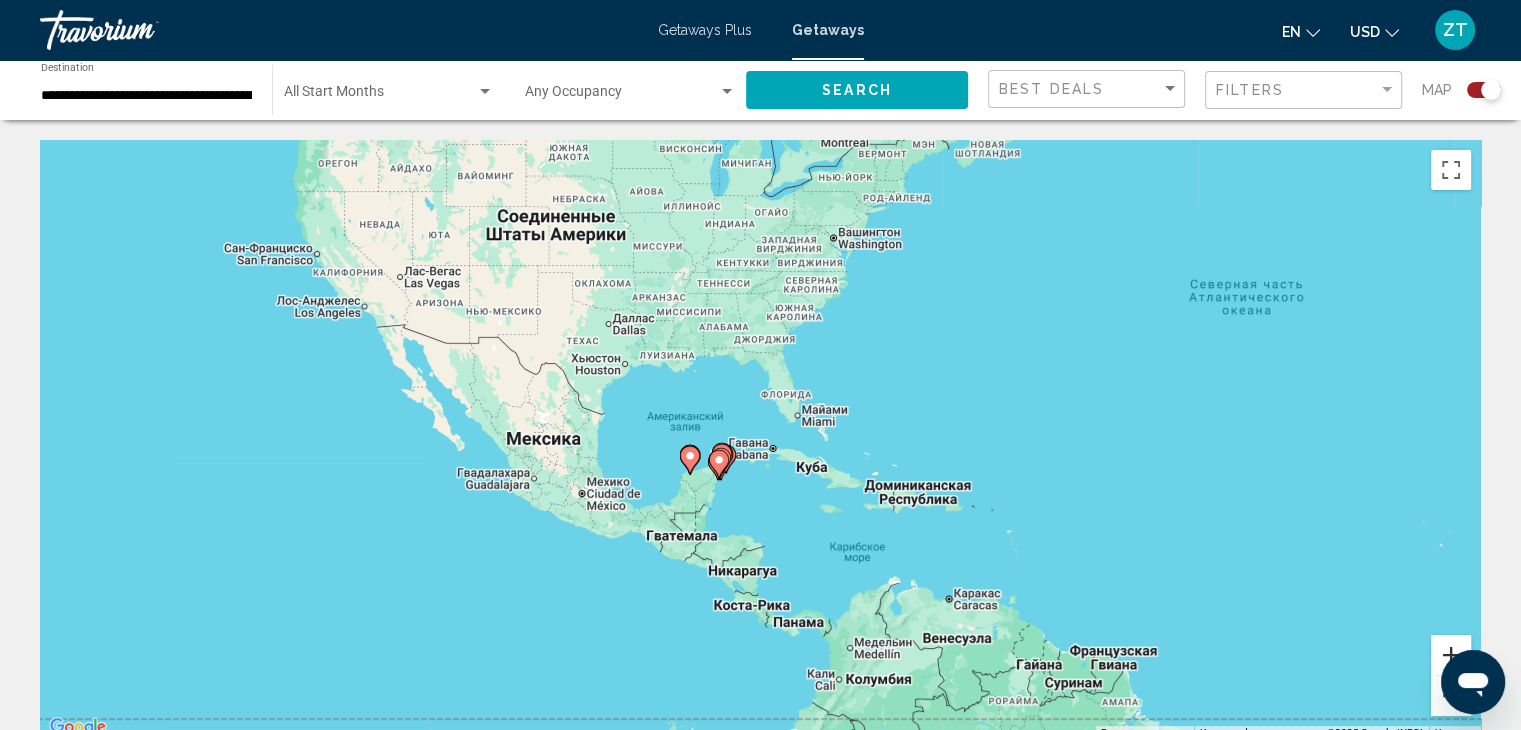 click at bounding box center [1451, 655] 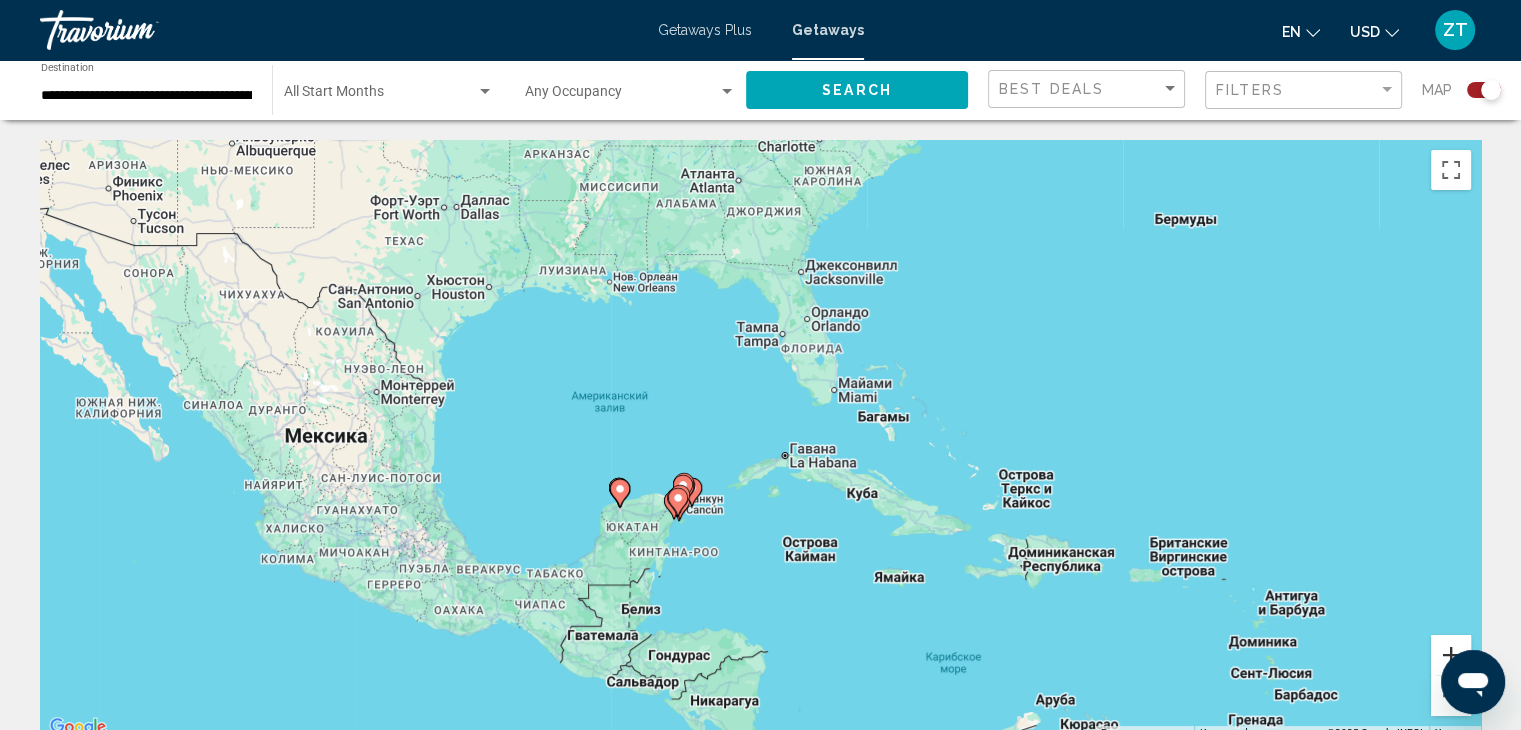 click at bounding box center [1451, 655] 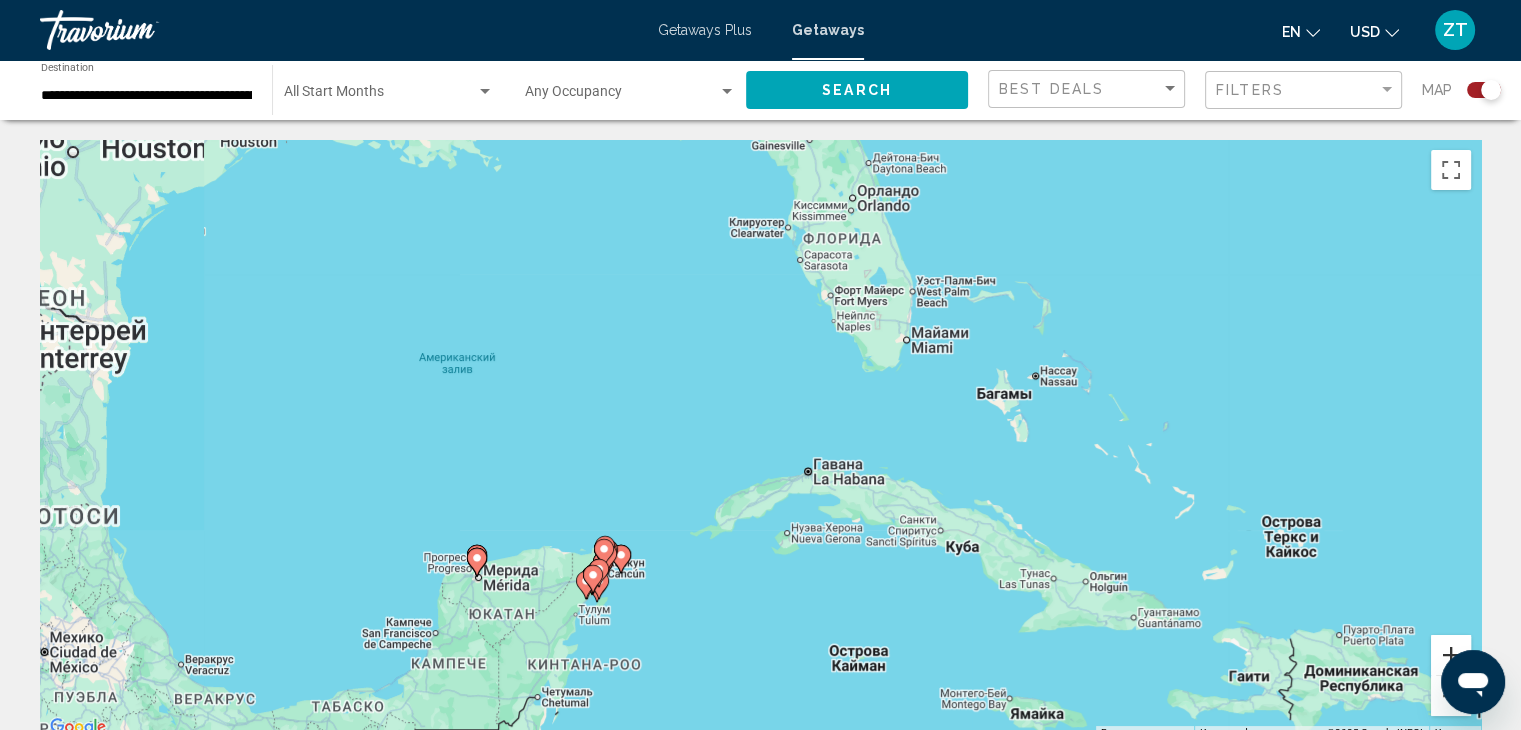 click at bounding box center (1451, 655) 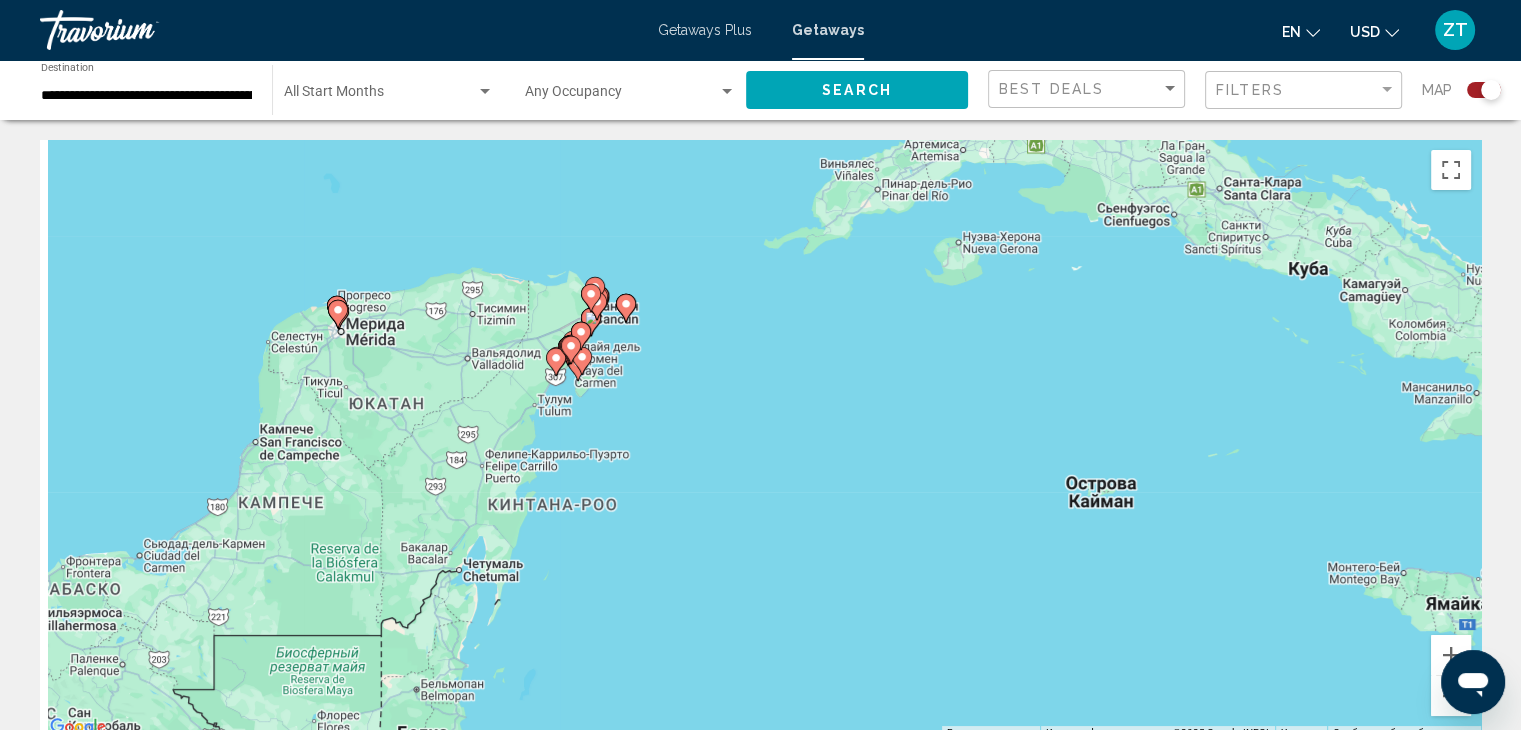 drag, startPoint x: 608, startPoint y: 661, endPoint x: 756, endPoint y: 270, distance: 418.07297 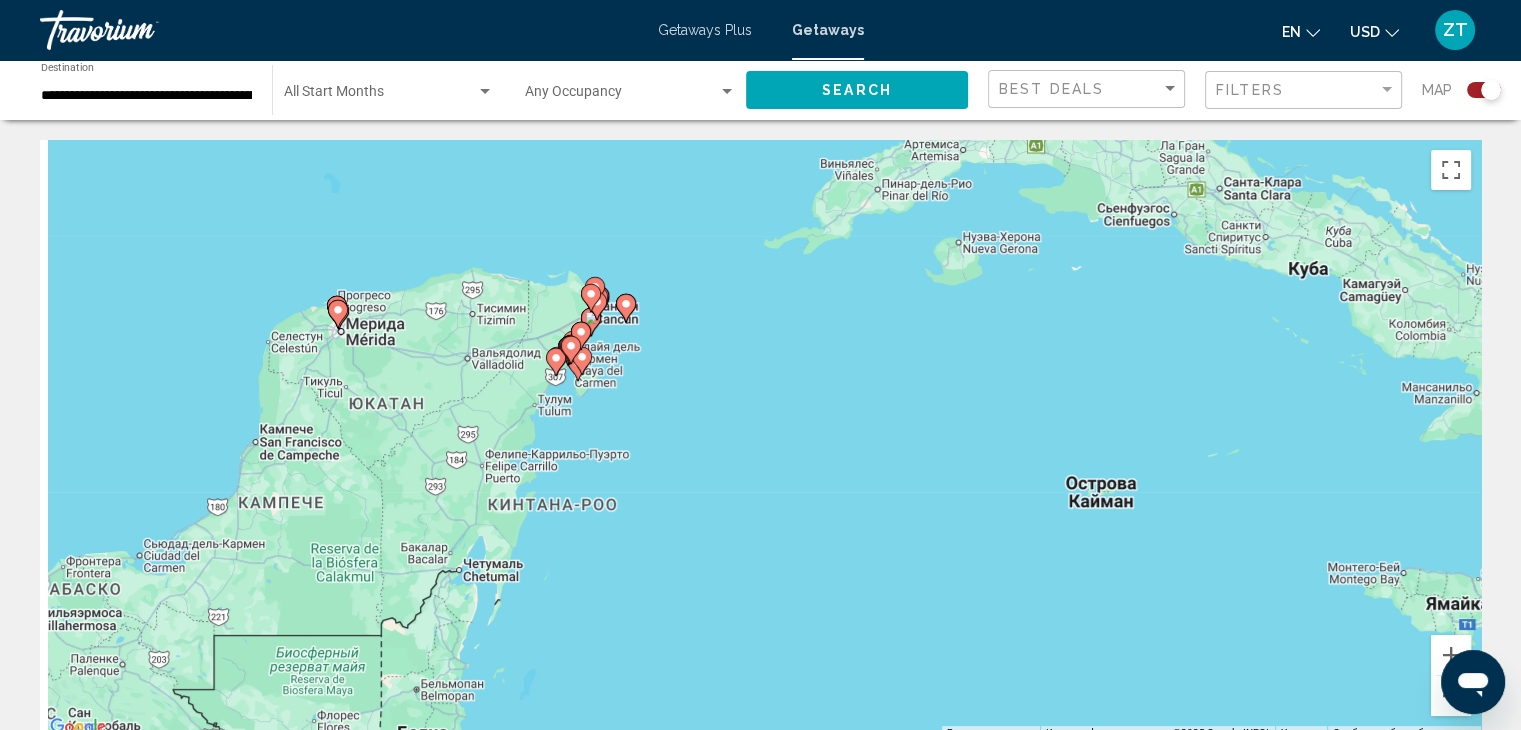 click on "Чтобы активировать перетаскивание с помощью клавиатуры, нажмите Alt + Ввод. После этого перемещайте маркер, используя клавиши со стрелками. Чтобы завершить перетаскивание, нажмите клавишу Ввод. Чтобы отменить действие, нажмите клавишу Esc." at bounding box center [760, 440] 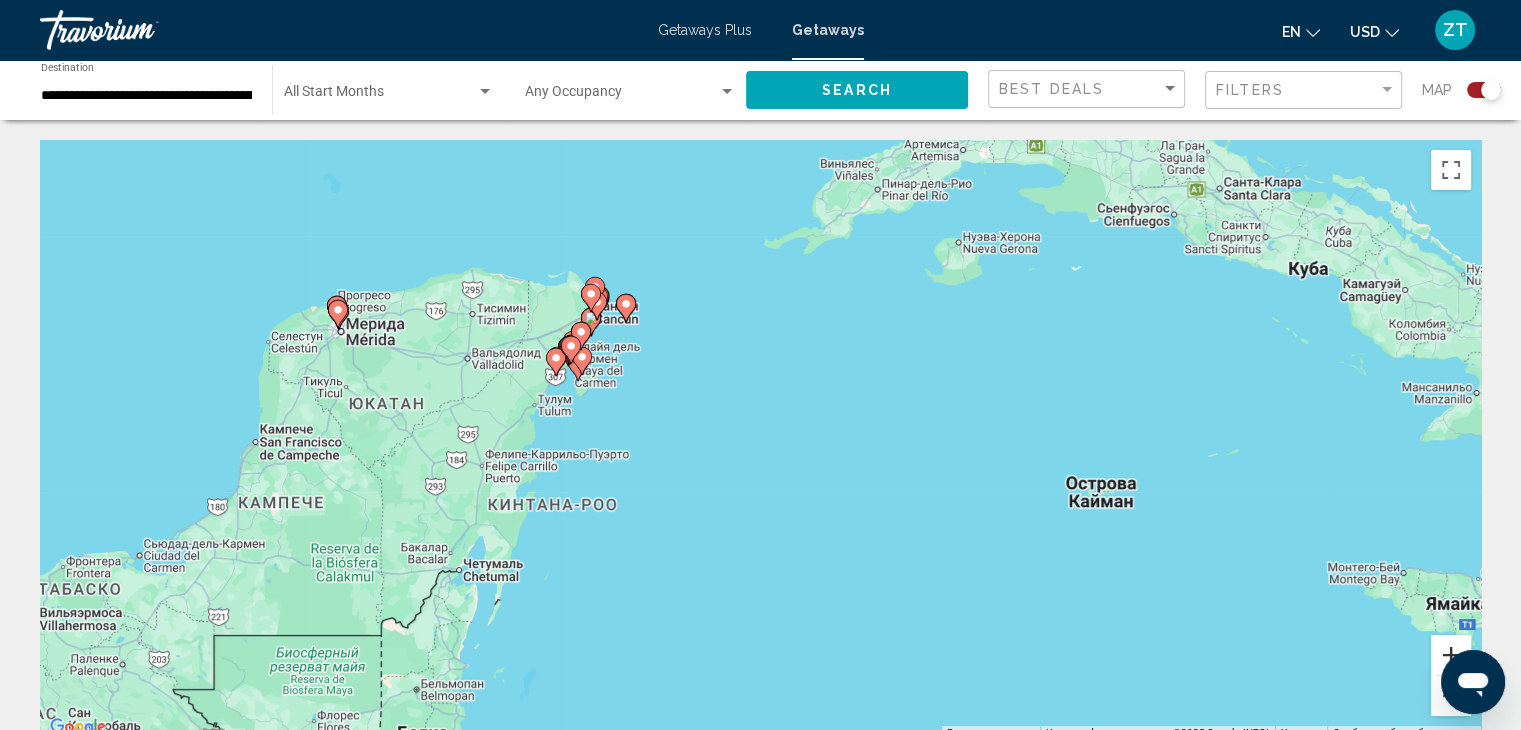 click at bounding box center (1451, 655) 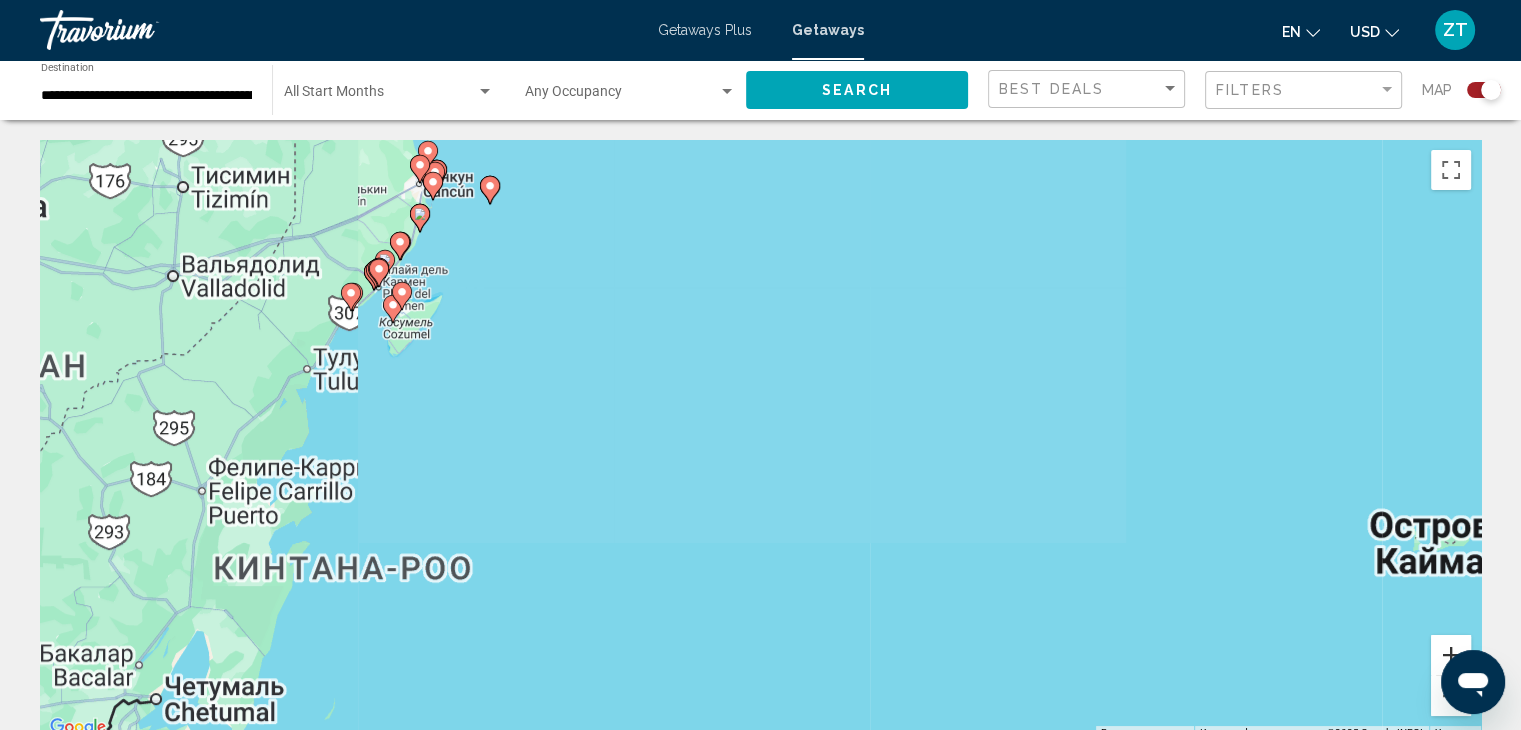 click at bounding box center [1451, 655] 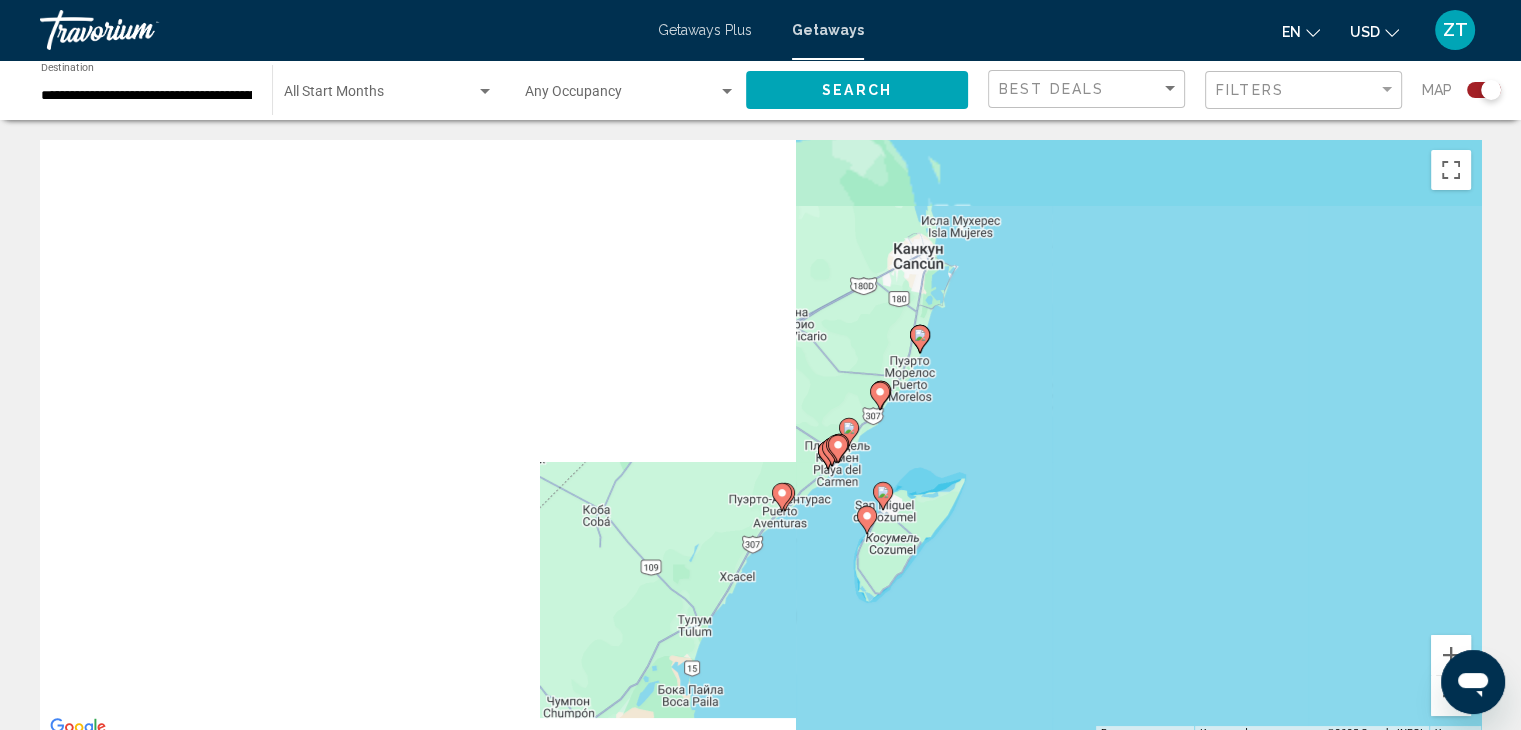 drag, startPoint x: 468, startPoint y: 446, endPoint x: 1346, endPoint y: 686, distance: 910.21094 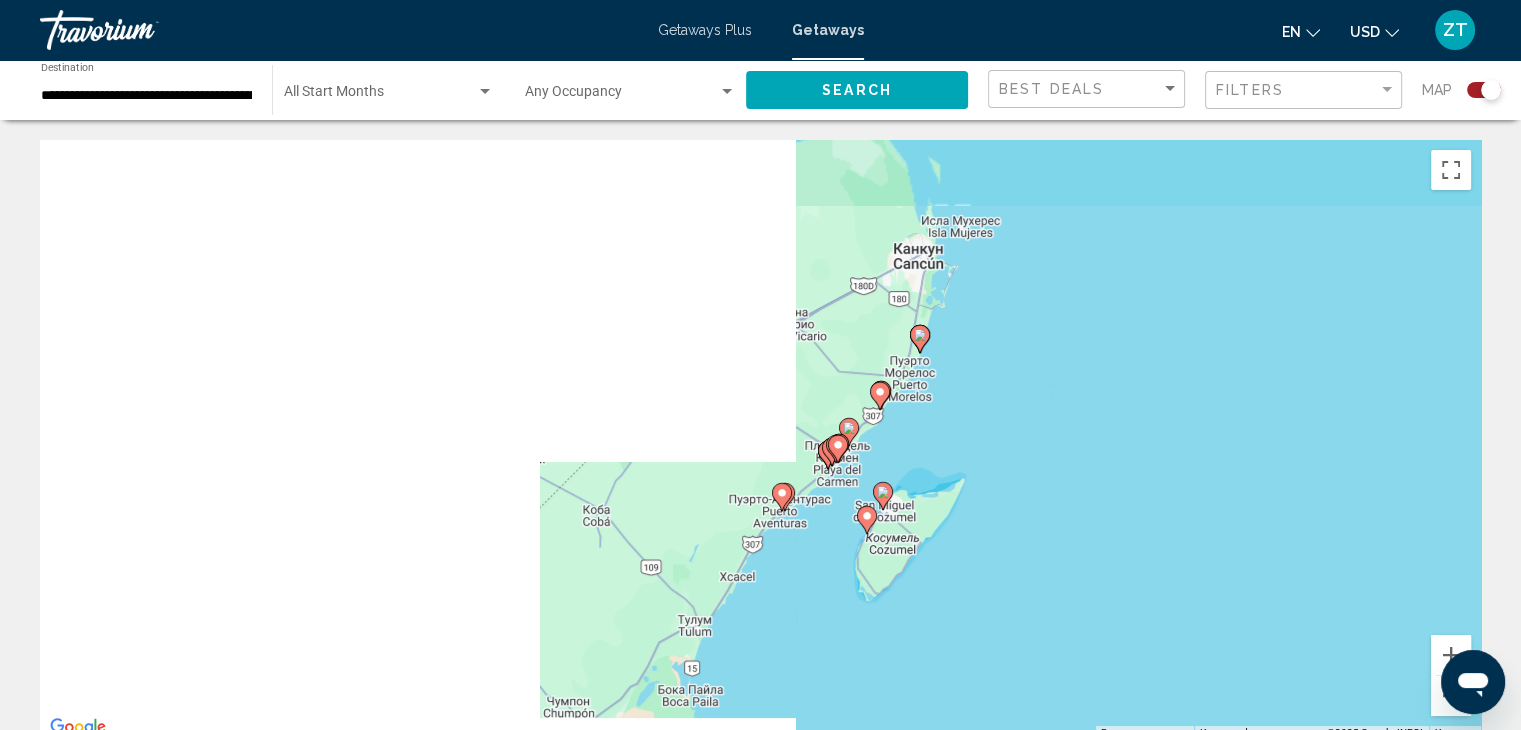 click on "**********" at bounding box center (760, 365) 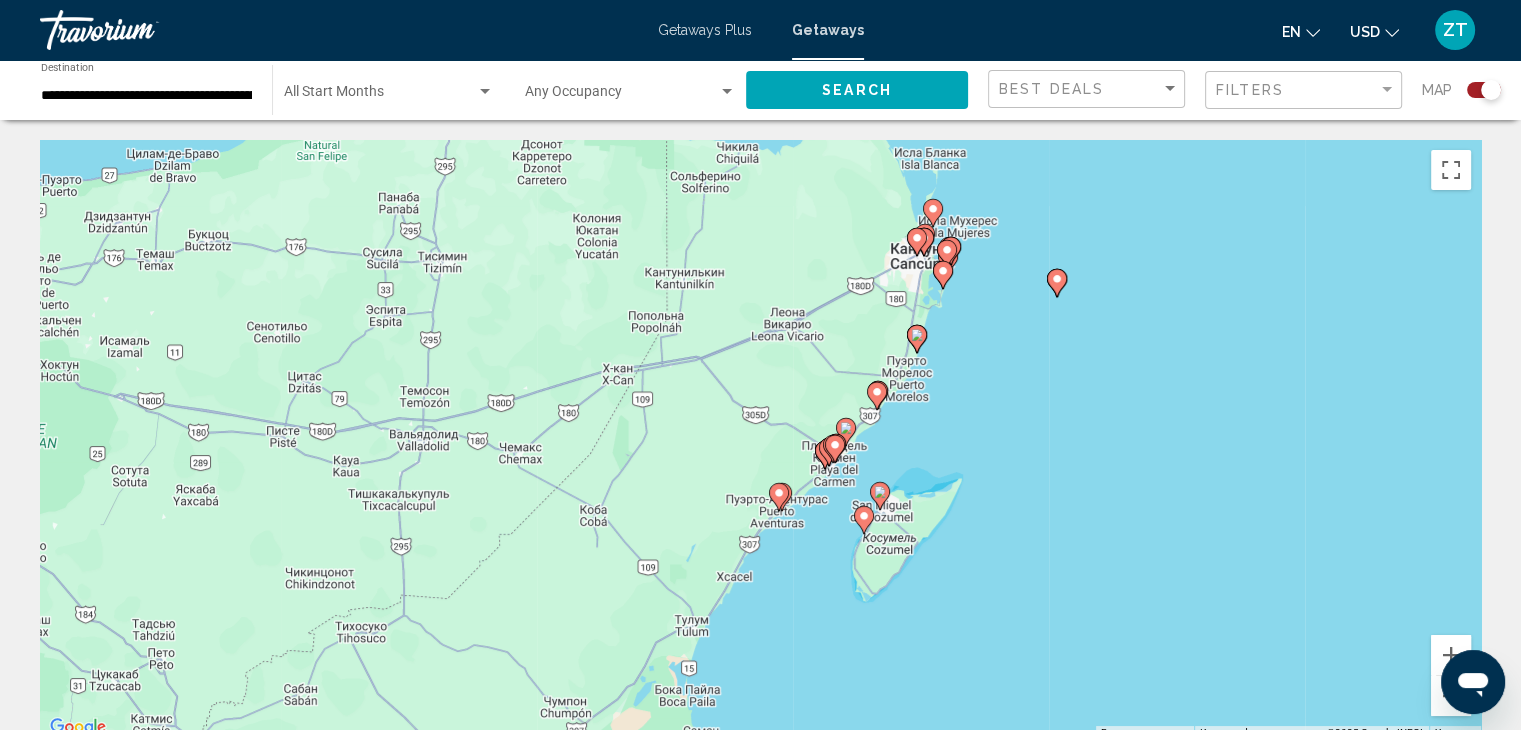 click 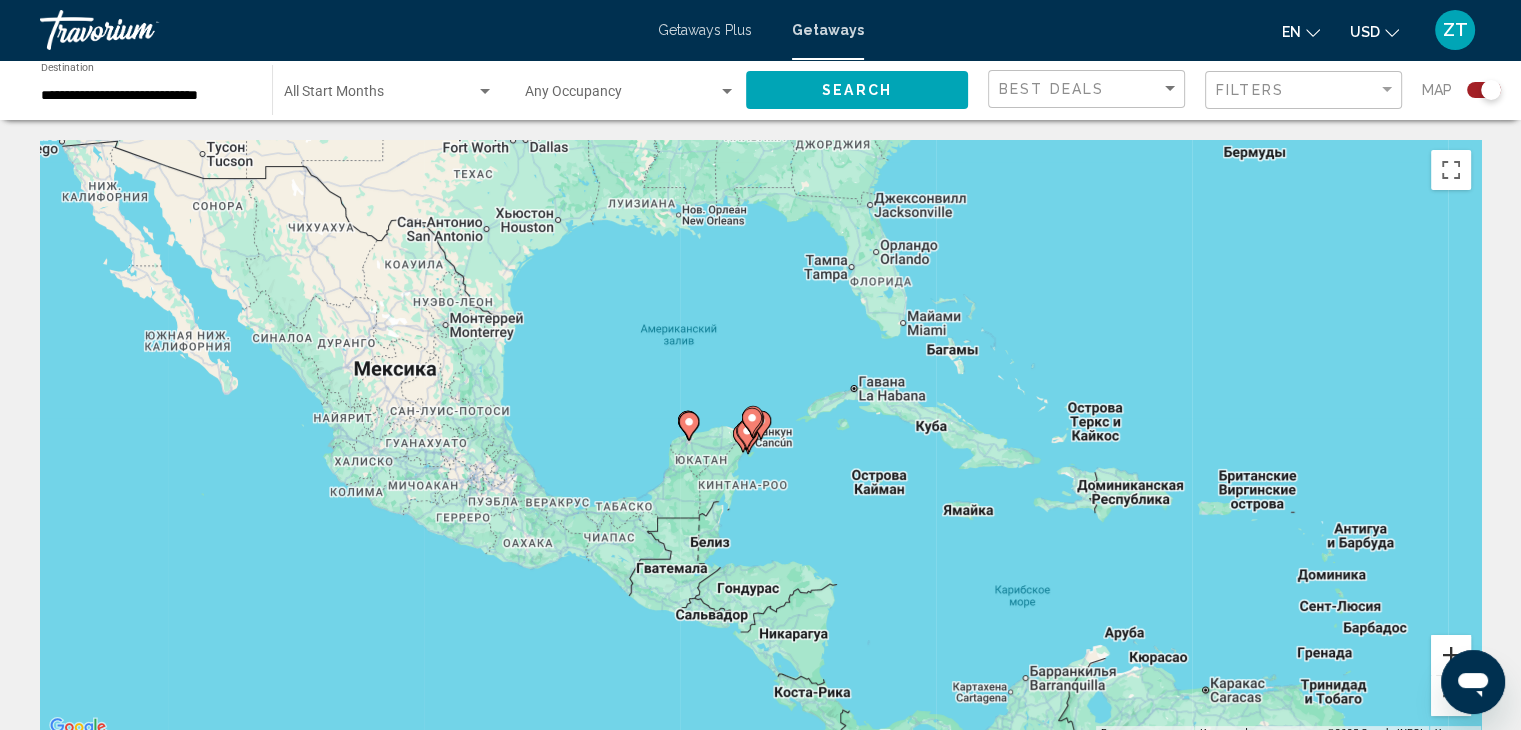 click at bounding box center [1451, 655] 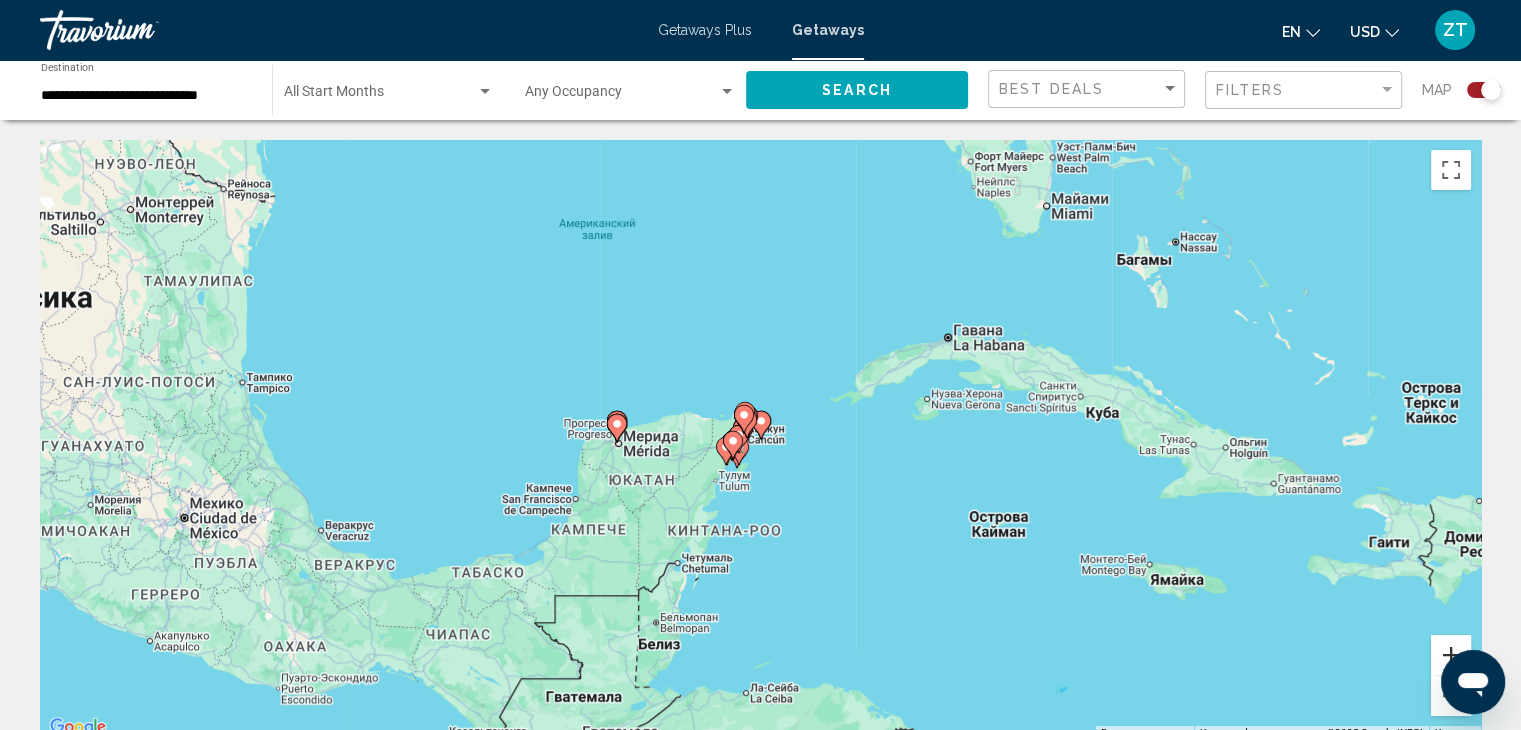 click at bounding box center (1451, 655) 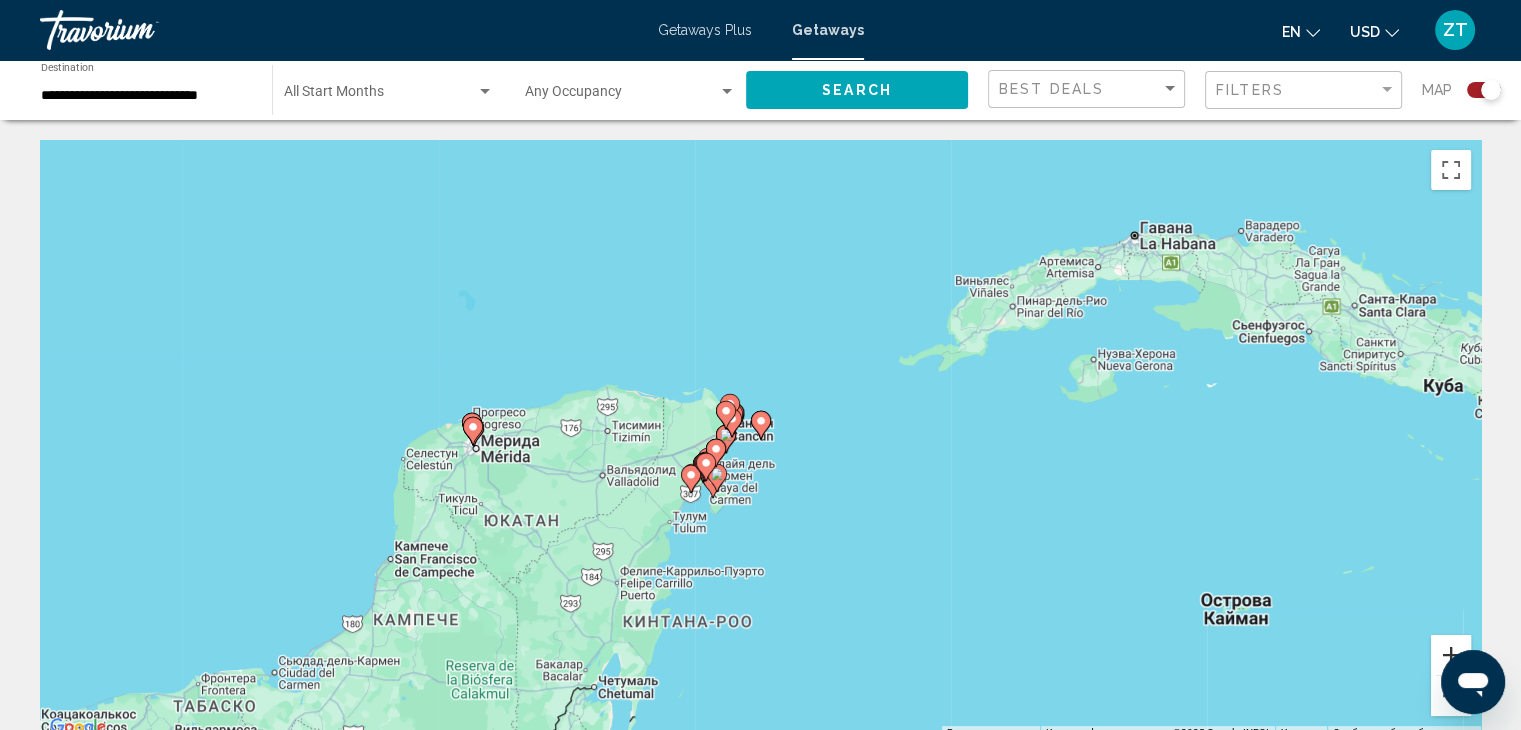 click at bounding box center [1451, 655] 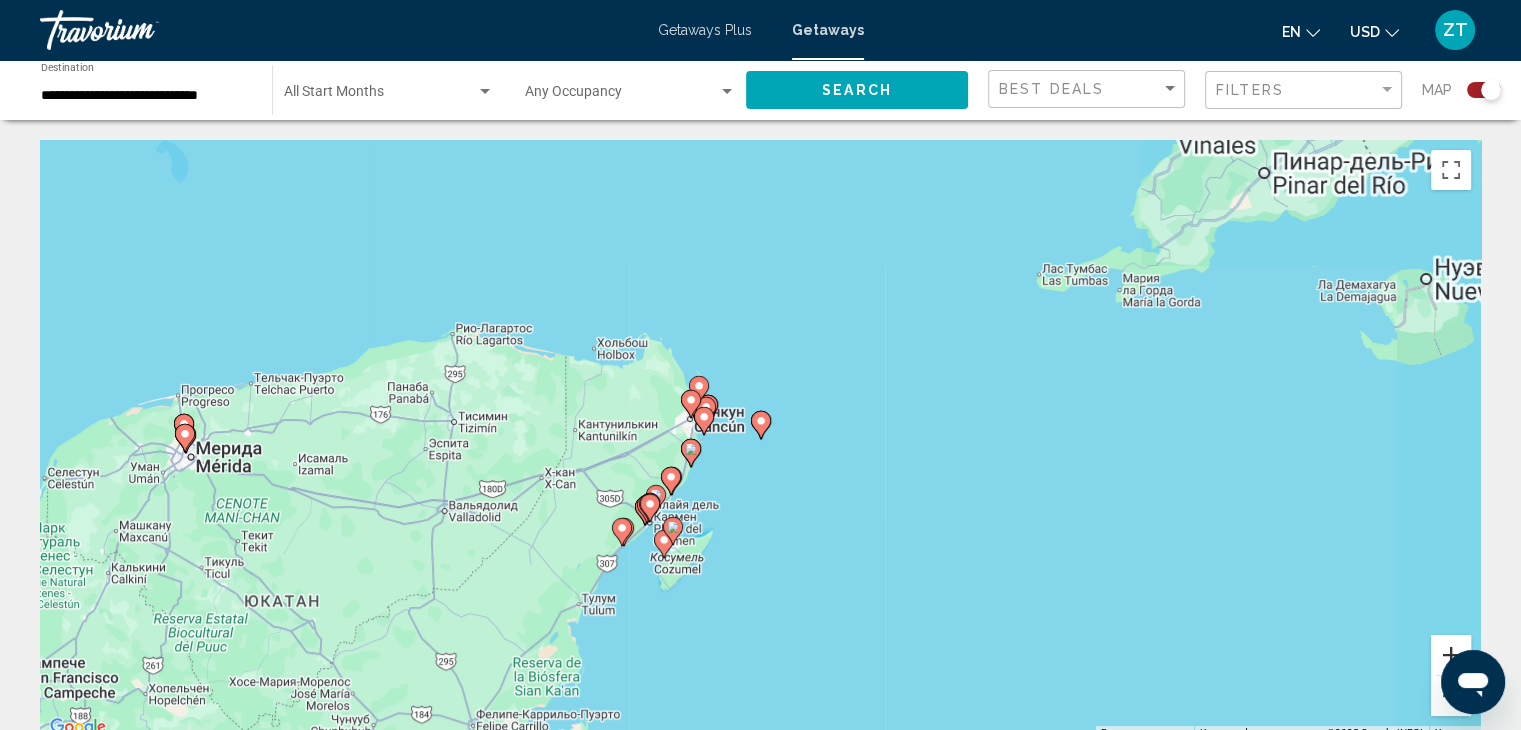 click at bounding box center (1451, 655) 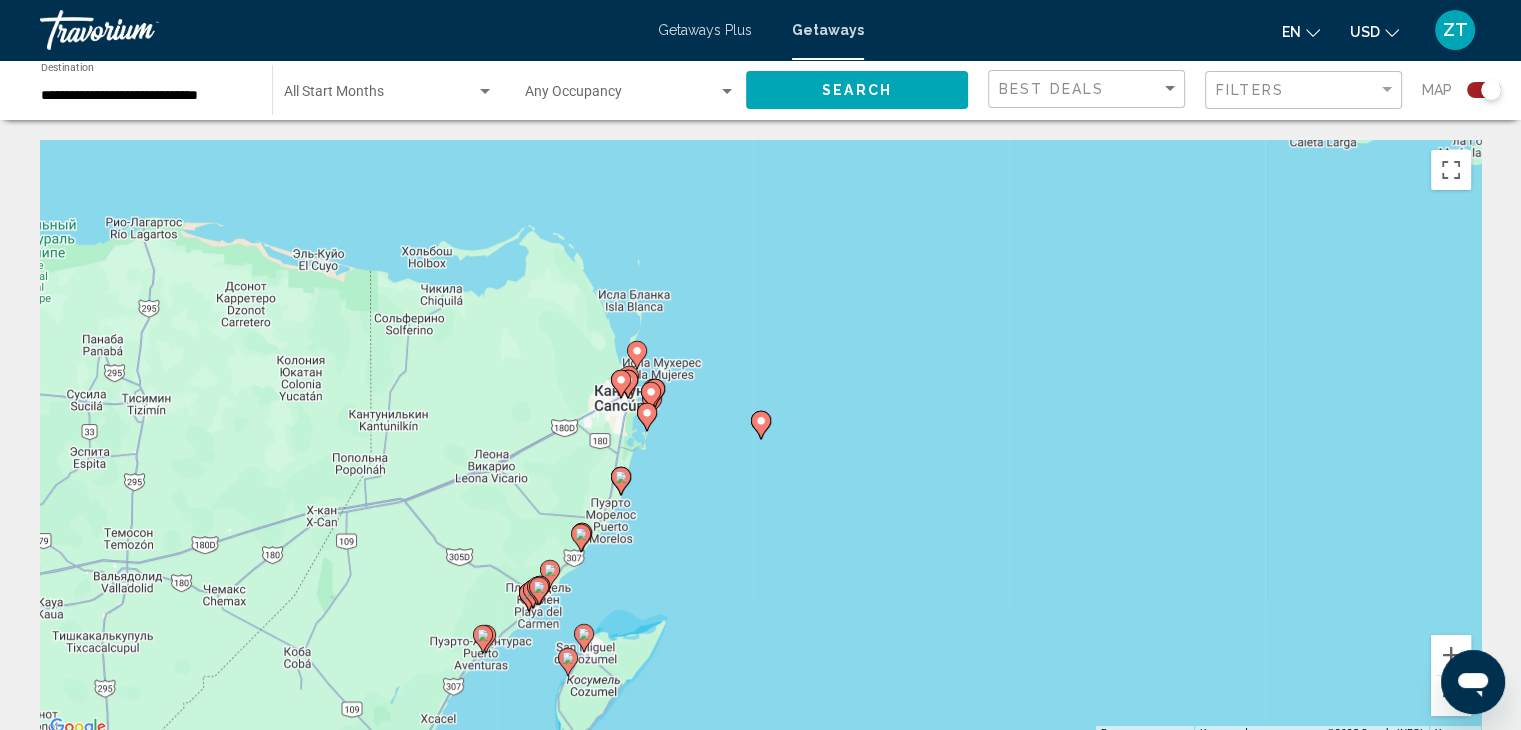 click 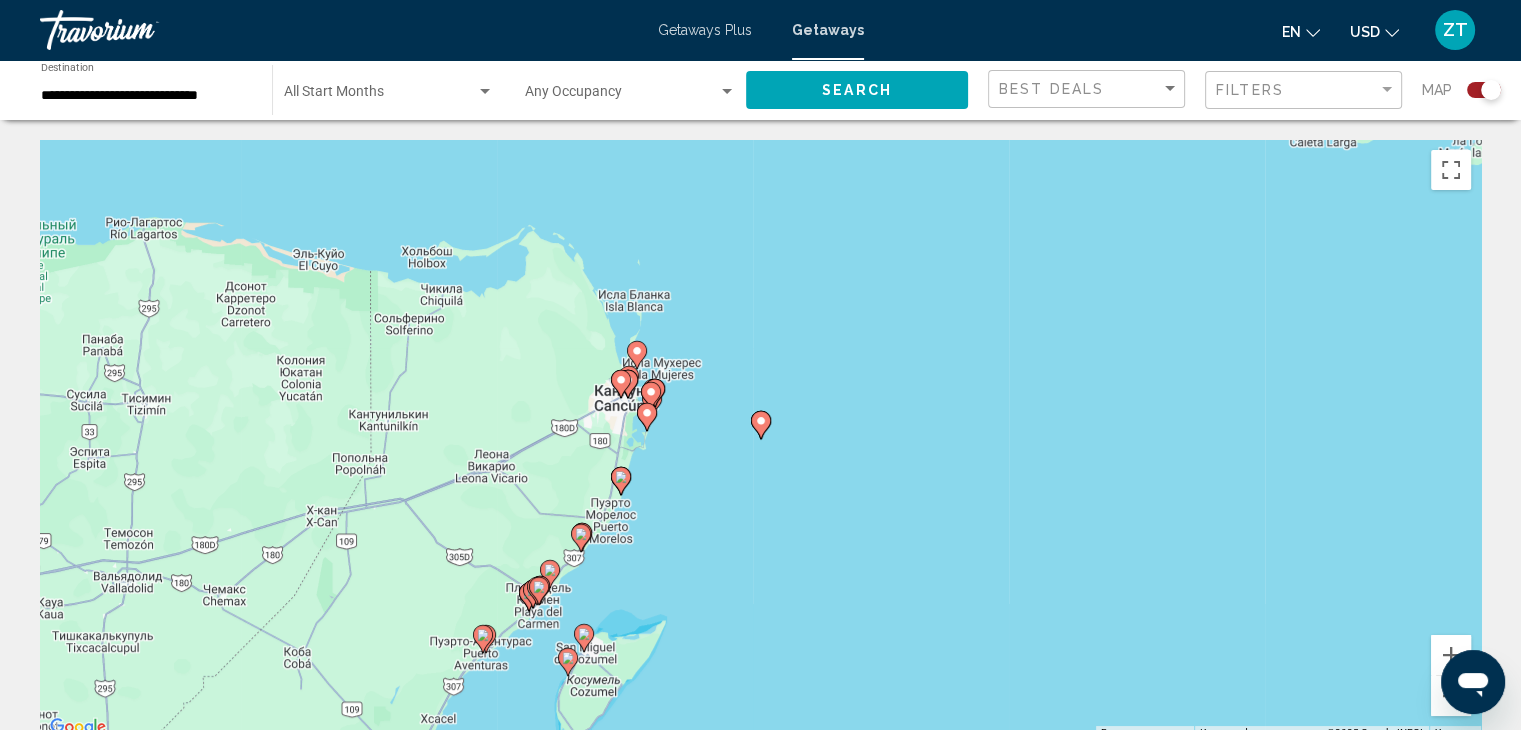 type on "**********" 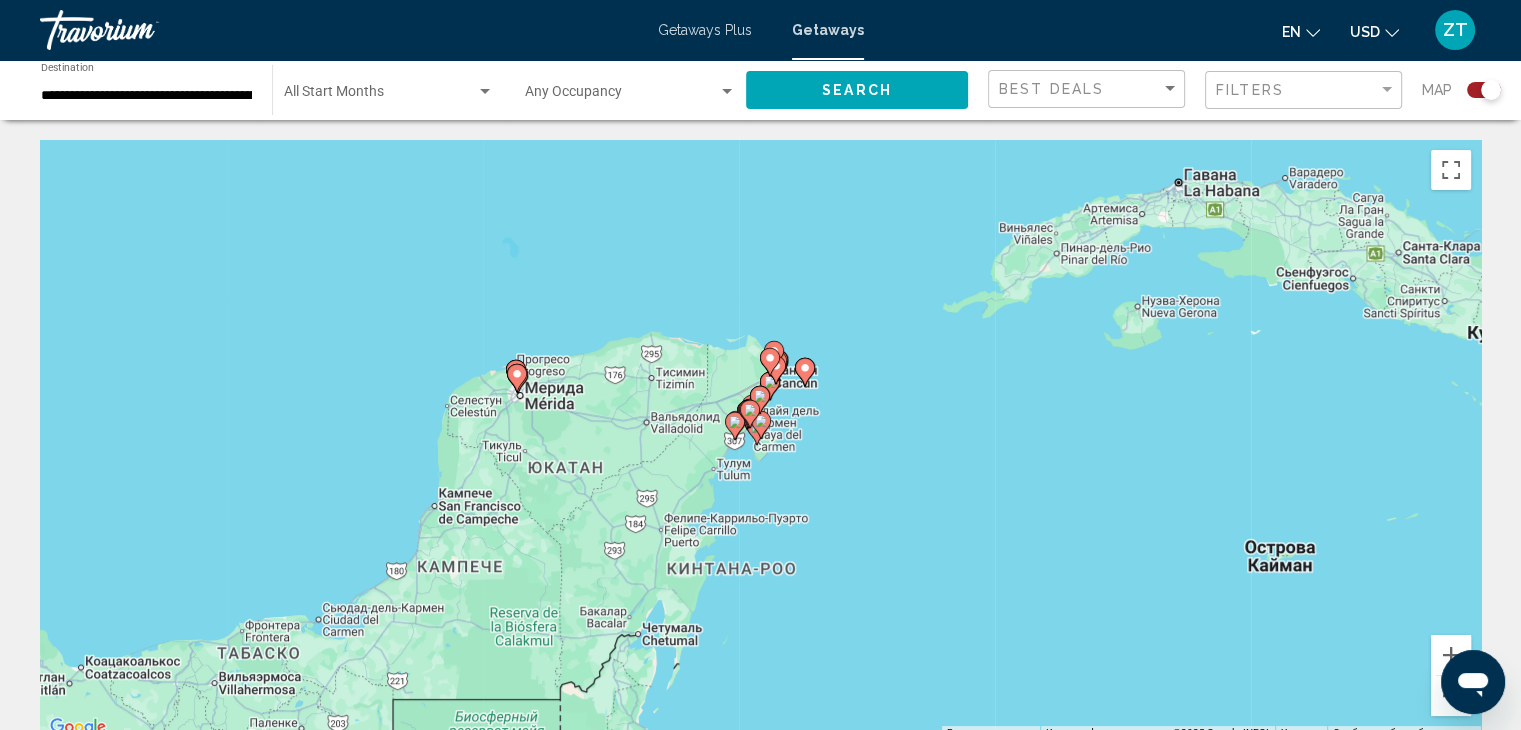 click at bounding box center [761, 425] 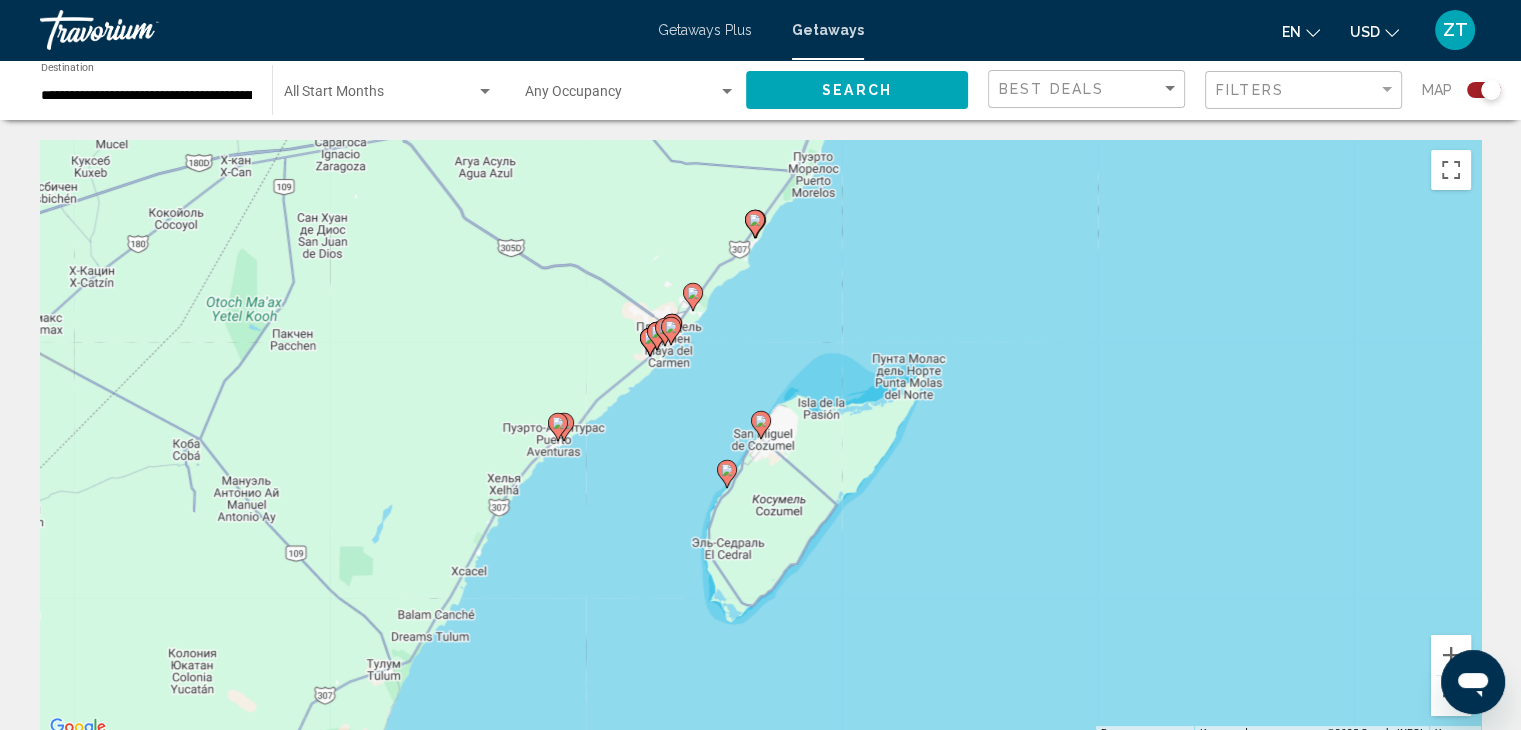 click 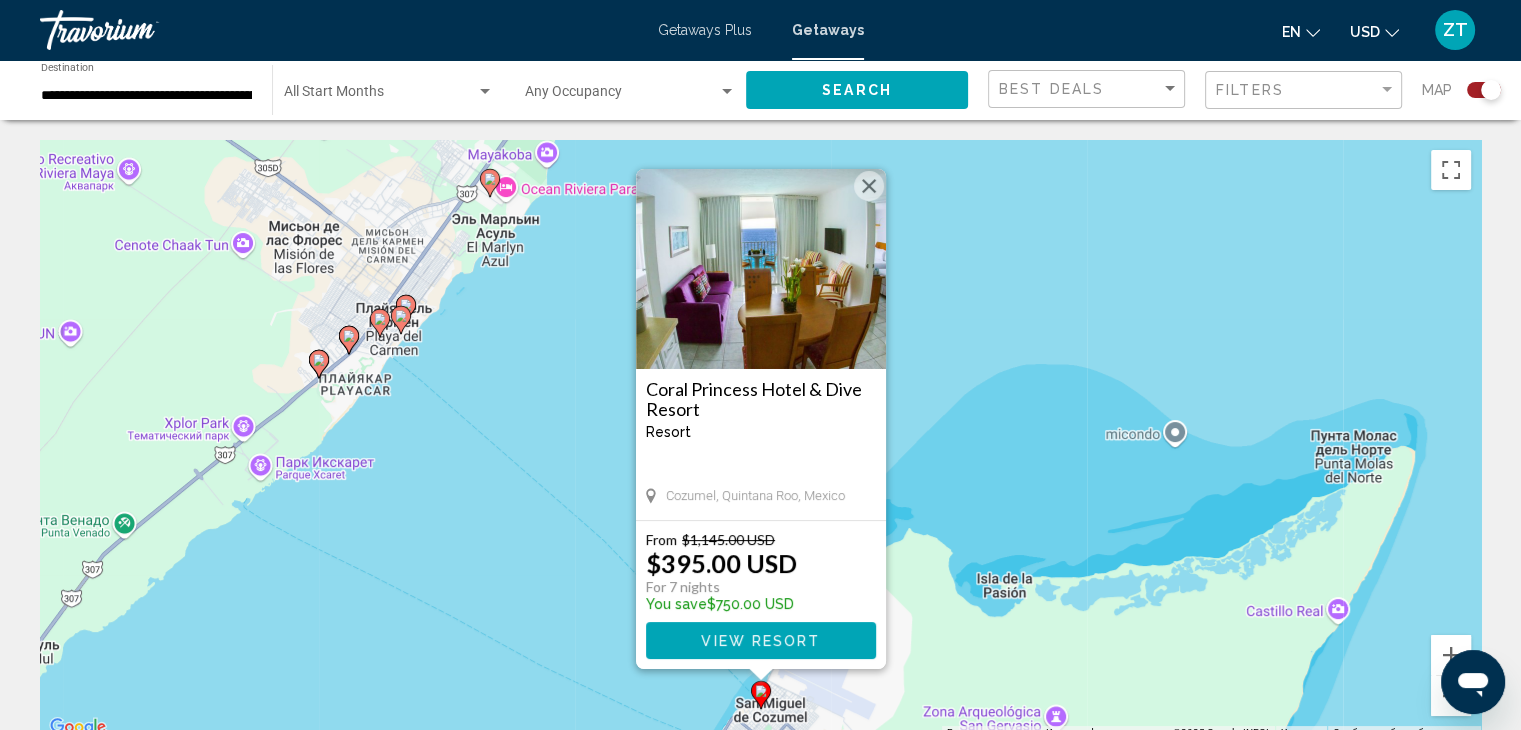 click at bounding box center (869, 186) 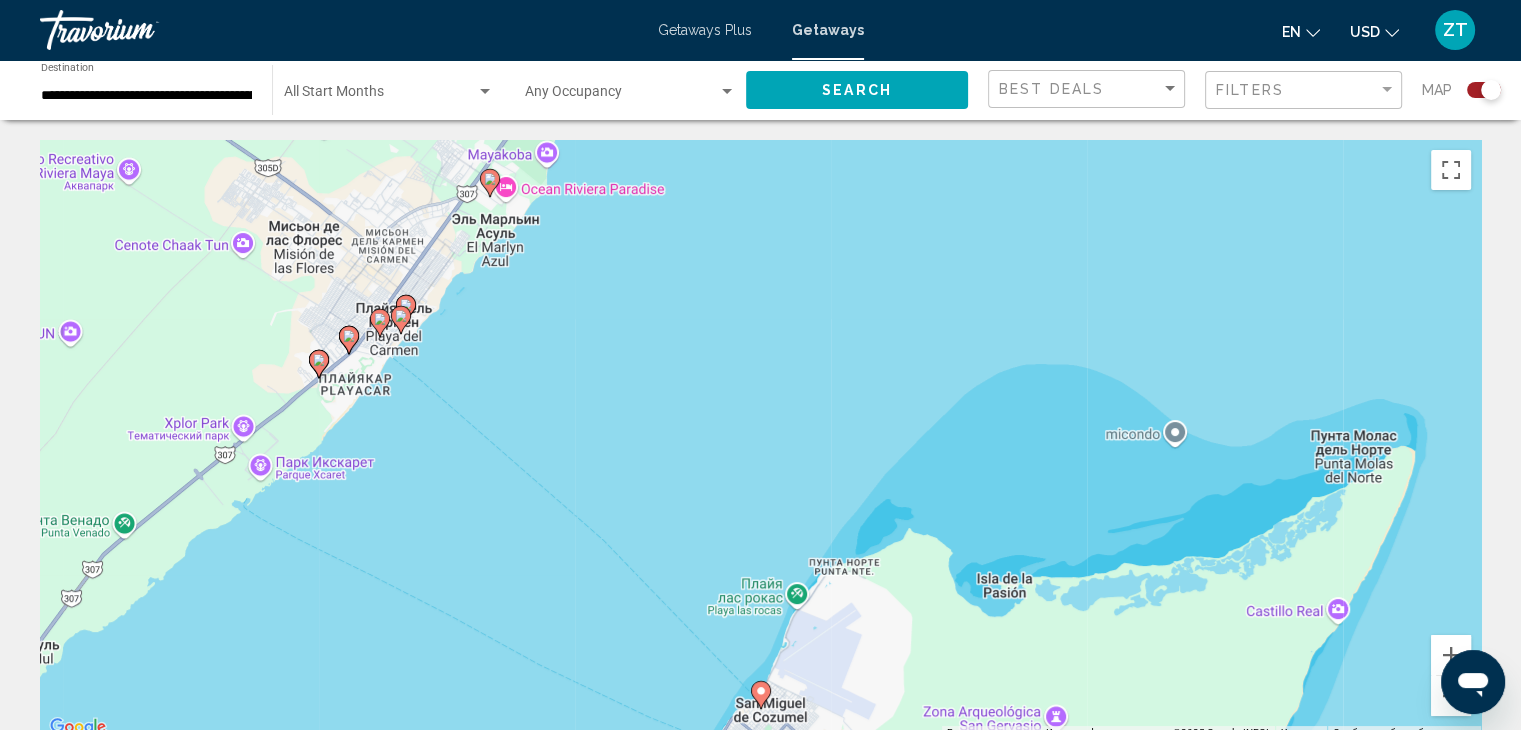 click 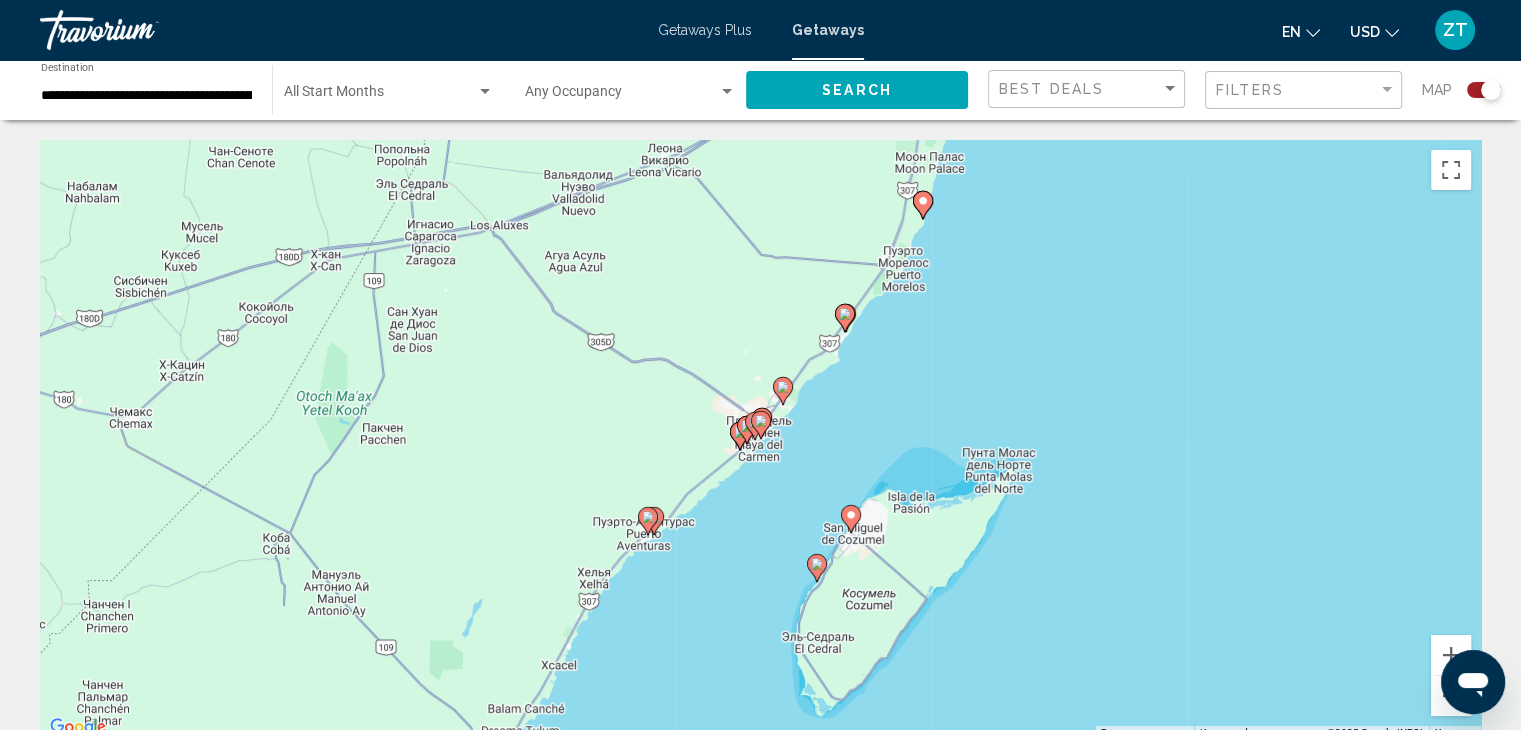 click 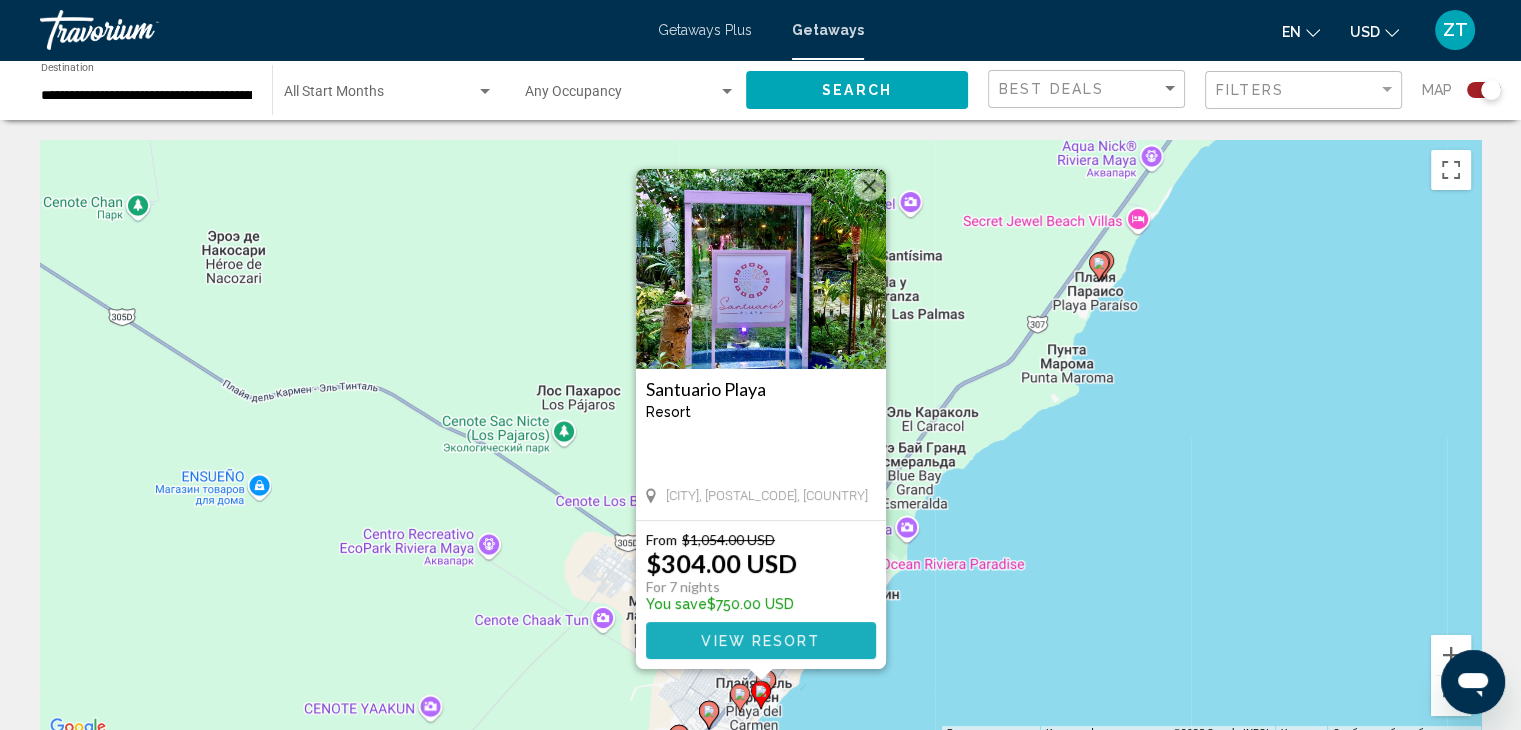 click on "View Resort" at bounding box center (760, 641) 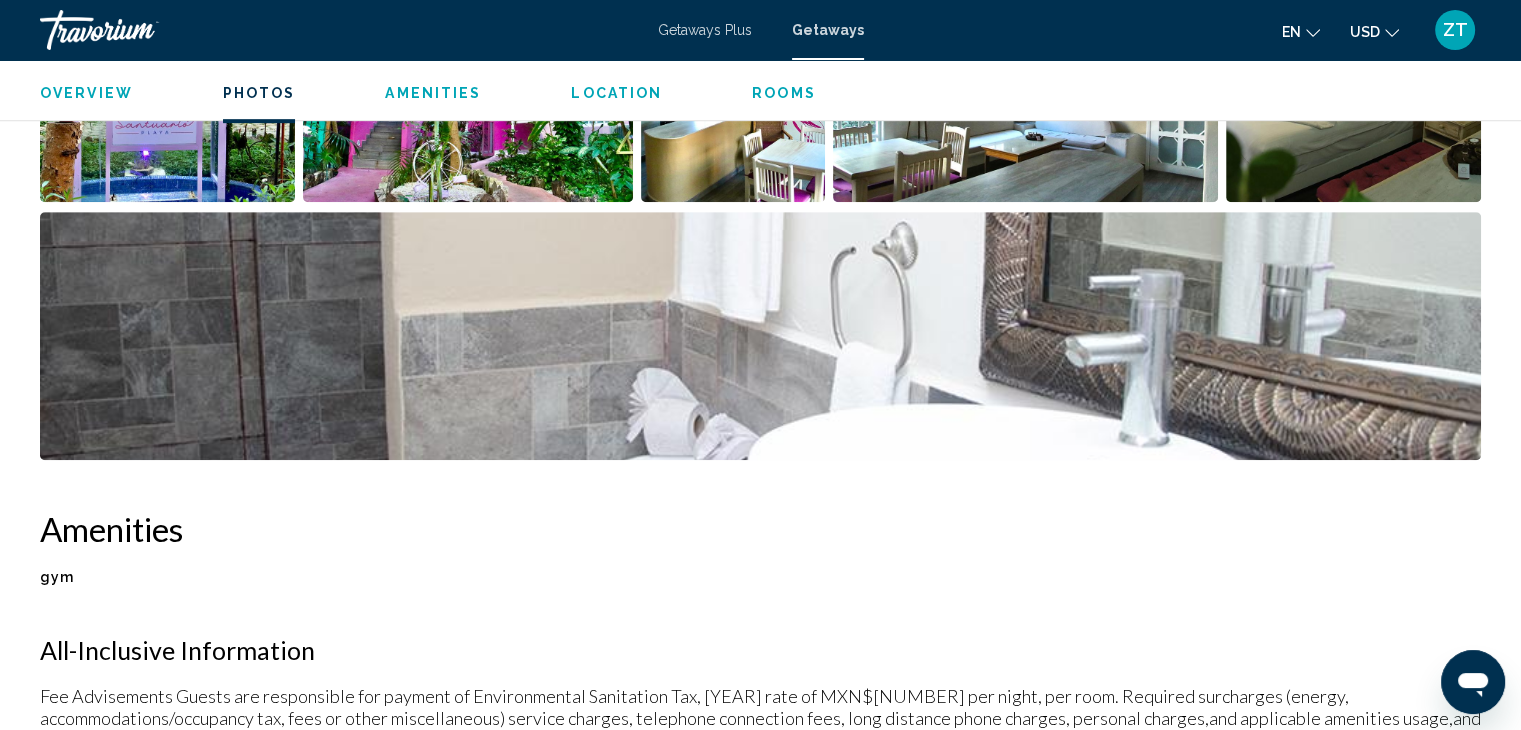 scroll, scrollTop: 1200, scrollLeft: 0, axis: vertical 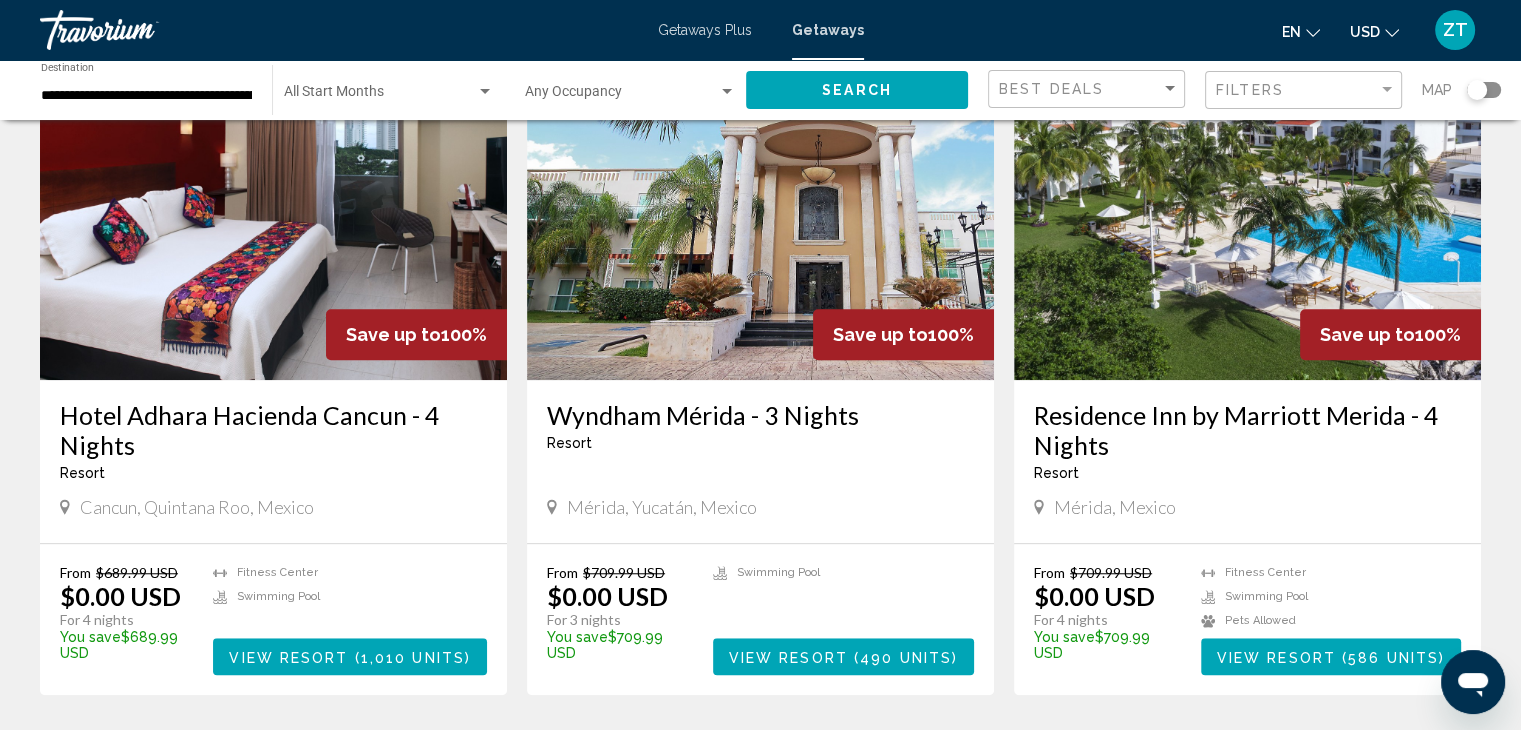 click on "Residence Inn by Marriott Merida - 4 Nights" at bounding box center (1247, 430) 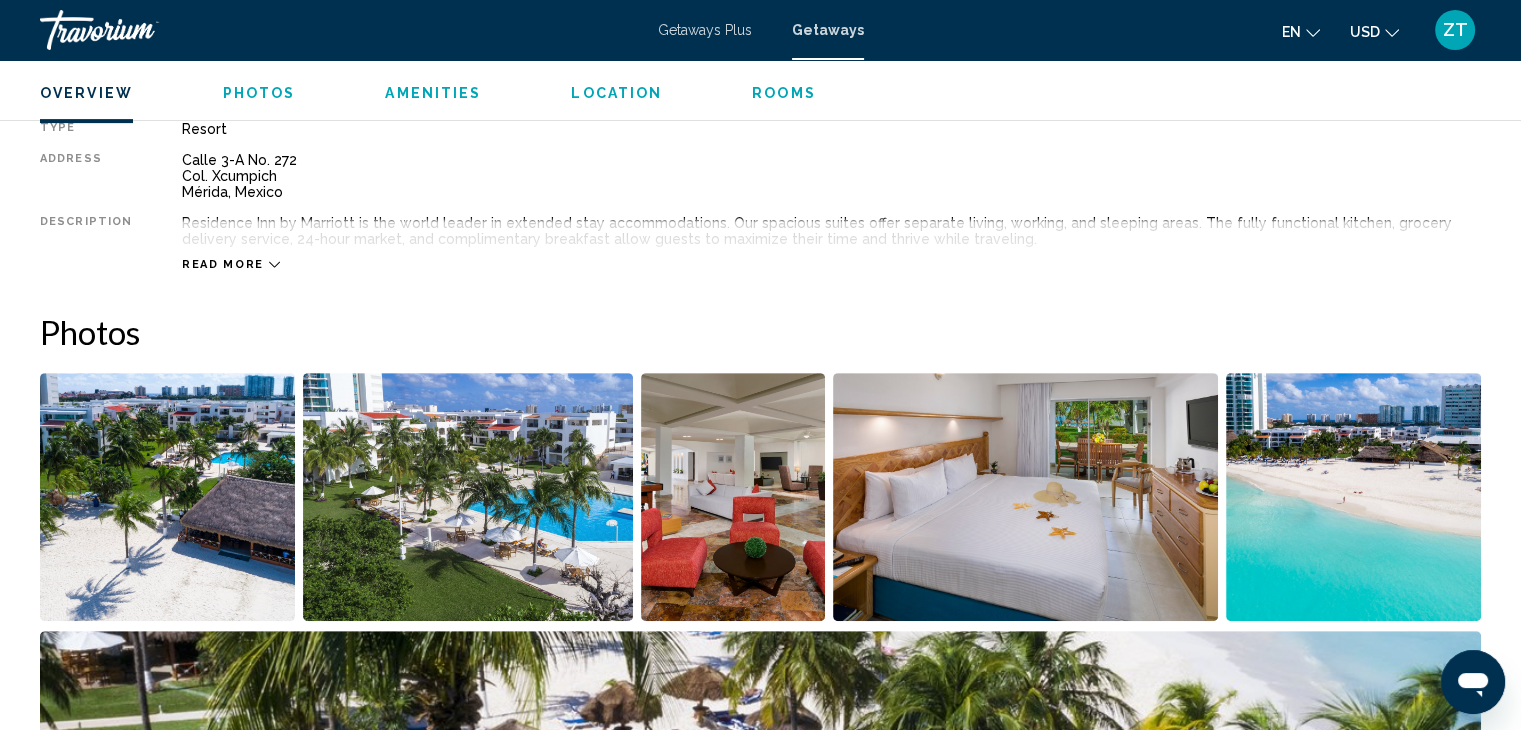 scroll, scrollTop: 800, scrollLeft: 0, axis: vertical 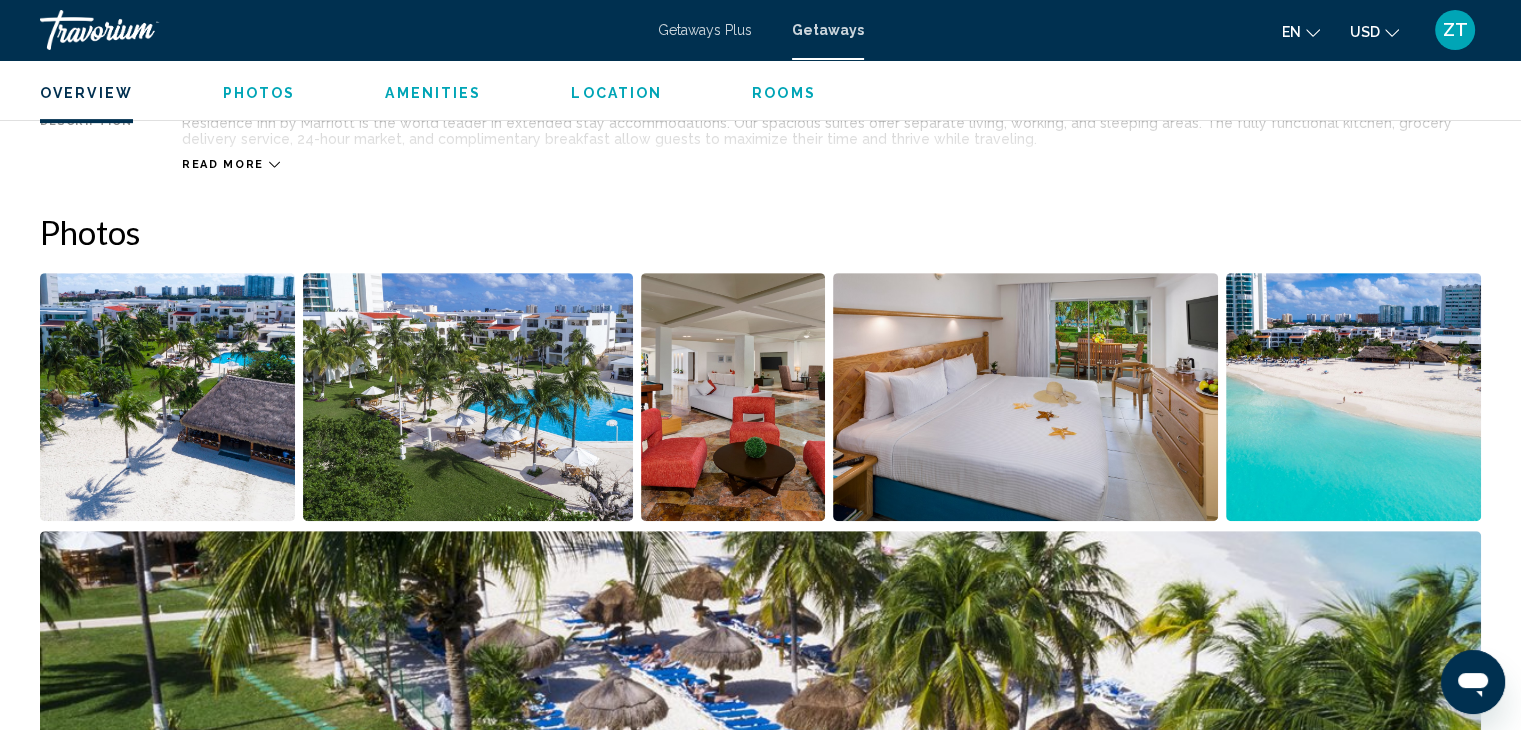 click at bounding box center [1353, 397] 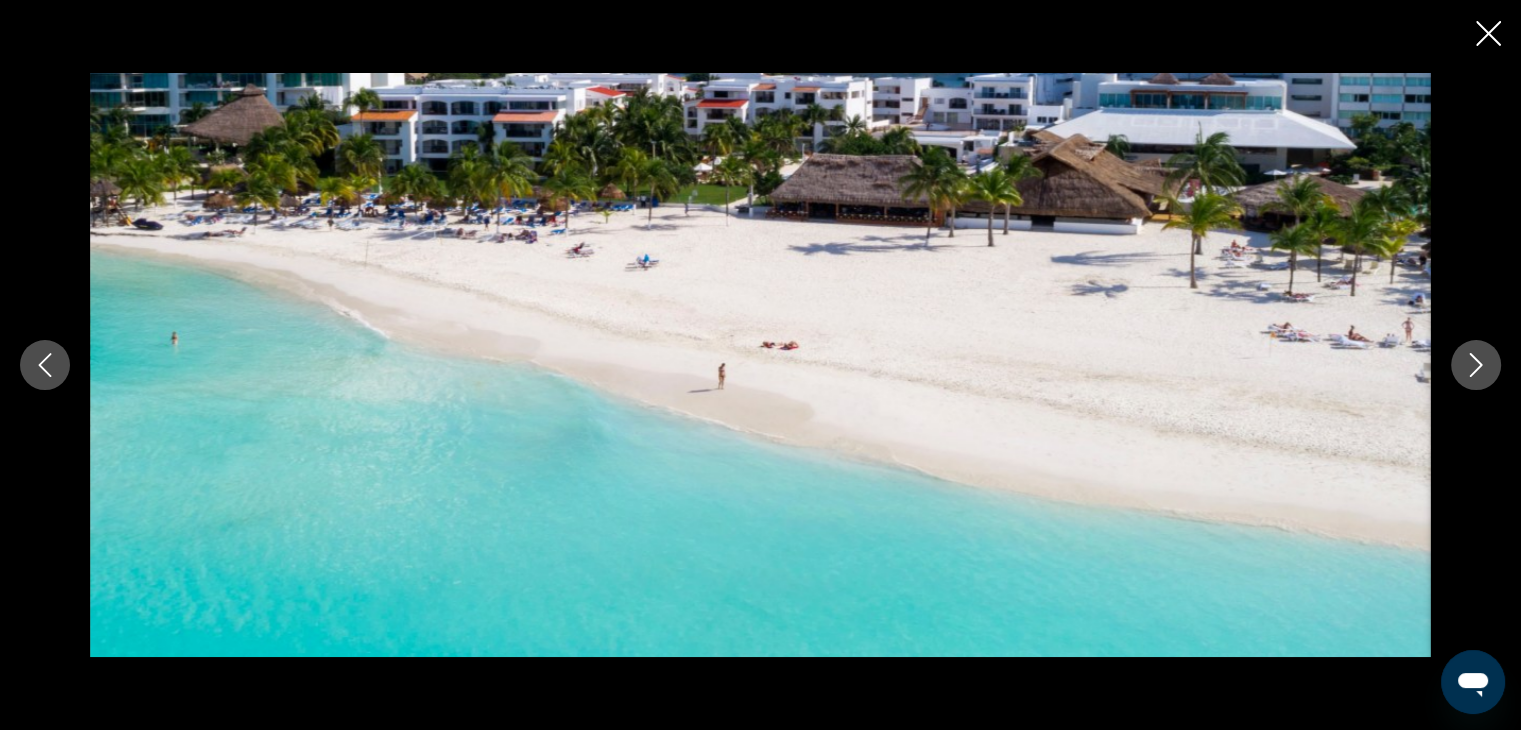 click at bounding box center (1476, 365) 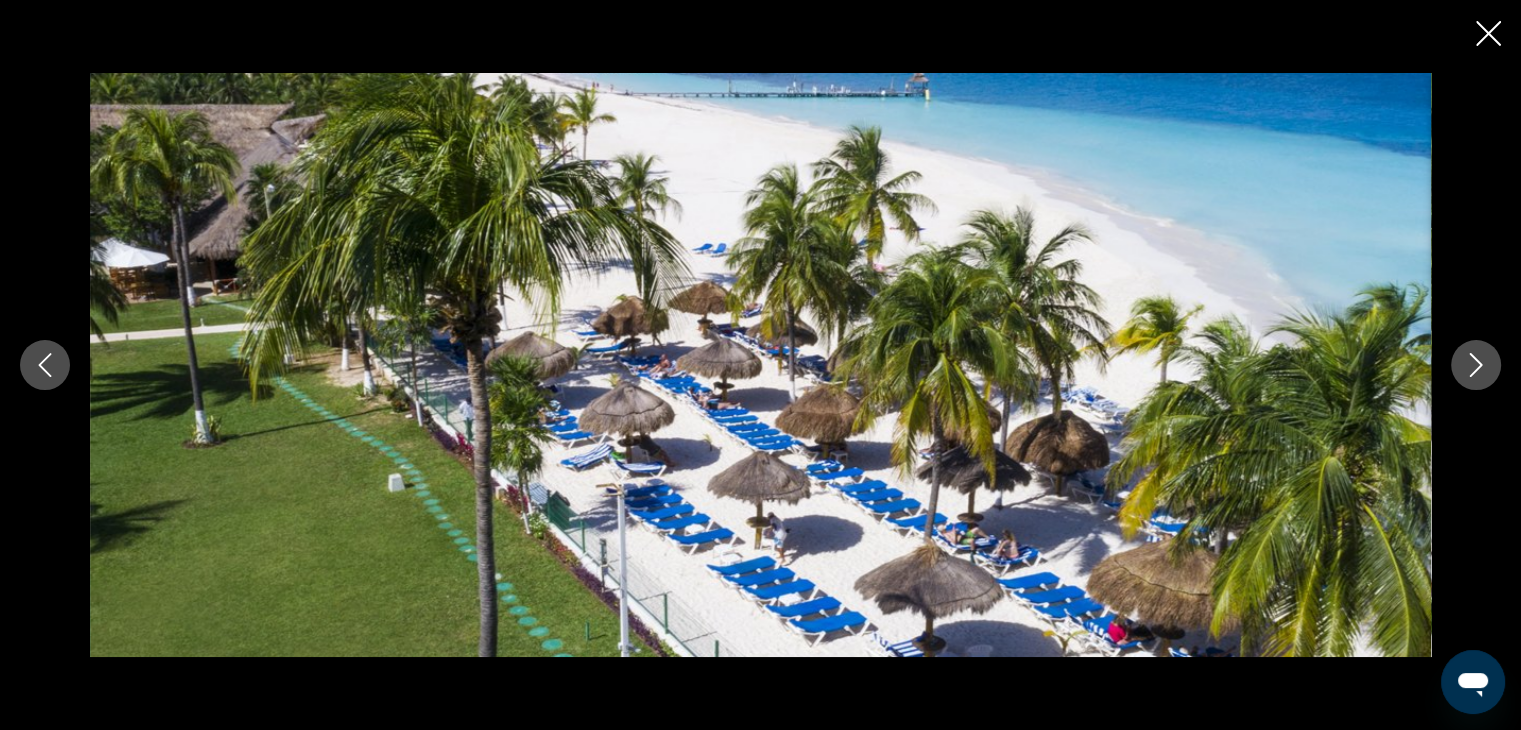 click 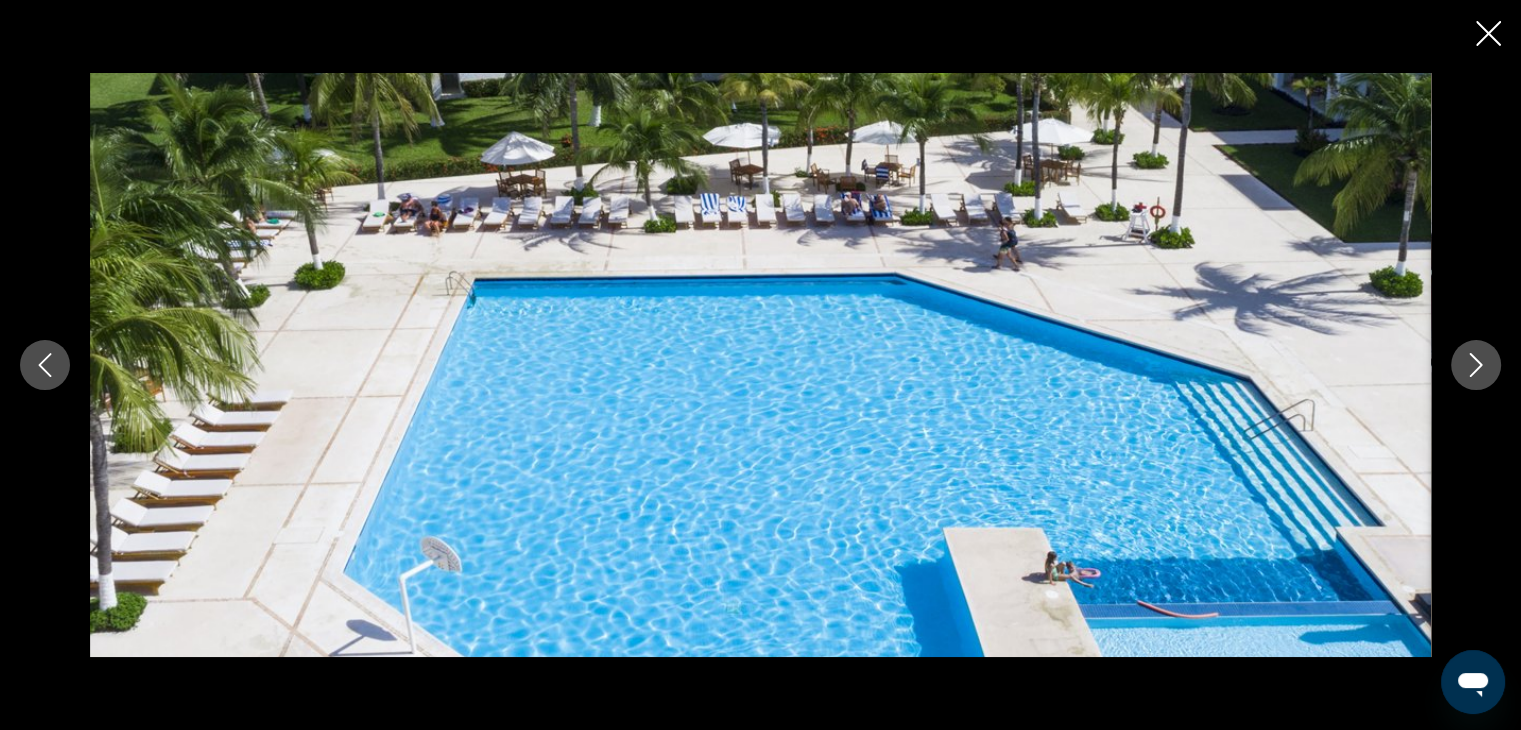 click 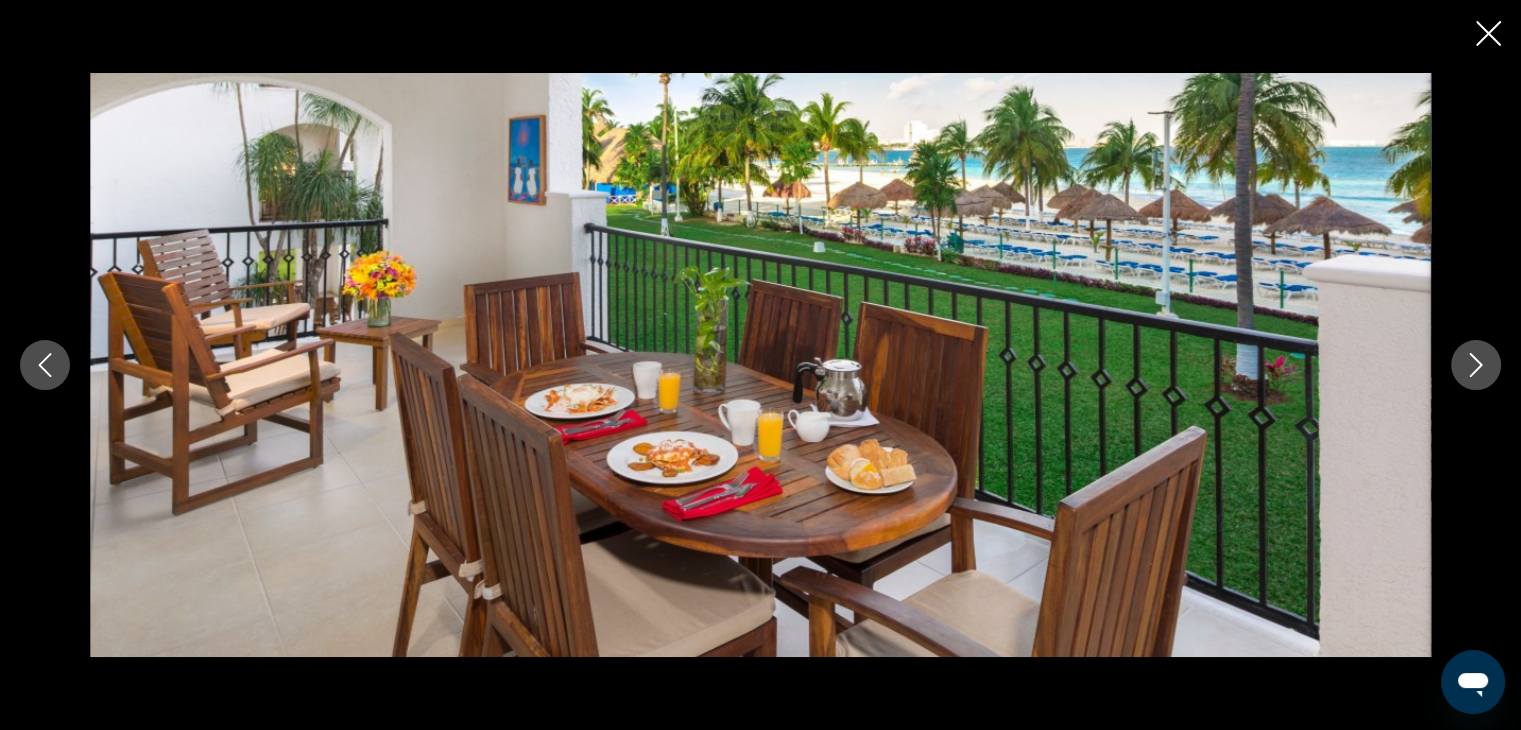 click 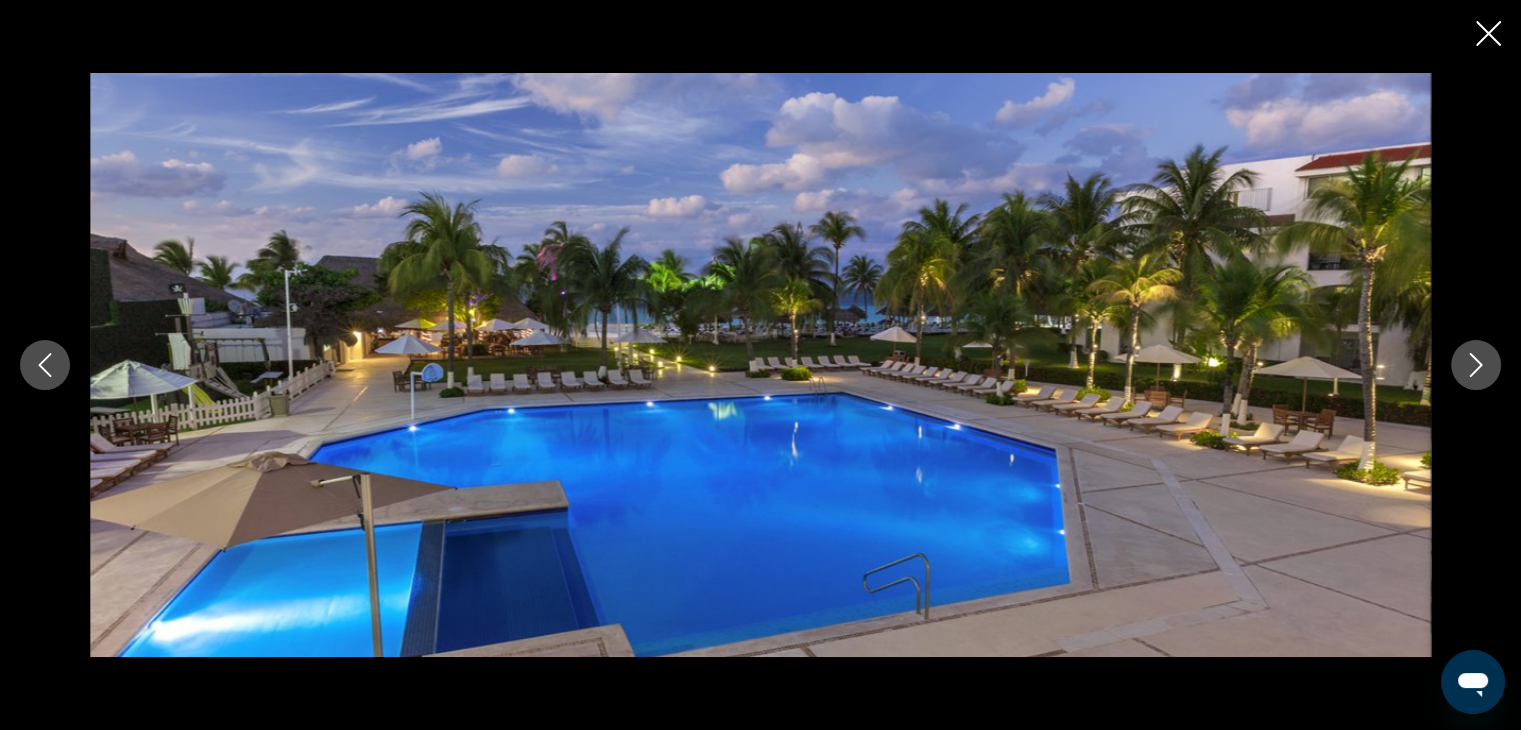 click 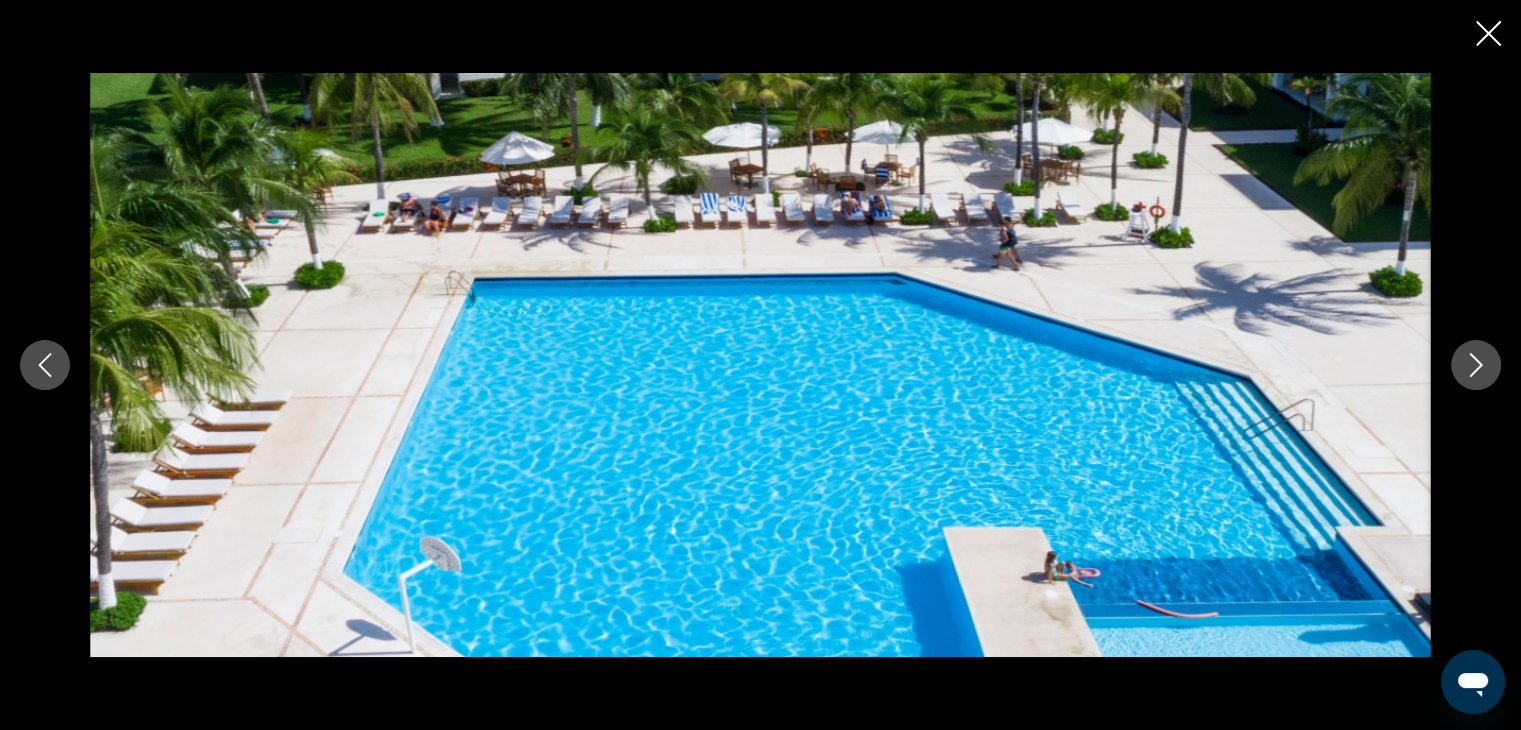 click 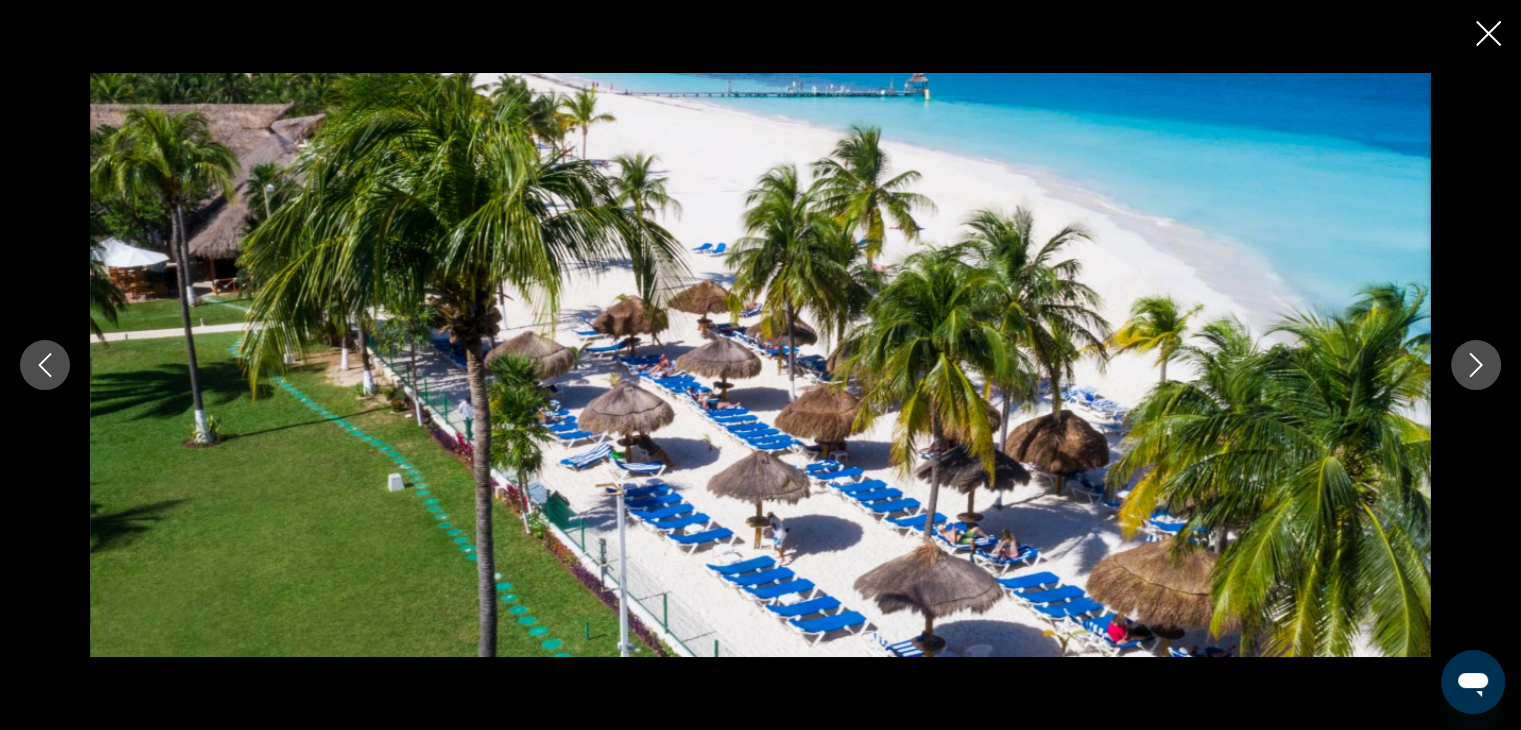 click 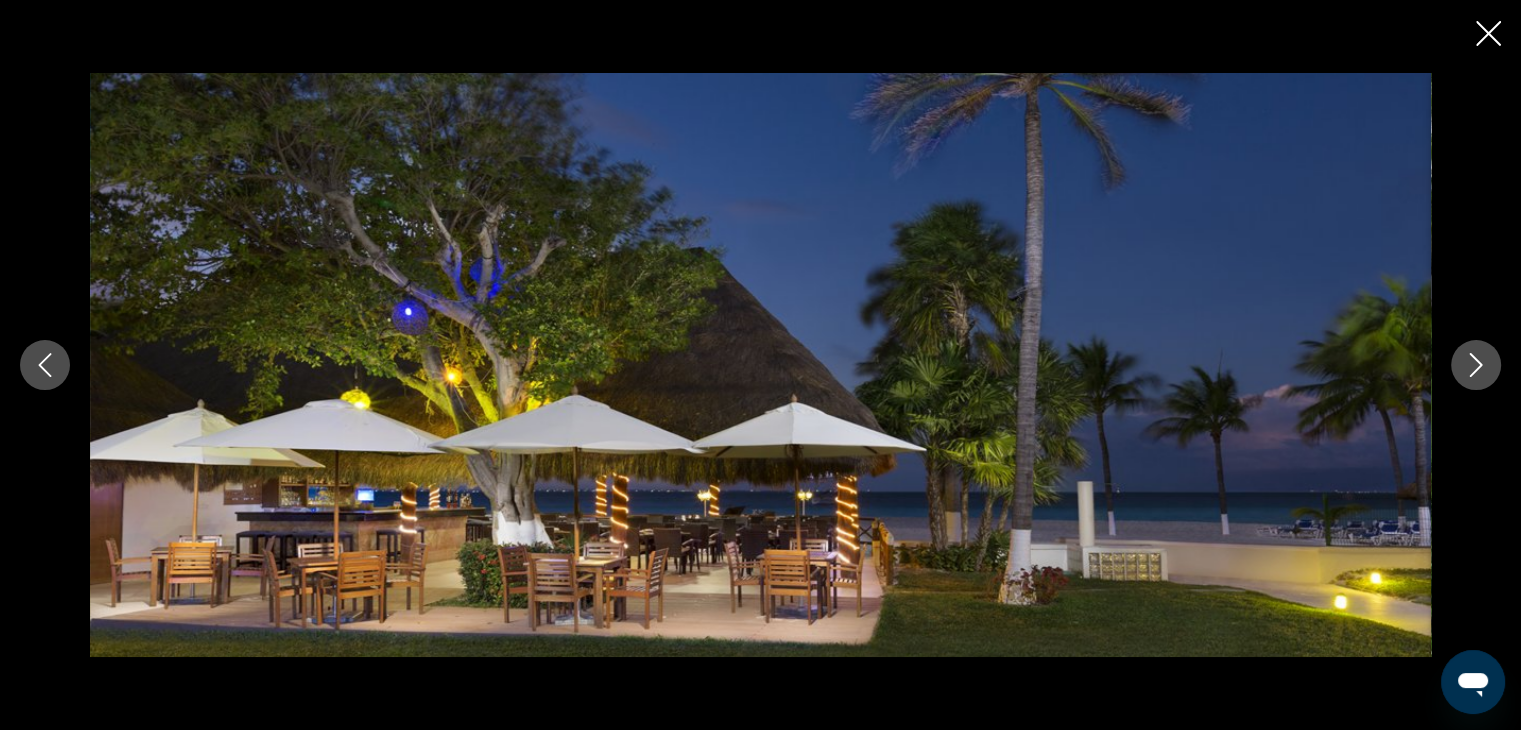 click 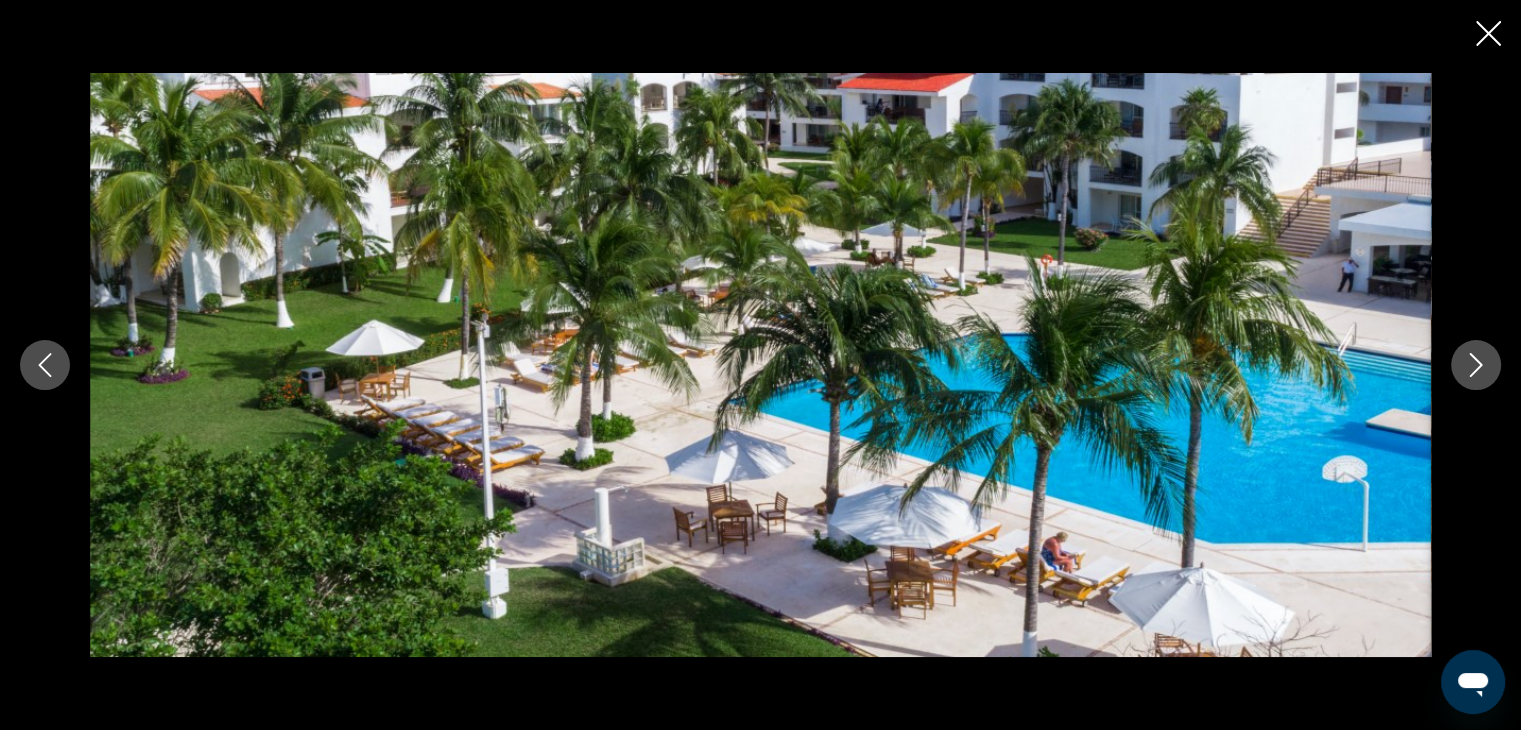 click 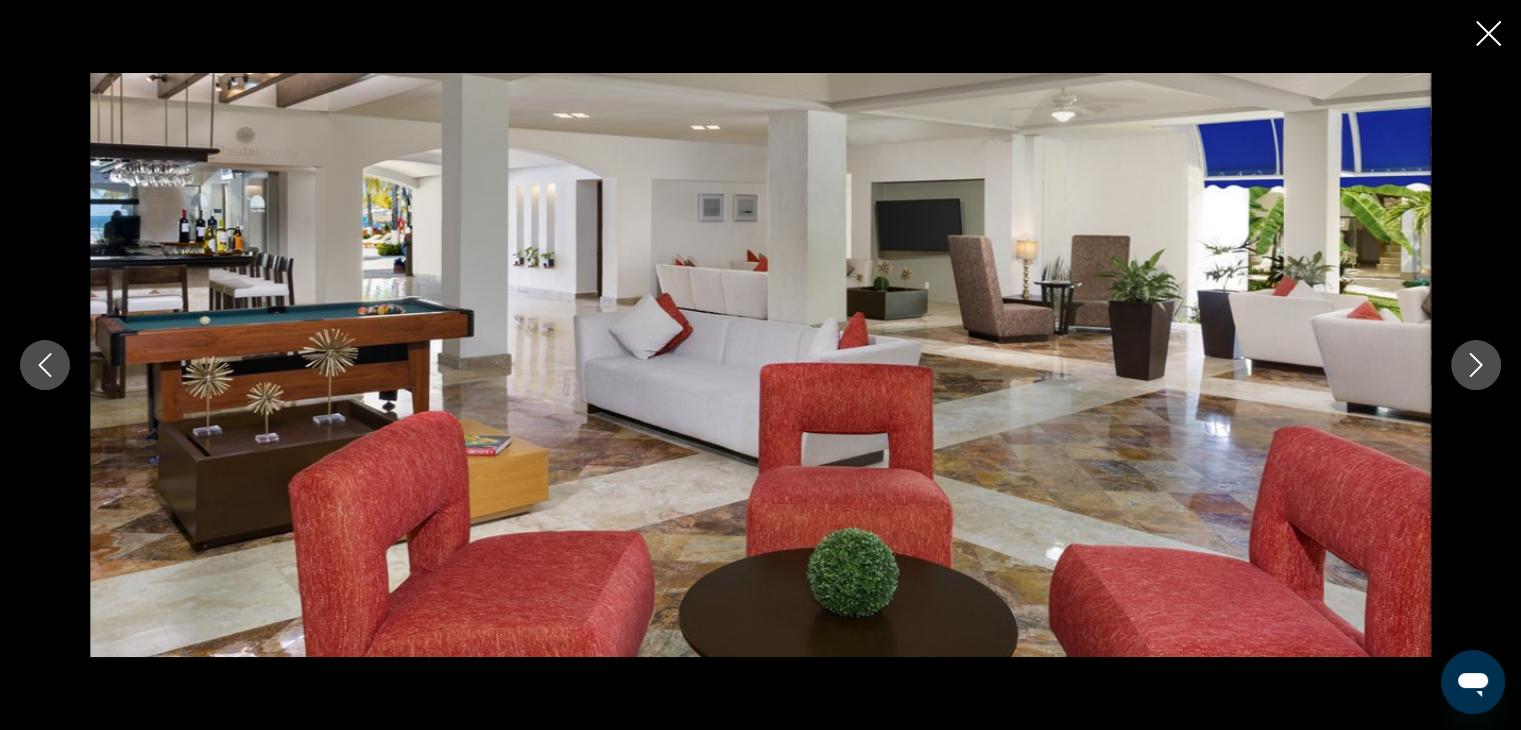click 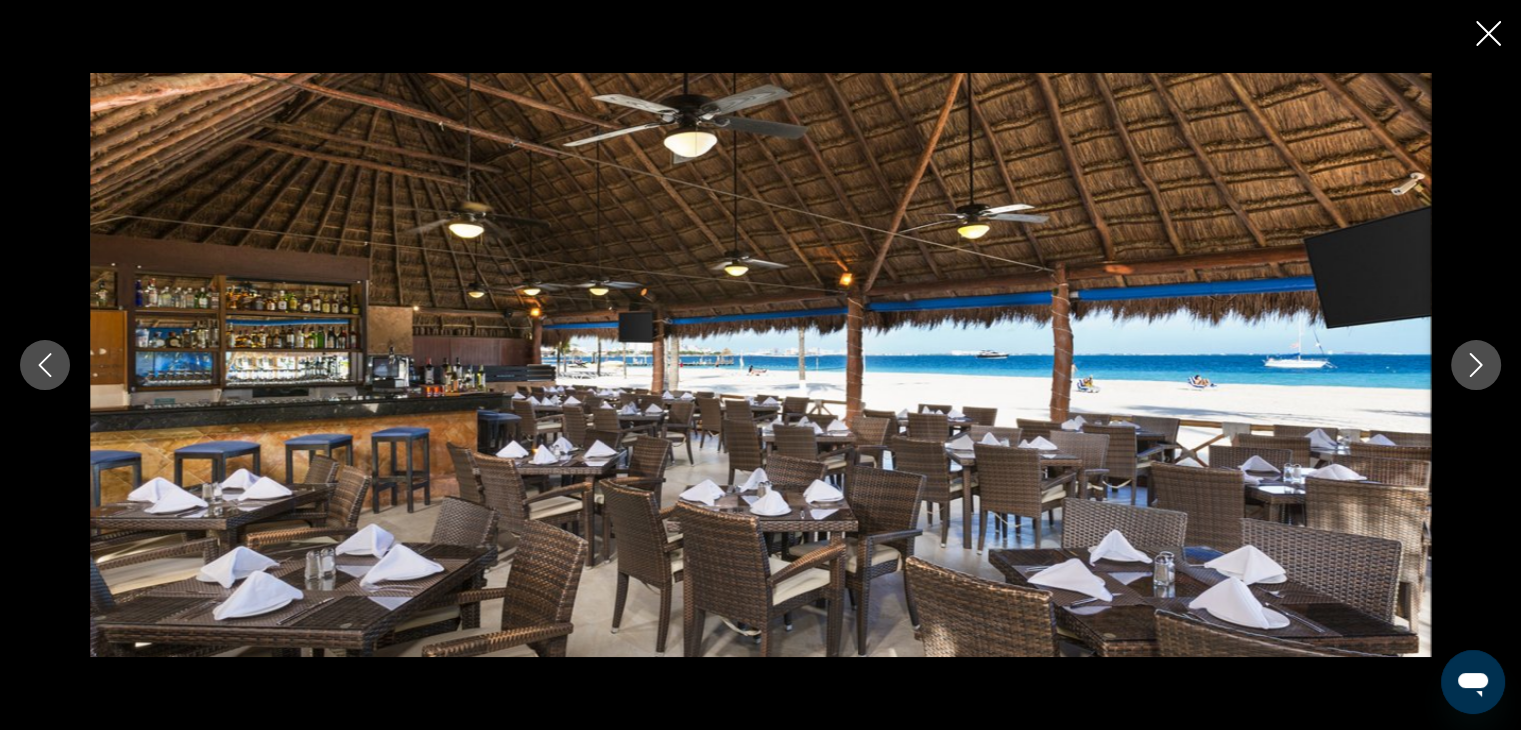 click 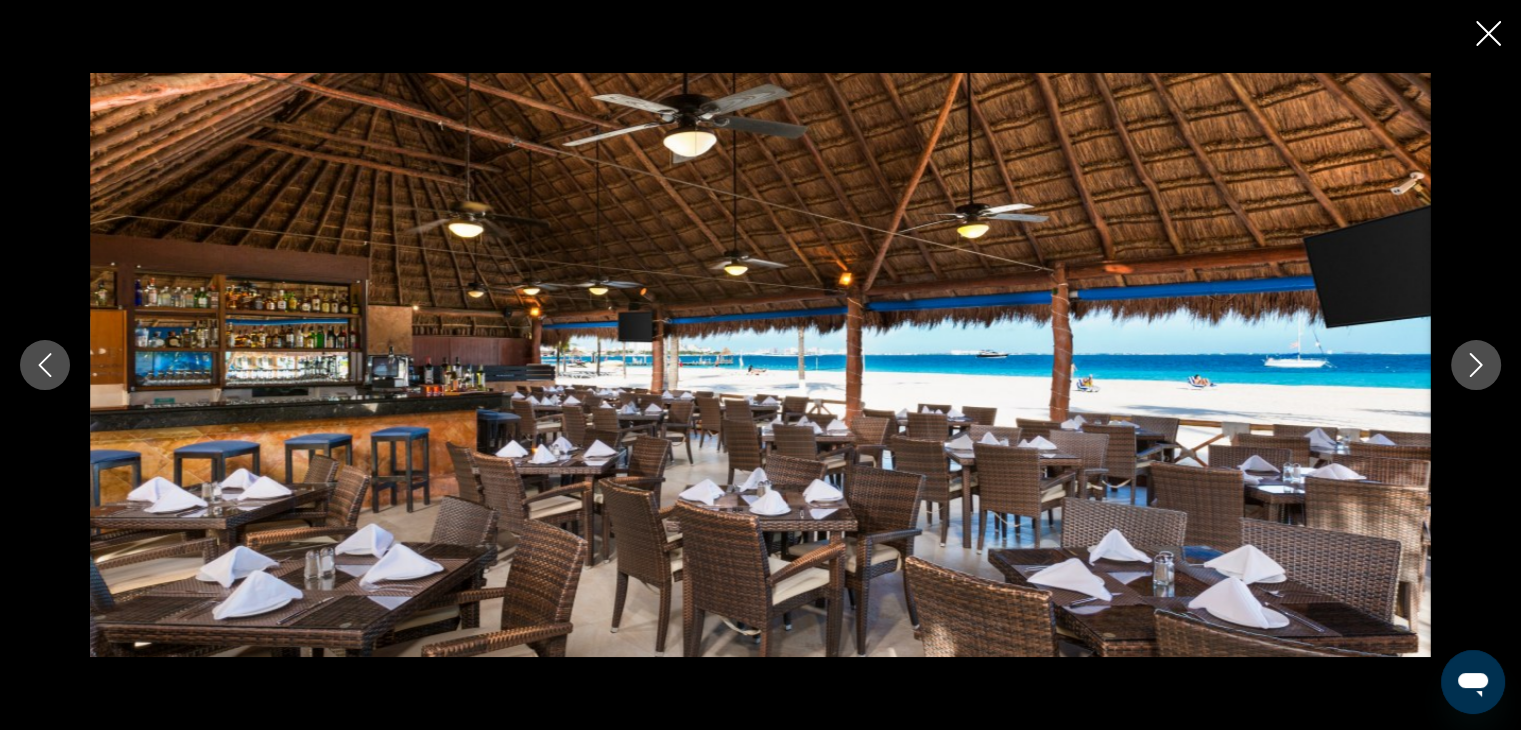 click 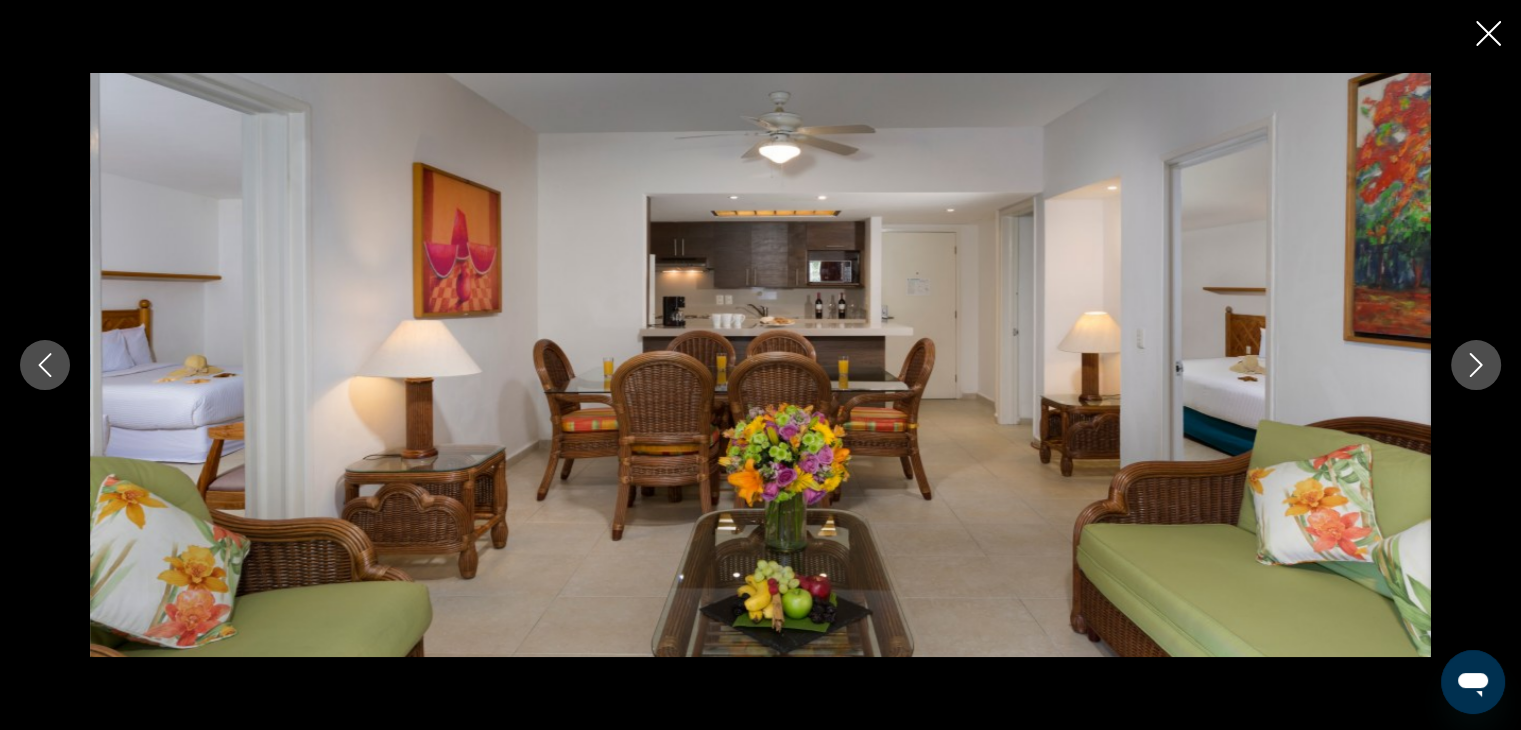 click 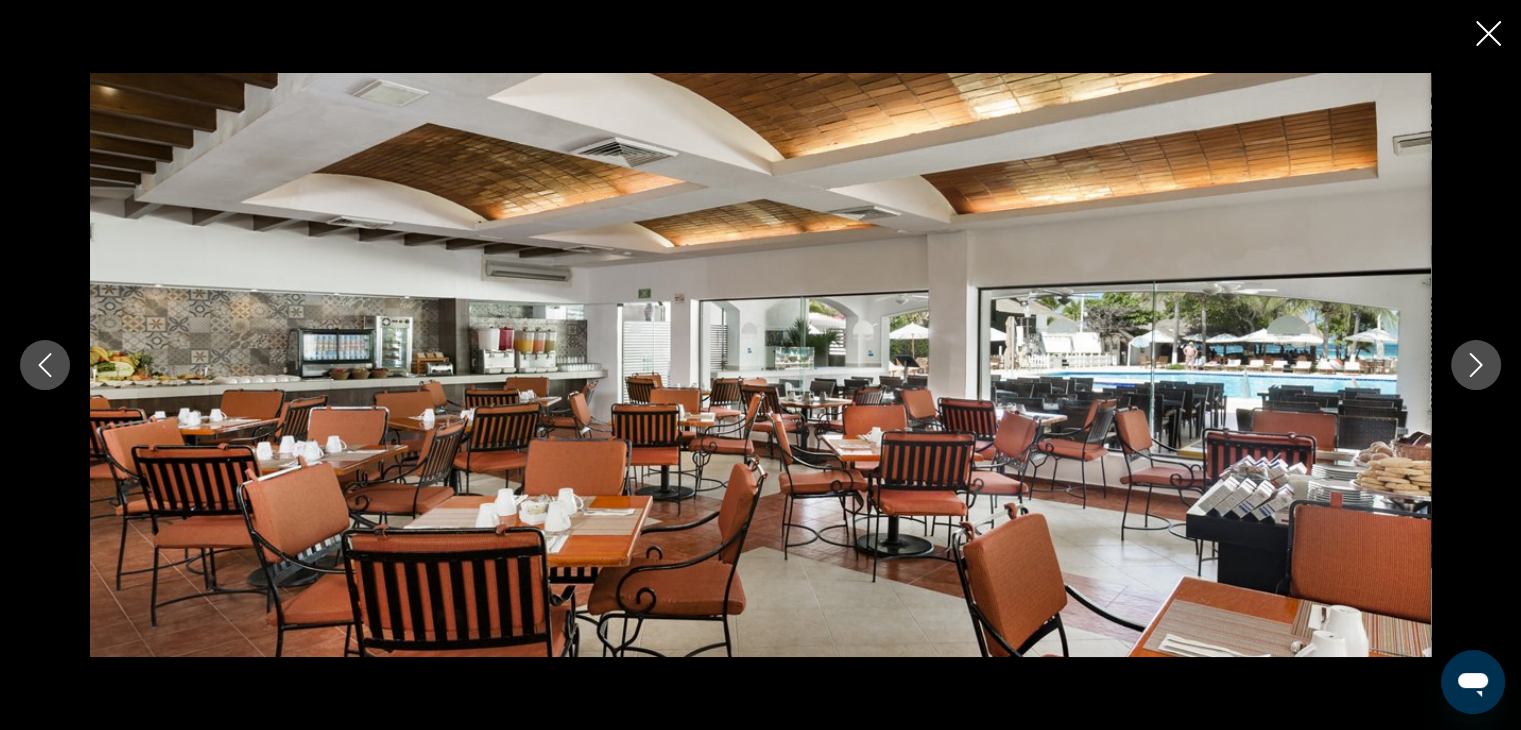 drag, startPoint x: 43, startPoint y: 369, endPoint x: 54, endPoint y: 369, distance: 11 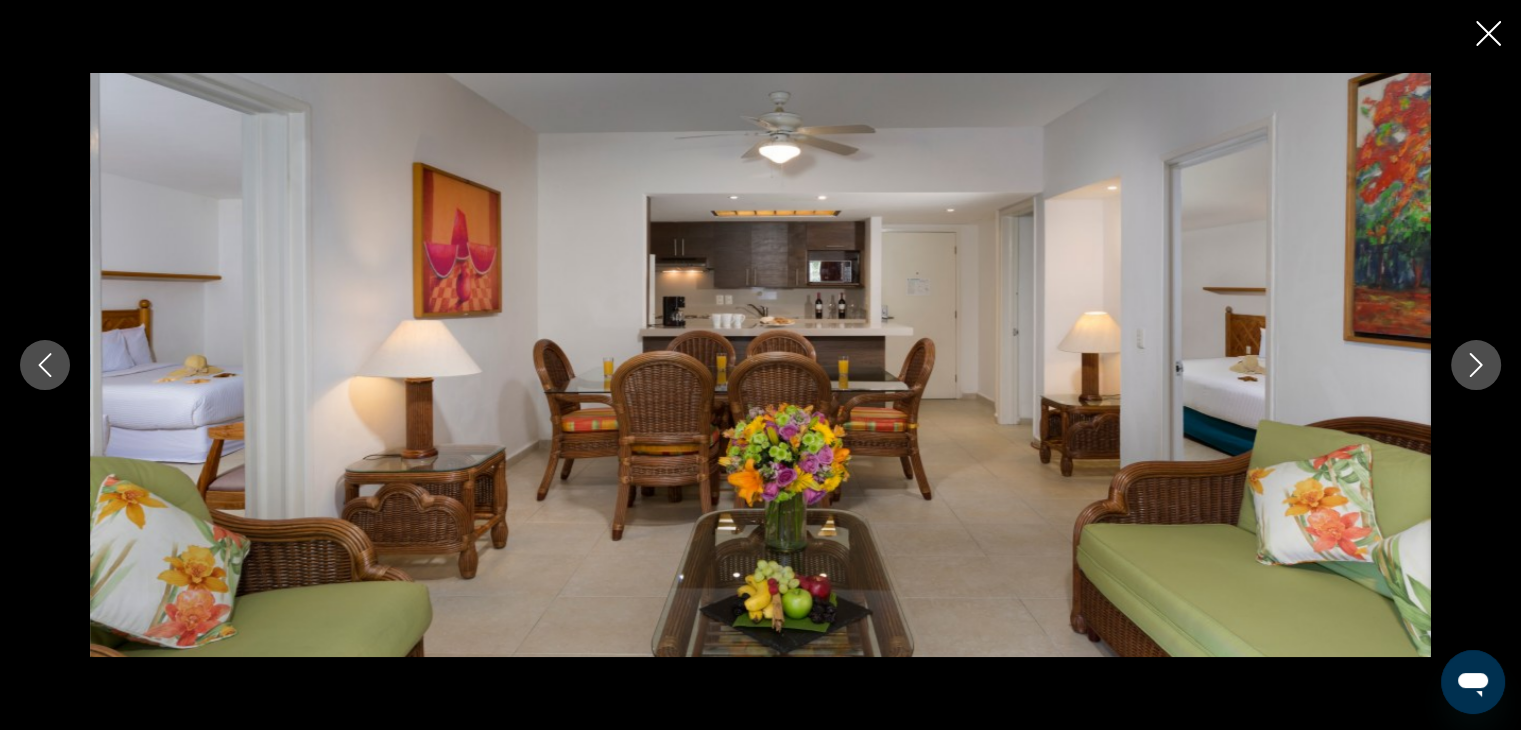 click 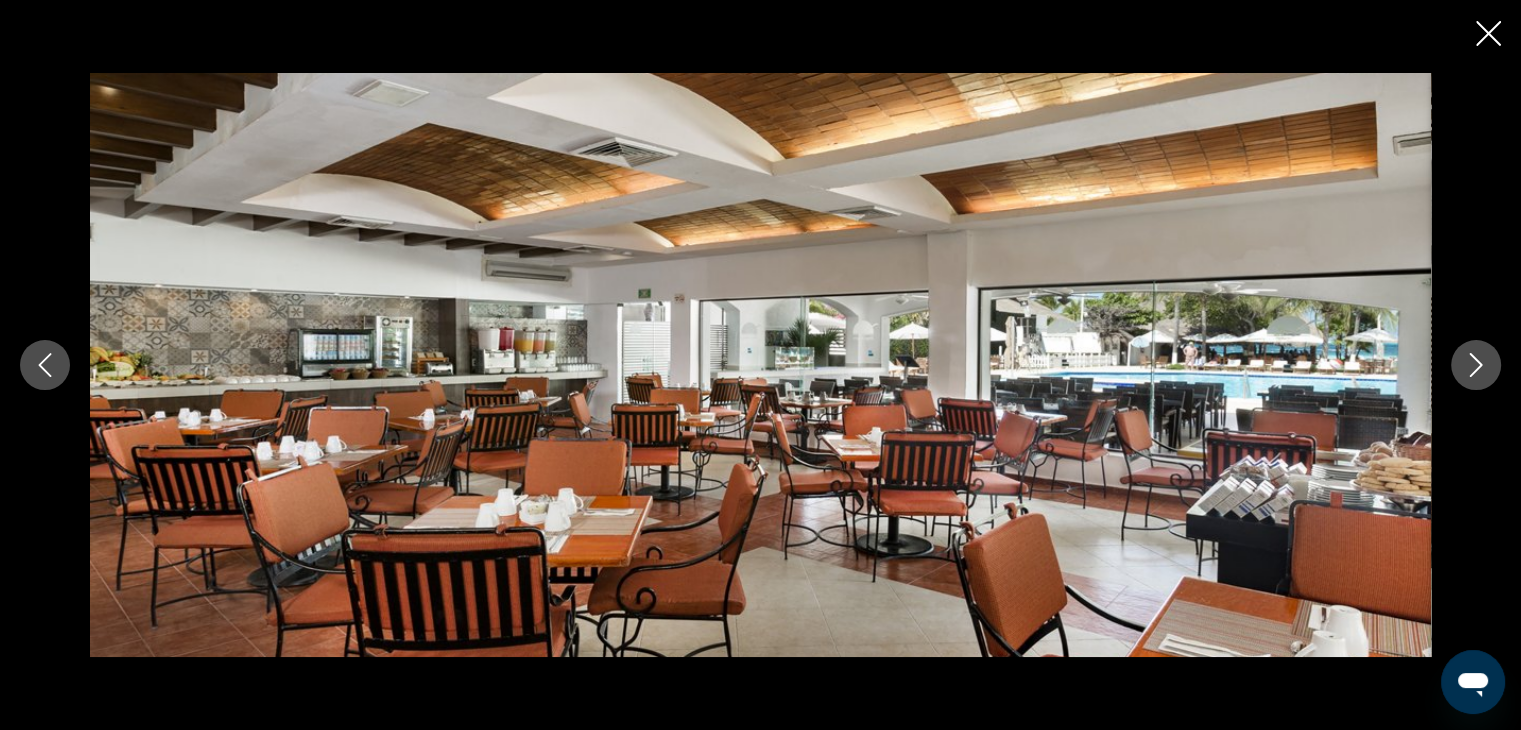 click 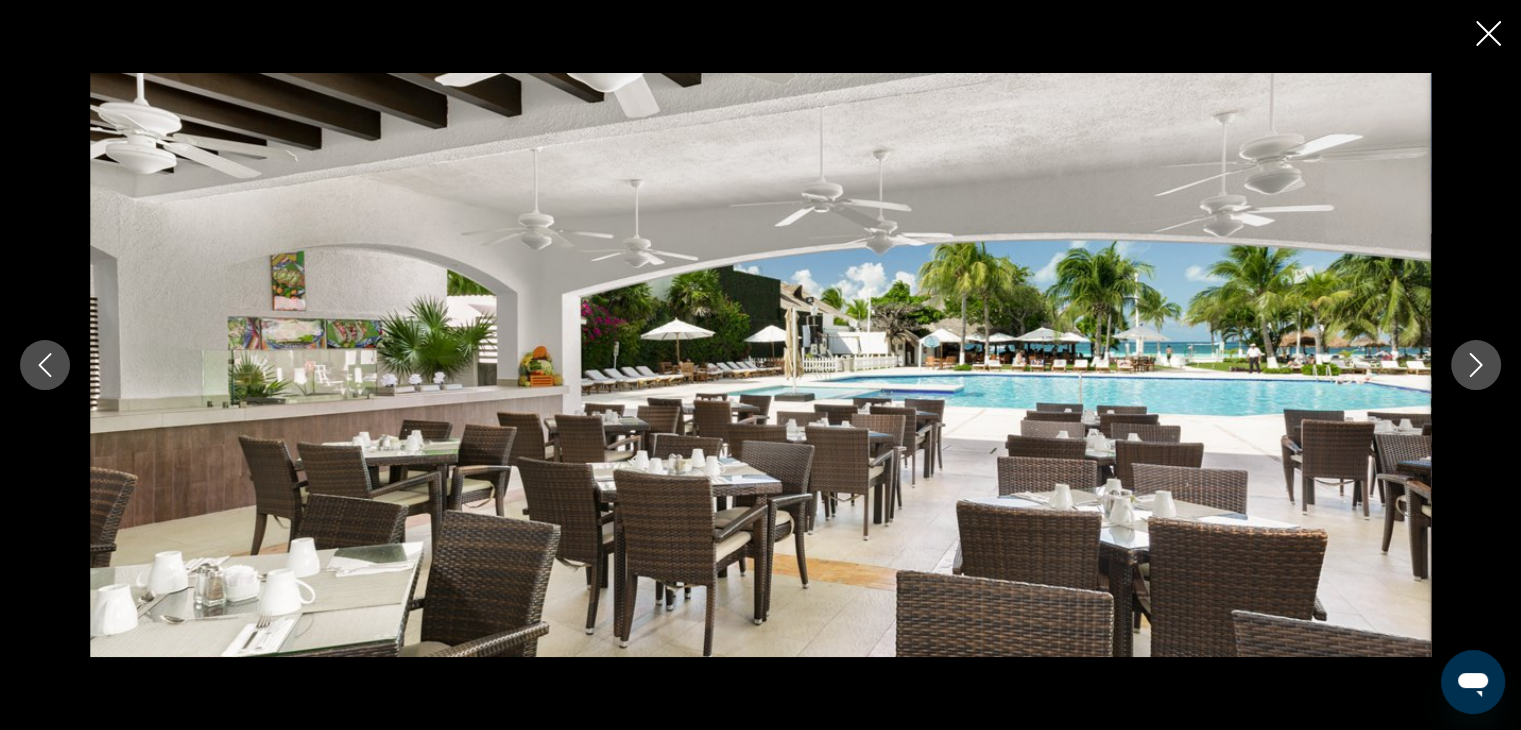 click 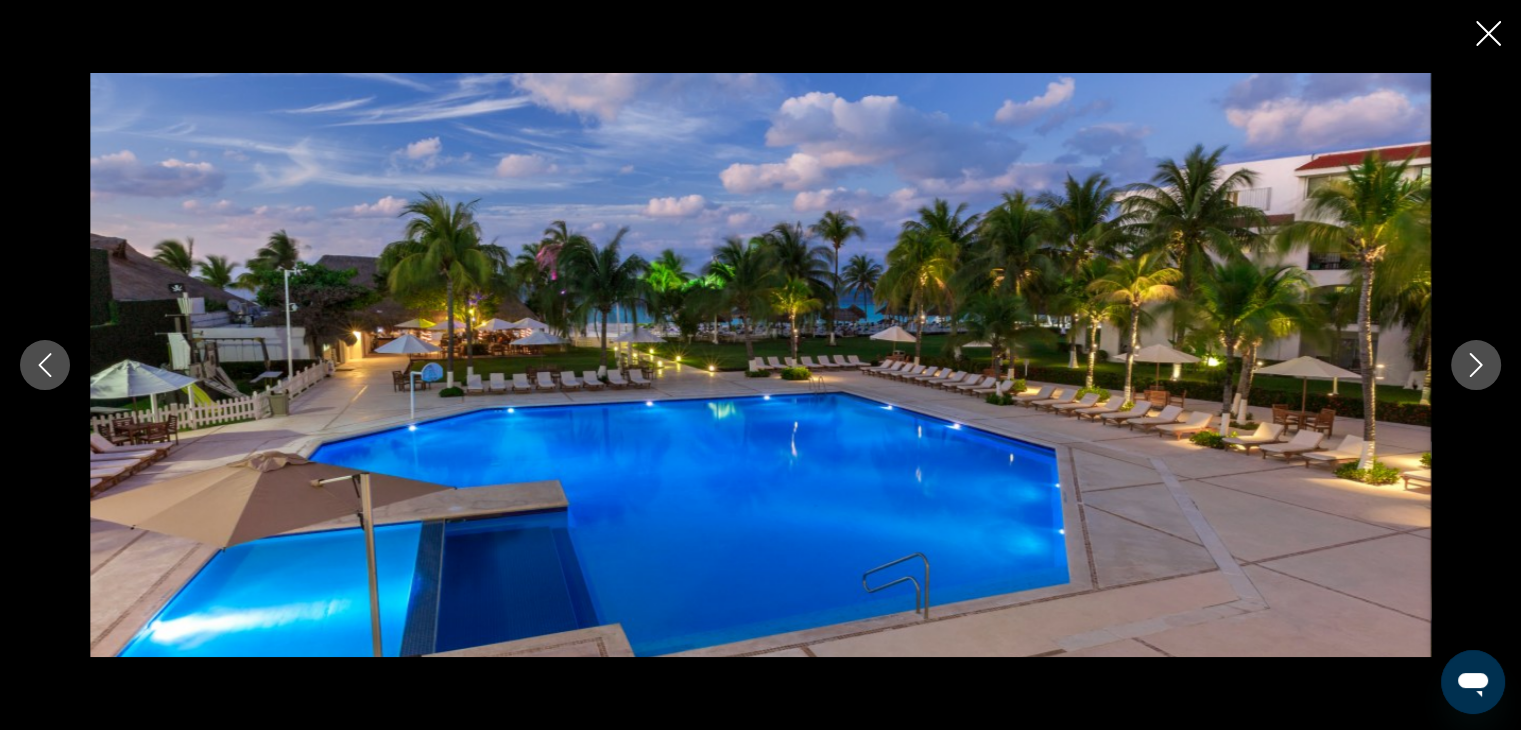 drag, startPoint x: 1472, startPoint y: 30, endPoint x: 1488, endPoint y: 31, distance: 16.03122 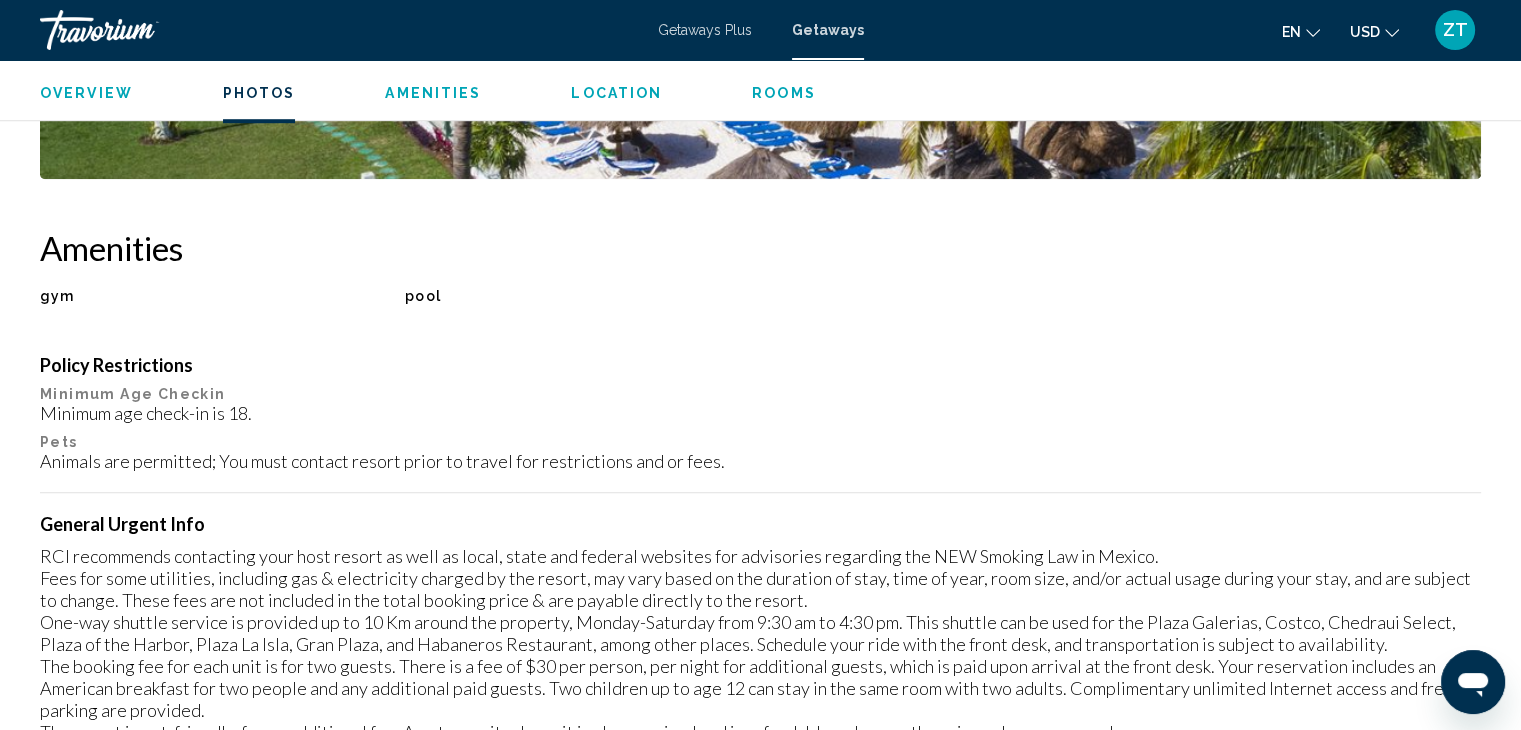 scroll, scrollTop: 900, scrollLeft: 0, axis: vertical 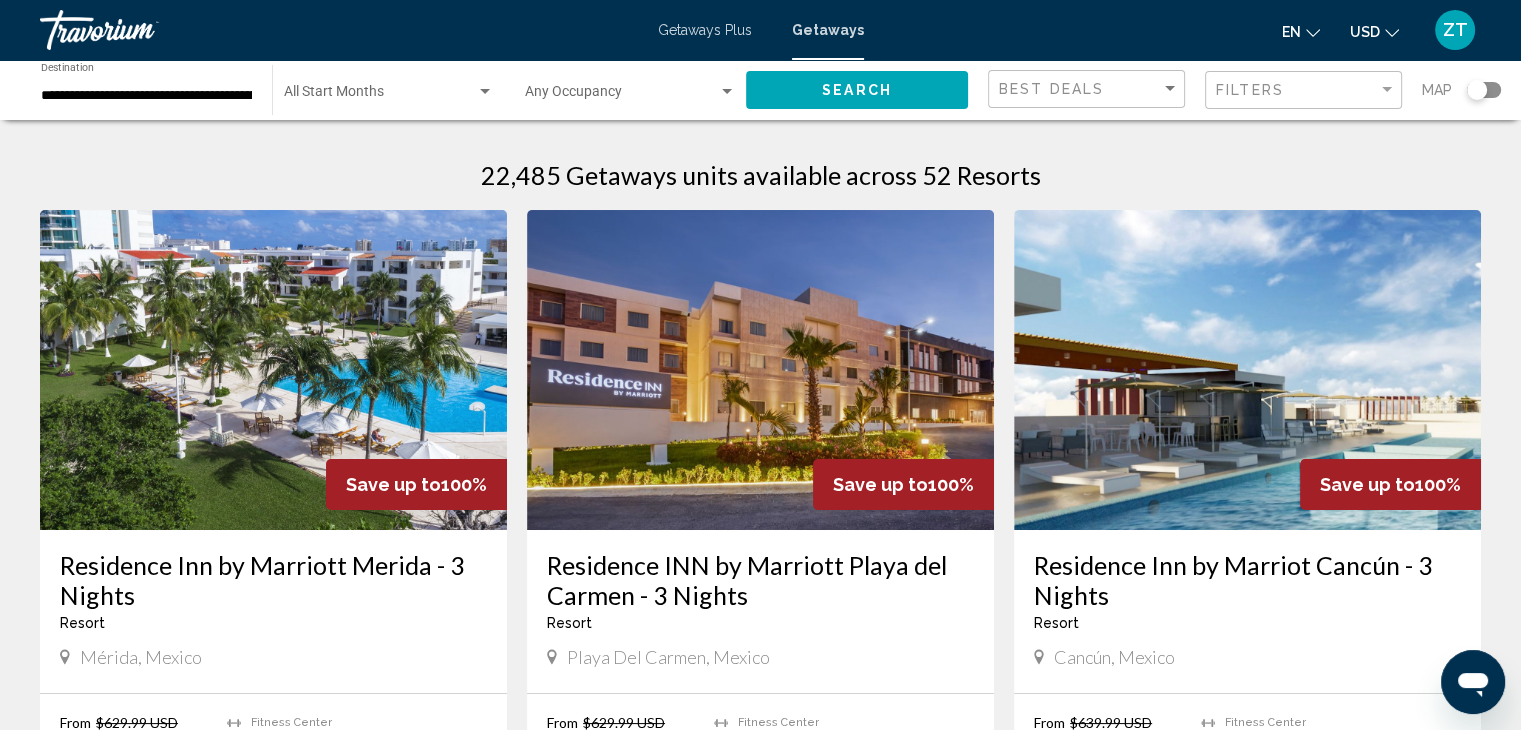 click on "Residence Inn by Marriot Cancún - 3 Nights" at bounding box center [1247, 580] 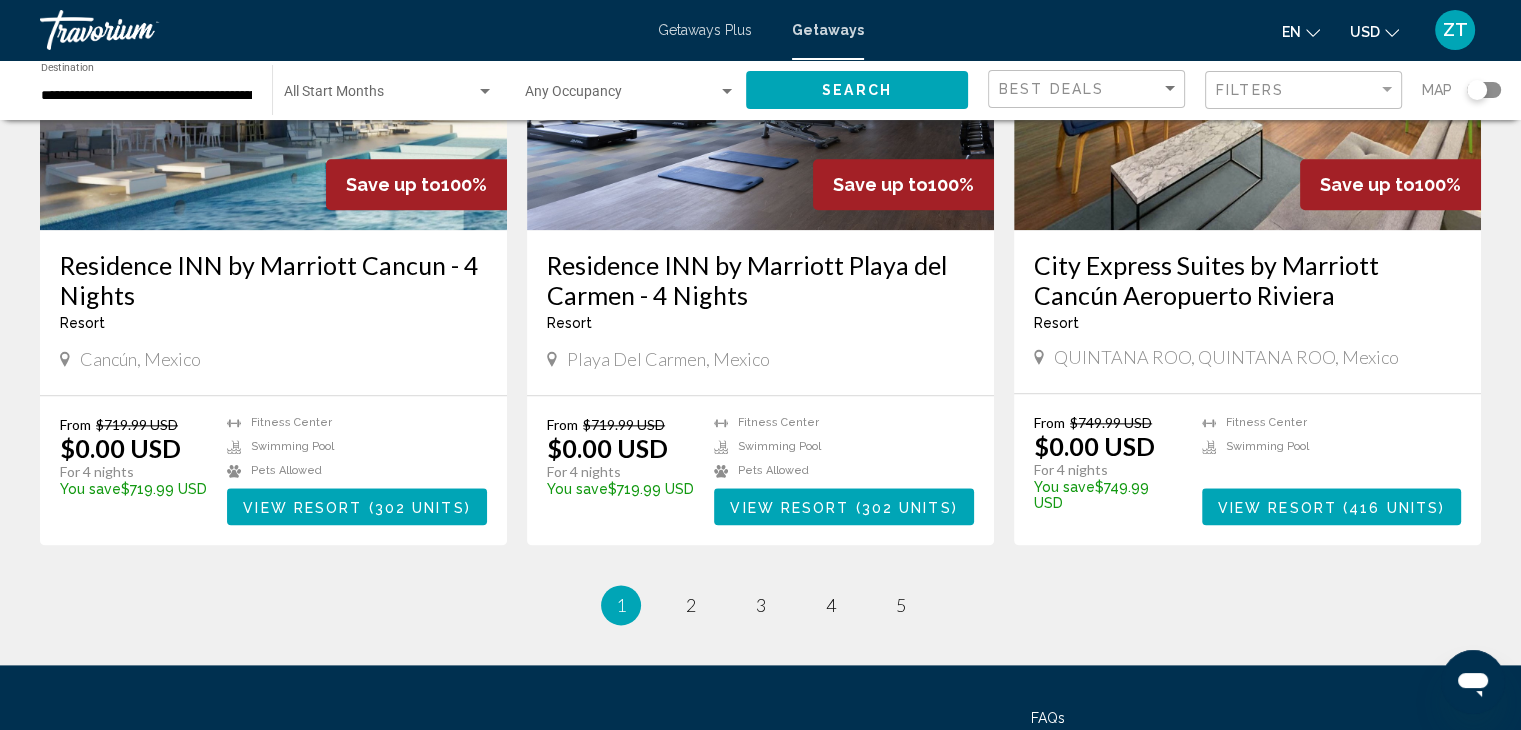 scroll, scrollTop: 2497, scrollLeft: 0, axis: vertical 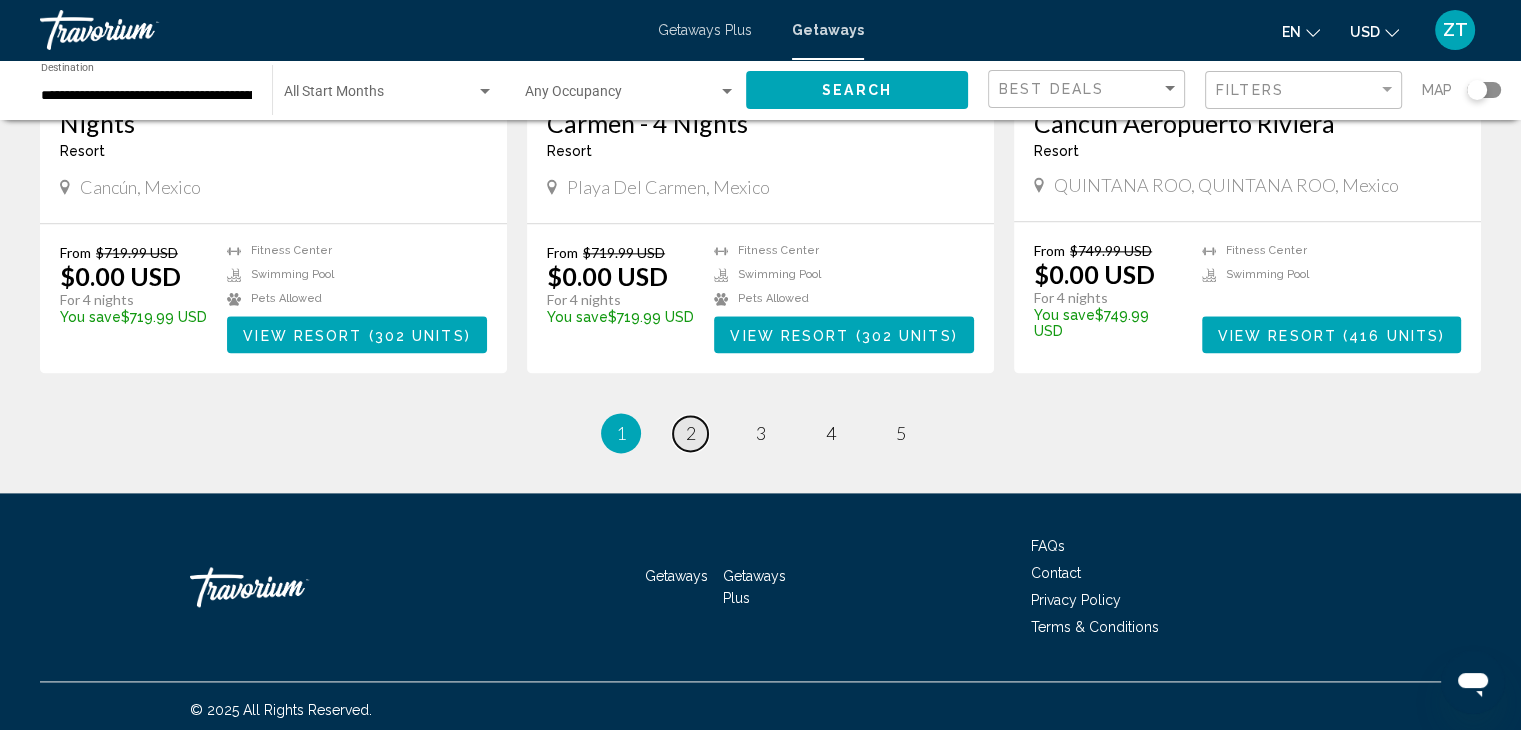 click on "2" at bounding box center [691, 433] 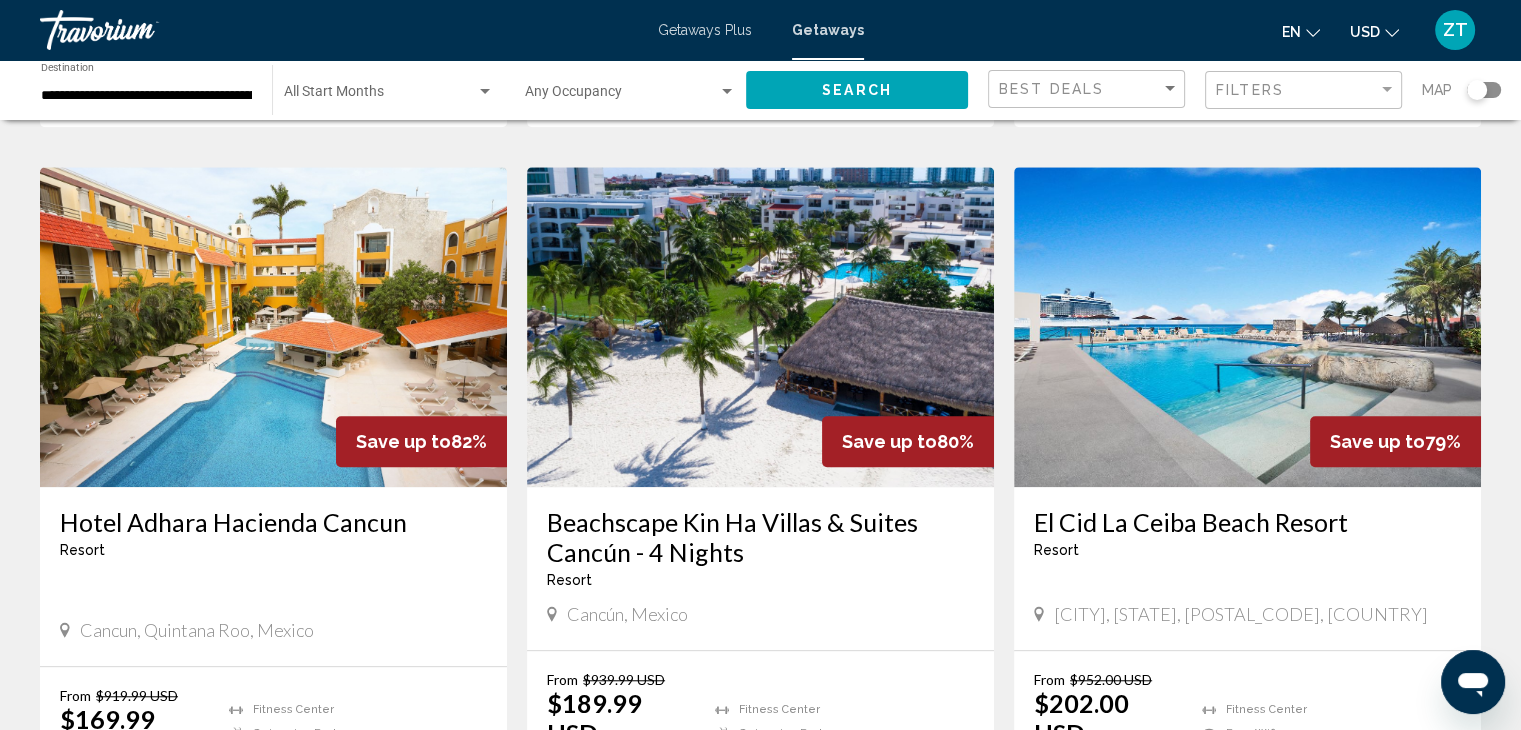 scroll, scrollTop: 1500, scrollLeft: 0, axis: vertical 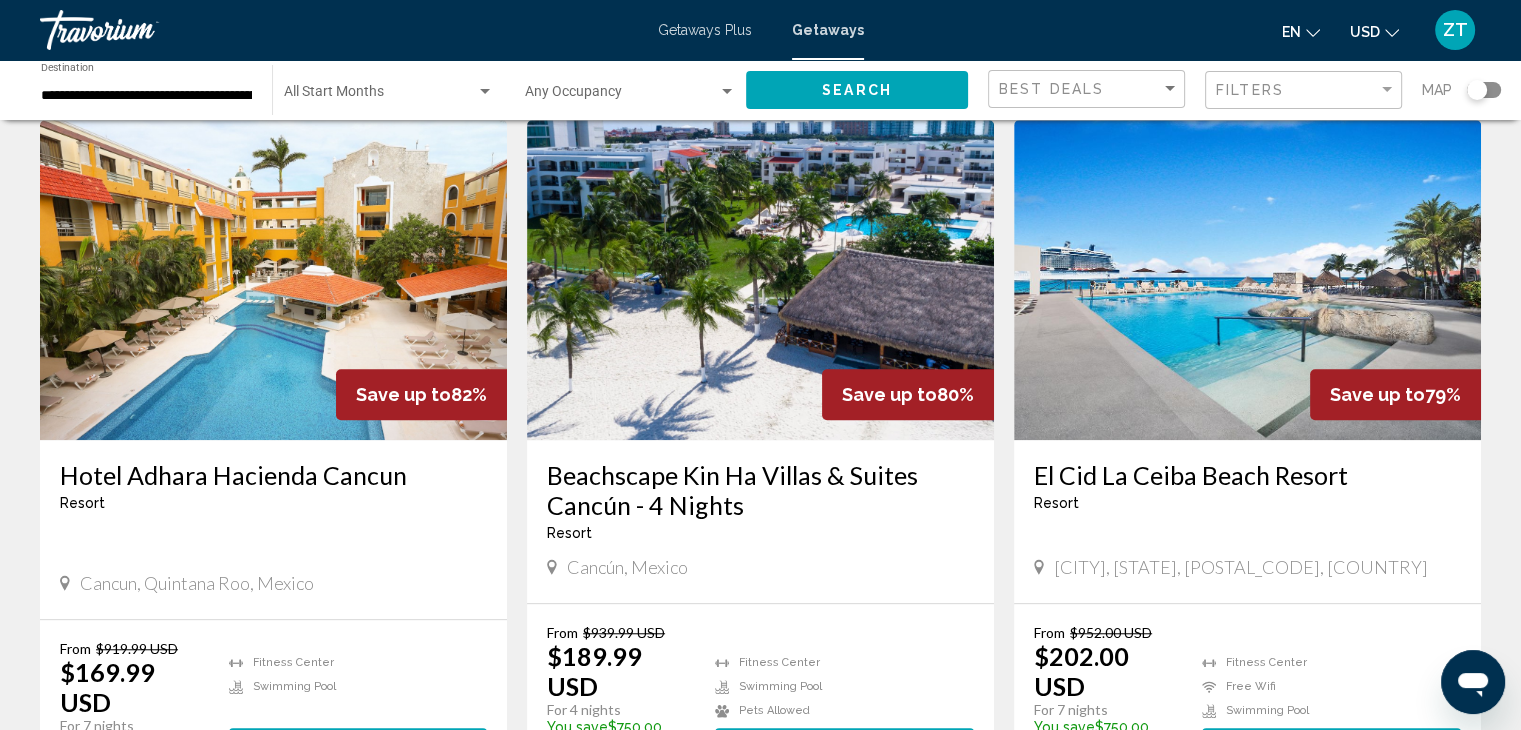 click at bounding box center [621, 96] 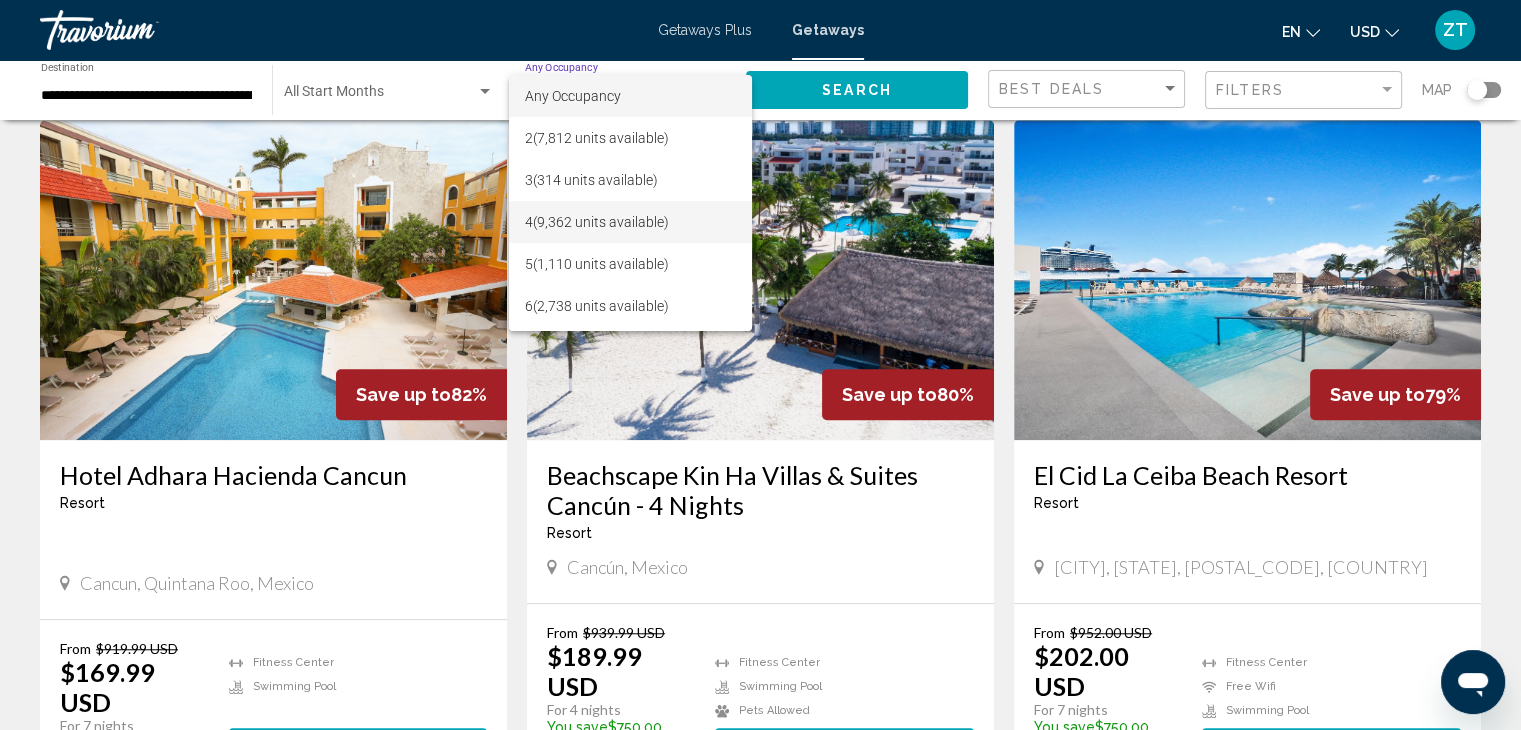 click on "4  (9,362 units available)" at bounding box center [630, 222] 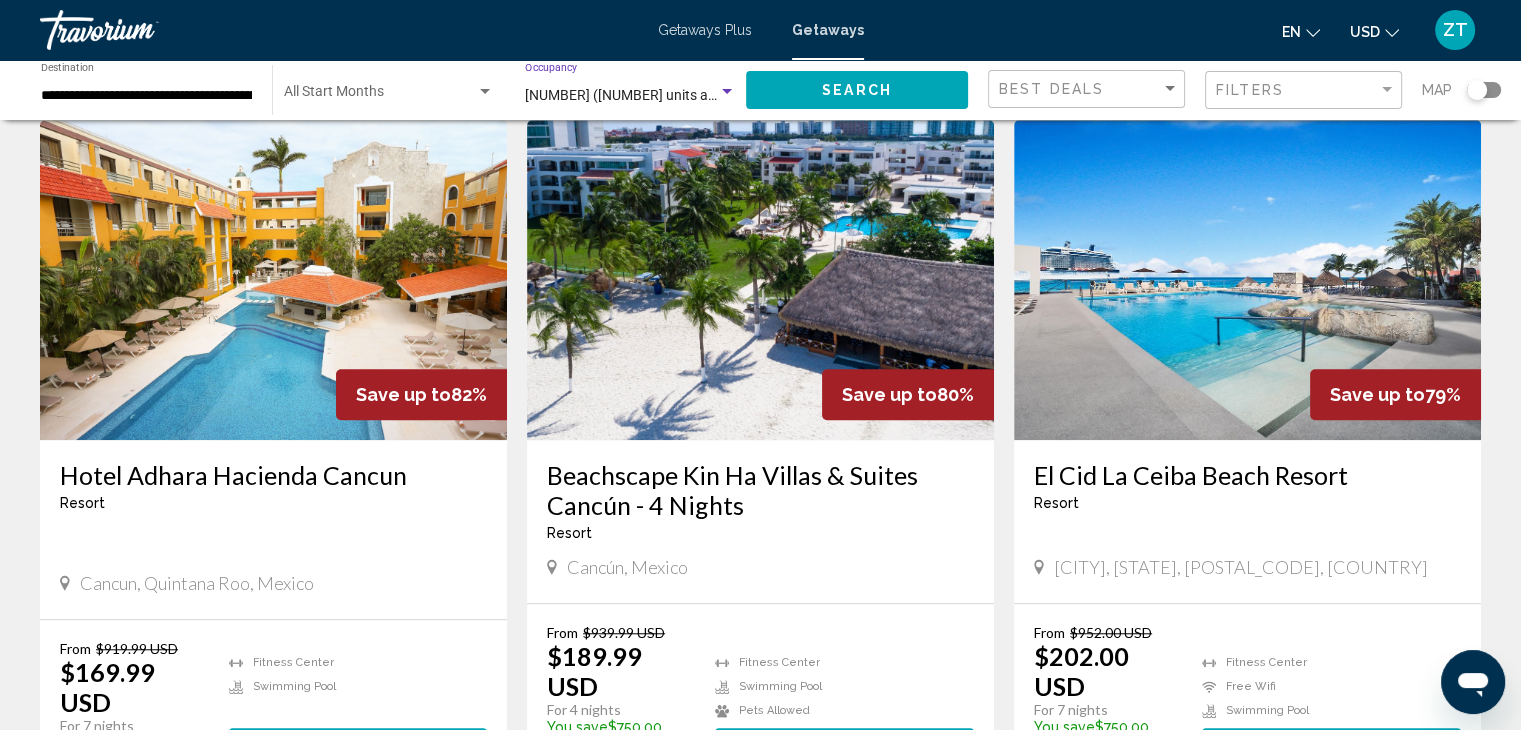 click at bounding box center (485, 92) 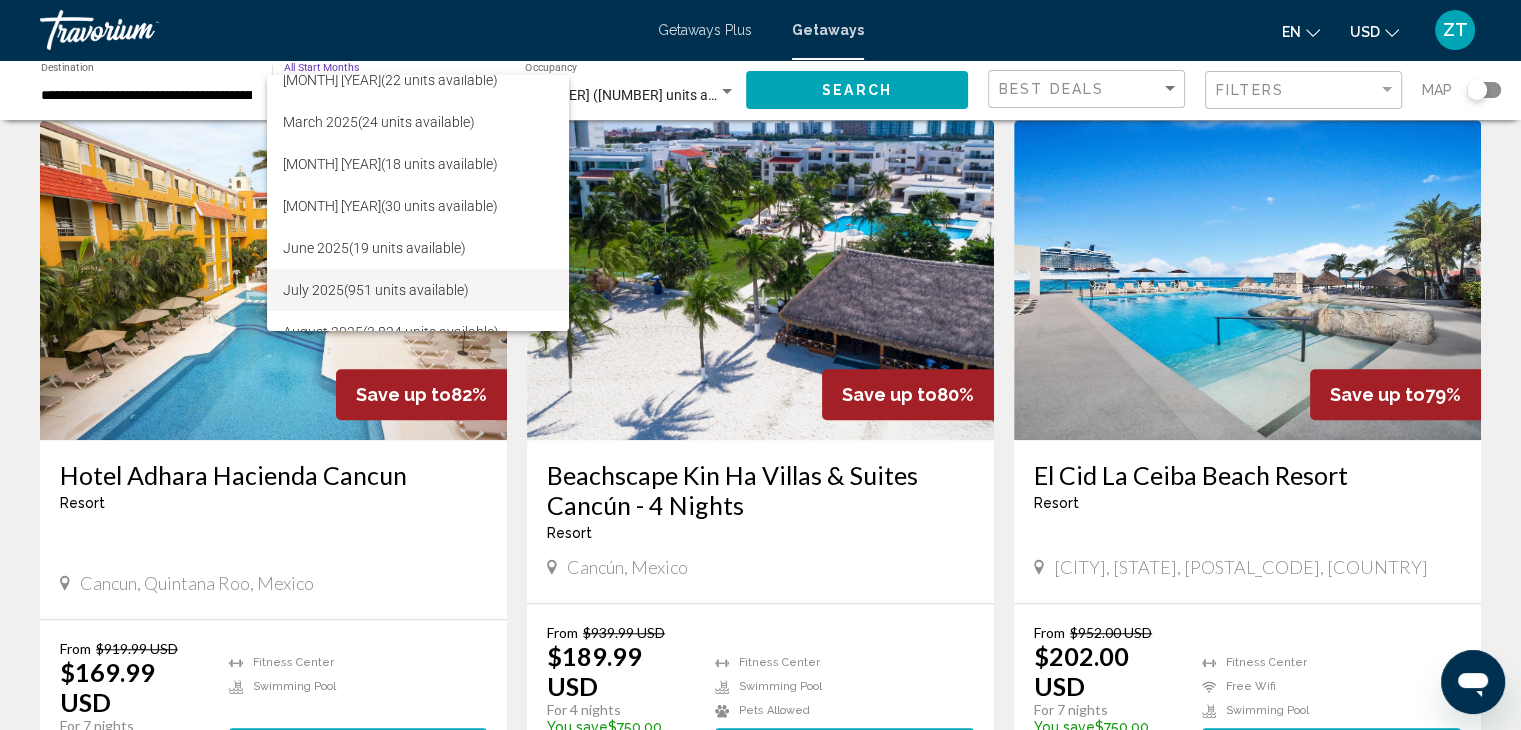 scroll, scrollTop: 200, scrollLeft: 0, axis: vertical 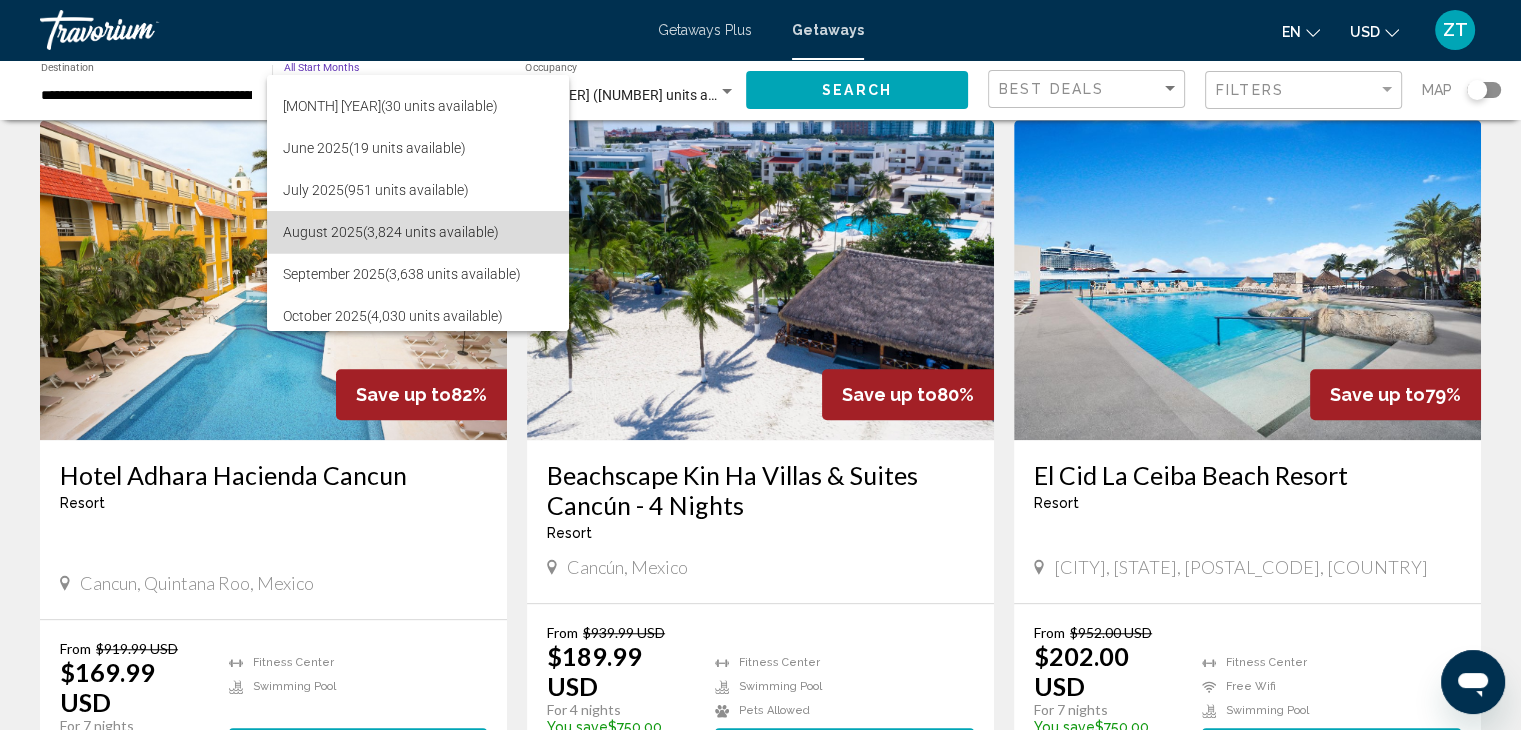 click on "[MONTH] [YEAR]  ([NUMBER] units available)" at bounding box center [418, 232] 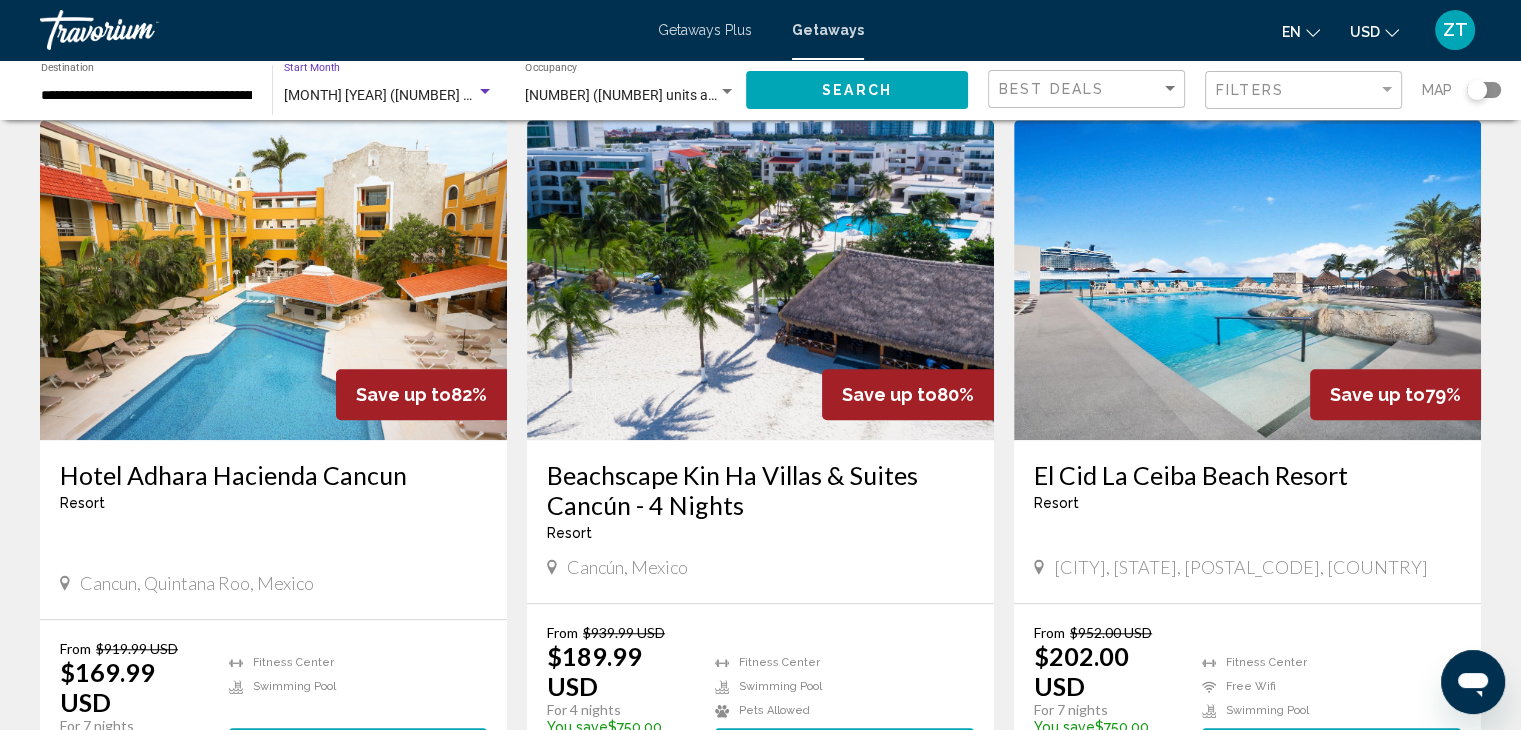 click on "Search" 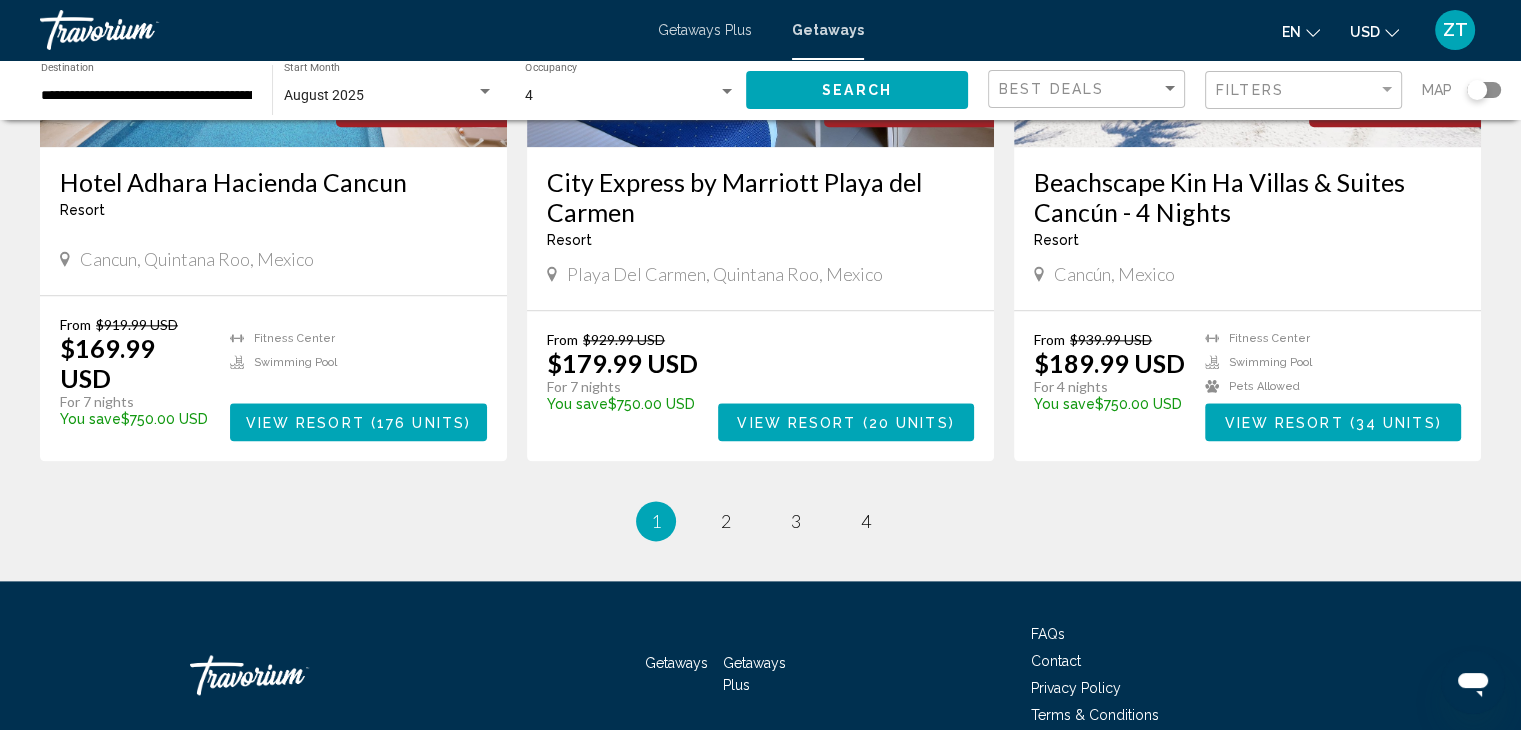scroll, scrollTop: 2465, scrollLeft: 0, axis: vertical 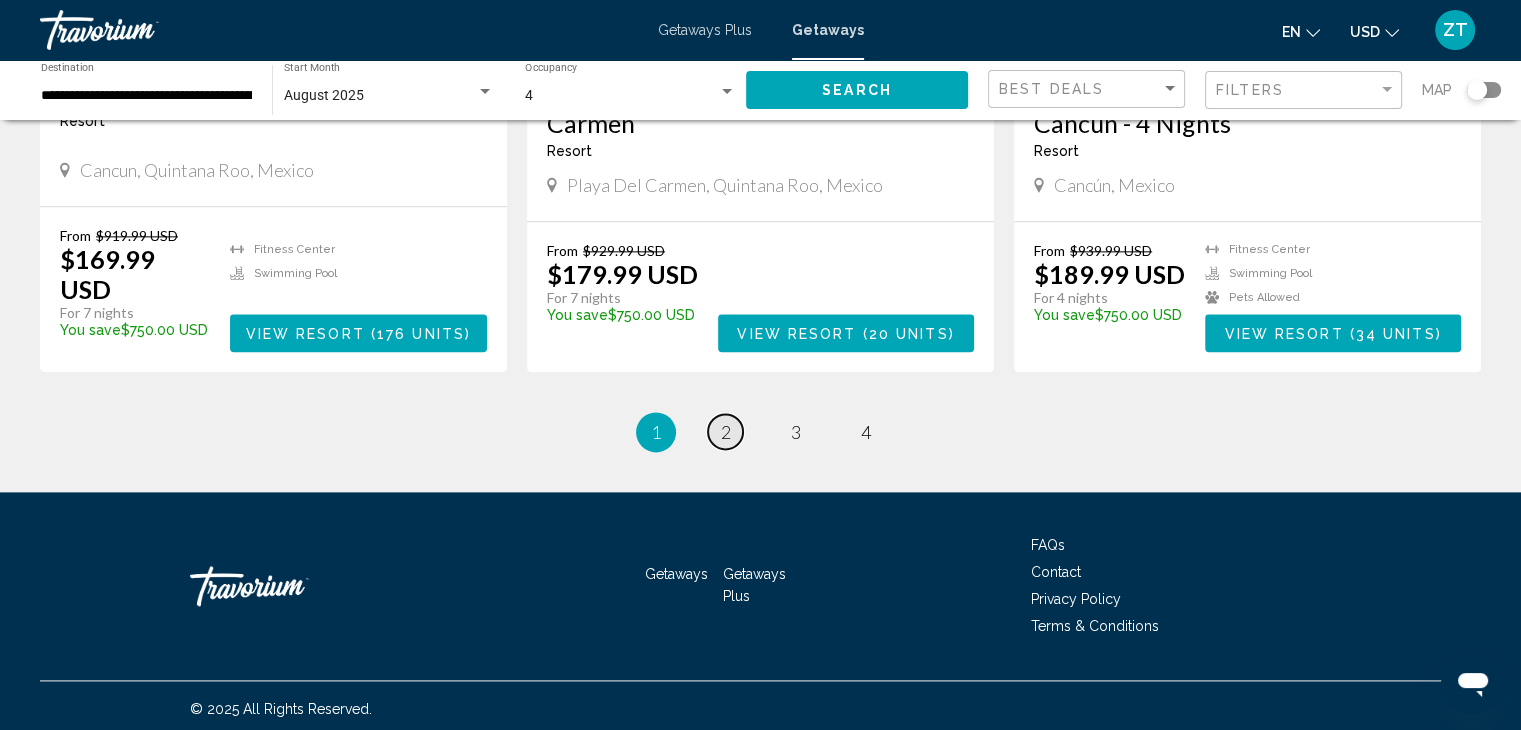 click on "2" at bounding box center [726, 432] 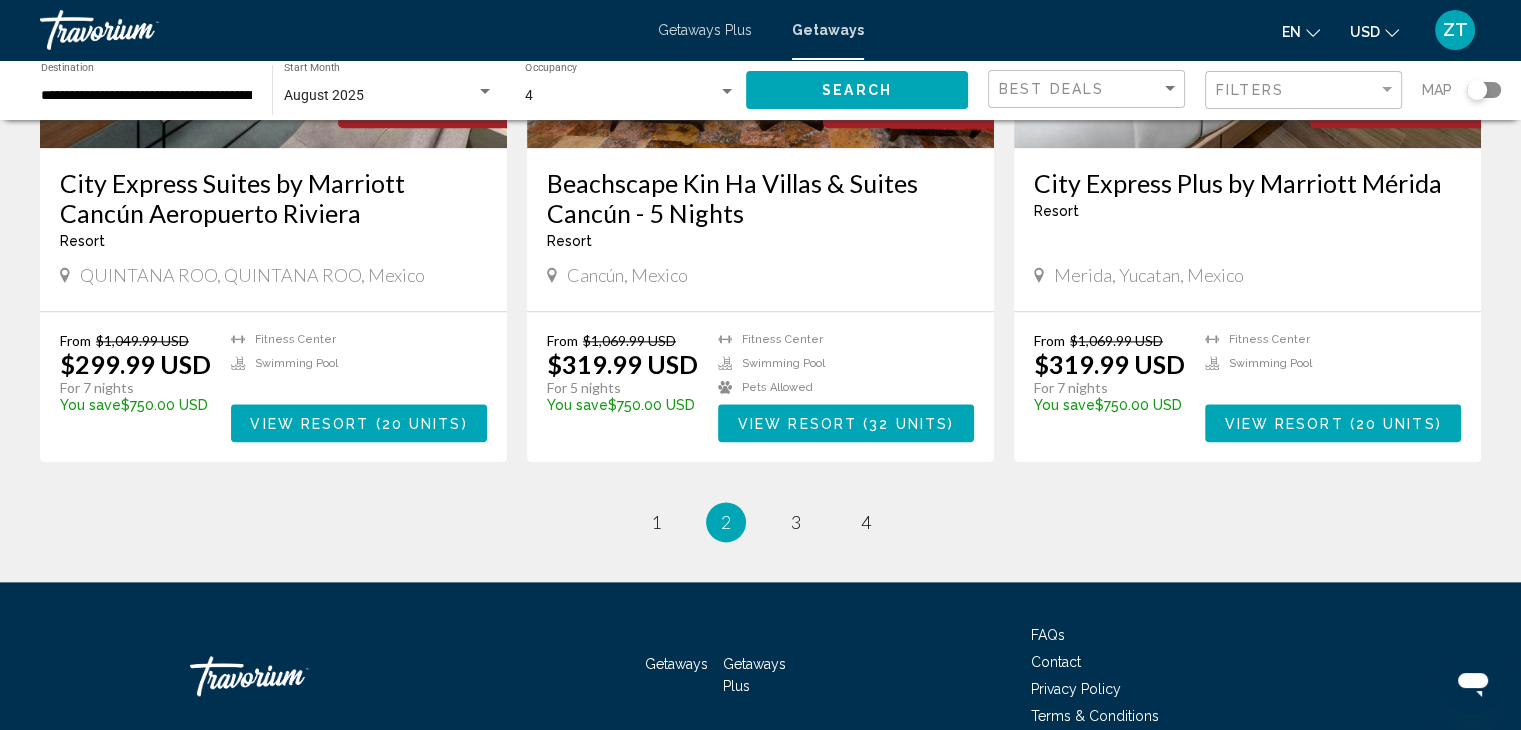 scroll, scrollTop: 2436, scrollLeft: 0, axis: vertical 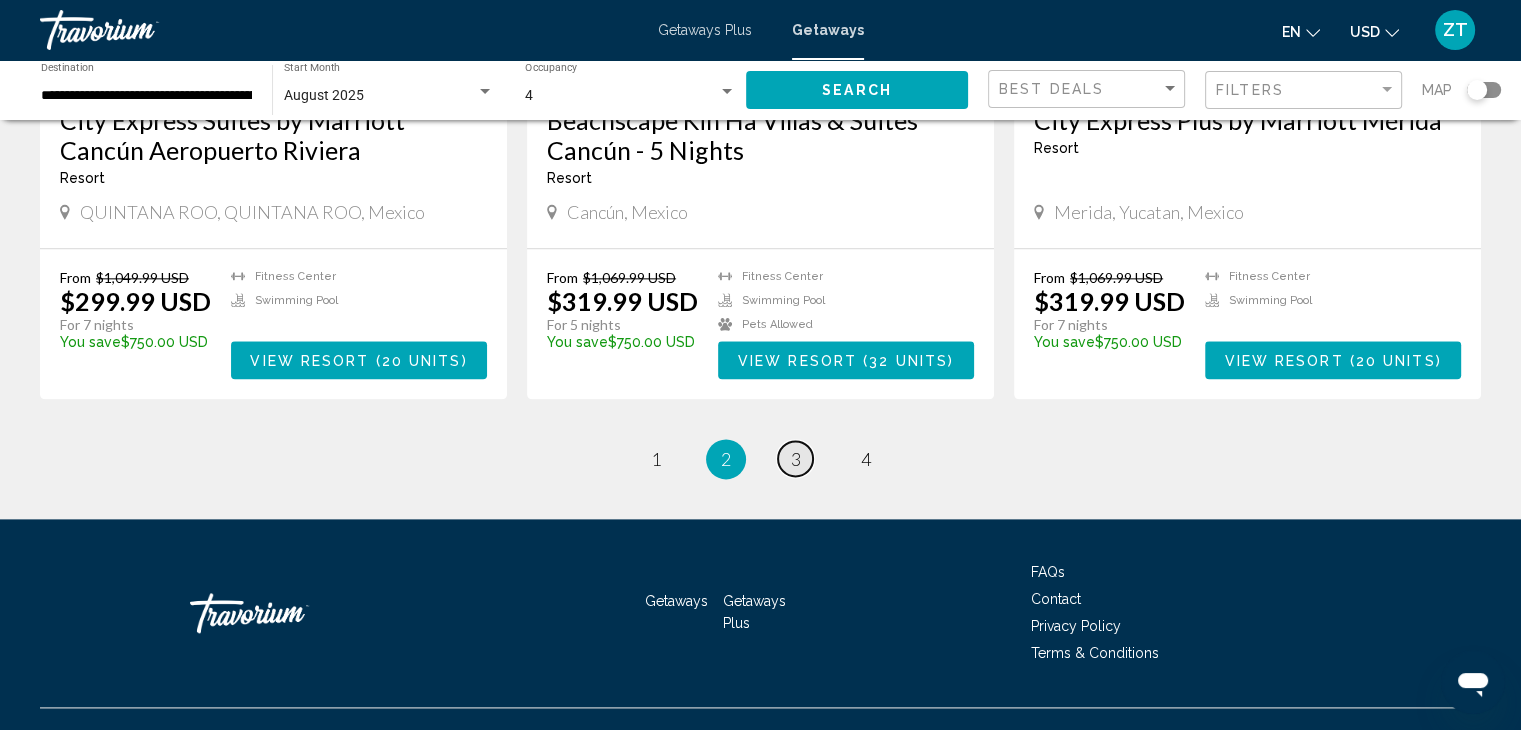 click on "3" at bounding box center (796, 459) 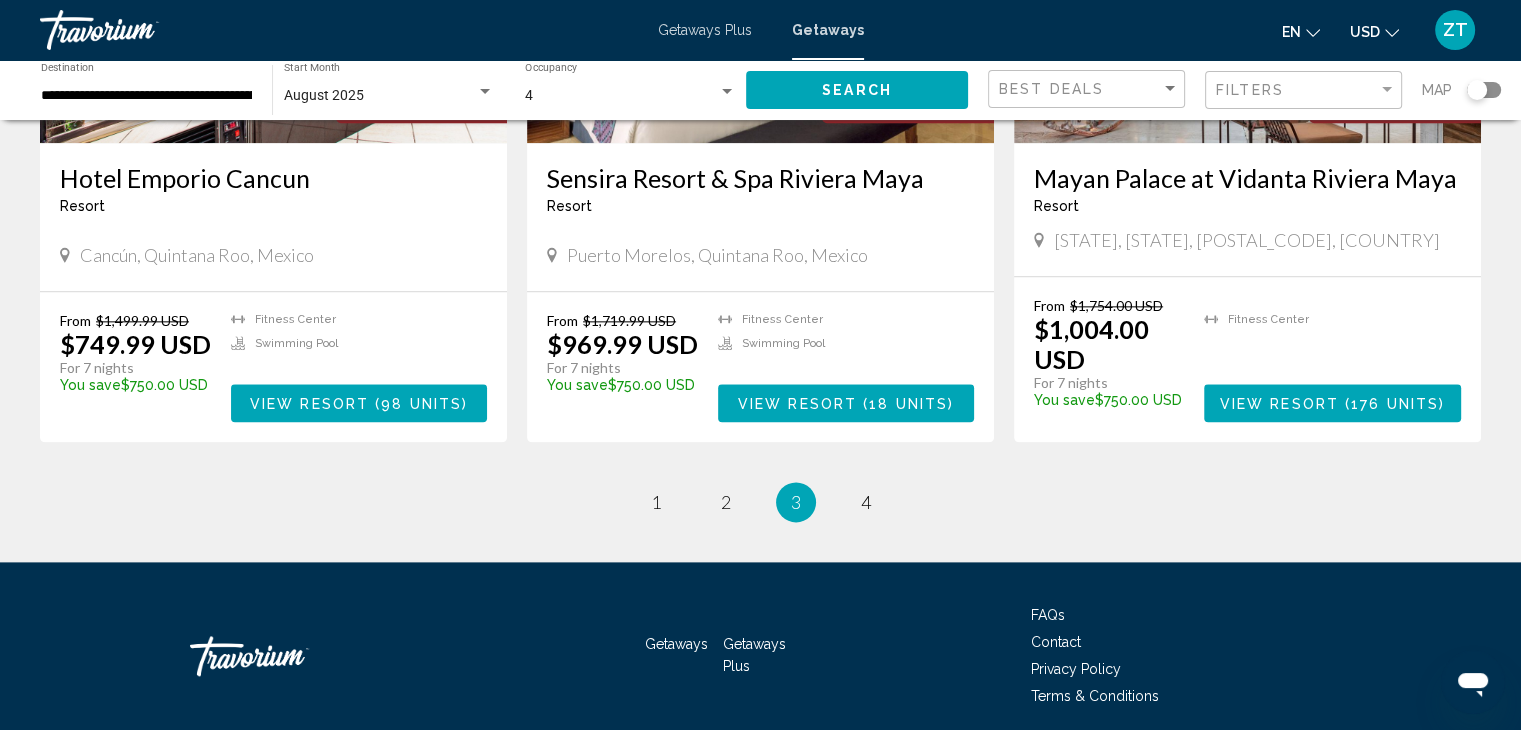 scroll, scrollTop: 2452, scrollLeft: 0, axis: vertical 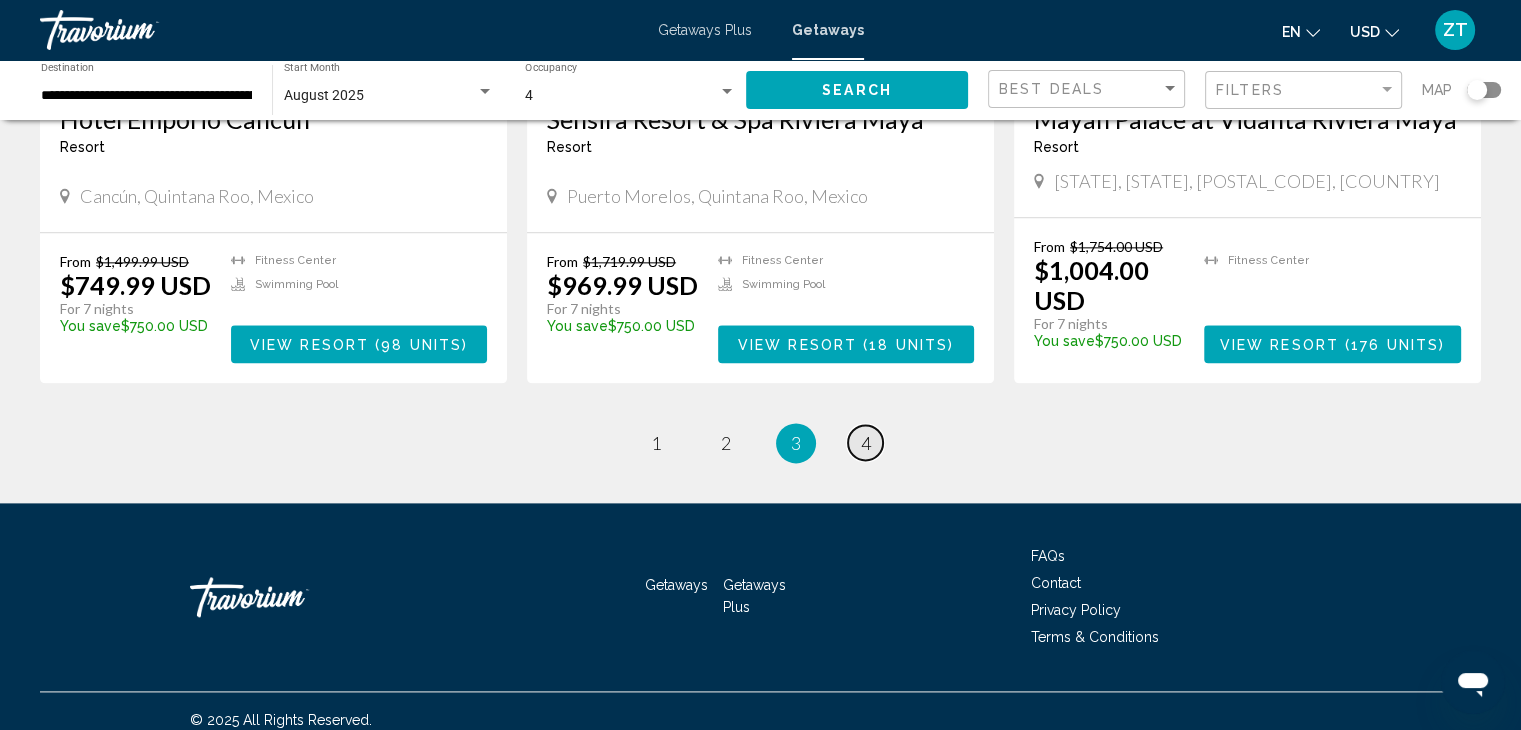 click on "page  4" at bounding box center (865, 442) 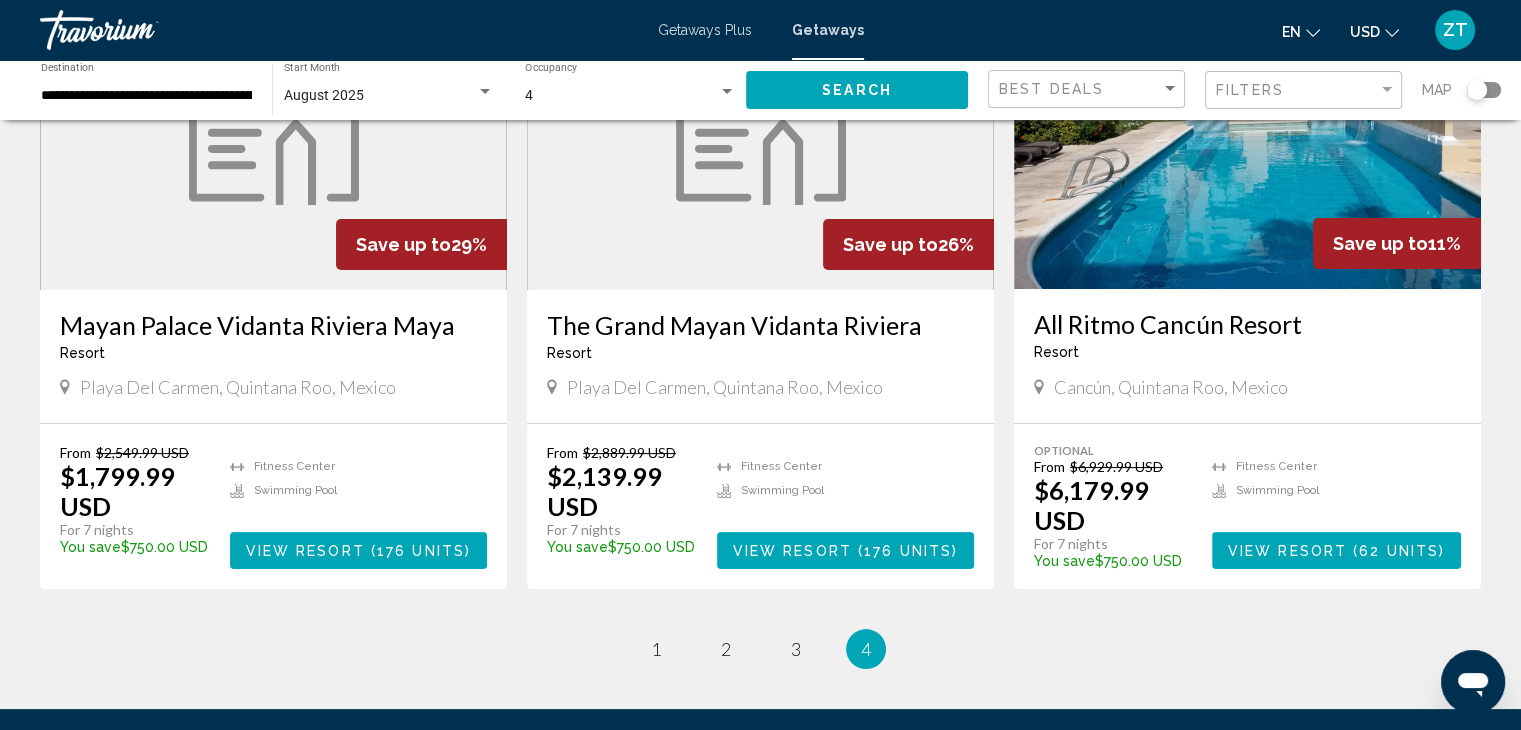scroll, scrollTop: 300, scrollLeft: 0, axis: vertical 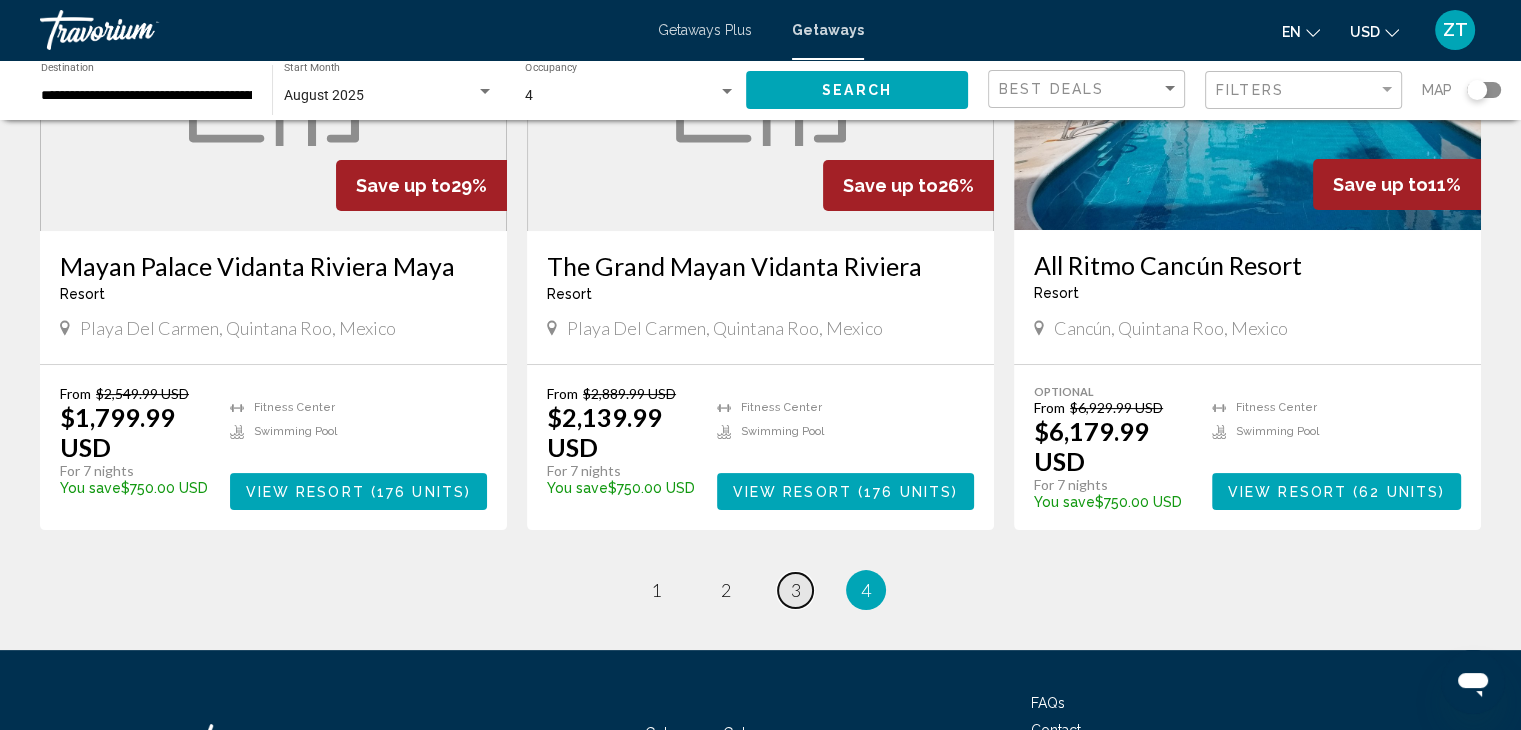 click on "3" at bounding box center [796, 590] 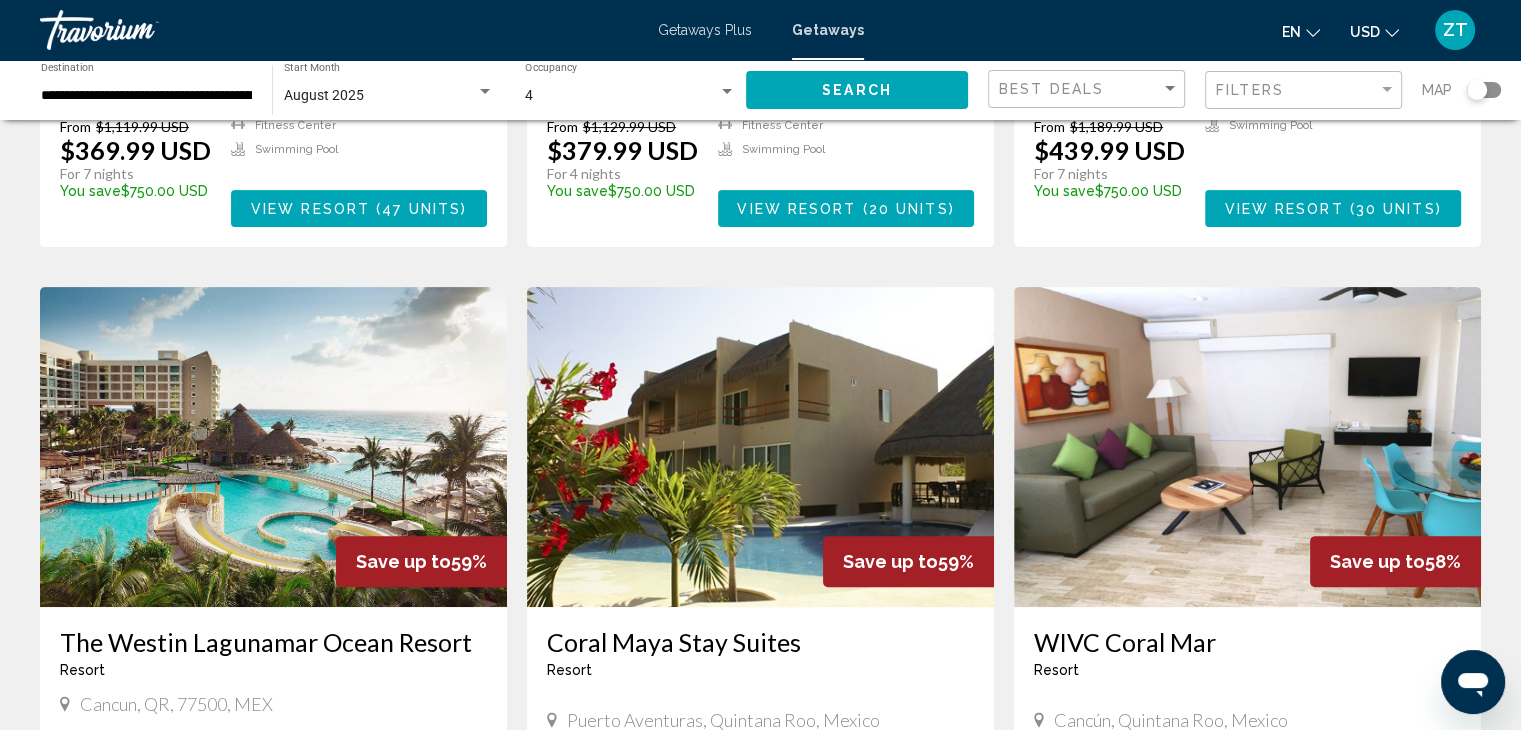 scroll, scrollTop: 800, scrollLeft: 0, axis: vertical 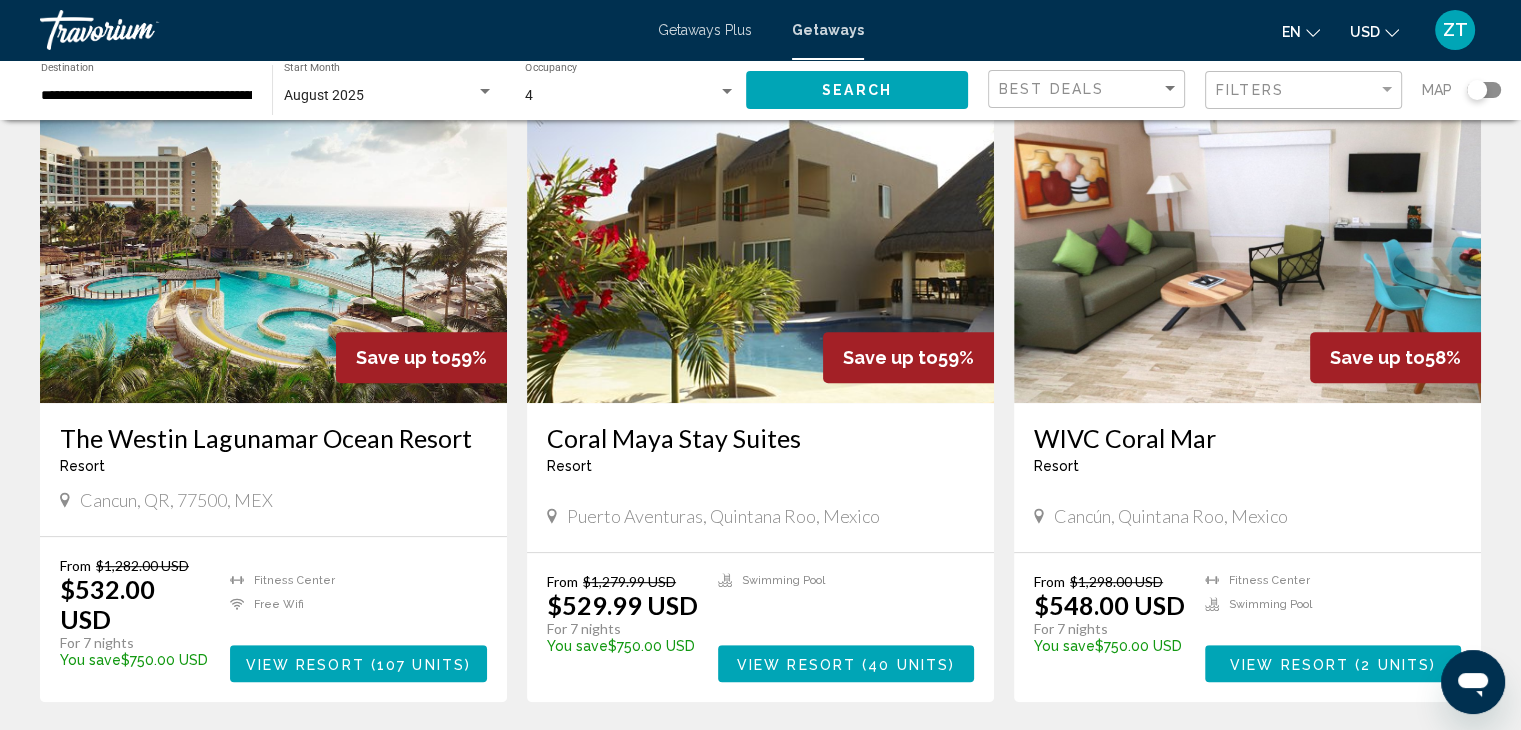 click on "The Westin Lagunamar Ocean Resort" at bounding box center [273, 438] 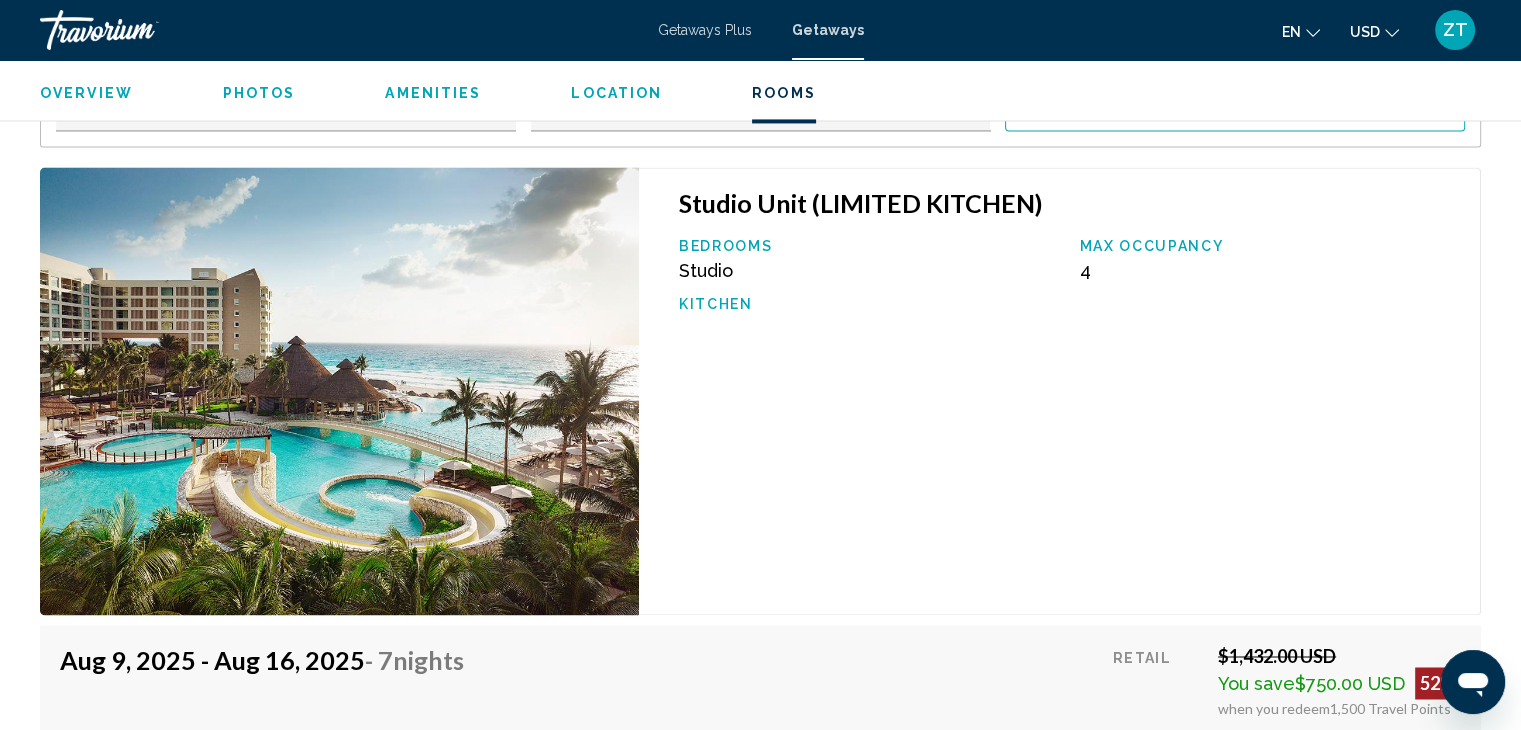 scroll, scrollTop: 3000, scrollLeft: 0, axis: vertical 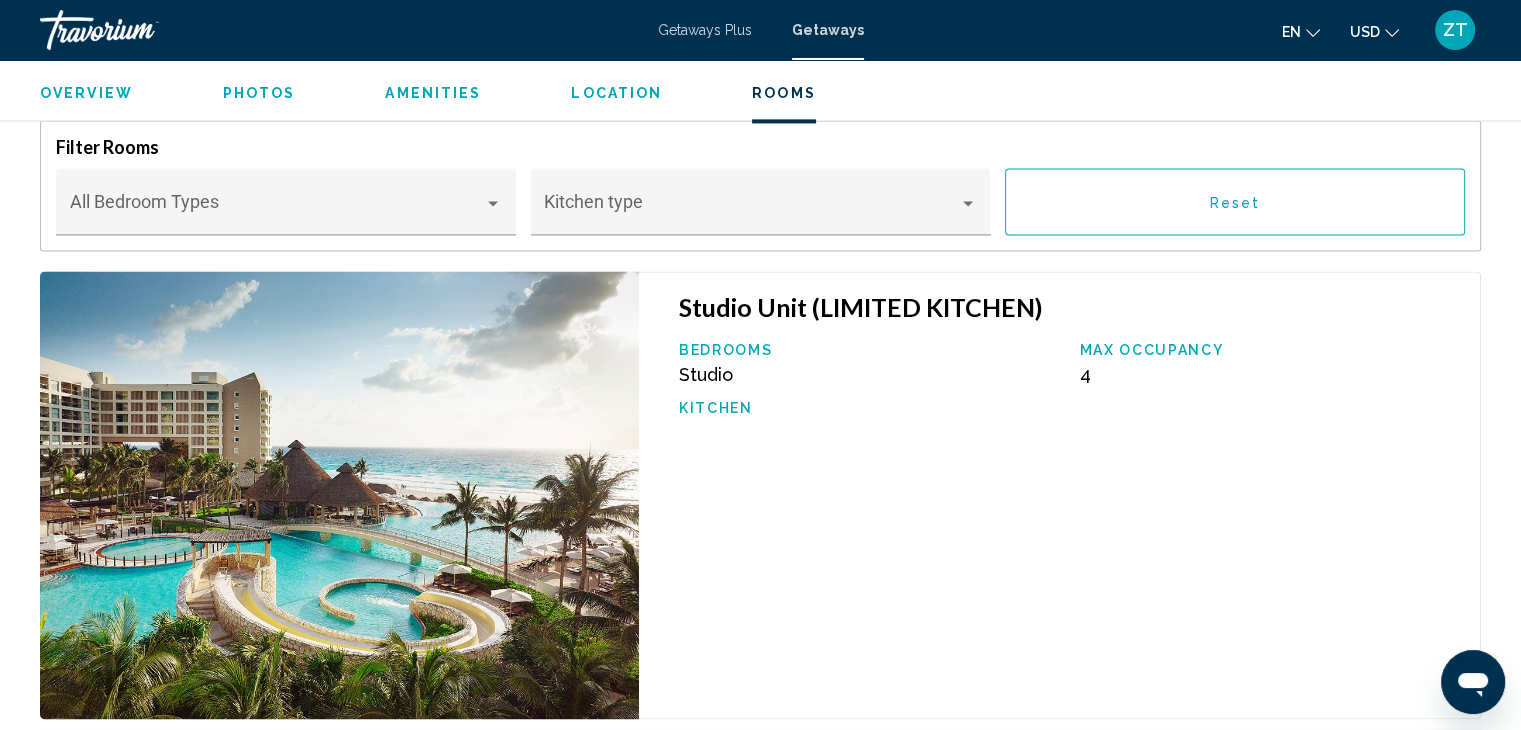 click on "Studio Unit (LIMITED KITCHEN)" at bounding box center (1069, 307) 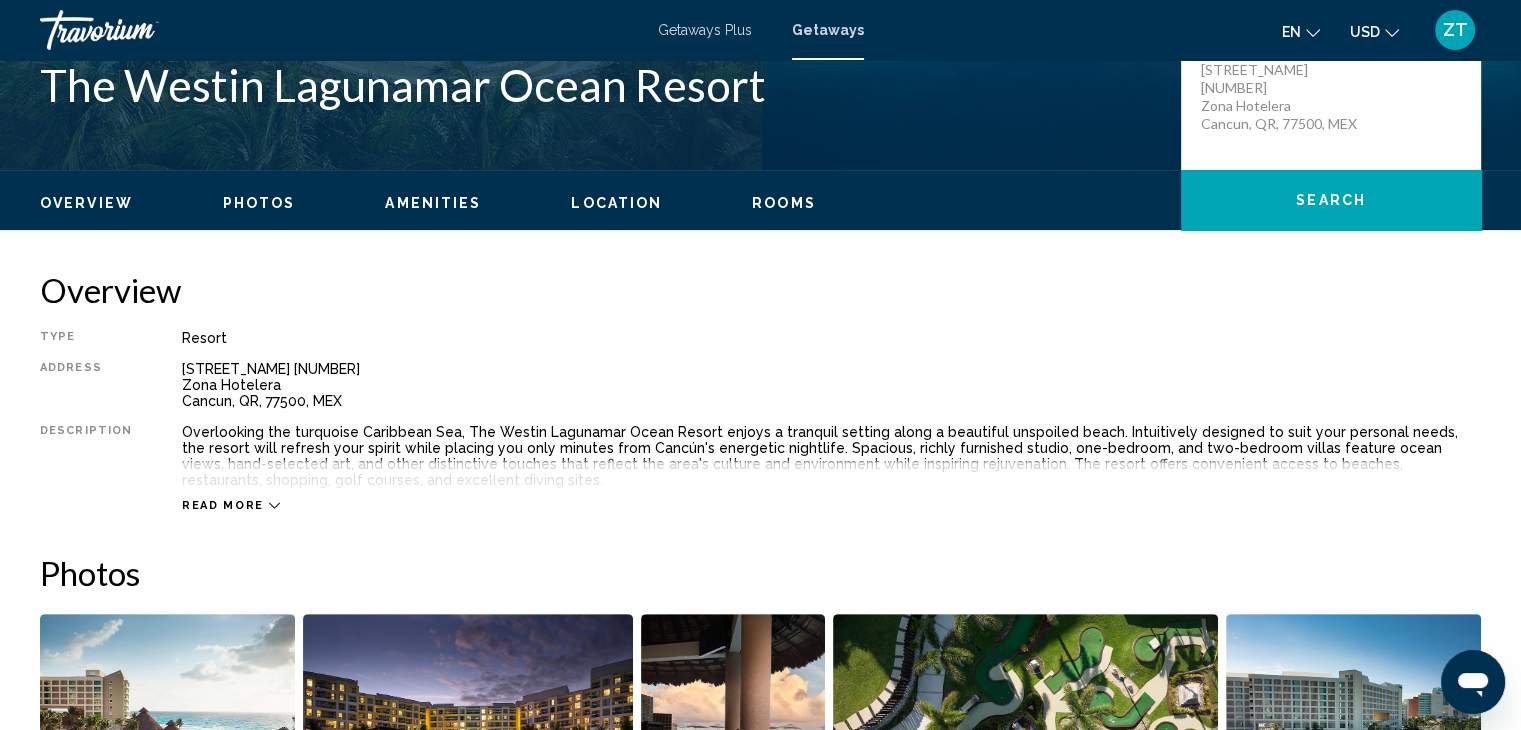 scroll, scrollTop: 300, scrollLeft: 0, axis: vertical 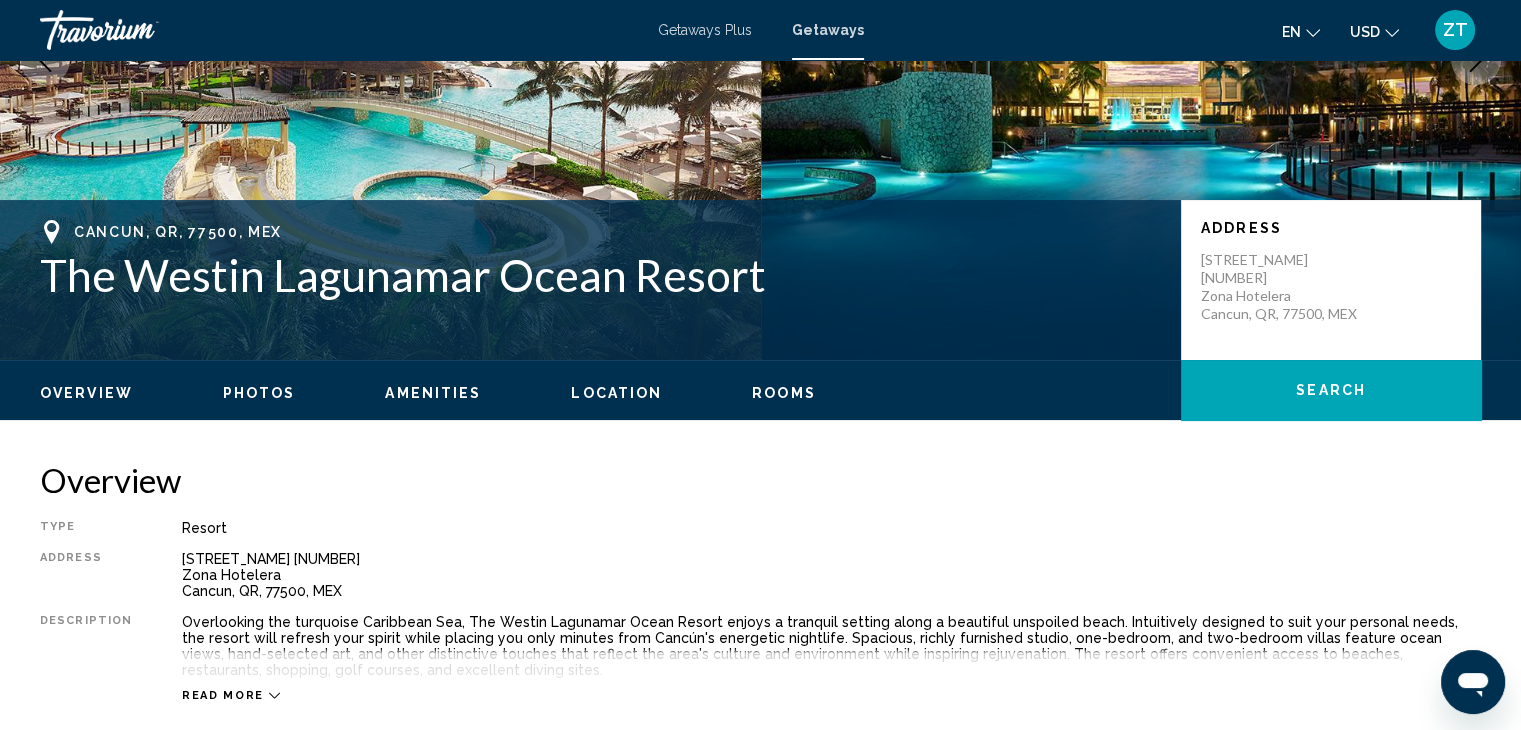 click on "Photos" at bounding box center [259, 393] 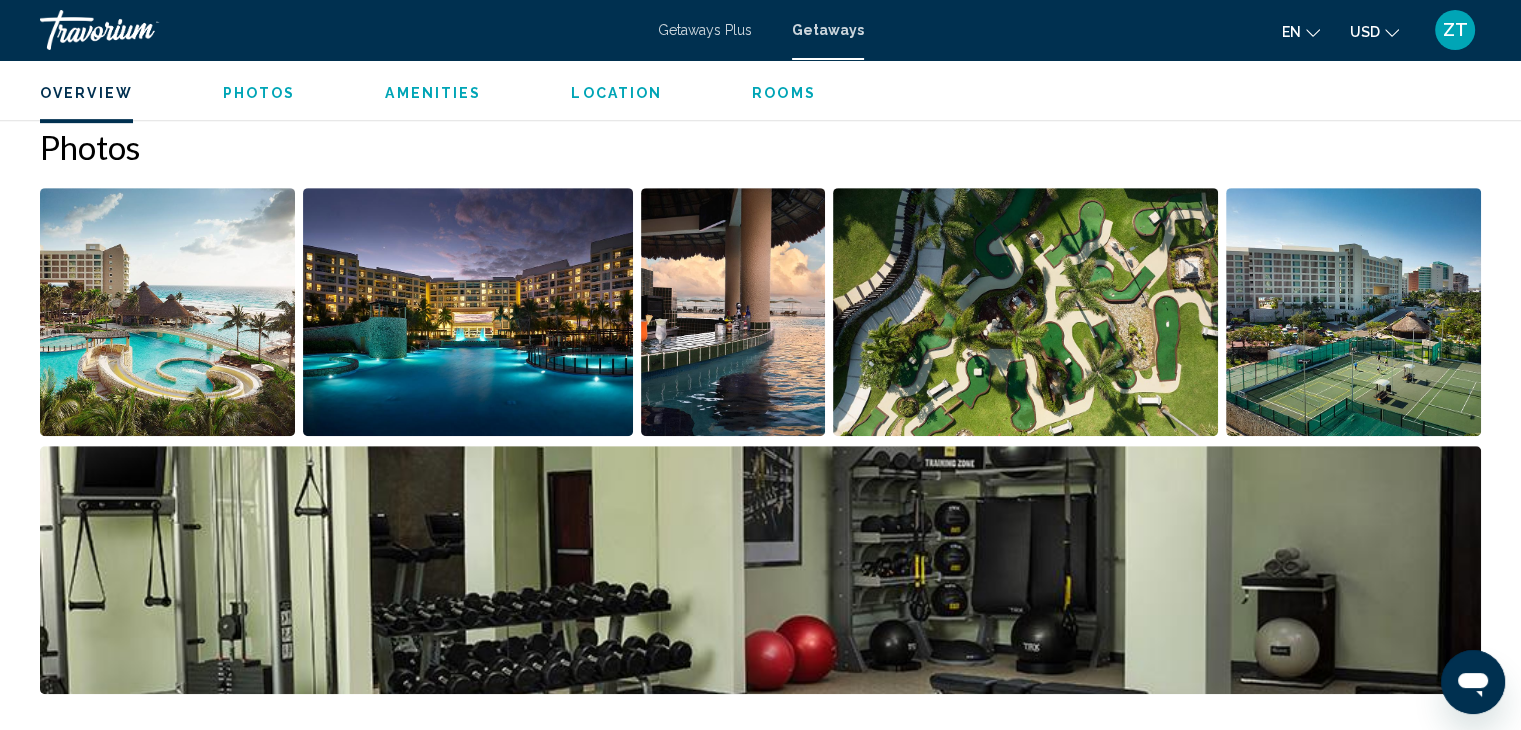 scroll, scrollTop: 923, scrollLeft: 0, axis: vertical 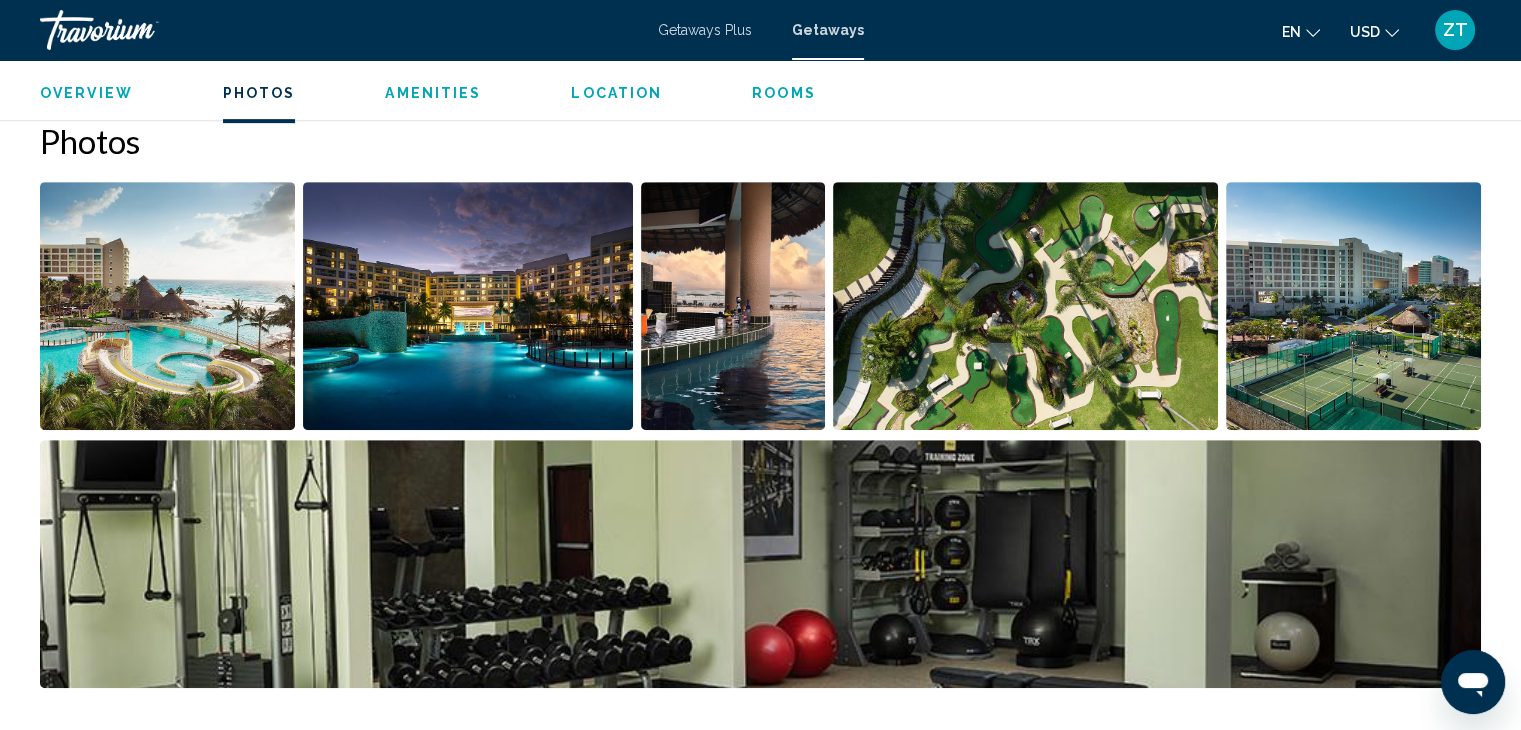 click at bounding box center (760, 564) 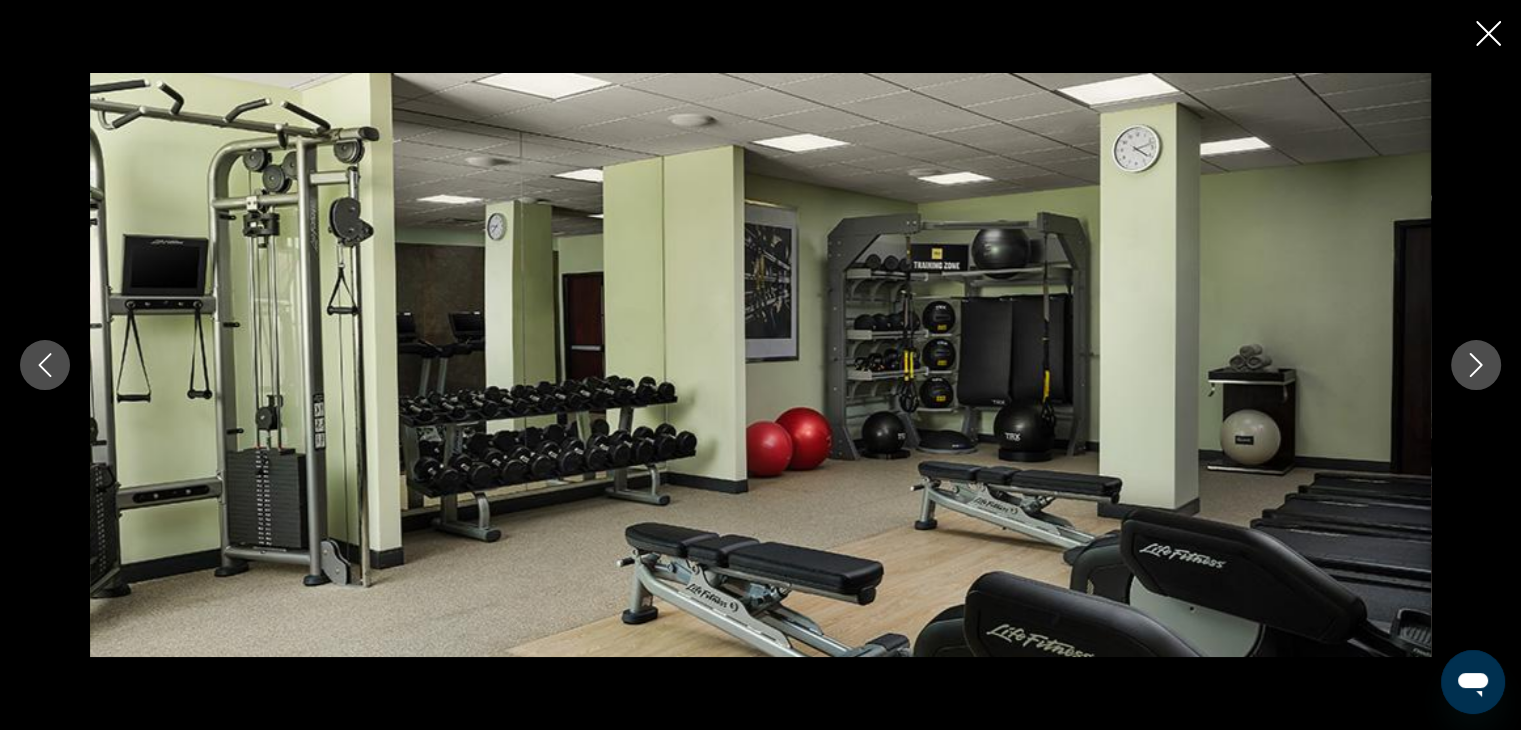 click 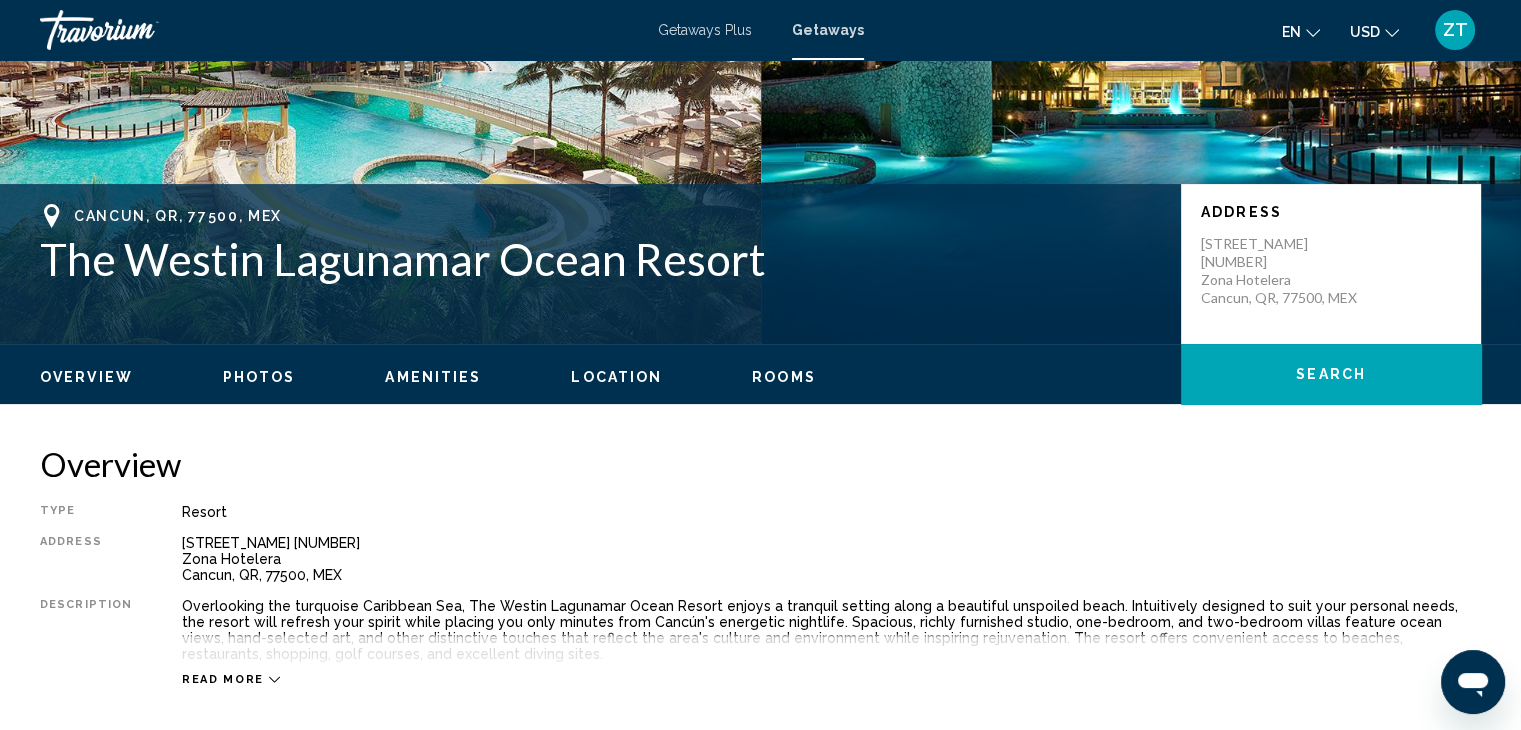 scroll, scrollTop: 0, scrollLeft: 0, axis: both 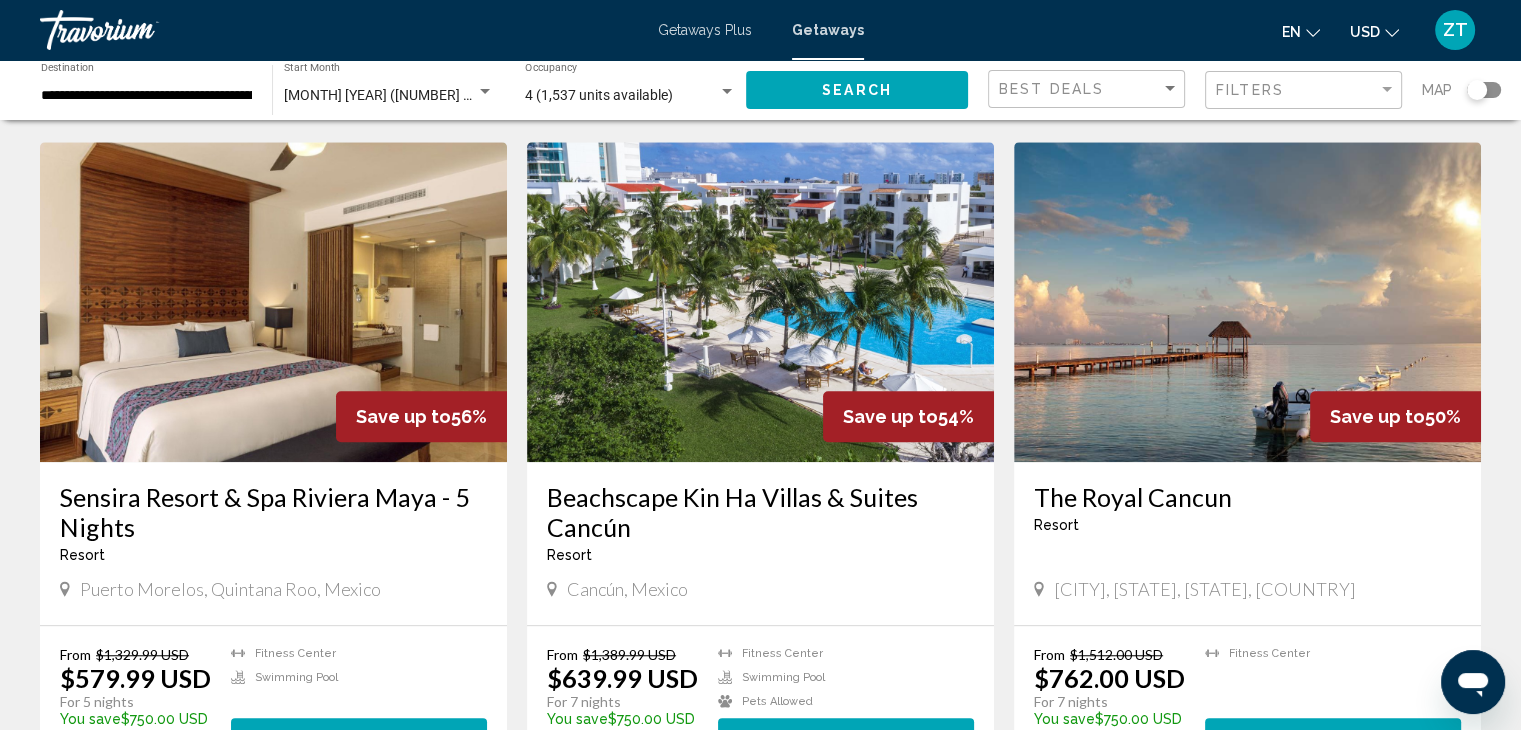click on "The Royal Cancun" at bounding box center (1247, 497) 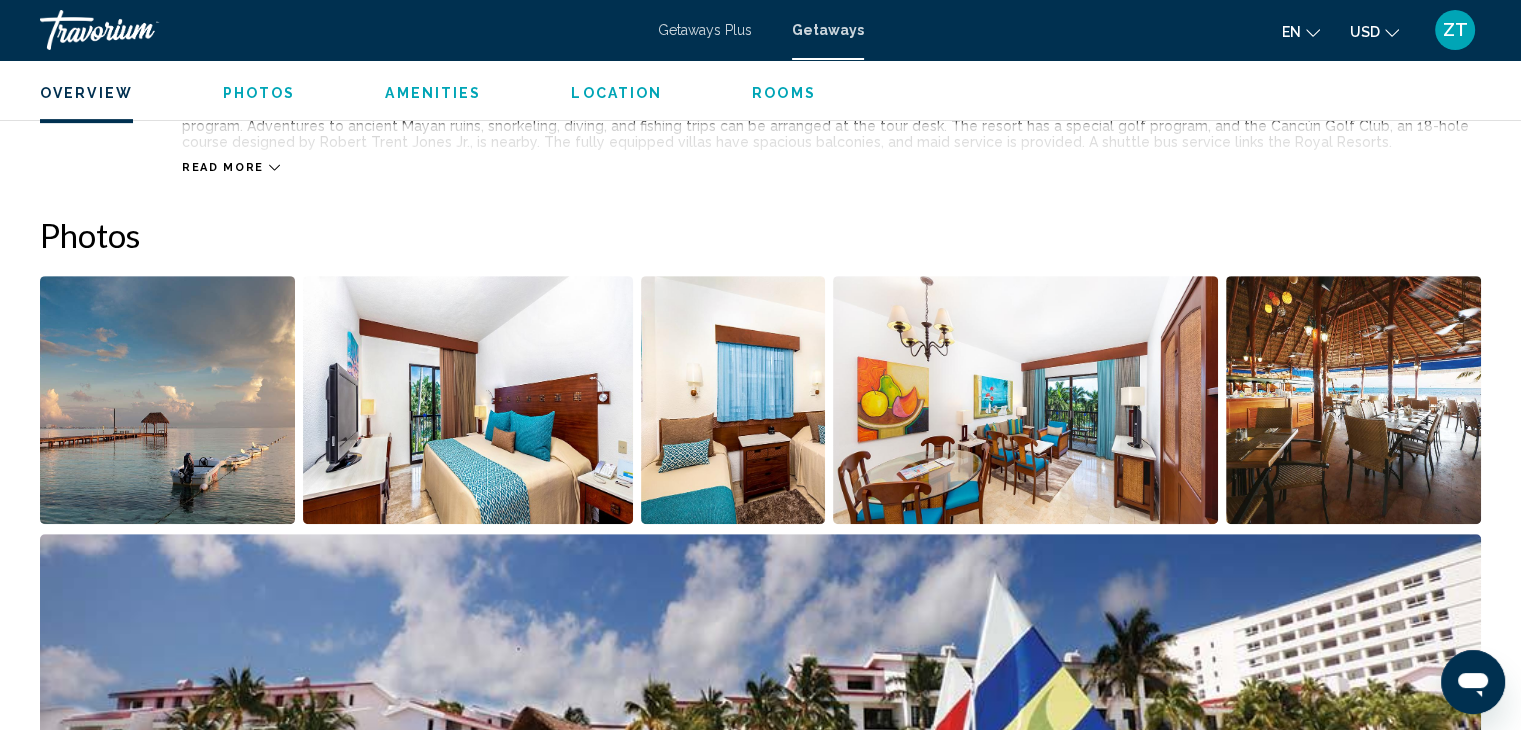 scroll, scrollTop: 800, scrollLeft: 0, axis: vertical 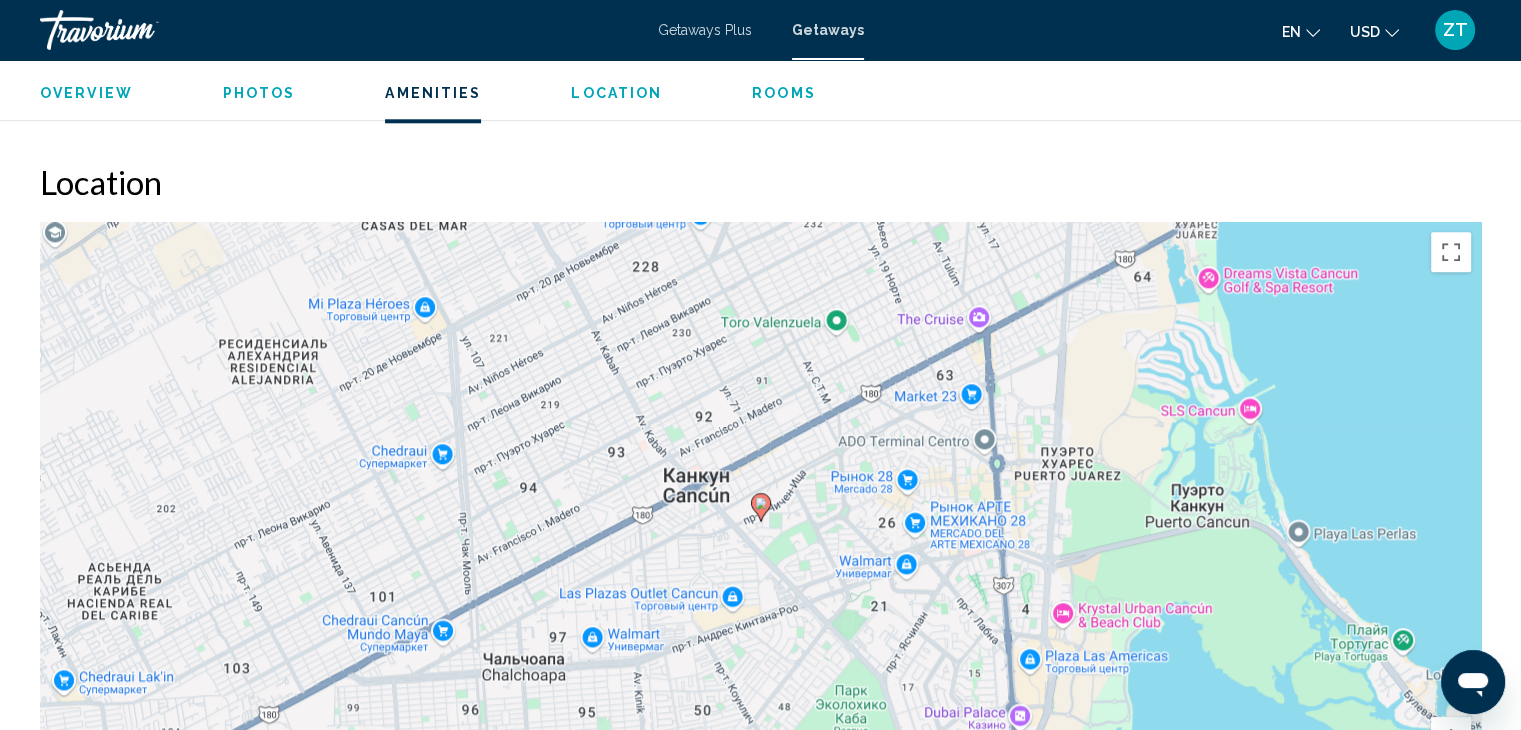 click 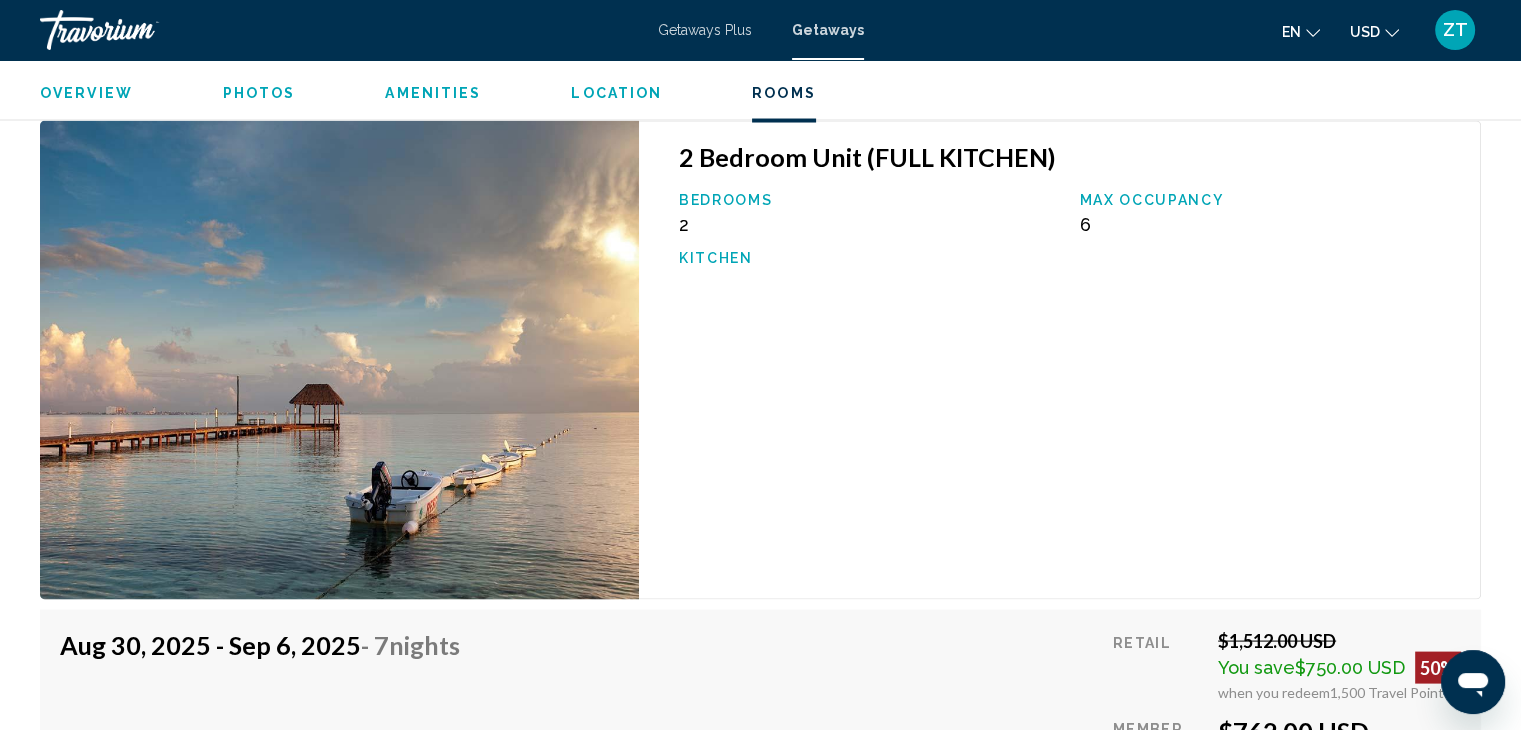 scroll, scrollTop: 3800, scrollLeft: 0, axis: vertical 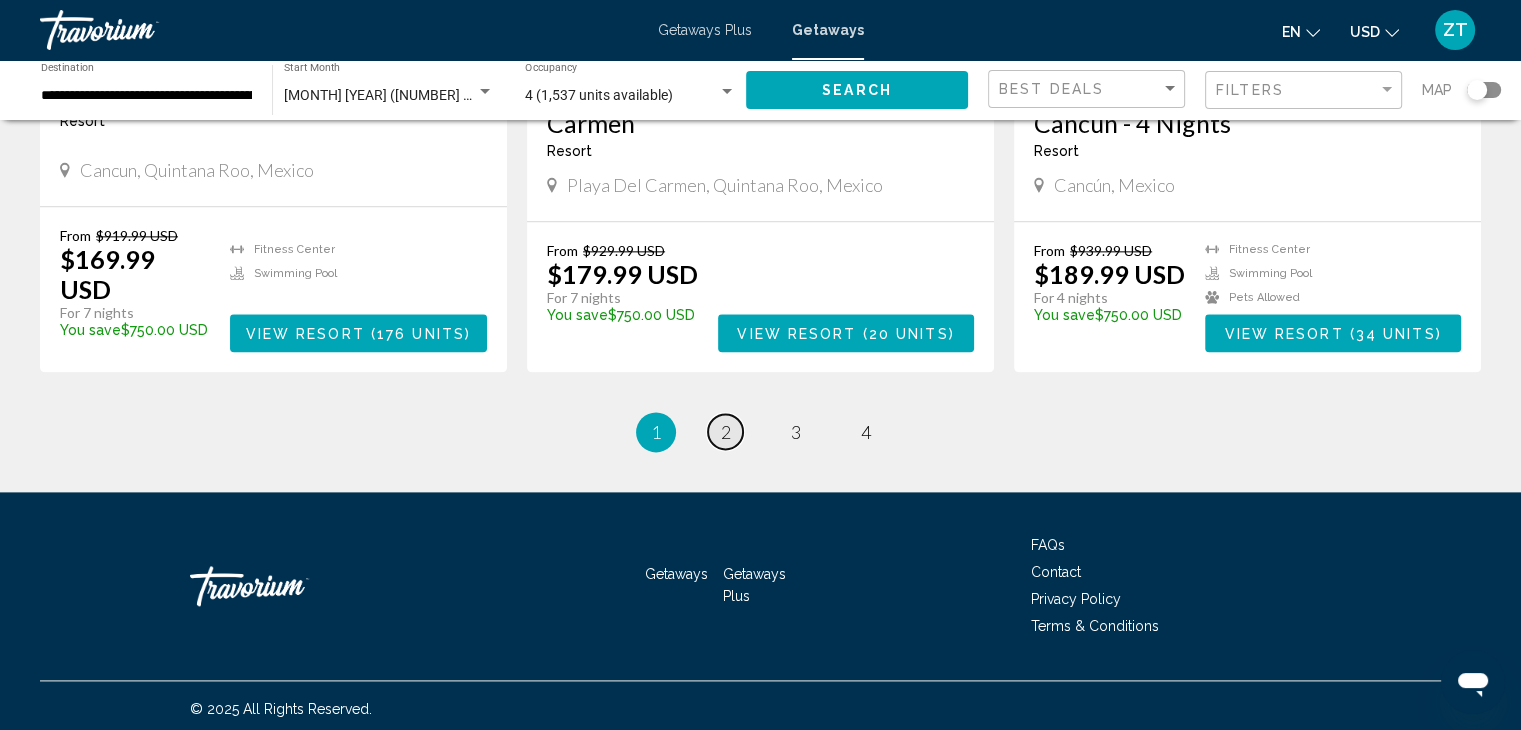 click on "2" at bounding box center (726, 432) 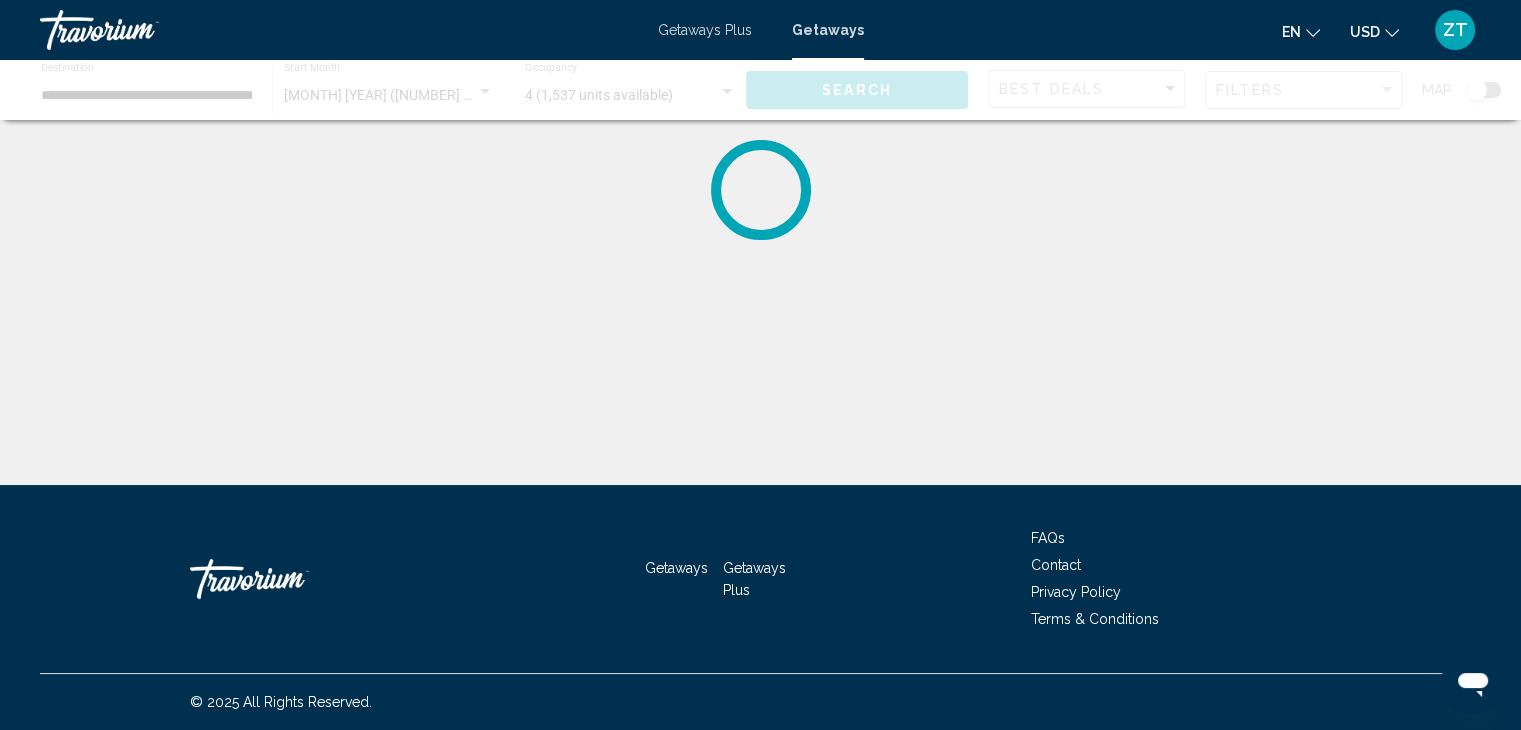 scroll, scrollTop: 0, scrollLeft: 0, axis: both 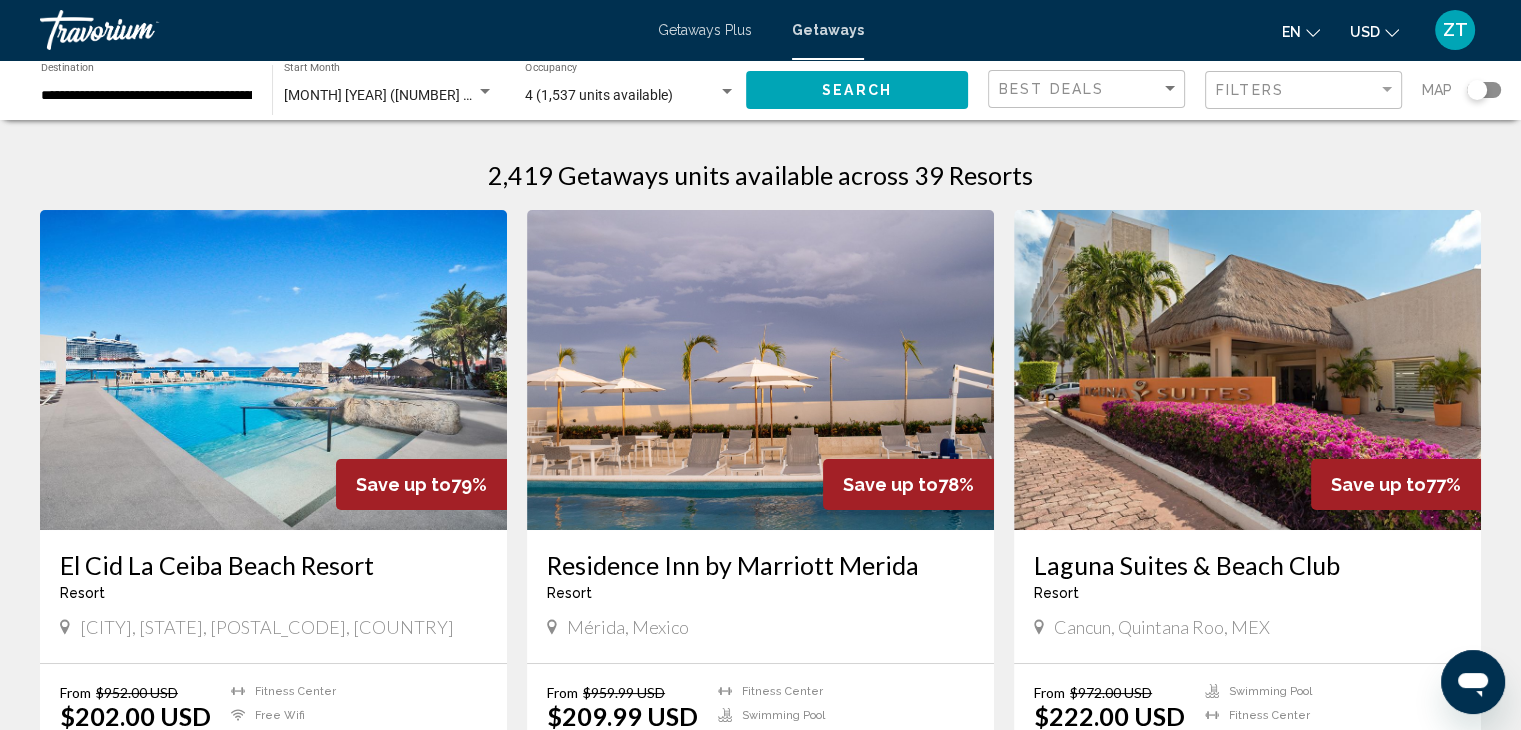 click on "El Cid La Ceiba Beach Resort" at bounding box center [273, 565] 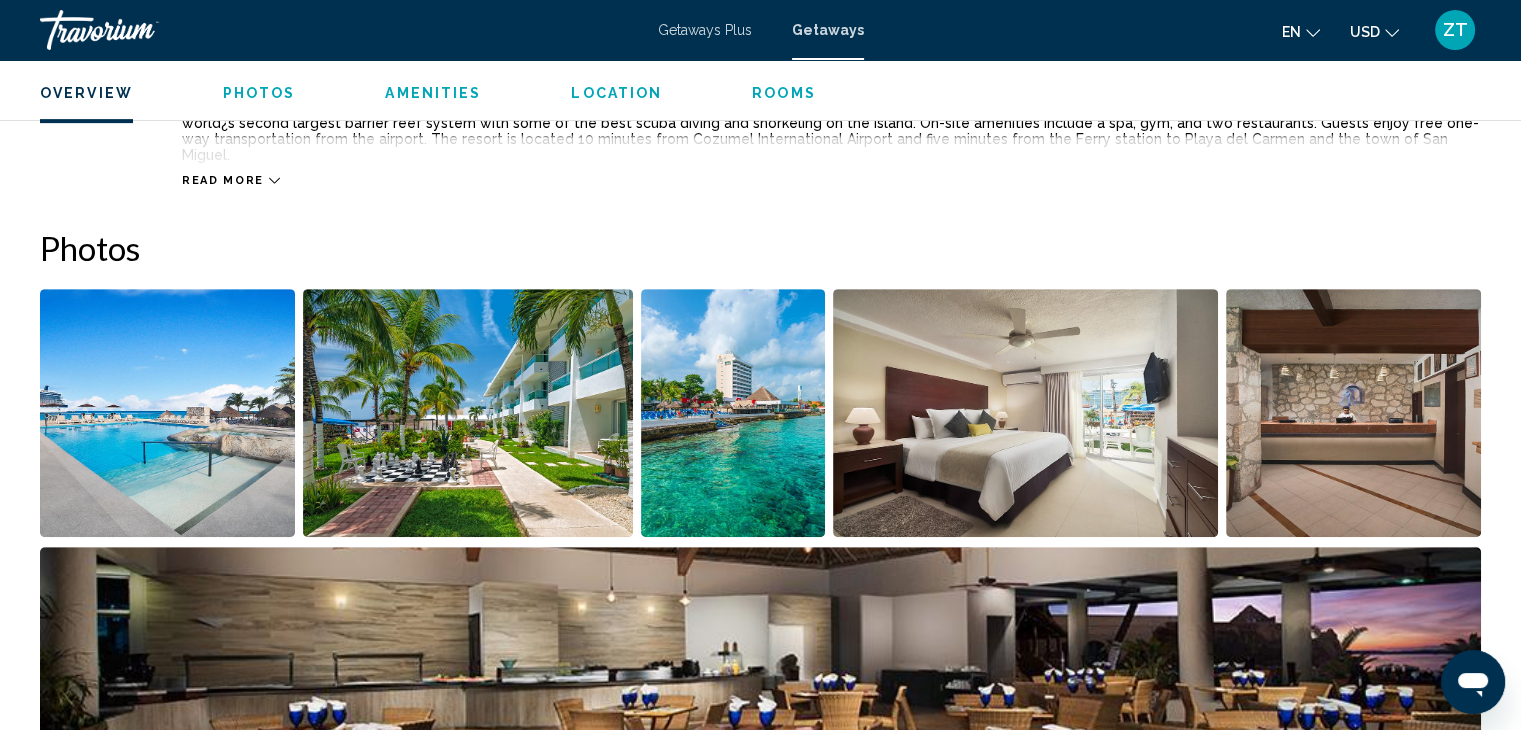 scroll, scrollTop: 900, scrollLeft: 0, axis: vertical 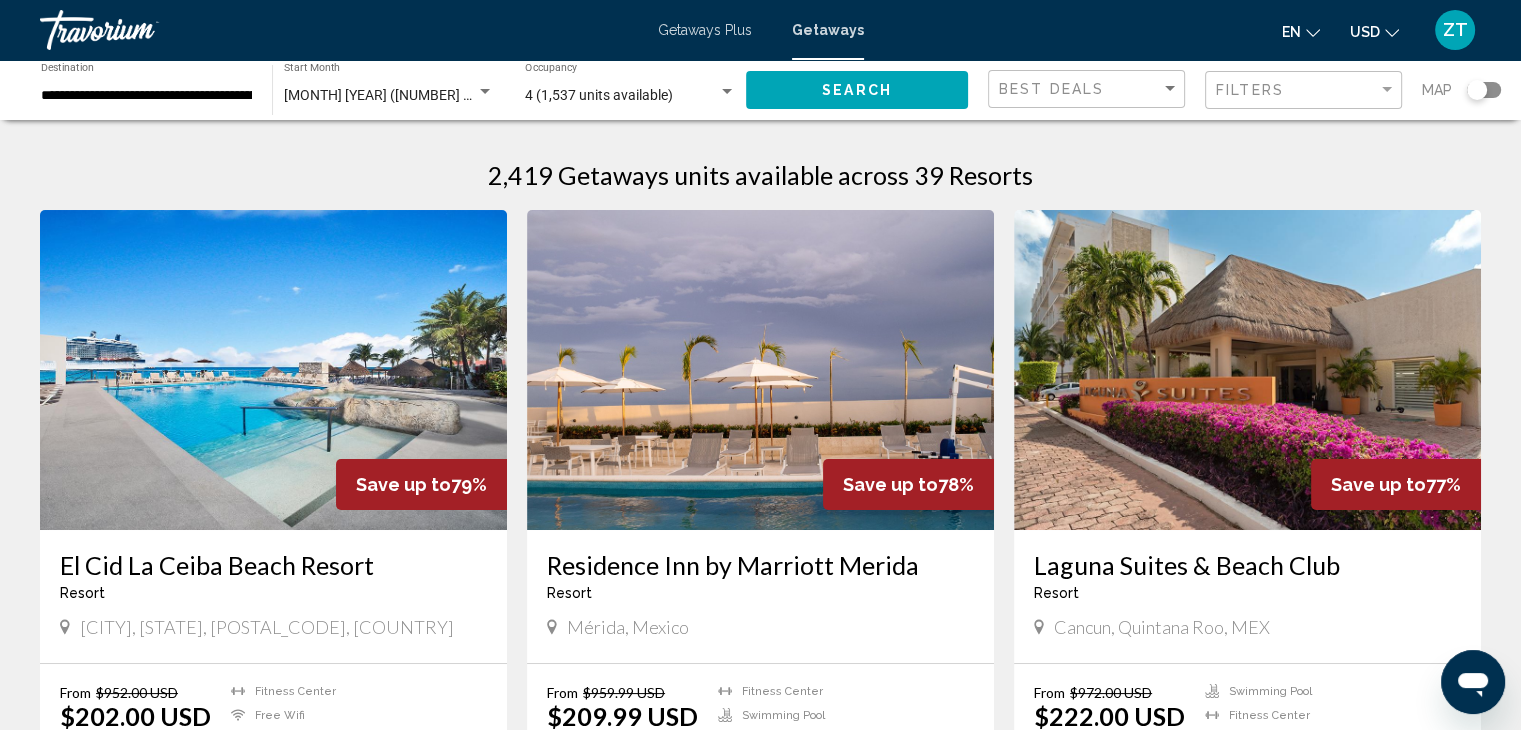 click on "Residence Inn by Marriott Merida" at bounding box center (760, 565) 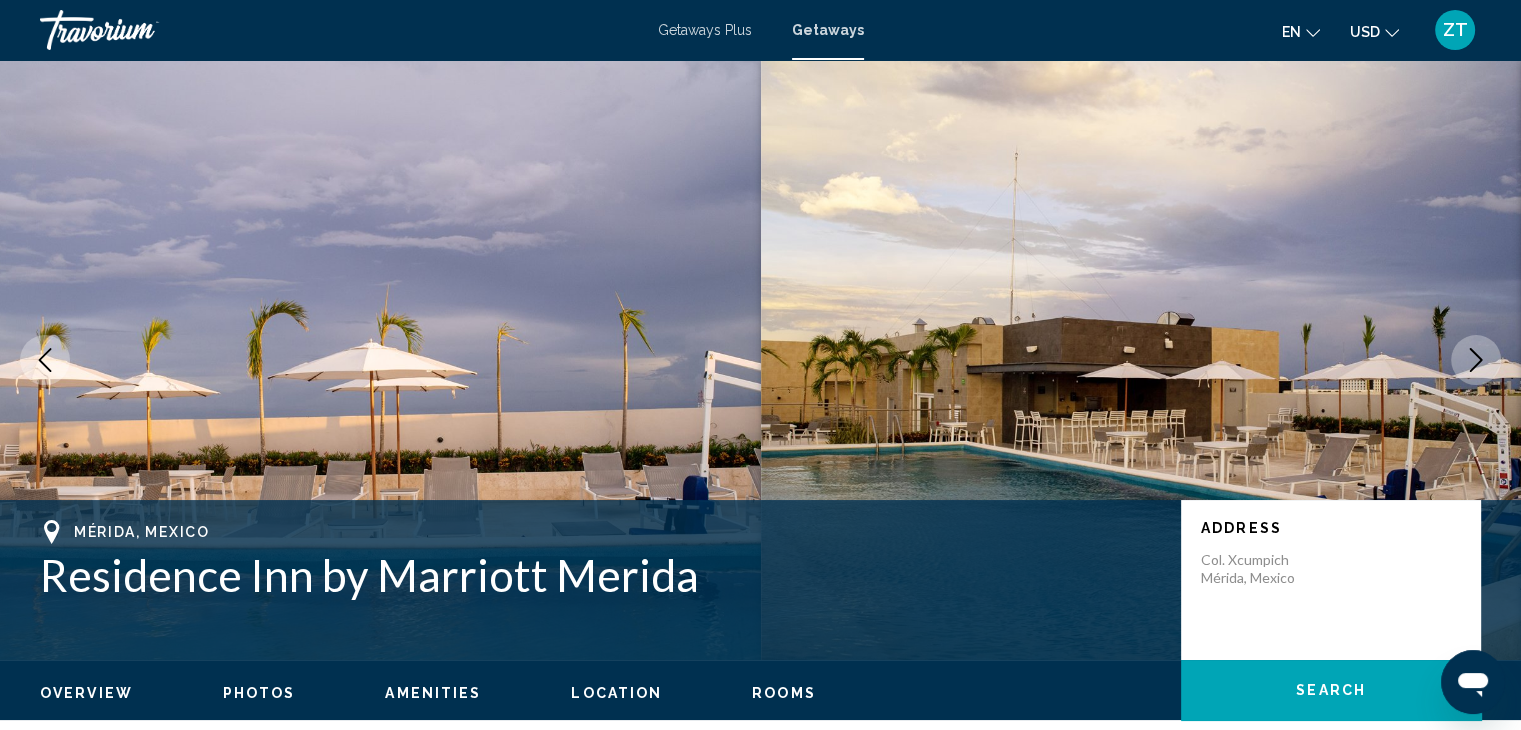 scroll, scrollTop: 100, scrollLeft: 0, axis: vertical 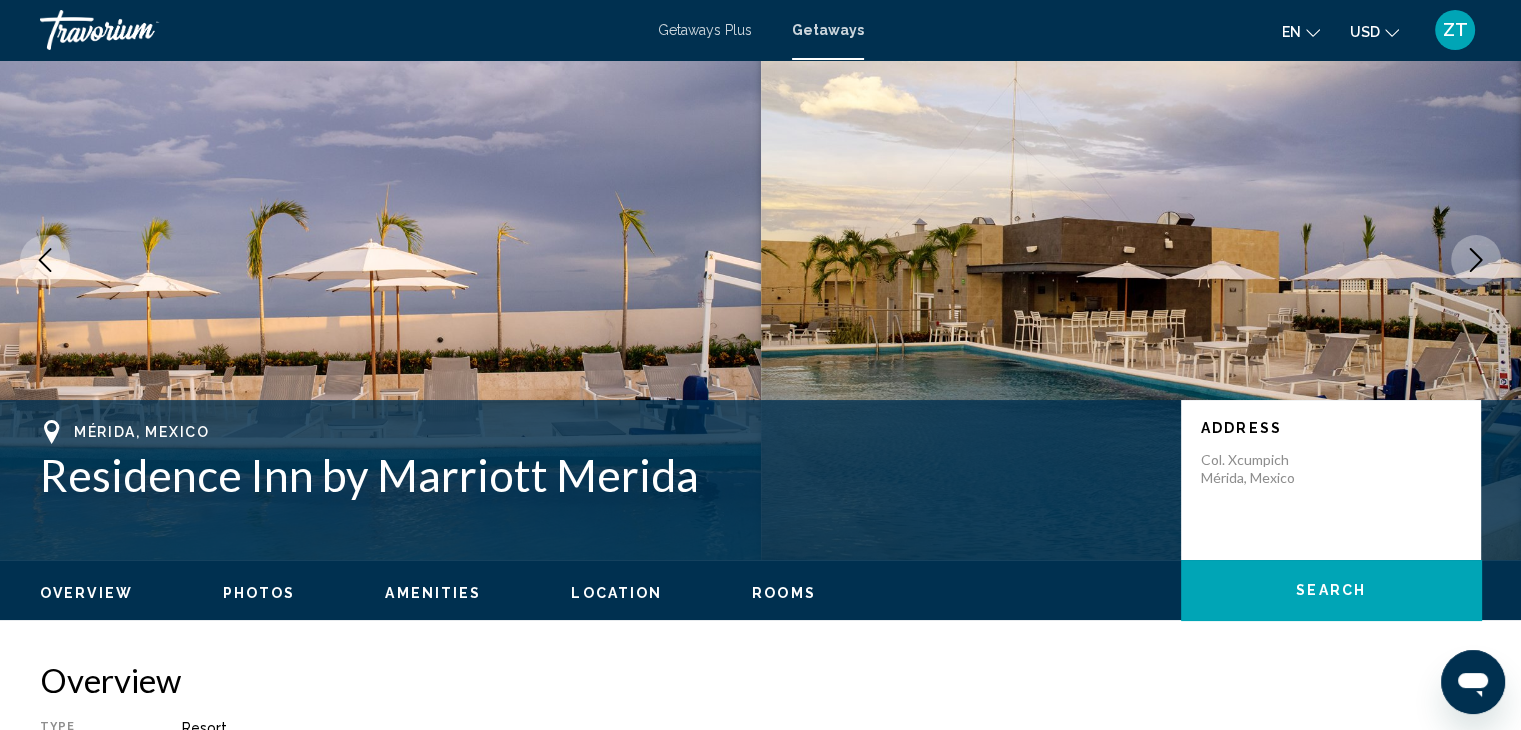click 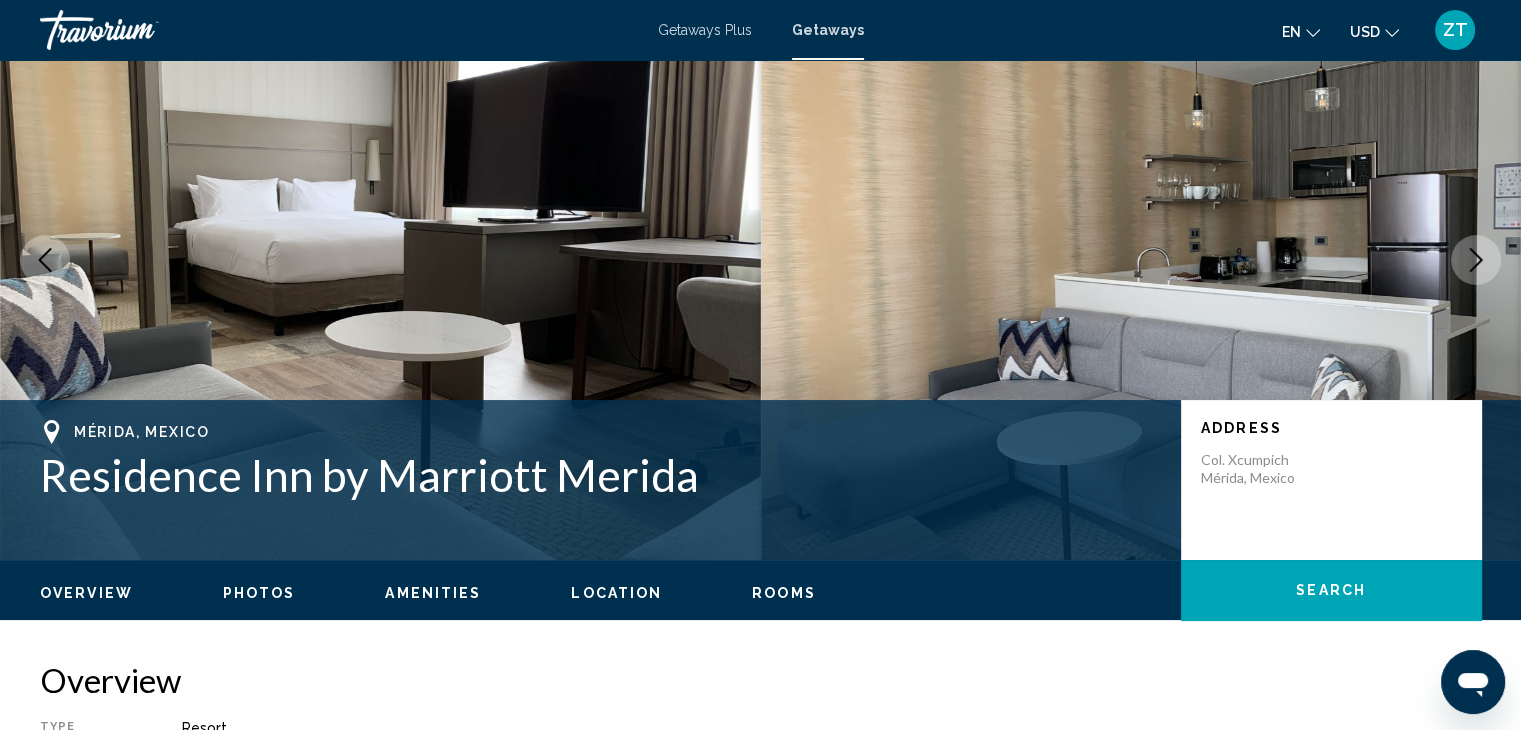 click 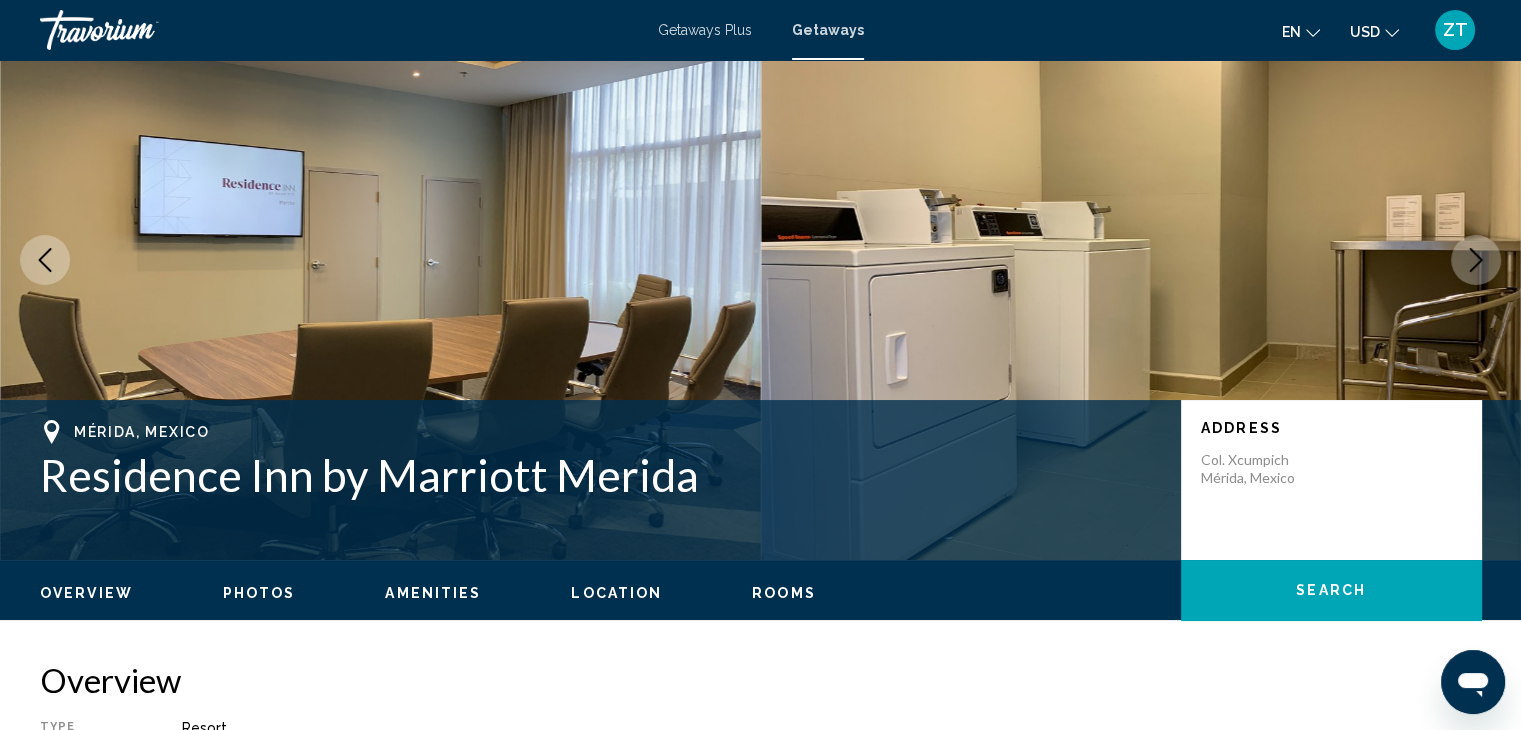 click 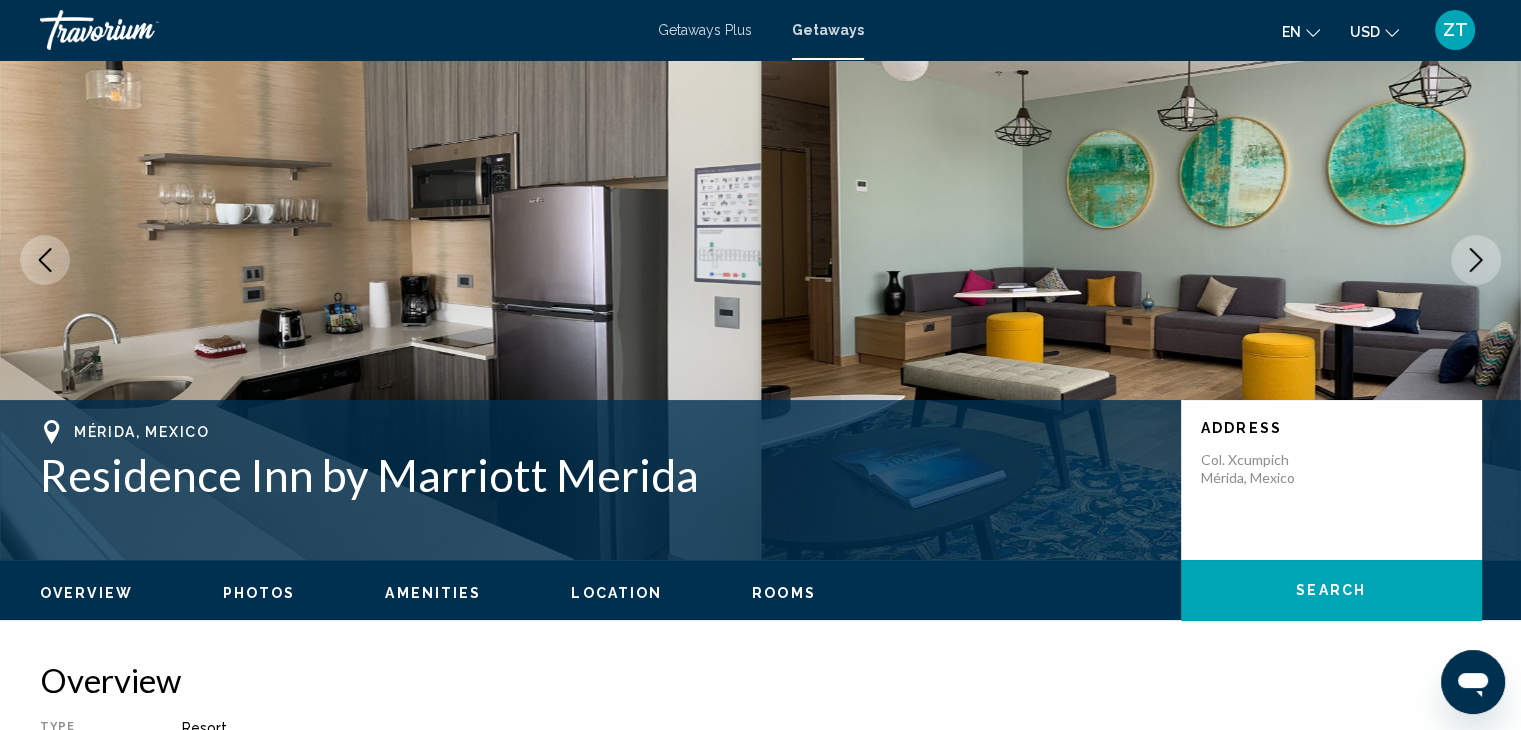 click 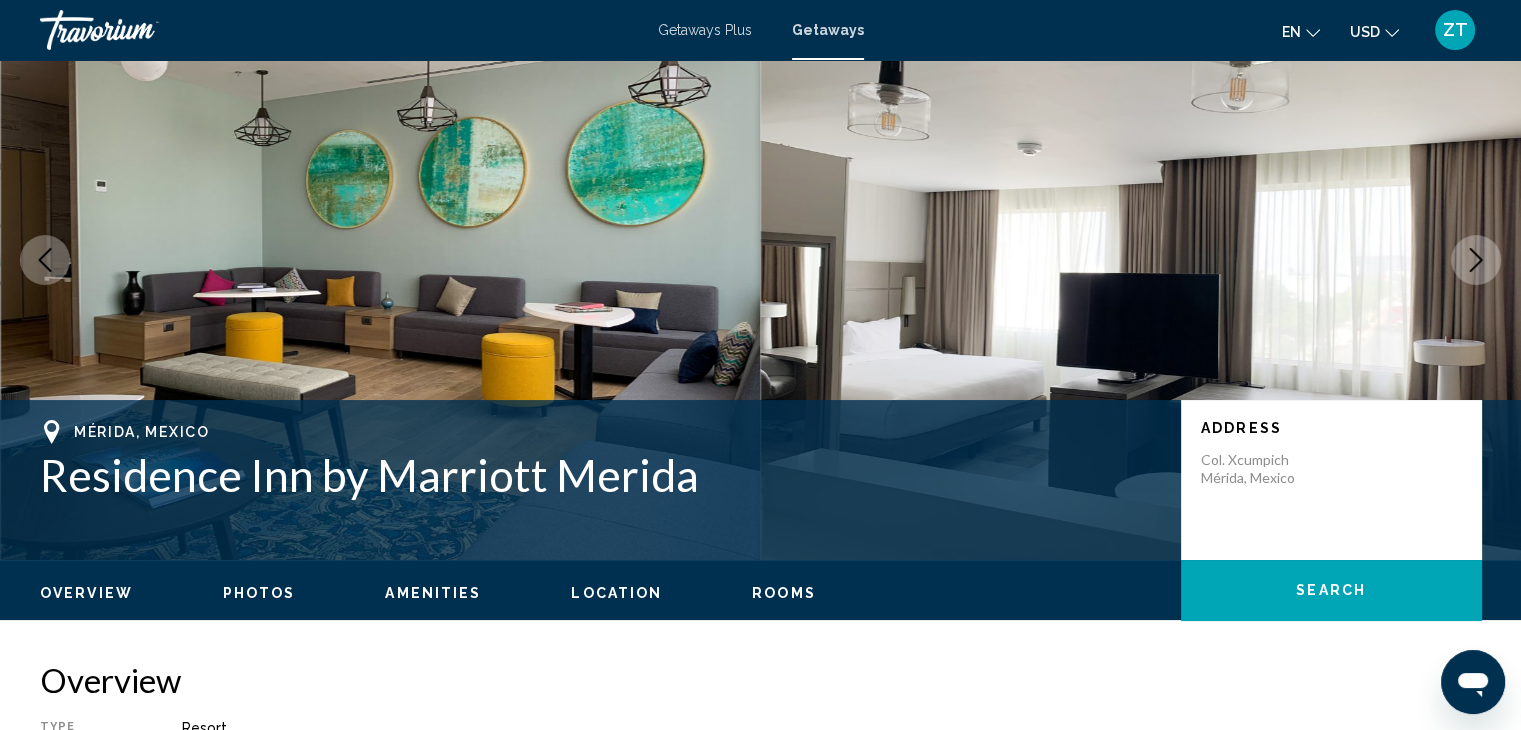 click 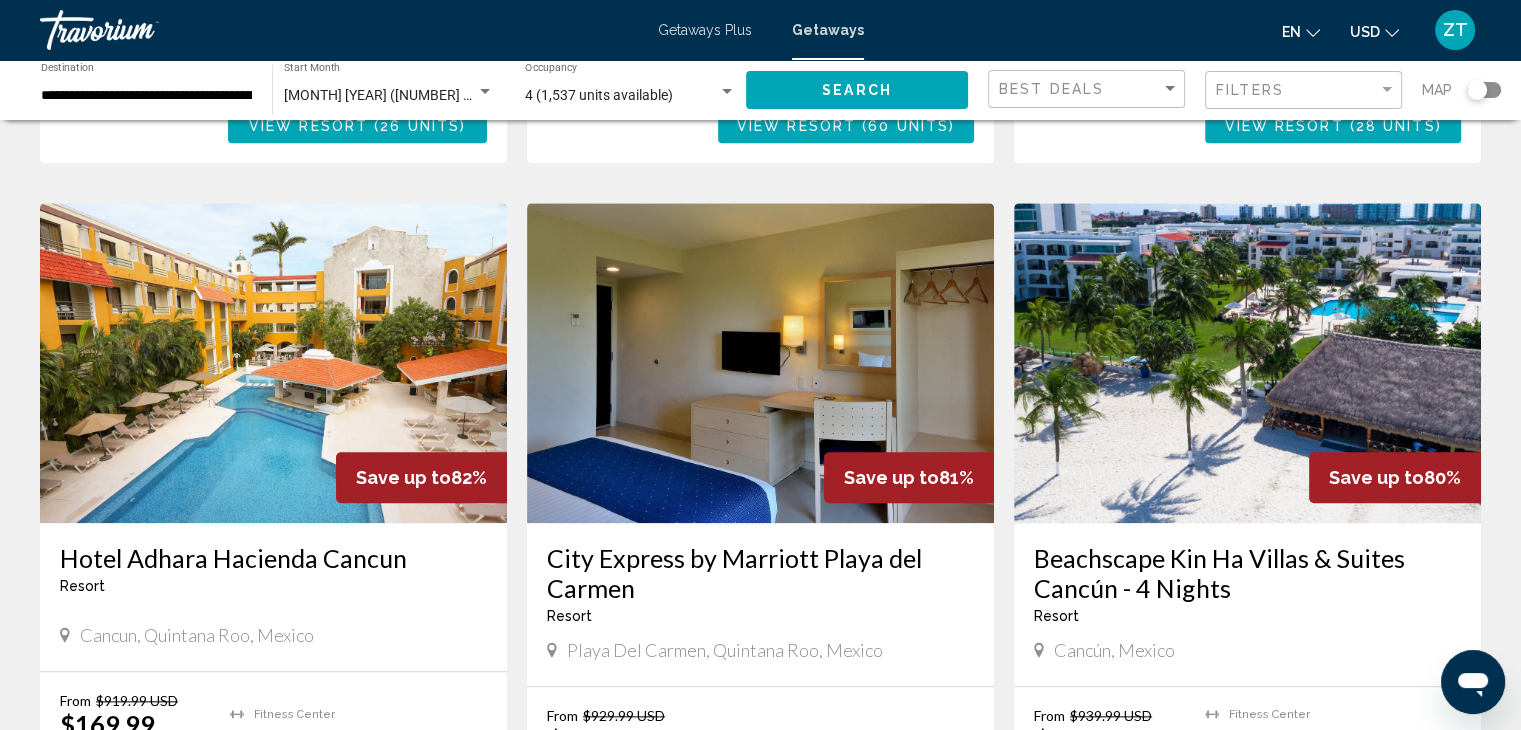 scroll, scrollTop: 2400, scrollLeft: 0, axis: vertical 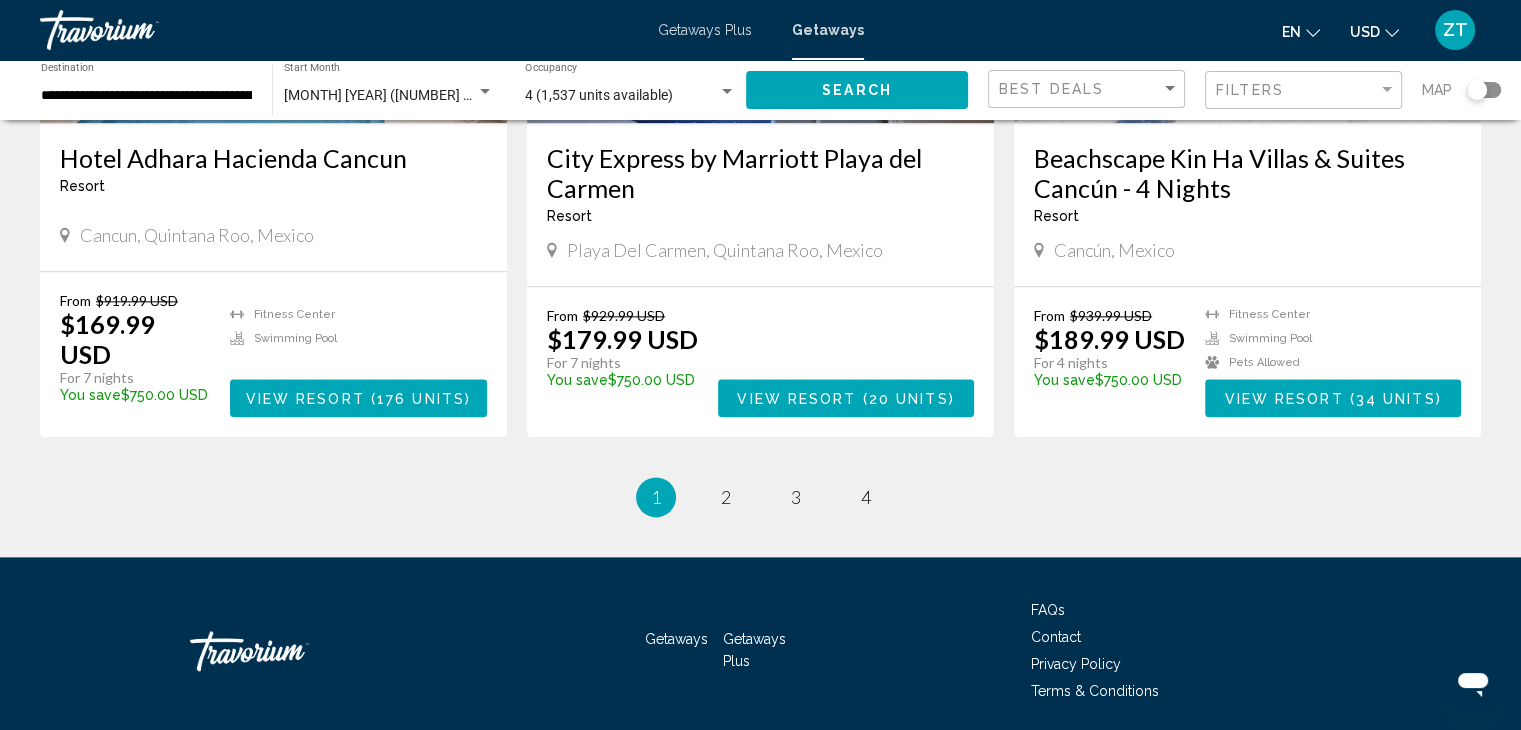 click on "page  3" at bounding box center [796, 497] 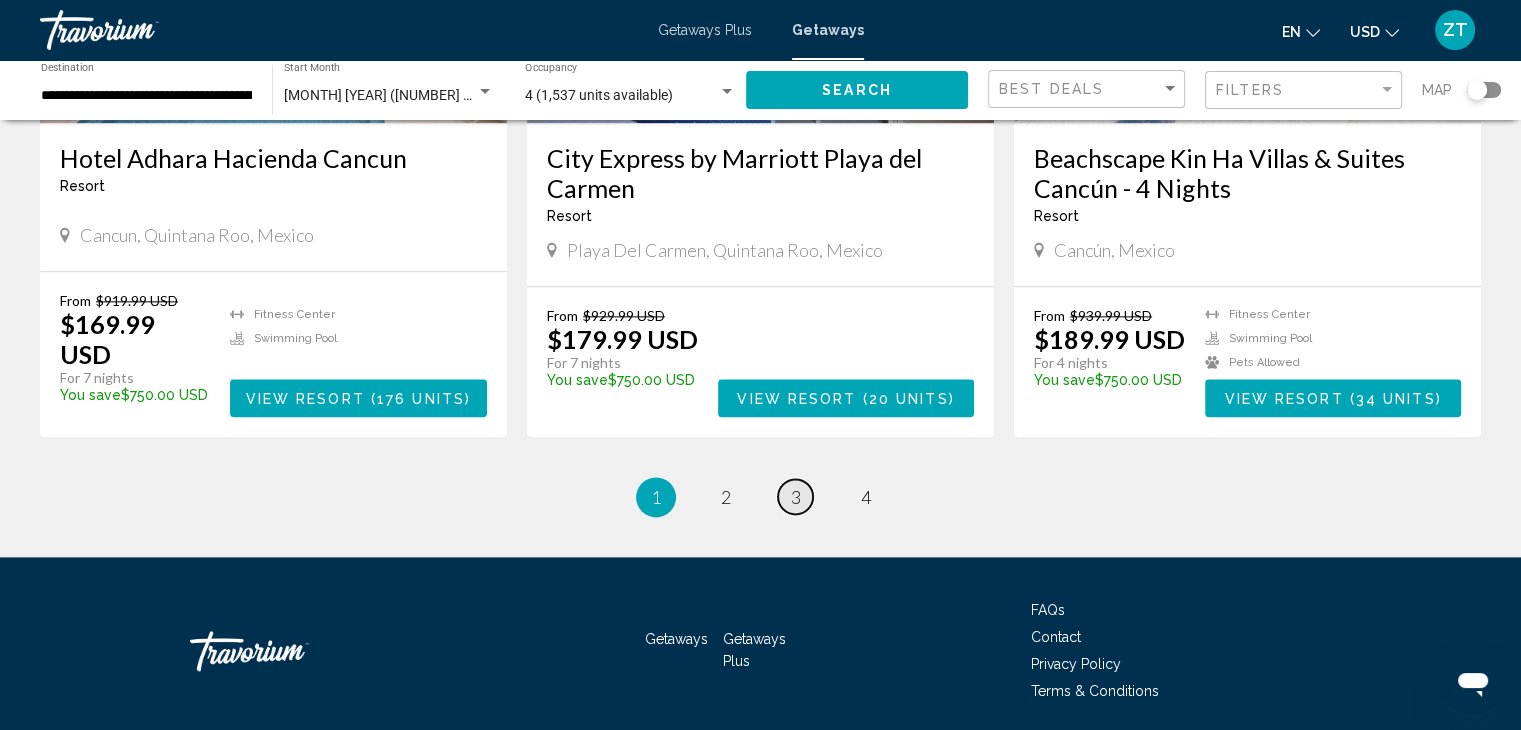 click on "page  3" at bounding box center (795, 496) 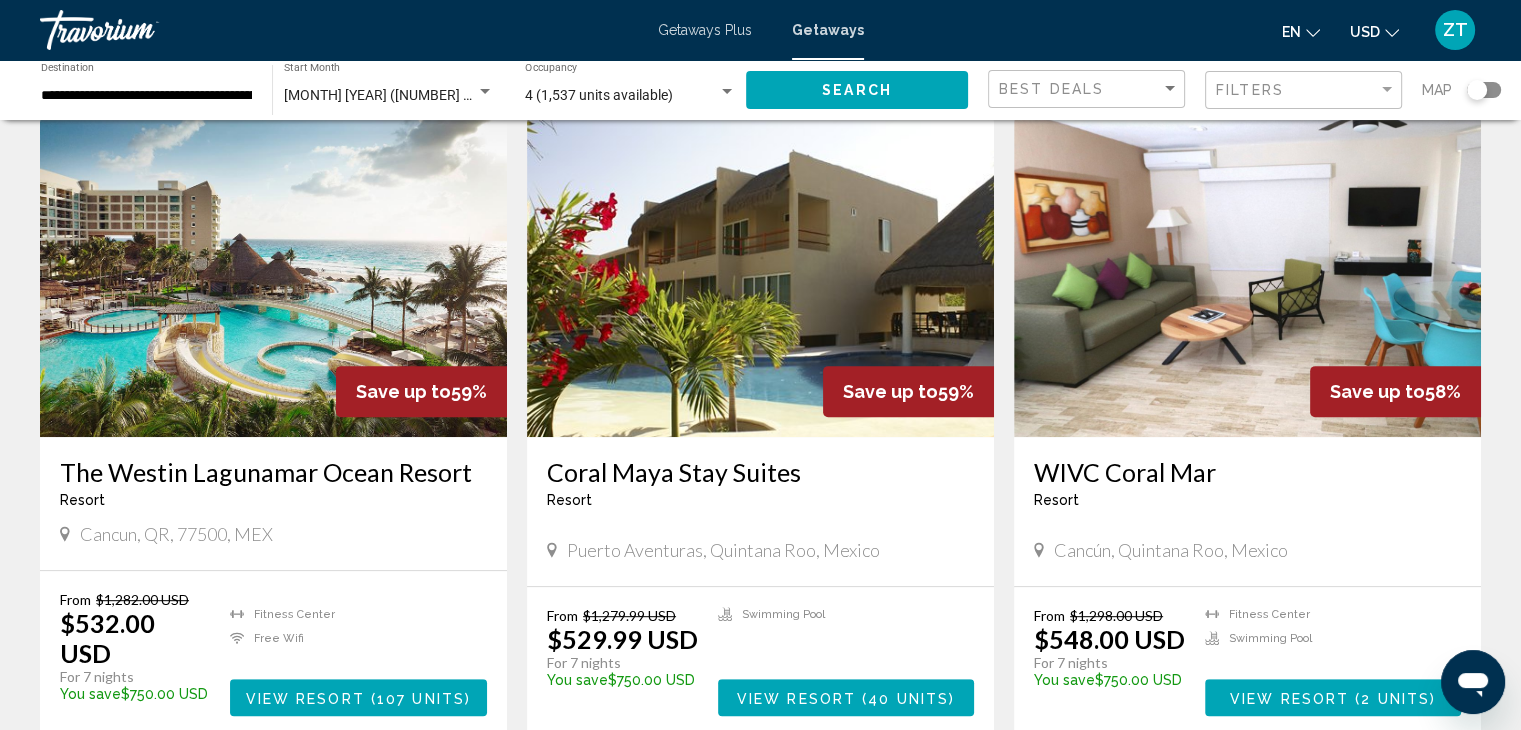 scroll, scrollTop: 800, scrollLeft: 0, axis: vertical 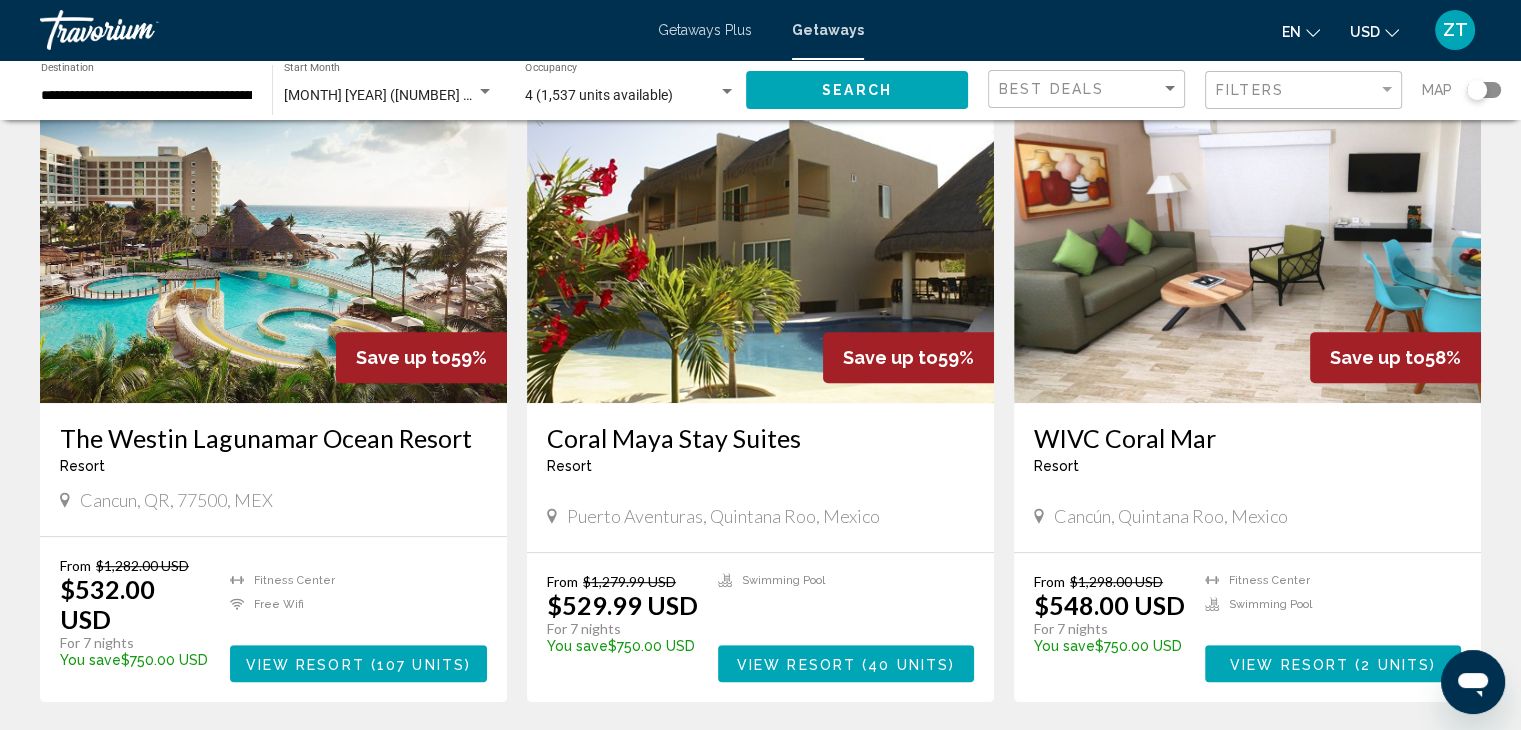 click on "Coral Maya Stay Suites" at bounding box center [760, 438] 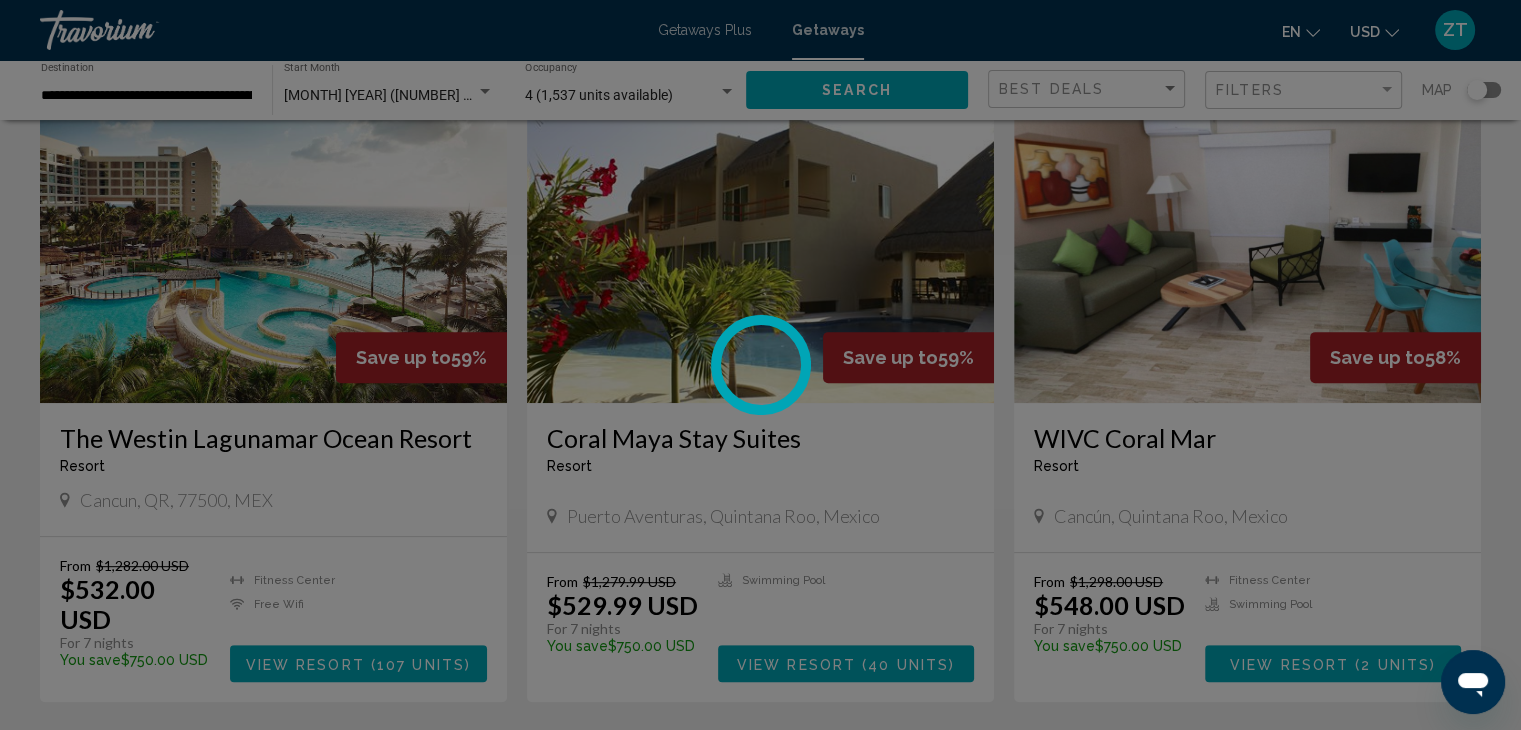 scroll, scrollTop: 0, scrollLeft: 0, axis: both 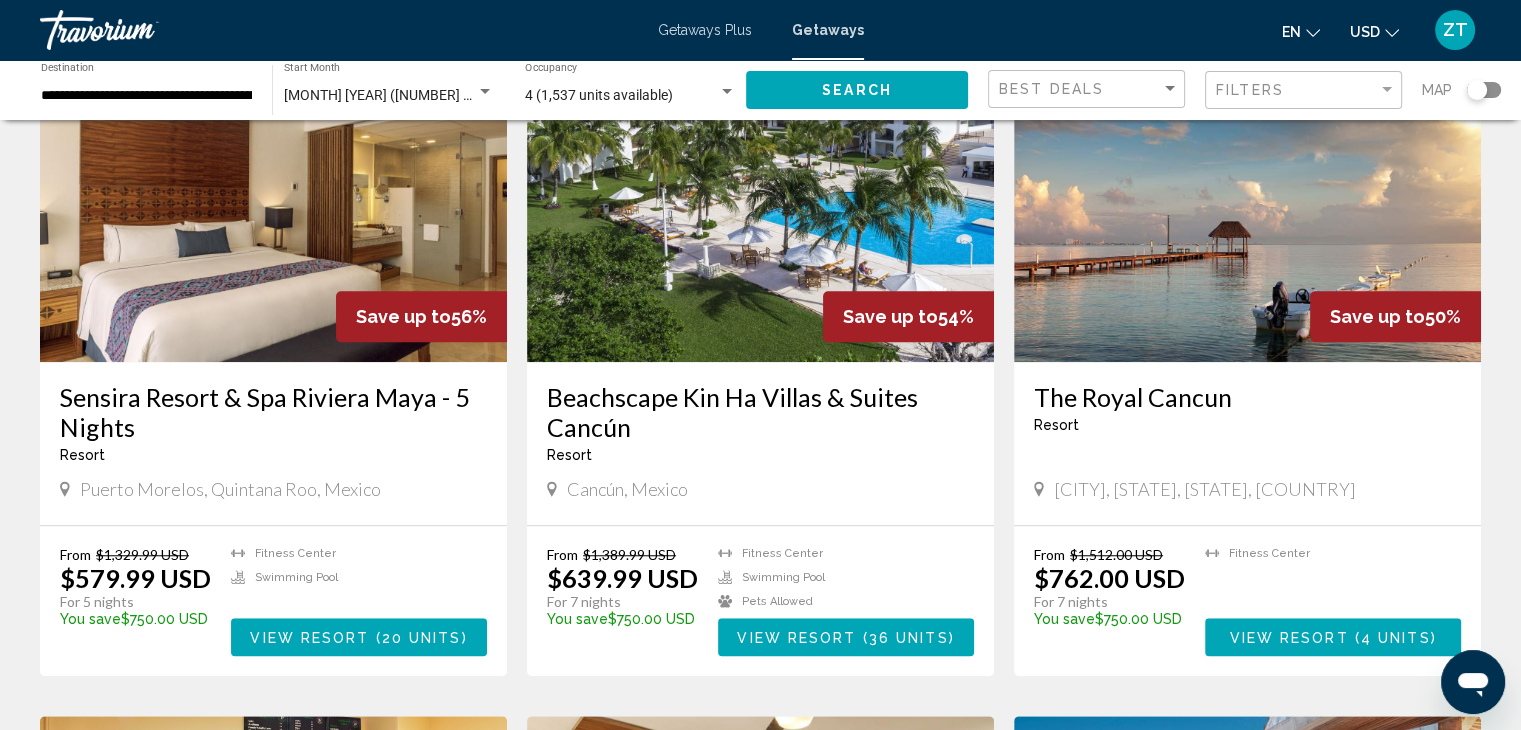 click on "Sensira Resort & Spa Riviera Maya - 5 Nights" at bounding box center (273, 412) 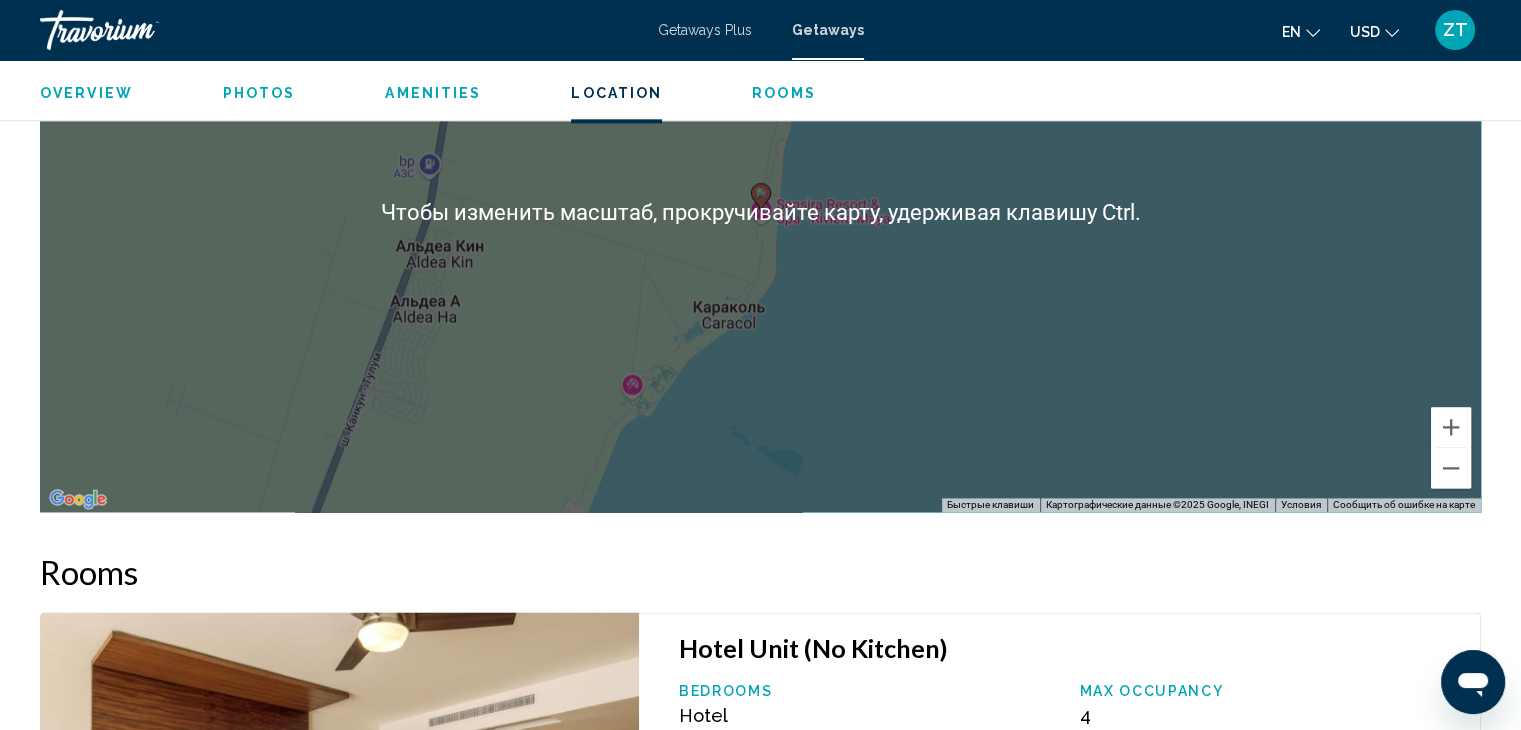 scroll, scrollTop: 2500, scrollLeft: 0, axis: vertical 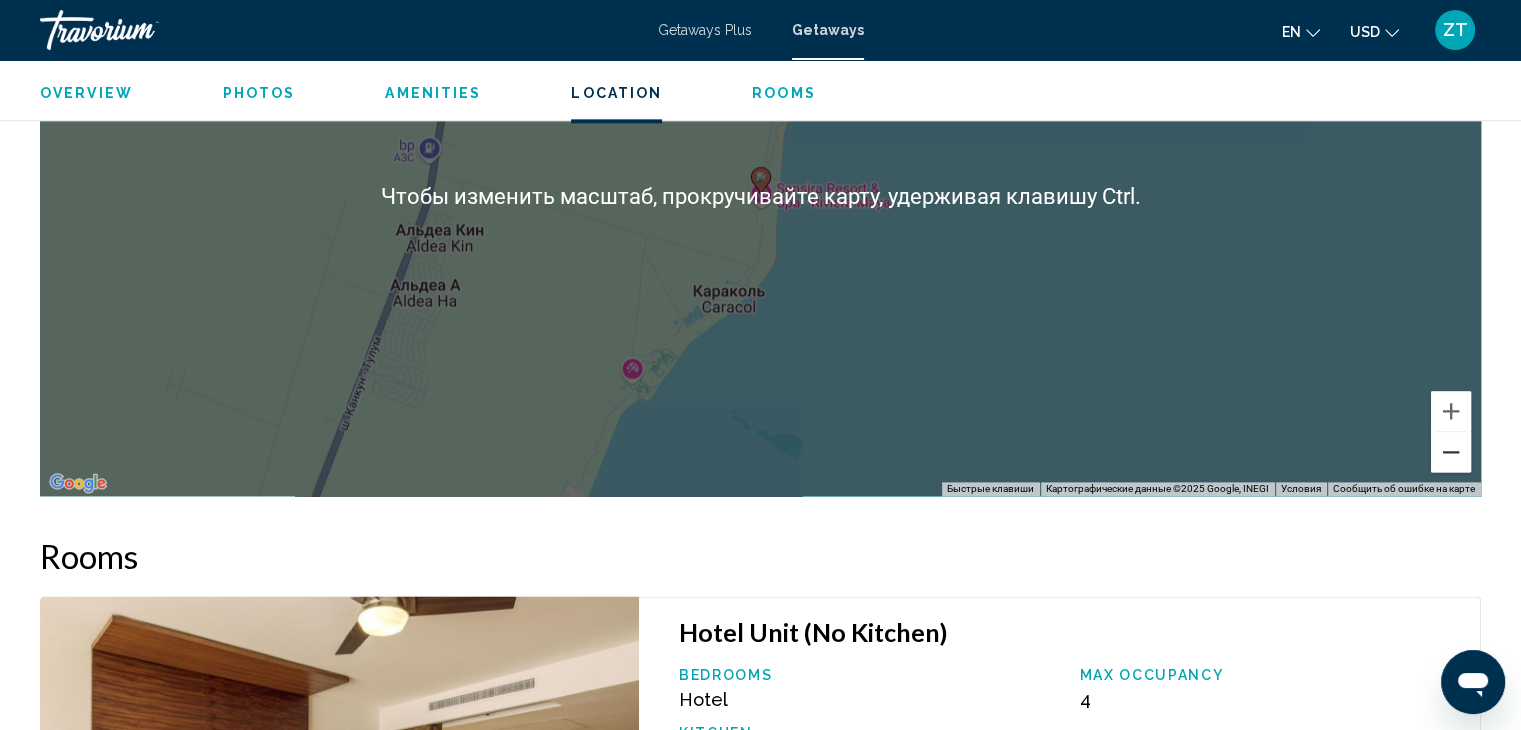 click at bounding box center (1451, 452) 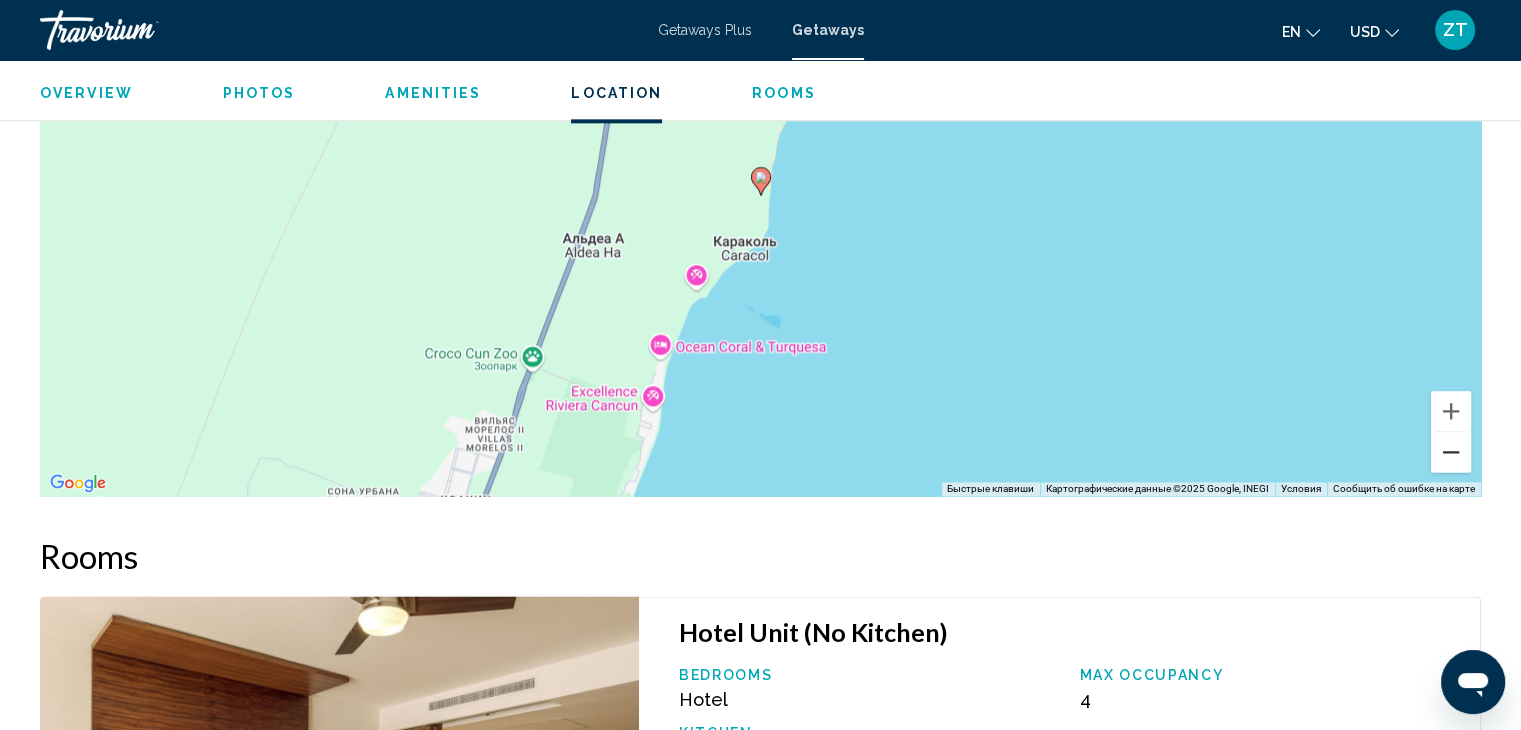 click at bounding box center [1451, 452] 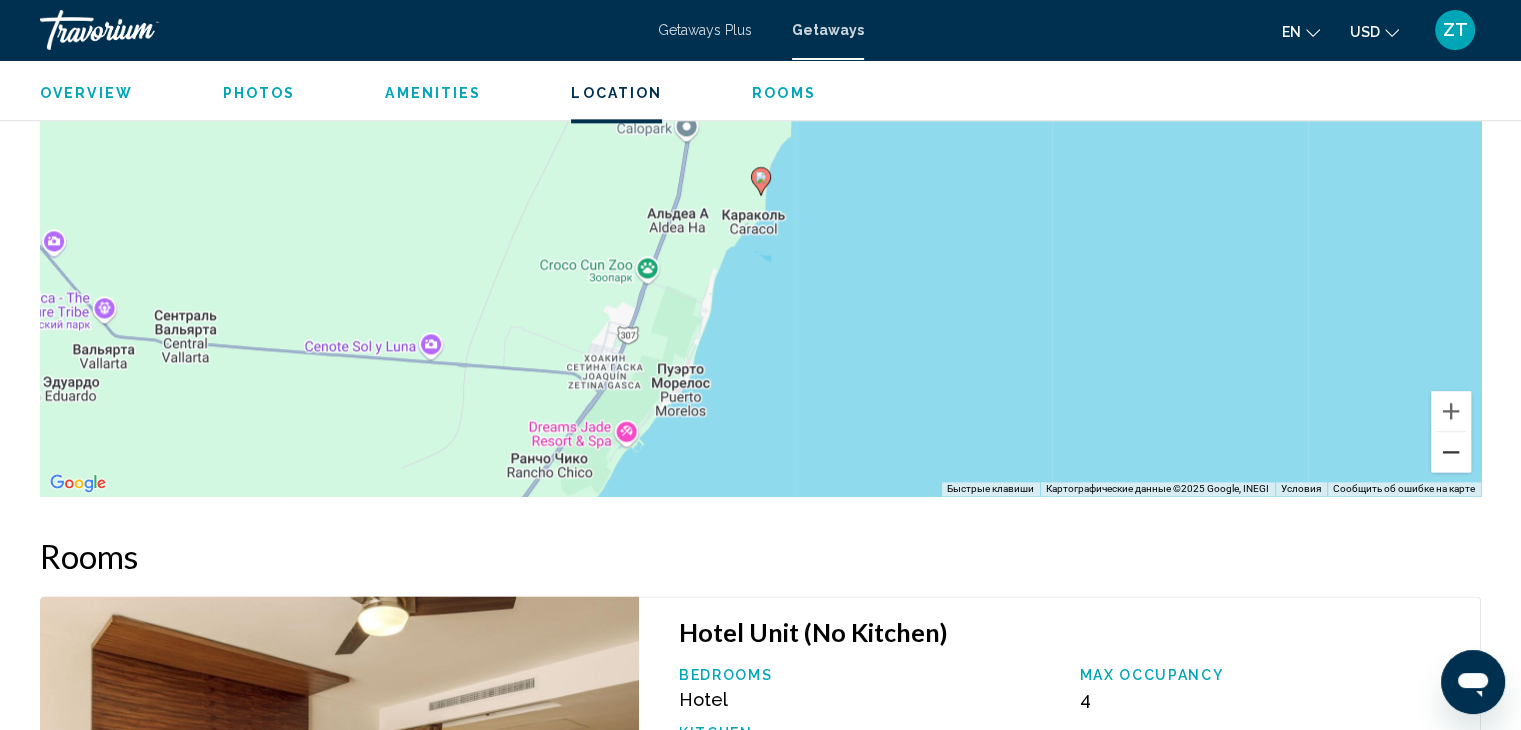 click at bounding box center [1451, 452] 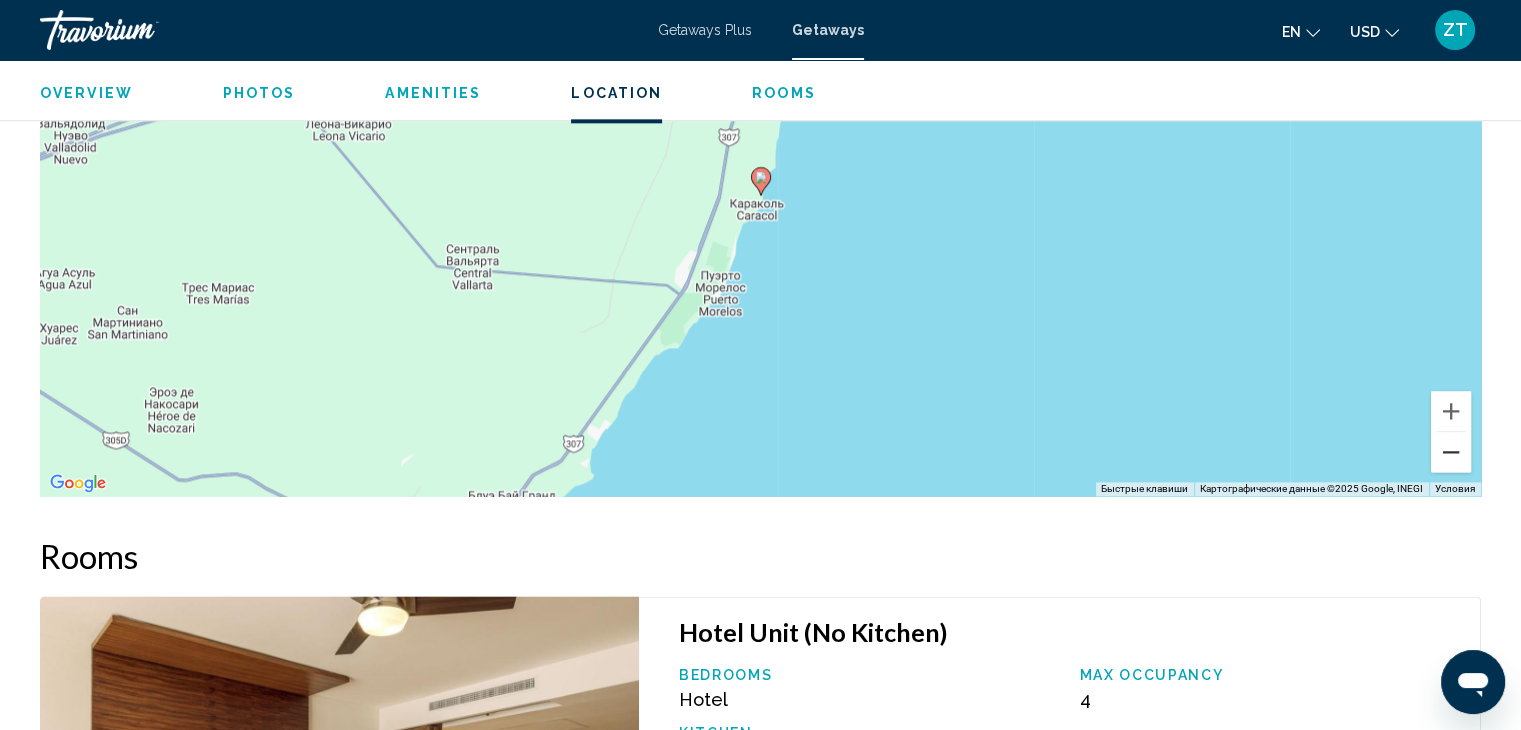 click at bounding box center [1451, 452] 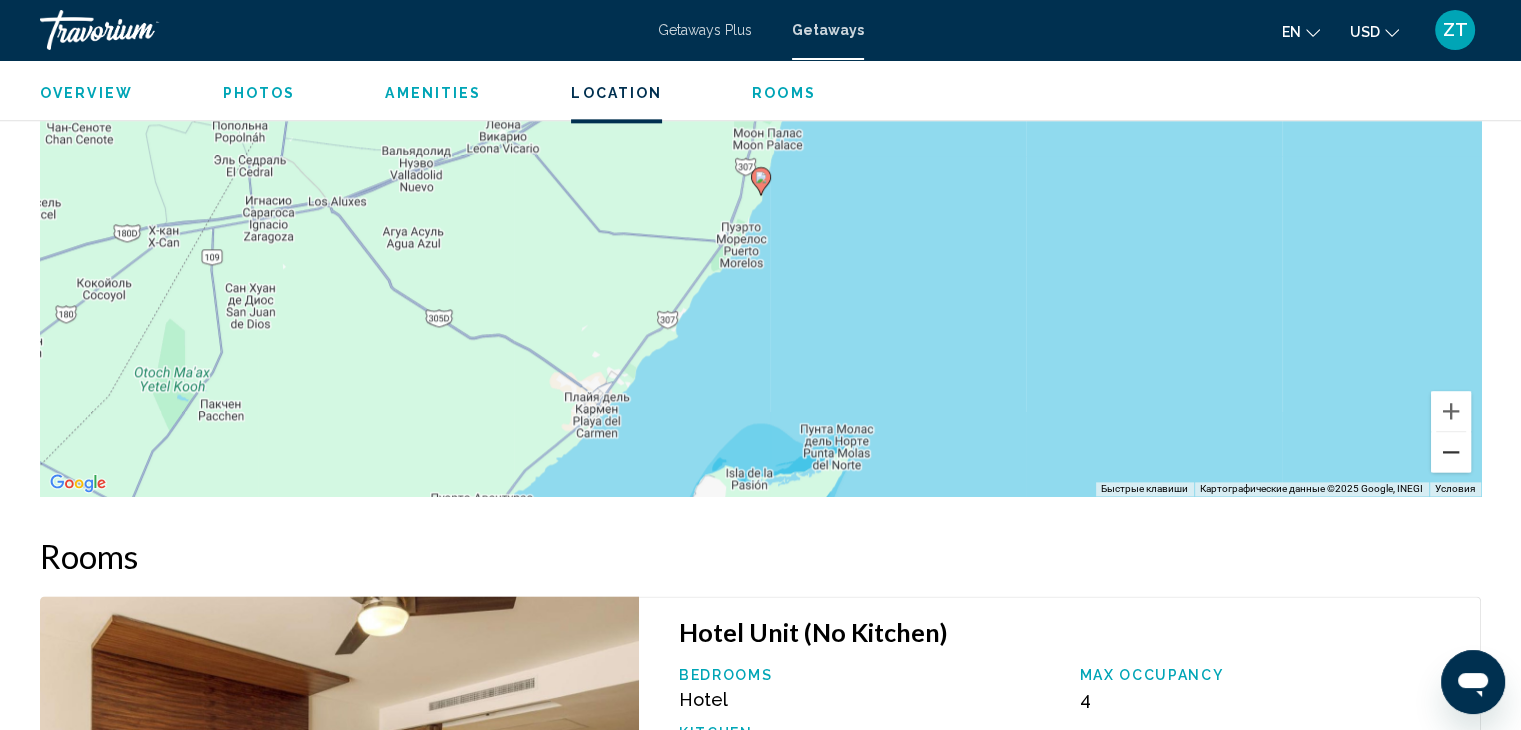 click at bounding box center [1451, 452] 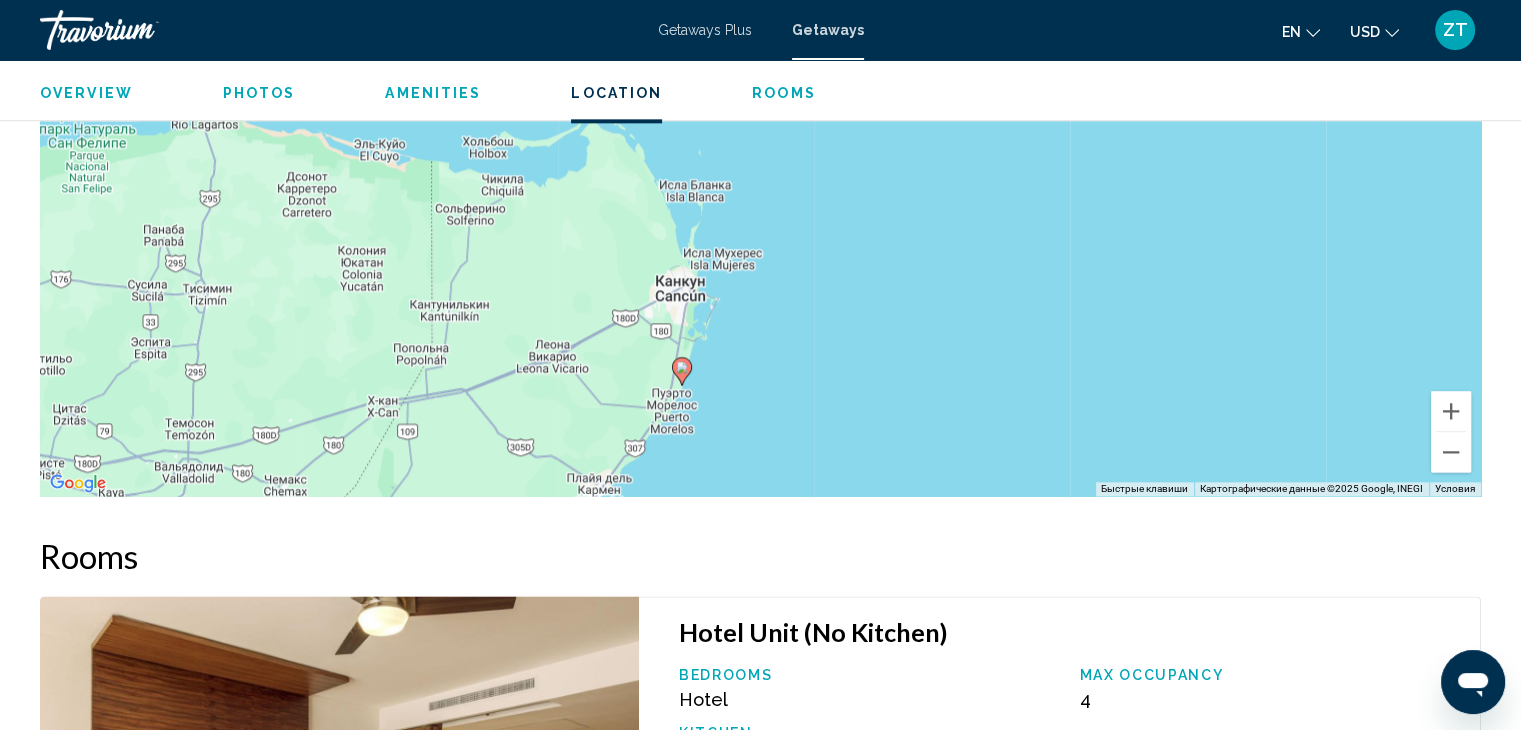drag, startPoint x: 978, startPoint y: 275, endPoint x: 899, endPoint y: 468, distance: 208.54256 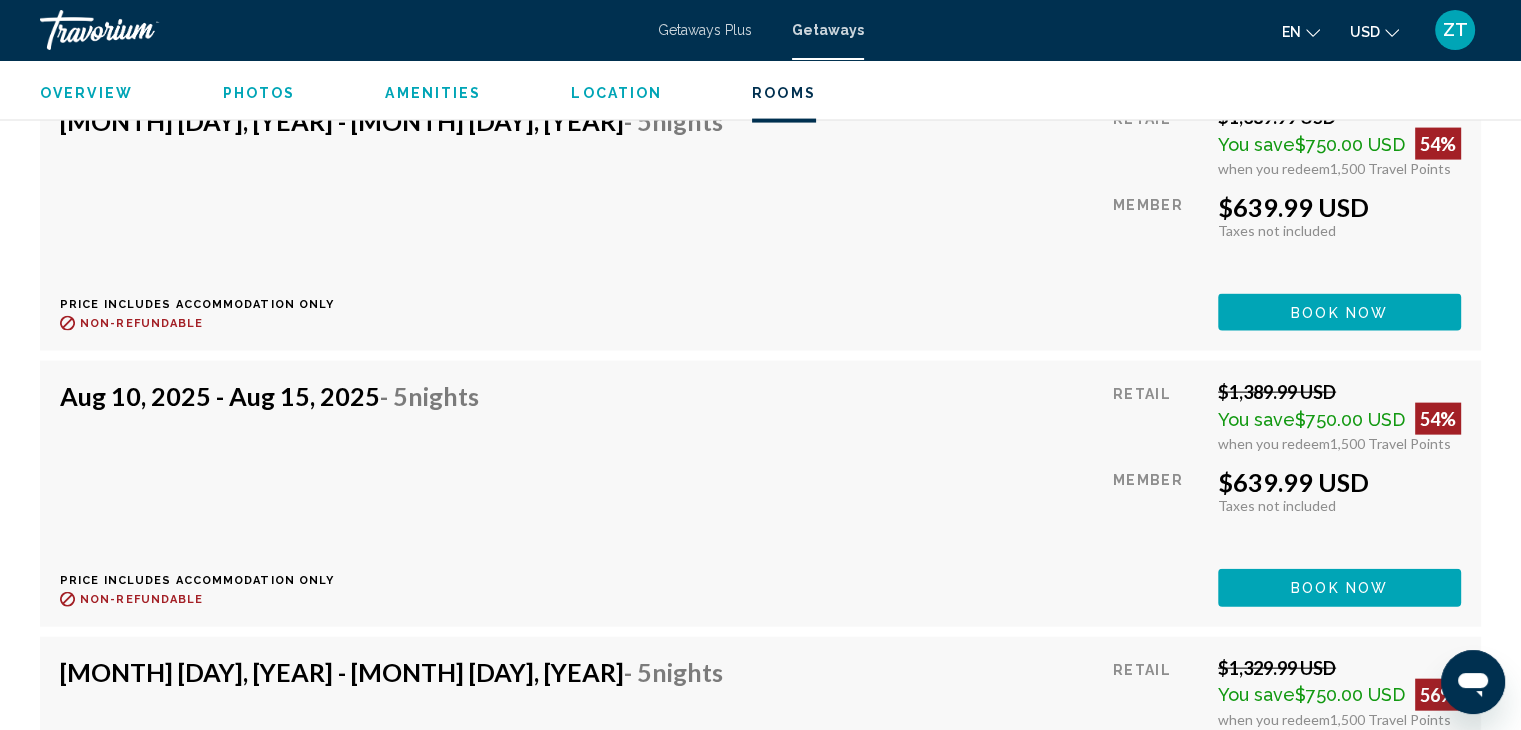 scroll, scrollTop: 4300, scrollLeft: 0, axis: vertical 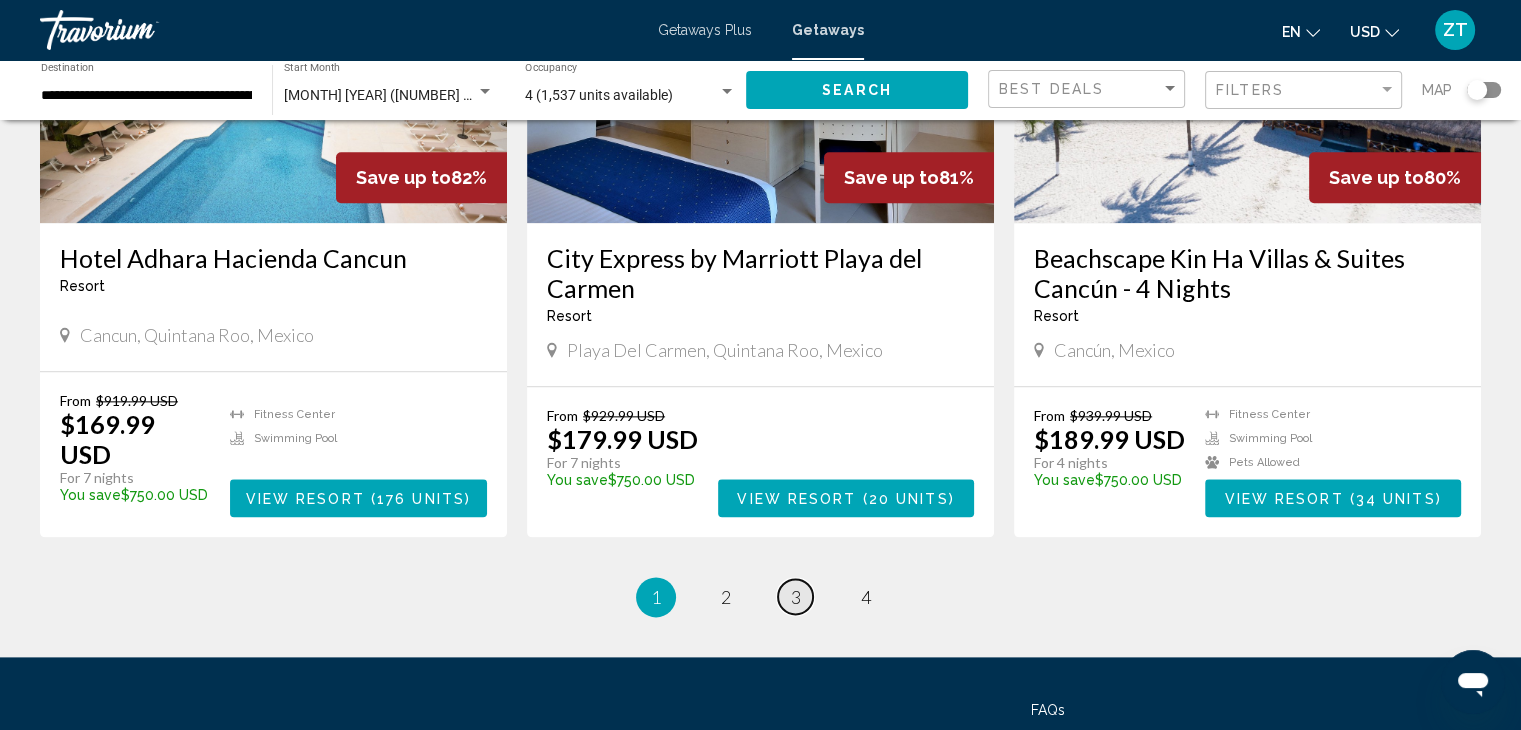 click on "3" at bounding box center (796, 597) 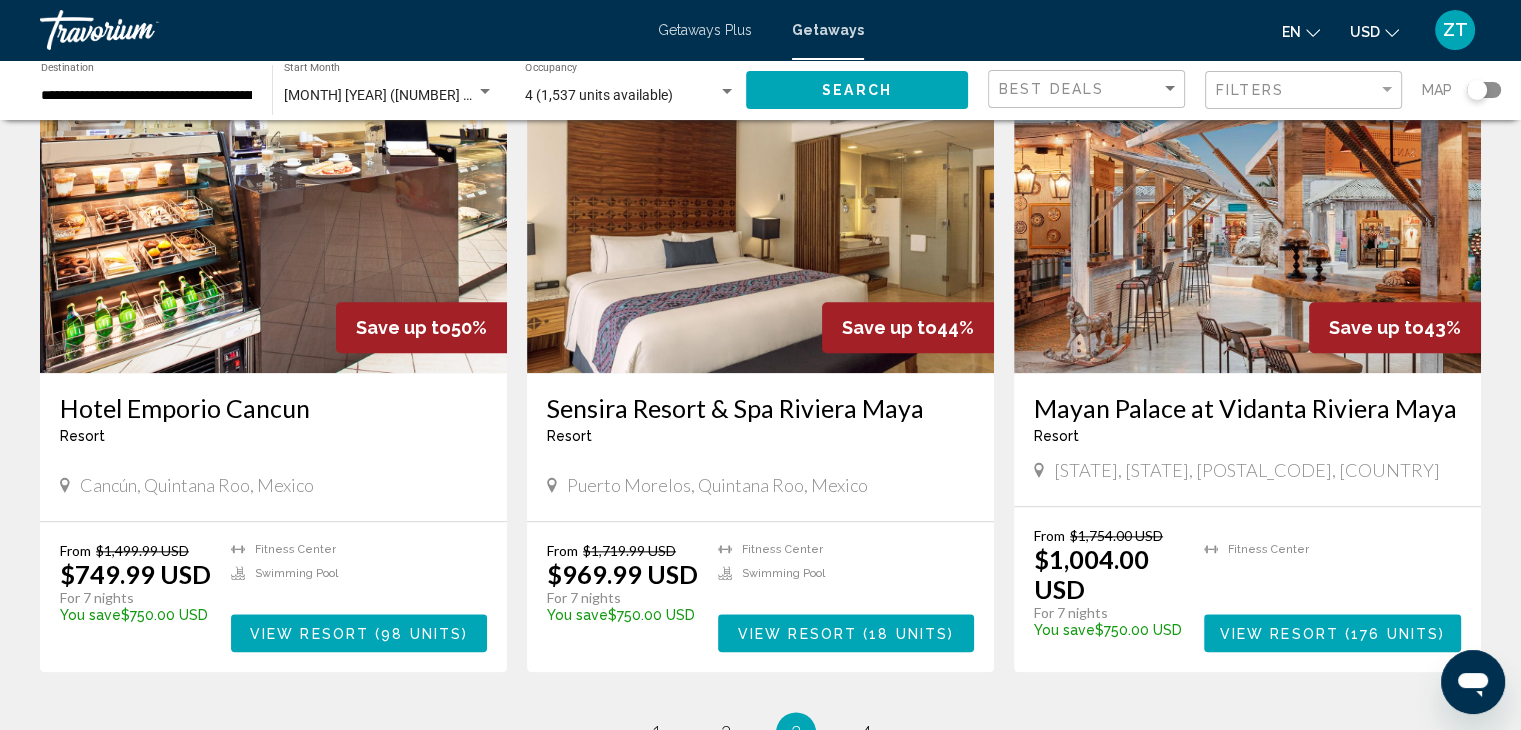 scroll, scrollTop: 2152, scrollLeft: 0, axis: vertical 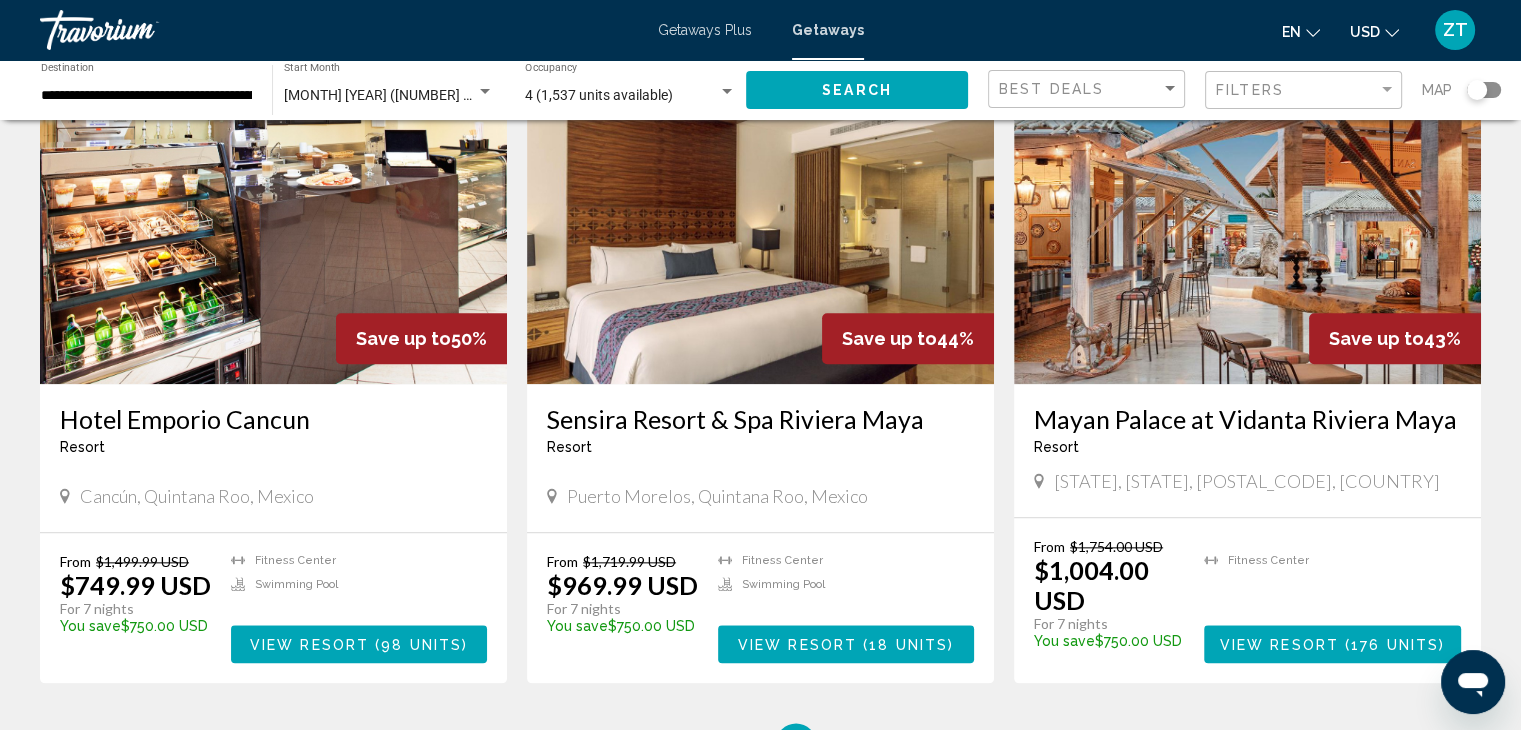 click on "Mayan Palace at Vidanta Riviera Maya" at bounding box center (1247, 419) 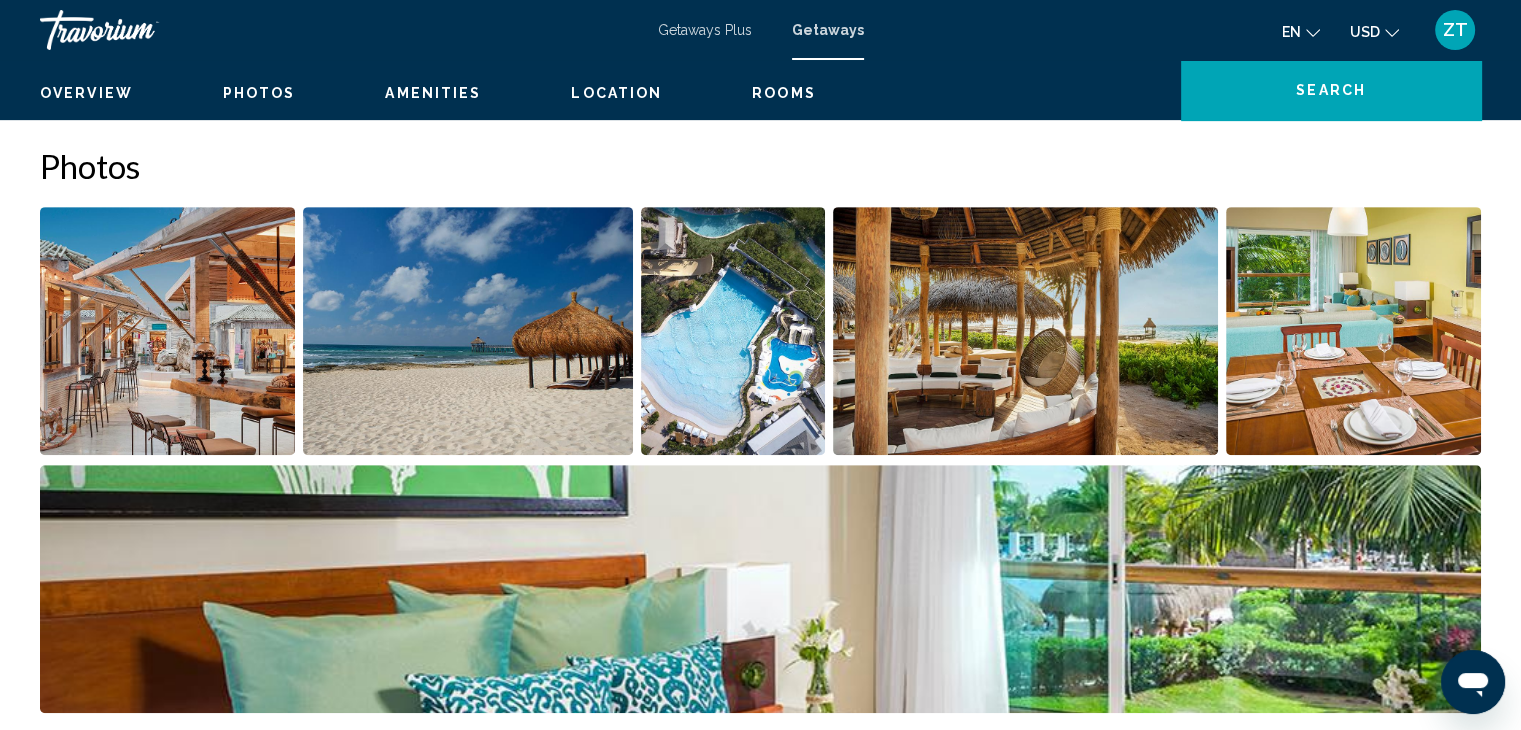 scroll, scrollTop: 500, scrollLeft: 0, axis: vertical 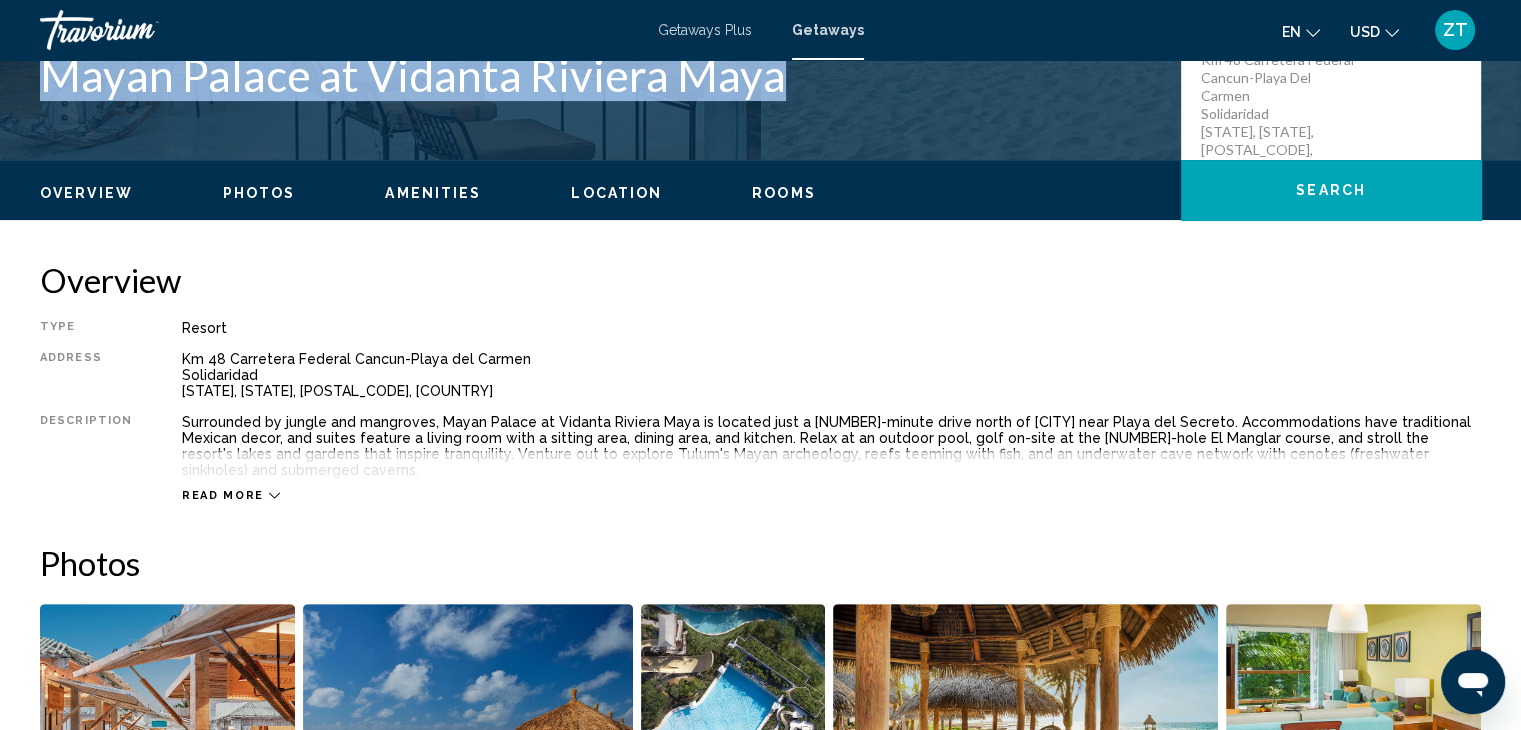 drag, startPoint x: 30, startPoint y: 75, endPoint x: 686, endPoint y: 84, distance: 656.0617 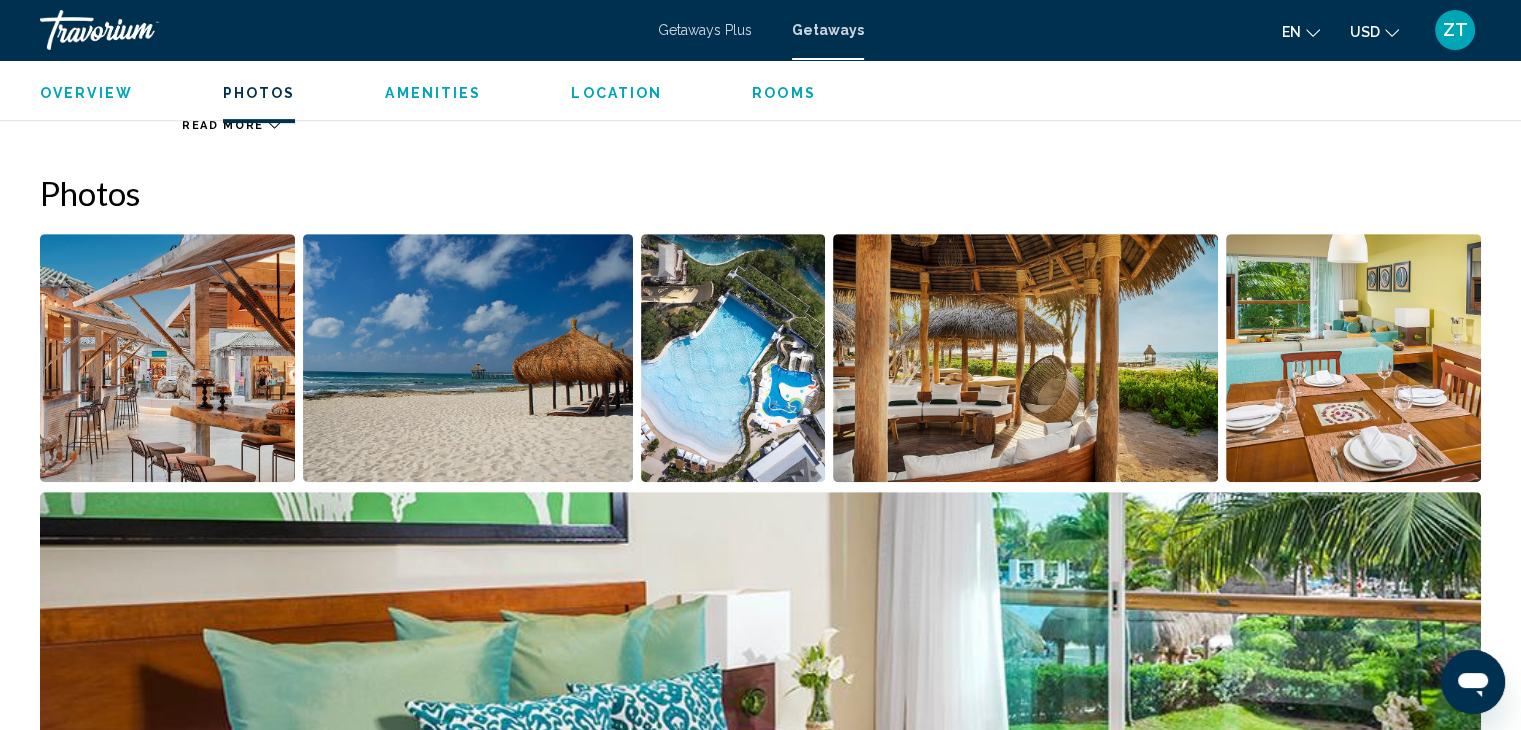 scroll, scrollTop: 900, scrollLeft: 0, axis: vertical 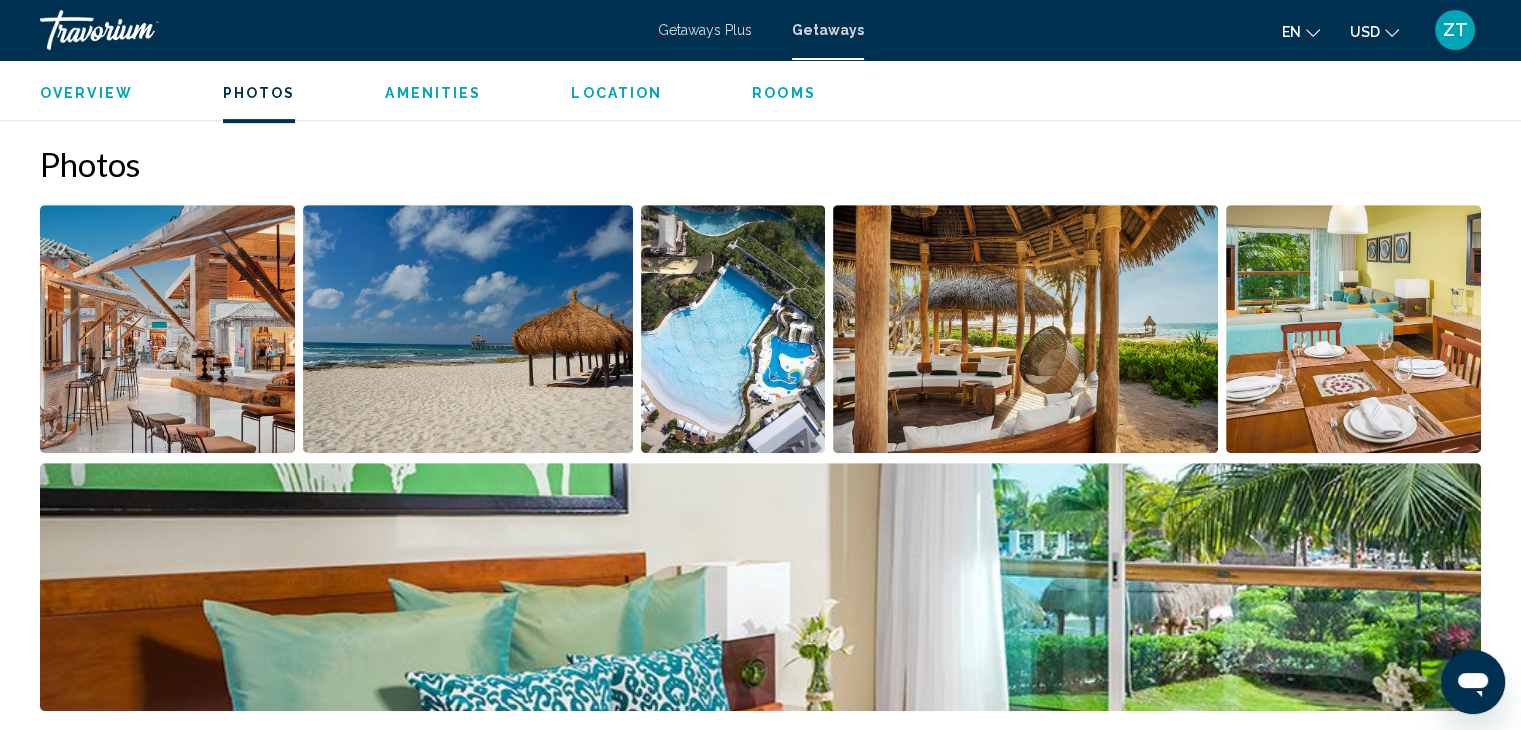 click at bounding box center [733, 329] 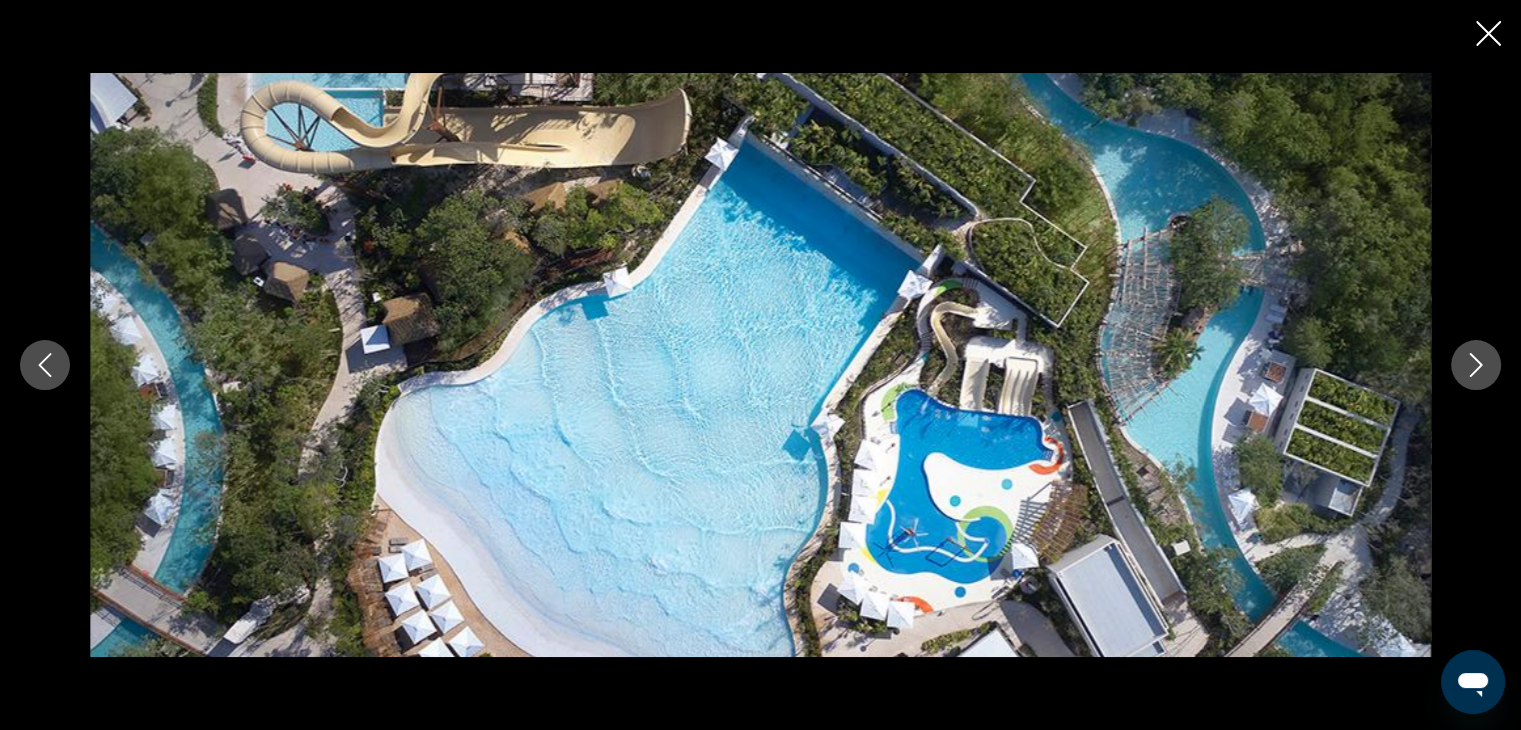 click 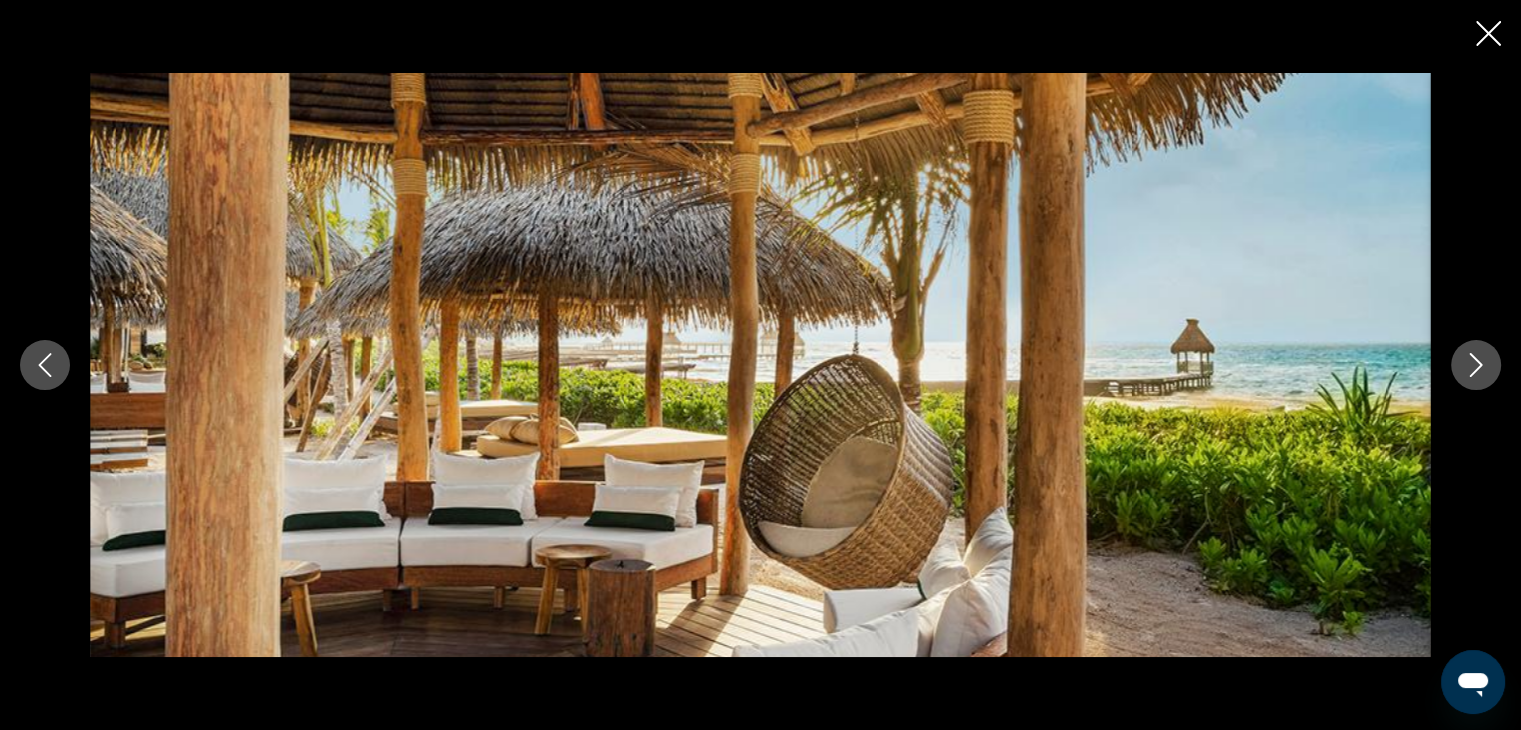 click 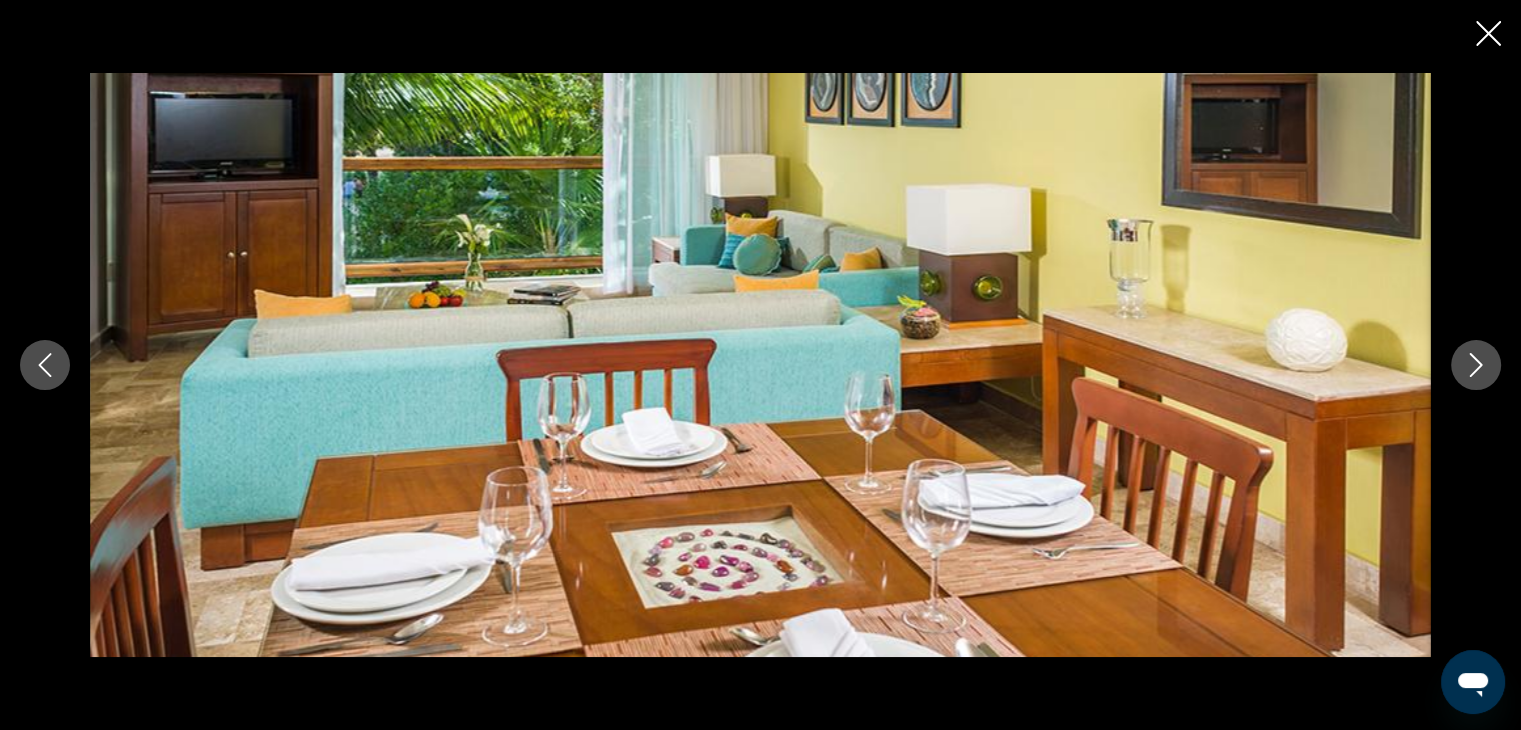 click 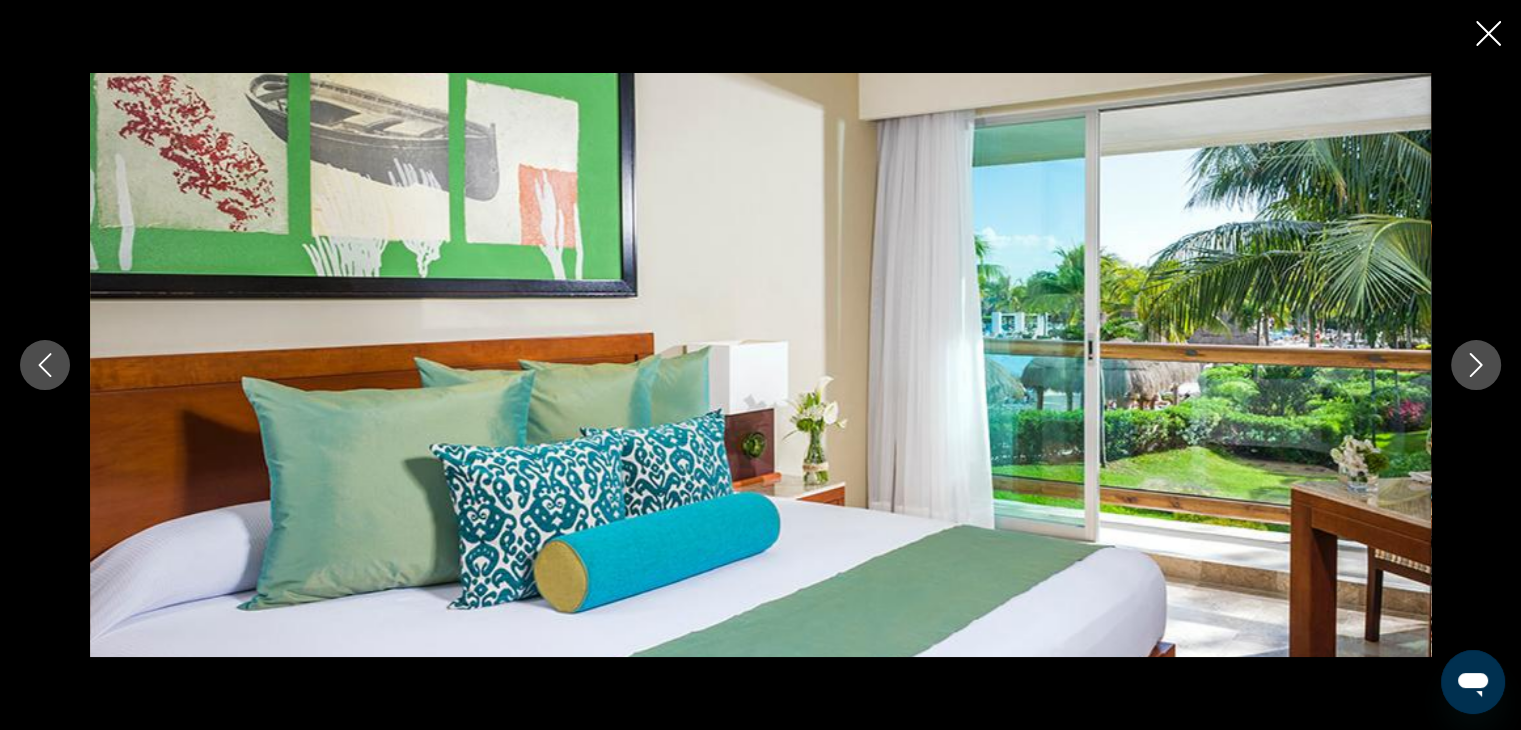 drag, startPoint x: 1468, startPoint y: 368, endPoint x: 1430, endPoint y: 264, distance: 110.724884 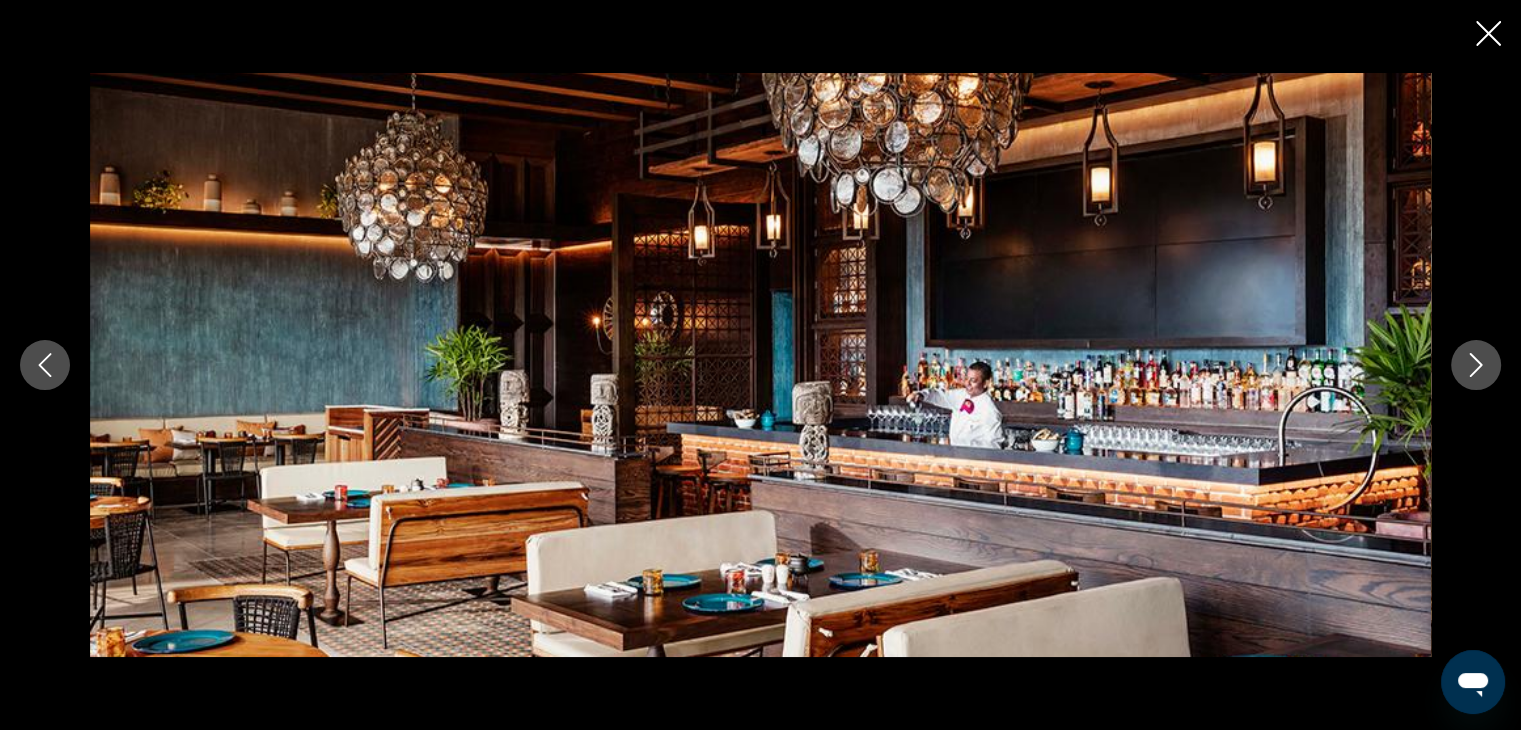 click at bounding box center (760, 365) 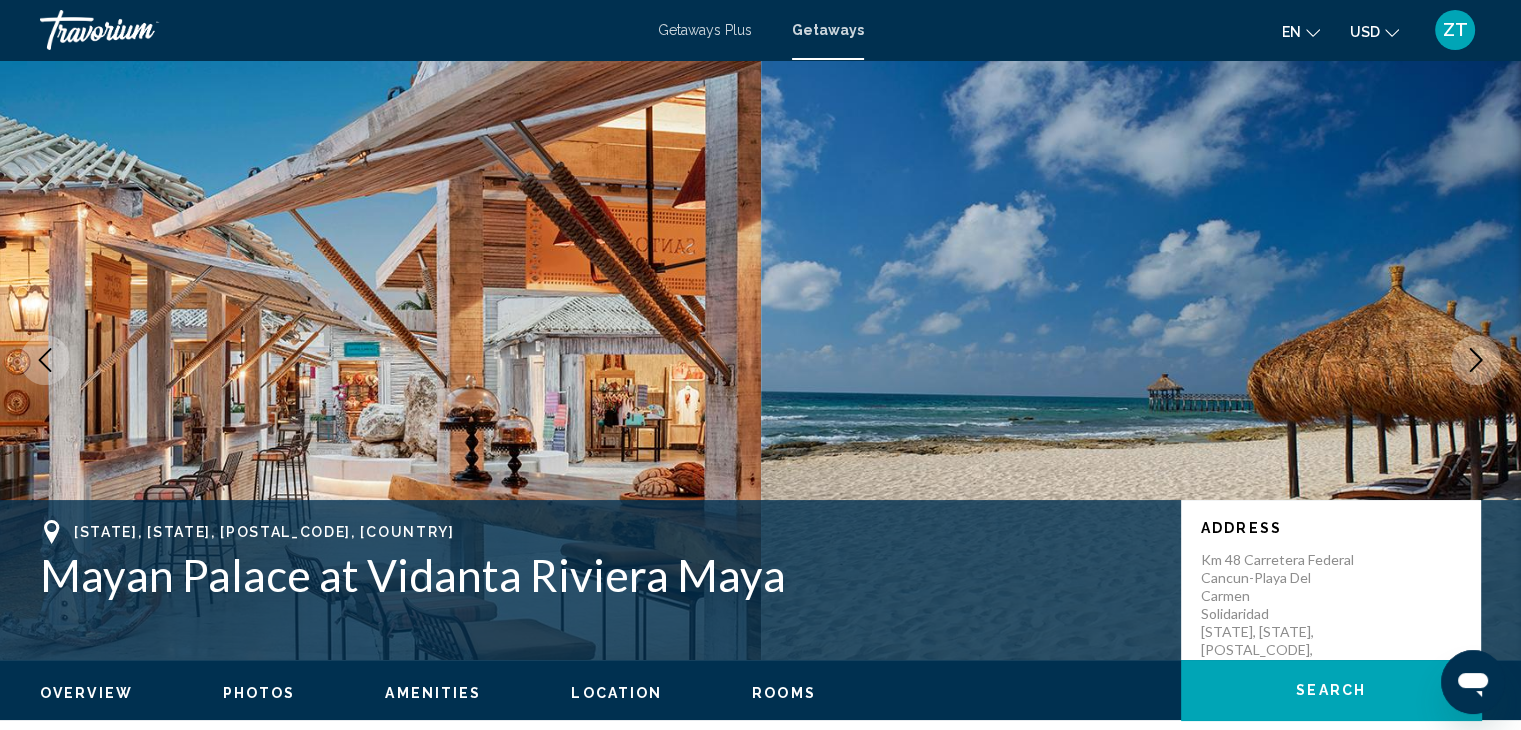 scroll, scrollTop: 0, scrollLeft: 0, axis: both 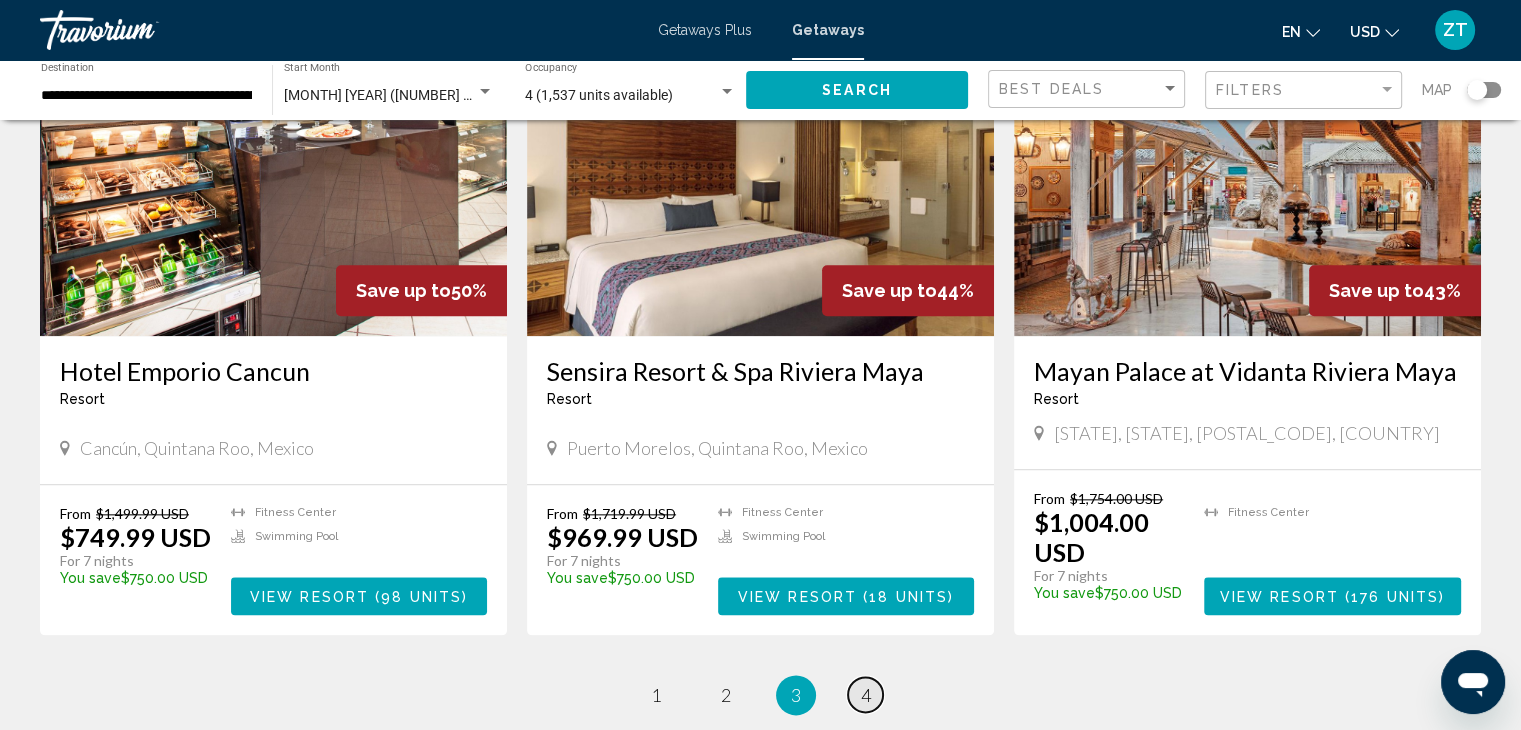 click on "page  4" at bounding box center (865, 694) 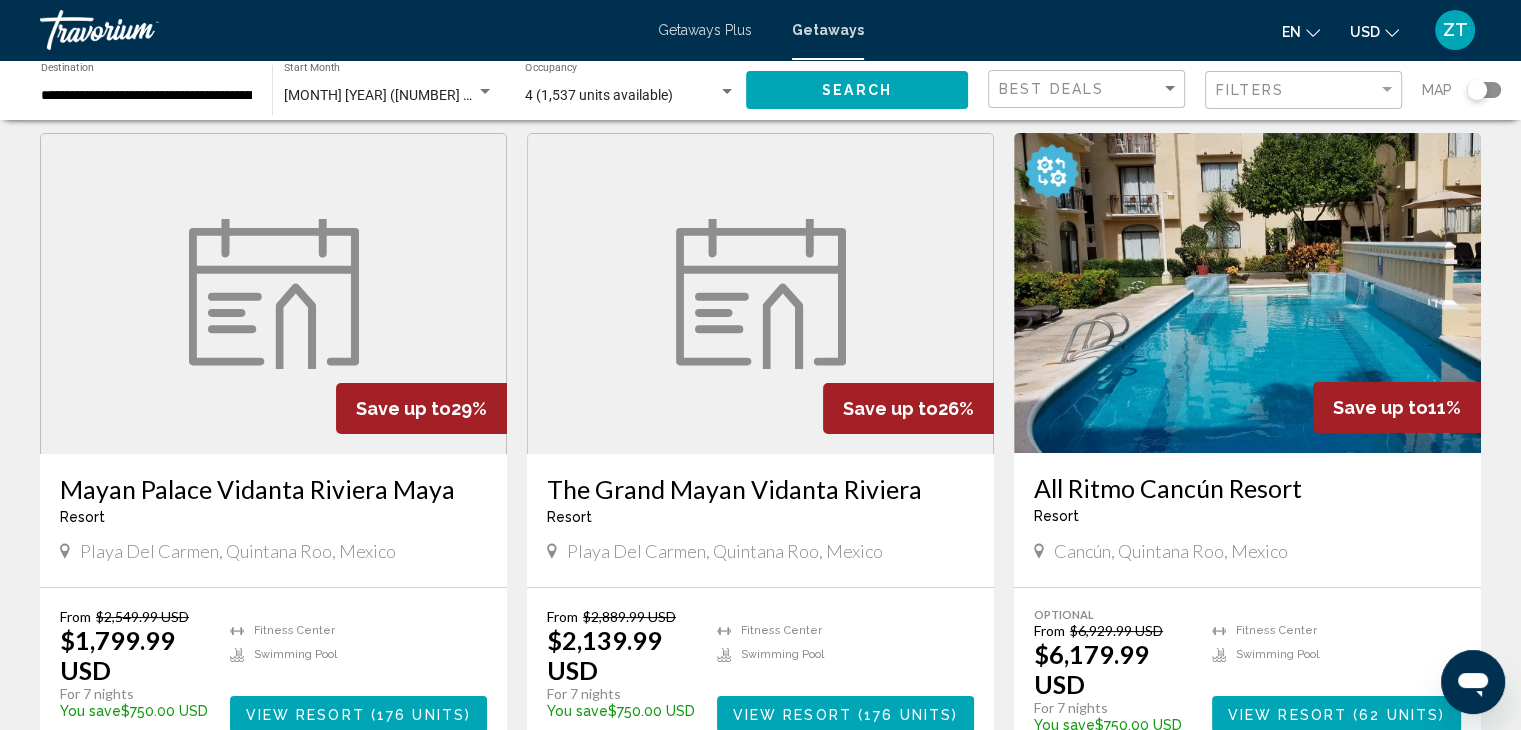 scroll, scrollTop: 200, scrollLeft: 0, axis: vertical 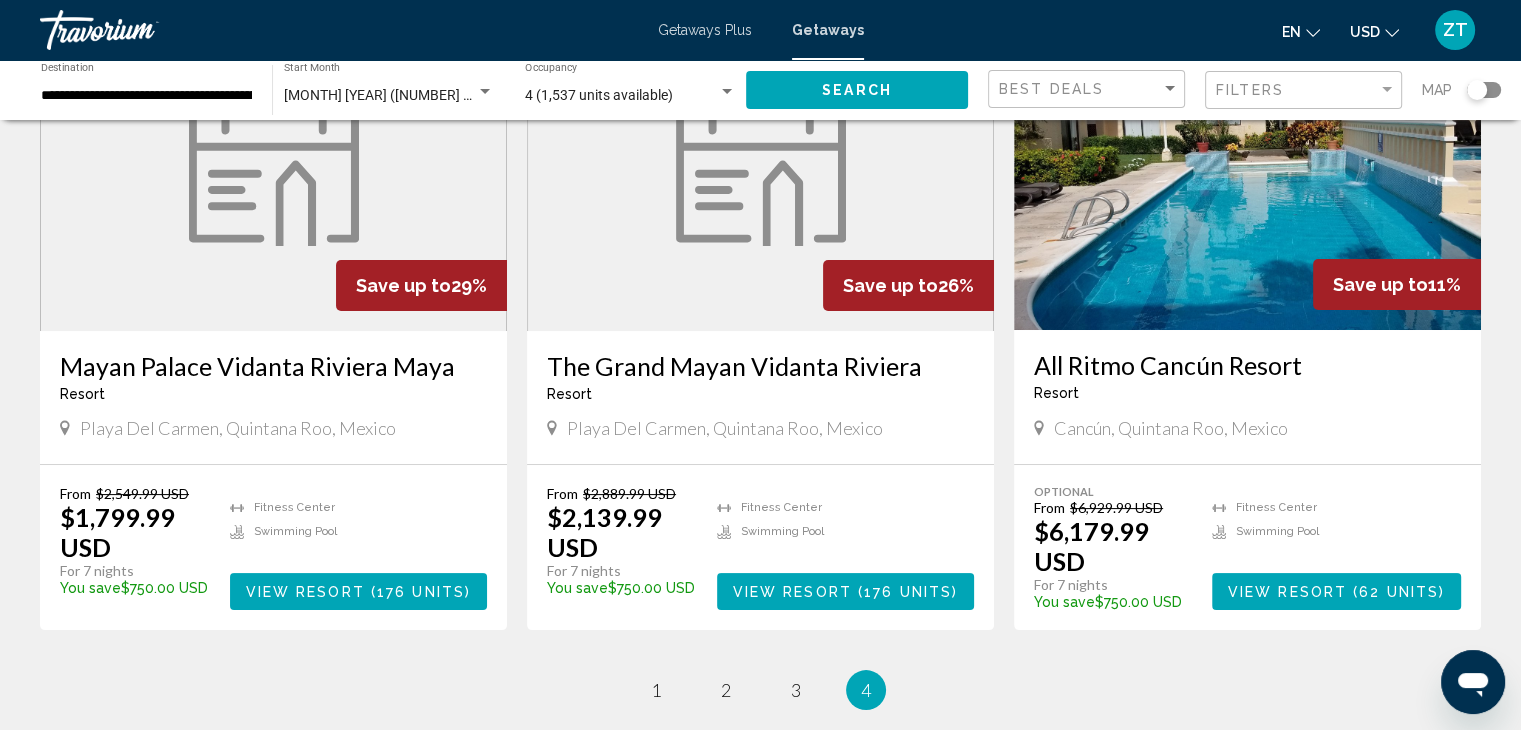 click on "The Grand Mayan Vidanta Riviera" at bounding box center [760, 366] 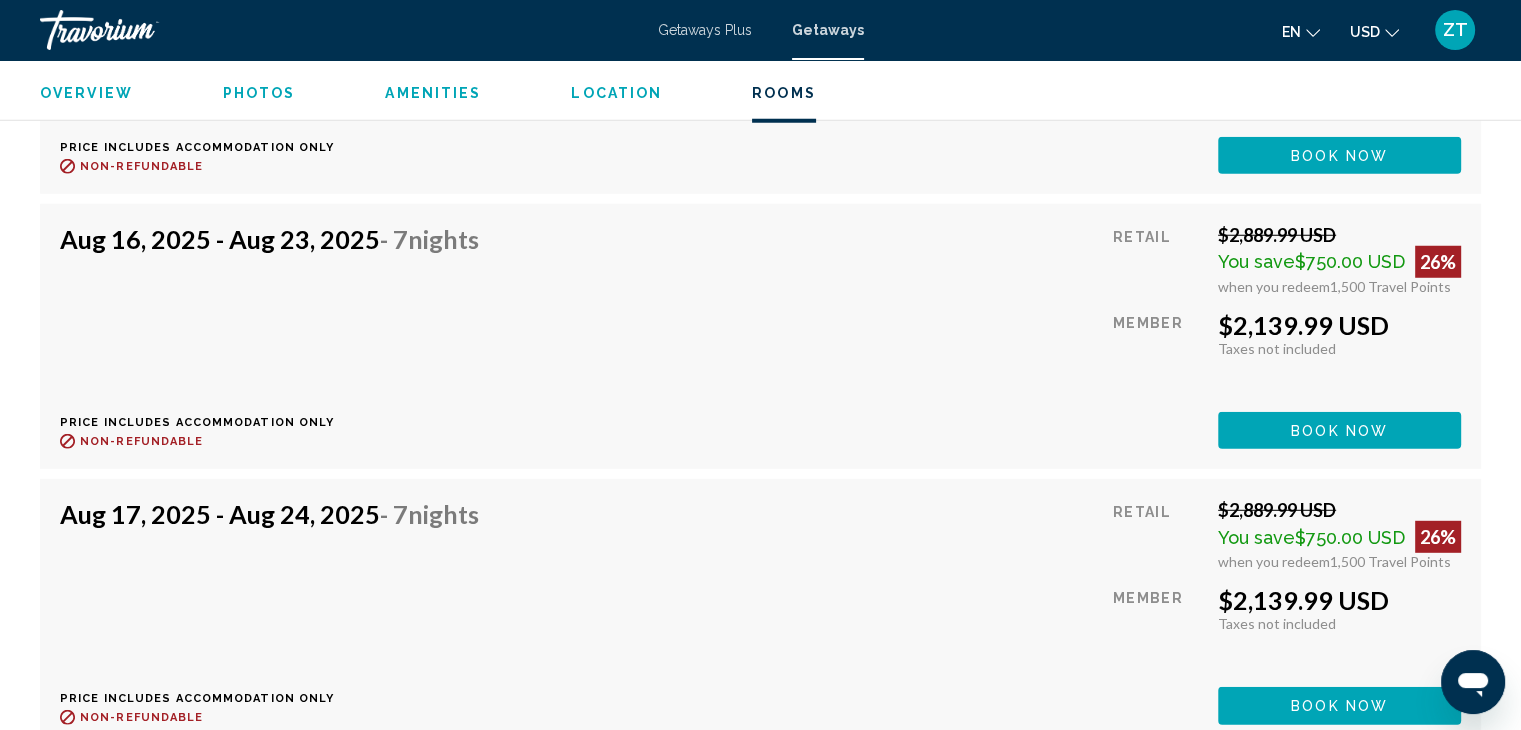 scroll, scrollTop: 5500, scrollLeft: 0, axis: vertical 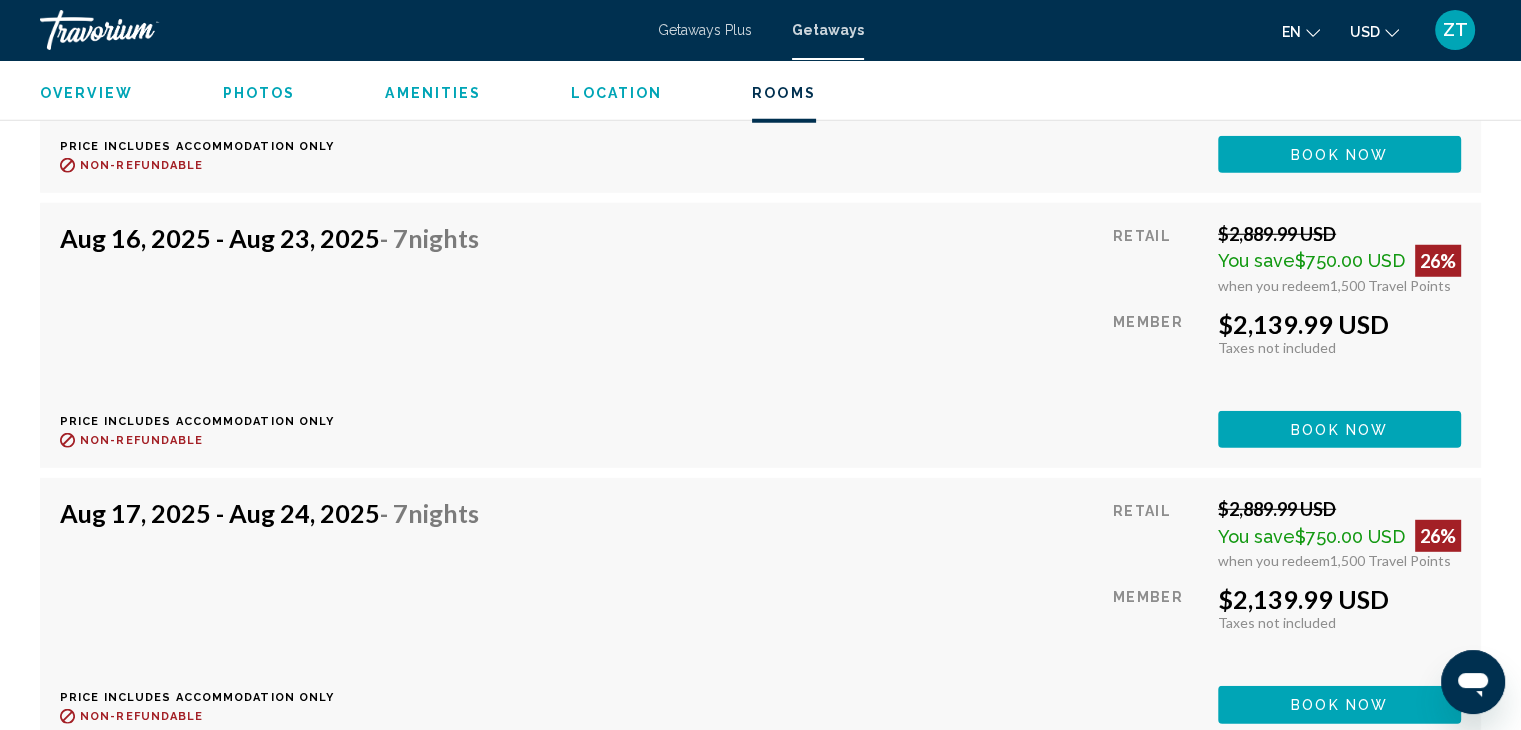 click on "ZT" at bounding box center (1455, 30) 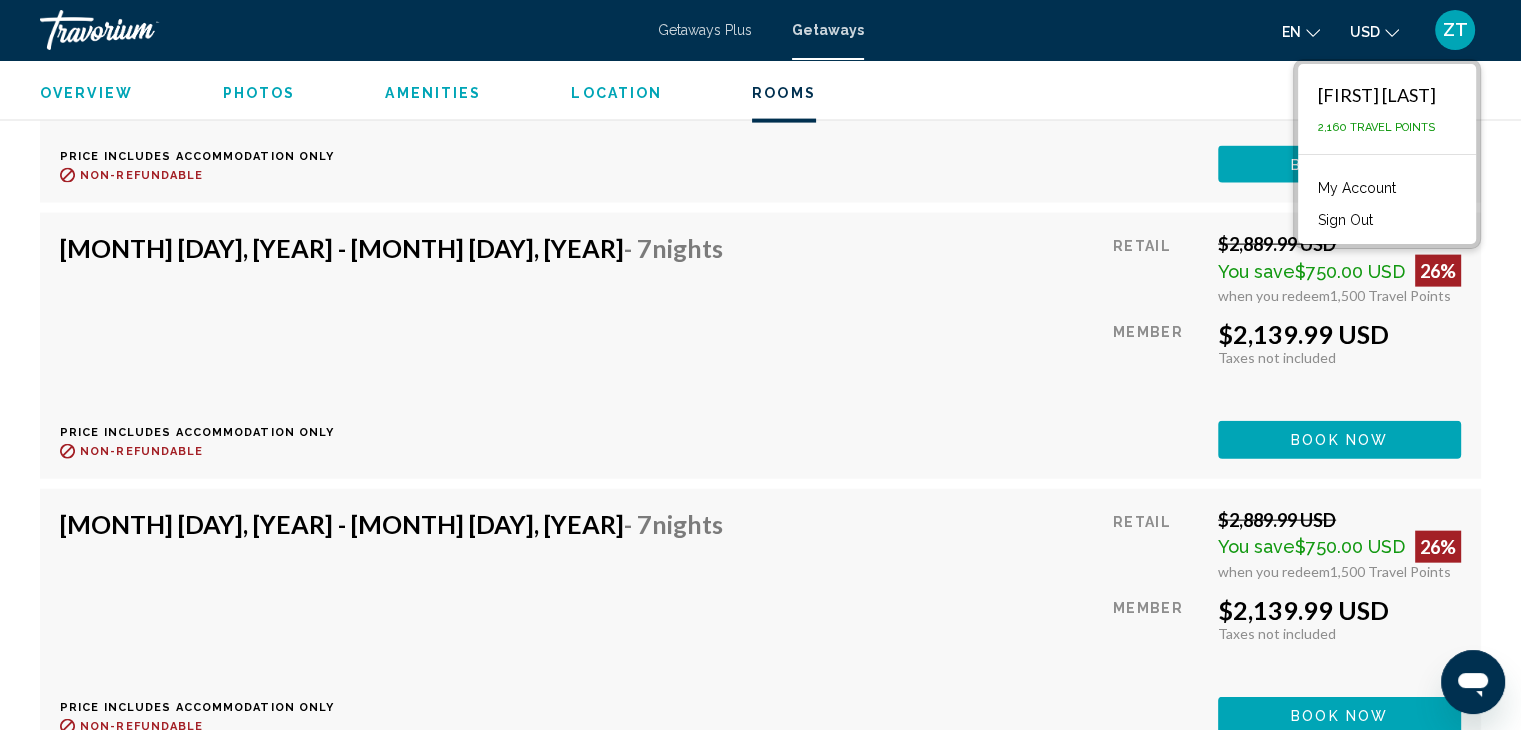 scroll, scrollTop: 4100, scrollLeft: 0, axis: vertical 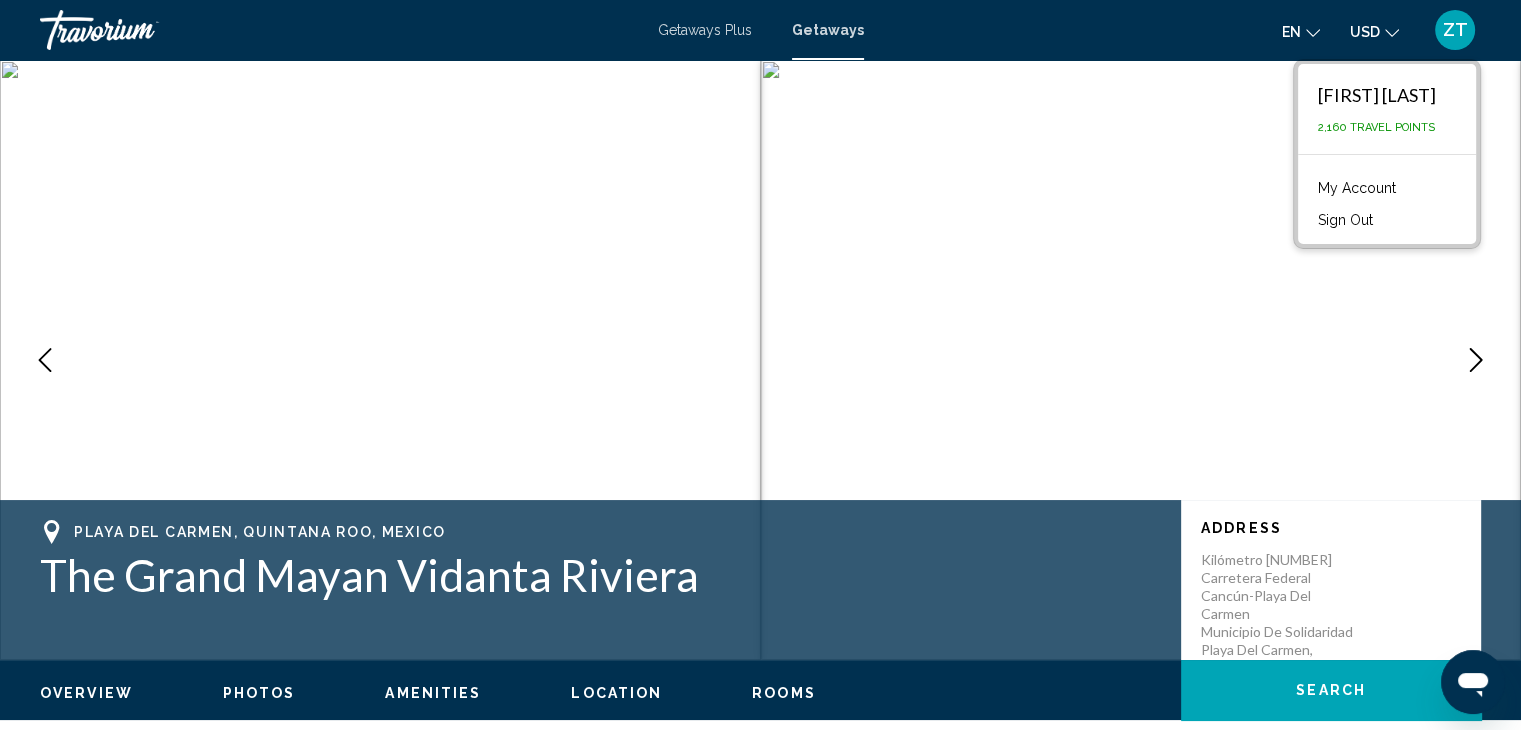 click at bounding box center [140, 30] 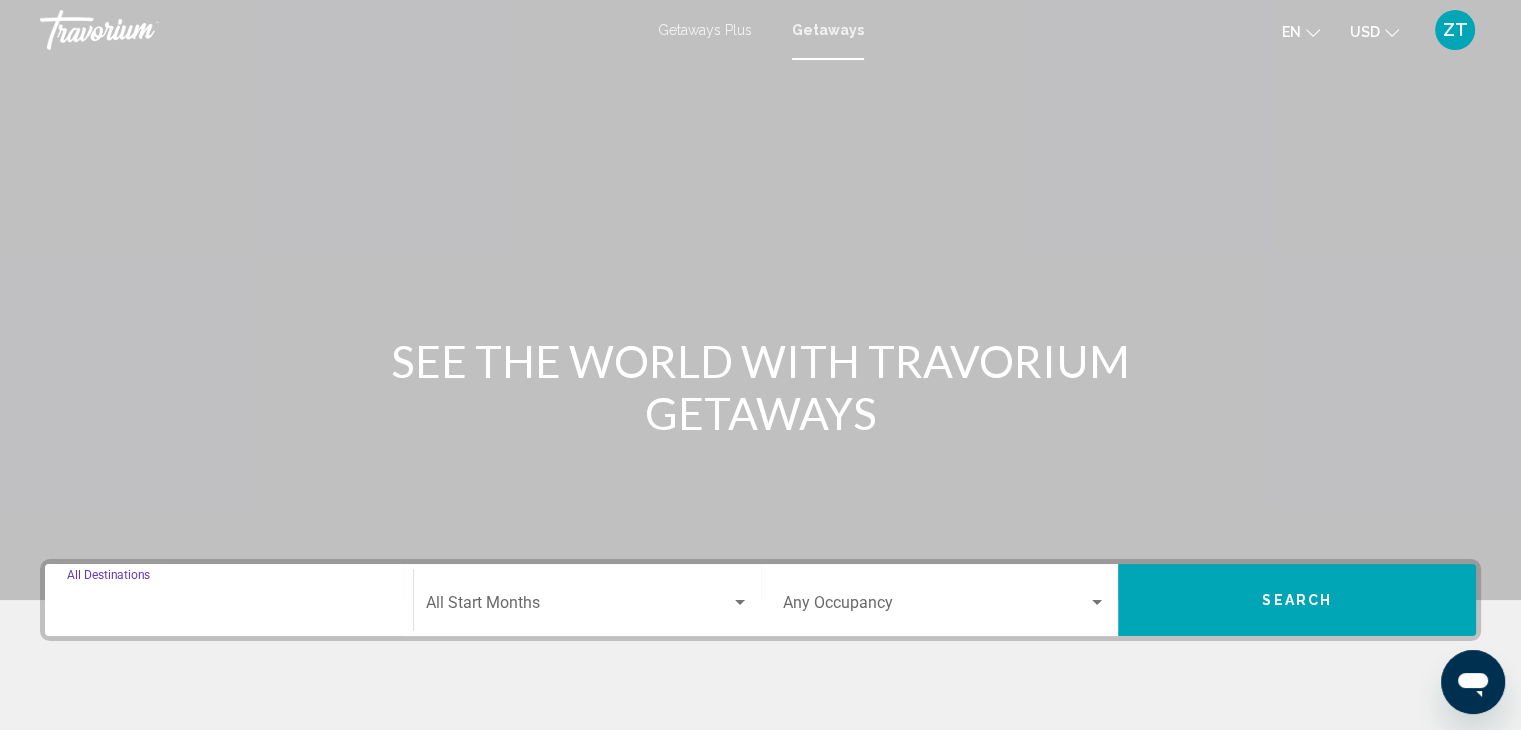 click on "Destination All Destinations" at bounding box center [229, 607] 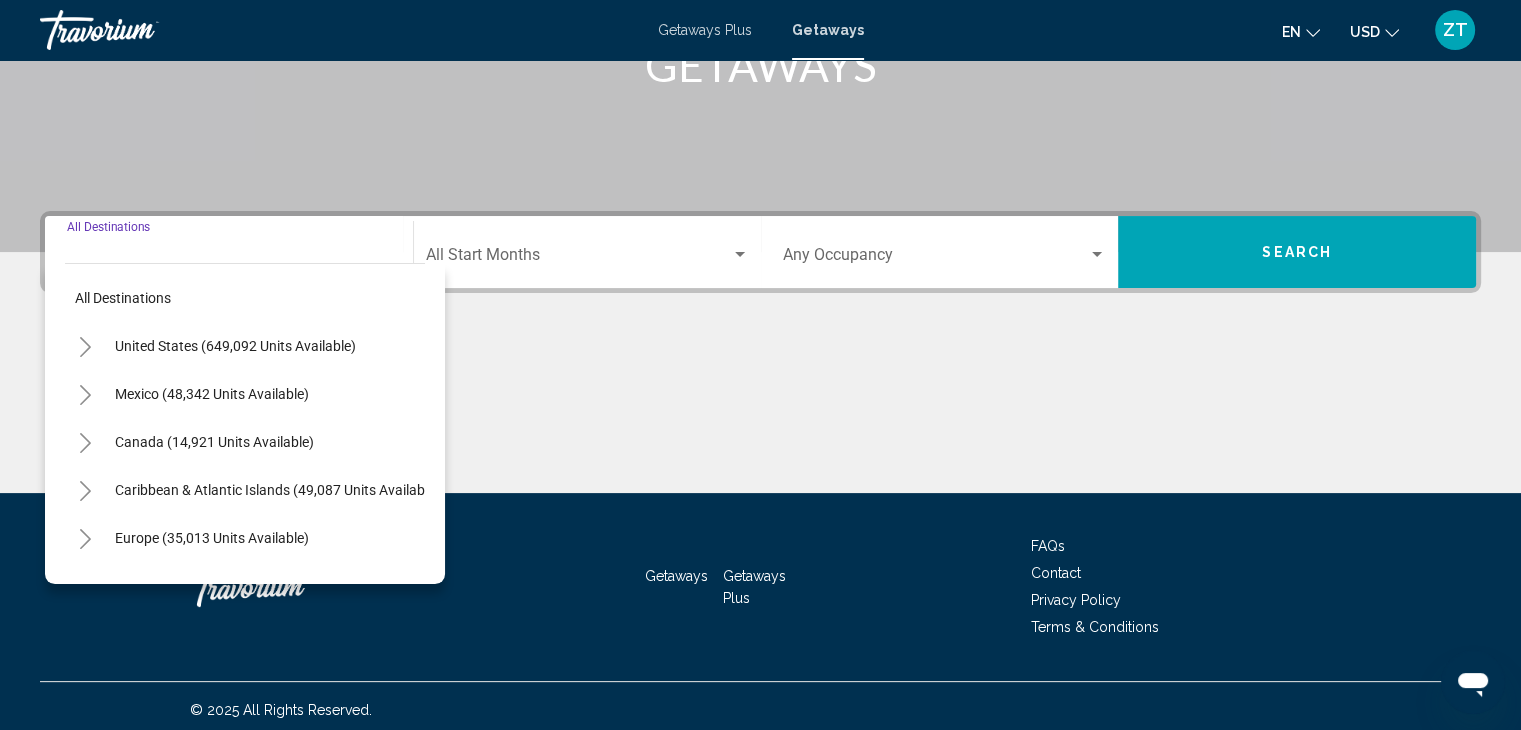 scroll, scrollTop: 356, scrollLeft: 0, axis: vertical 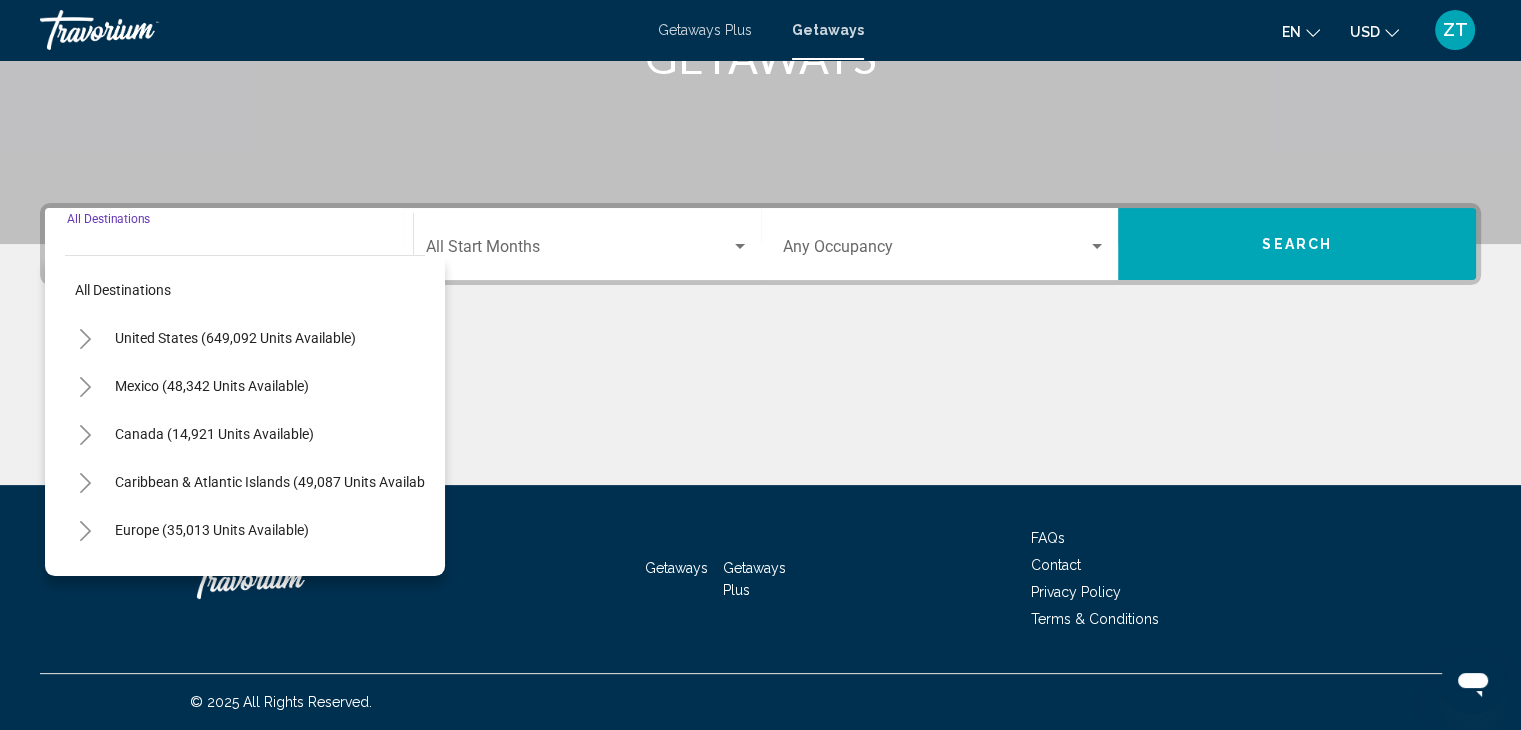 click 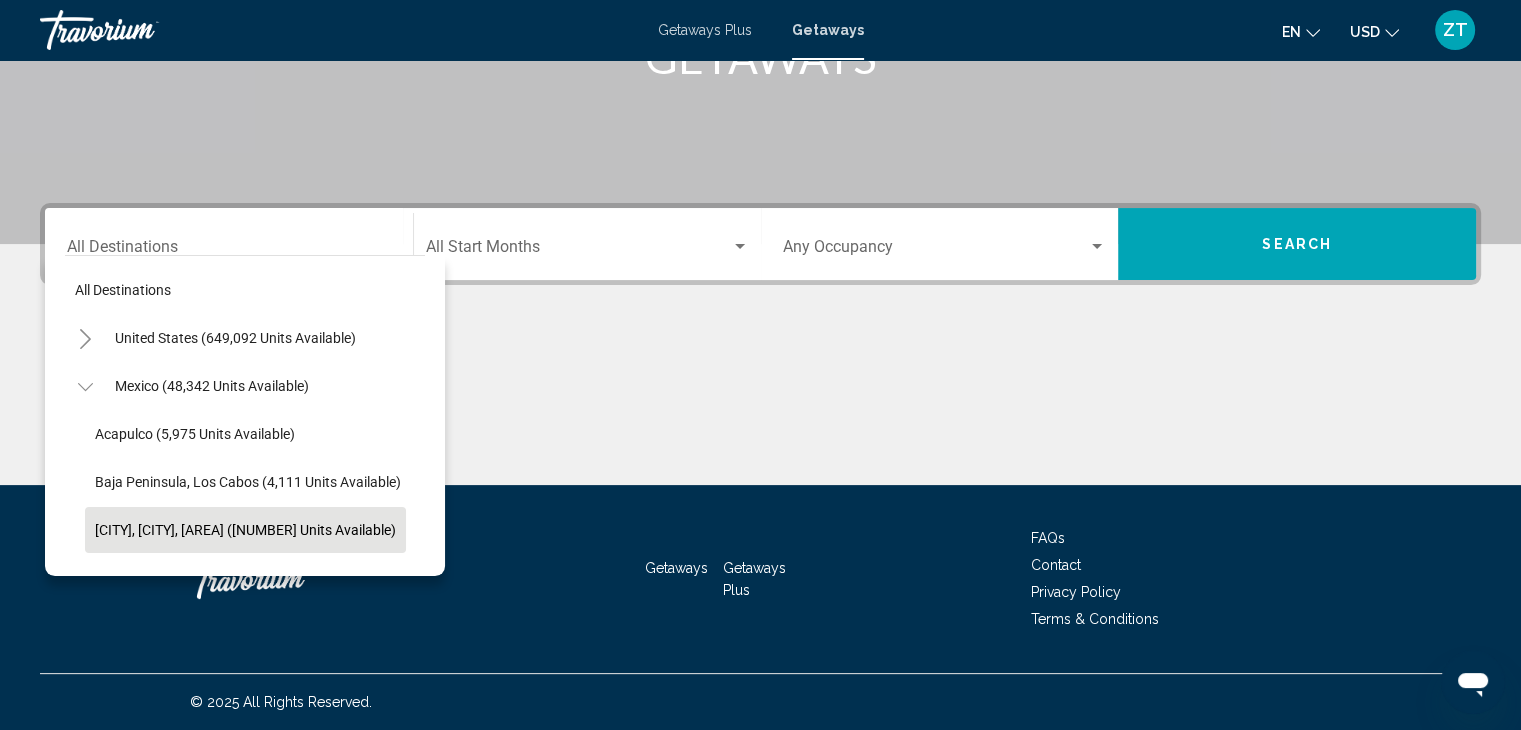click on "[CITY], [CITY], [AREA] ([NUMBER] units available)" 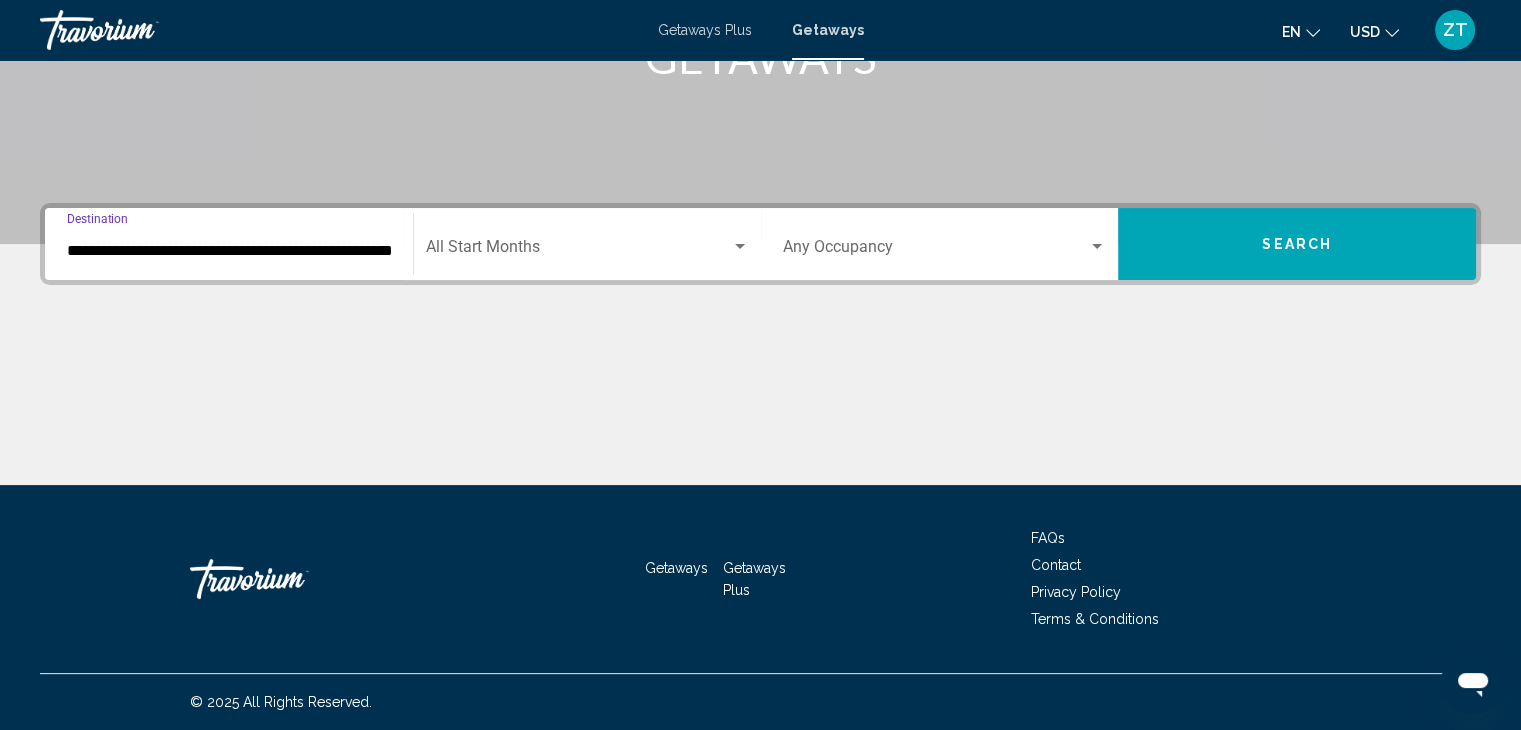 click on "Start Month All Start Months" 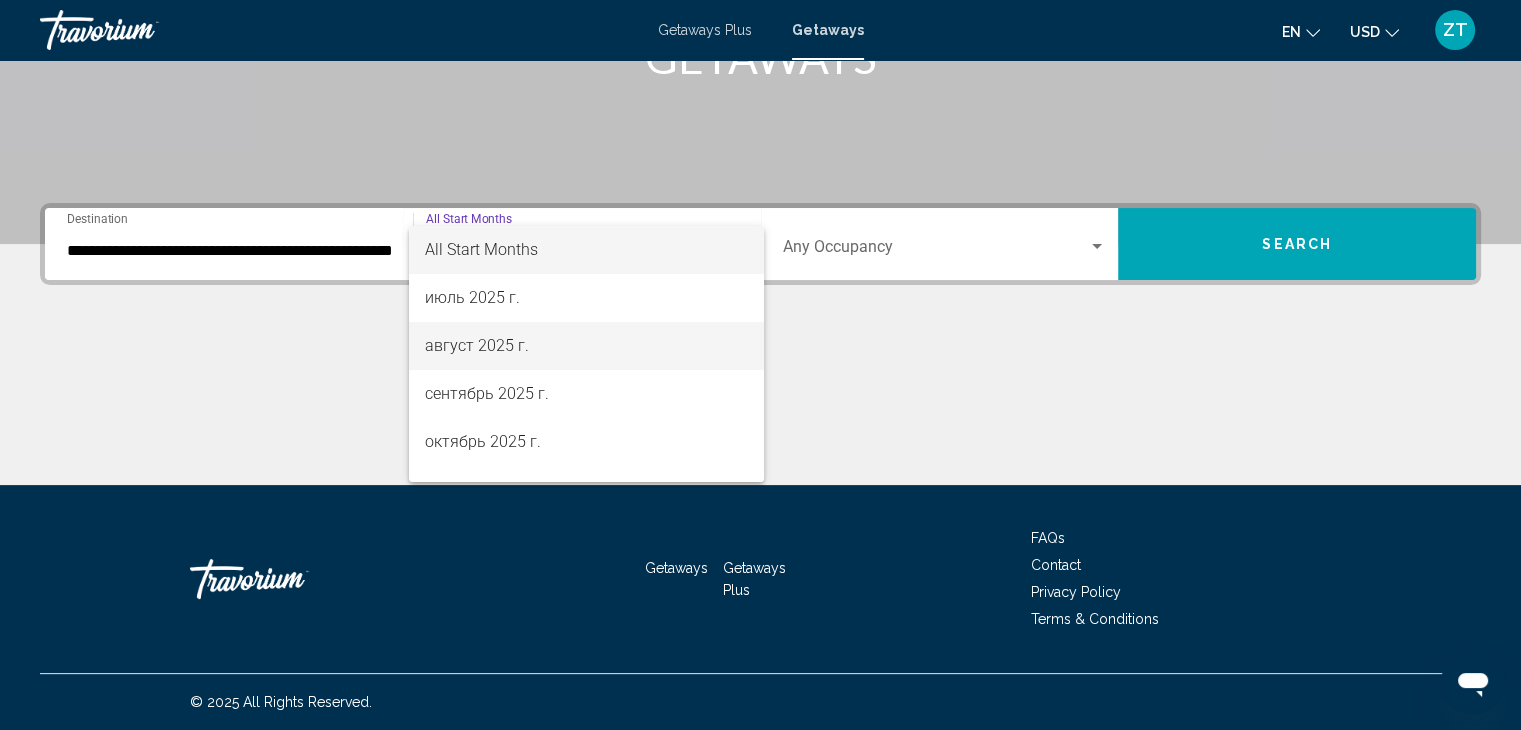 click on "август 2025 г." at bounding box center (586, 346) 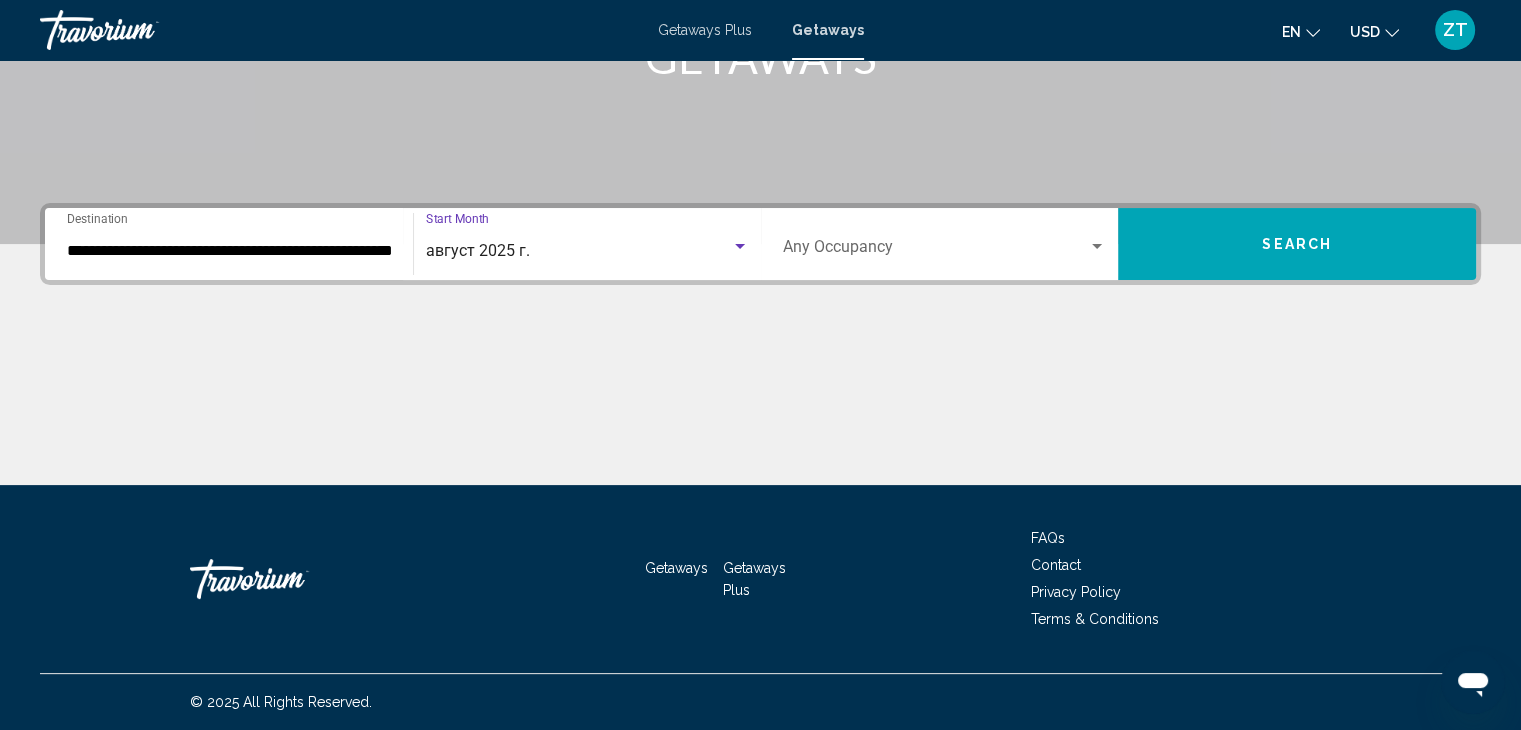 click on "Occupancy Any Occupancy" at bounding box center (945, 244) 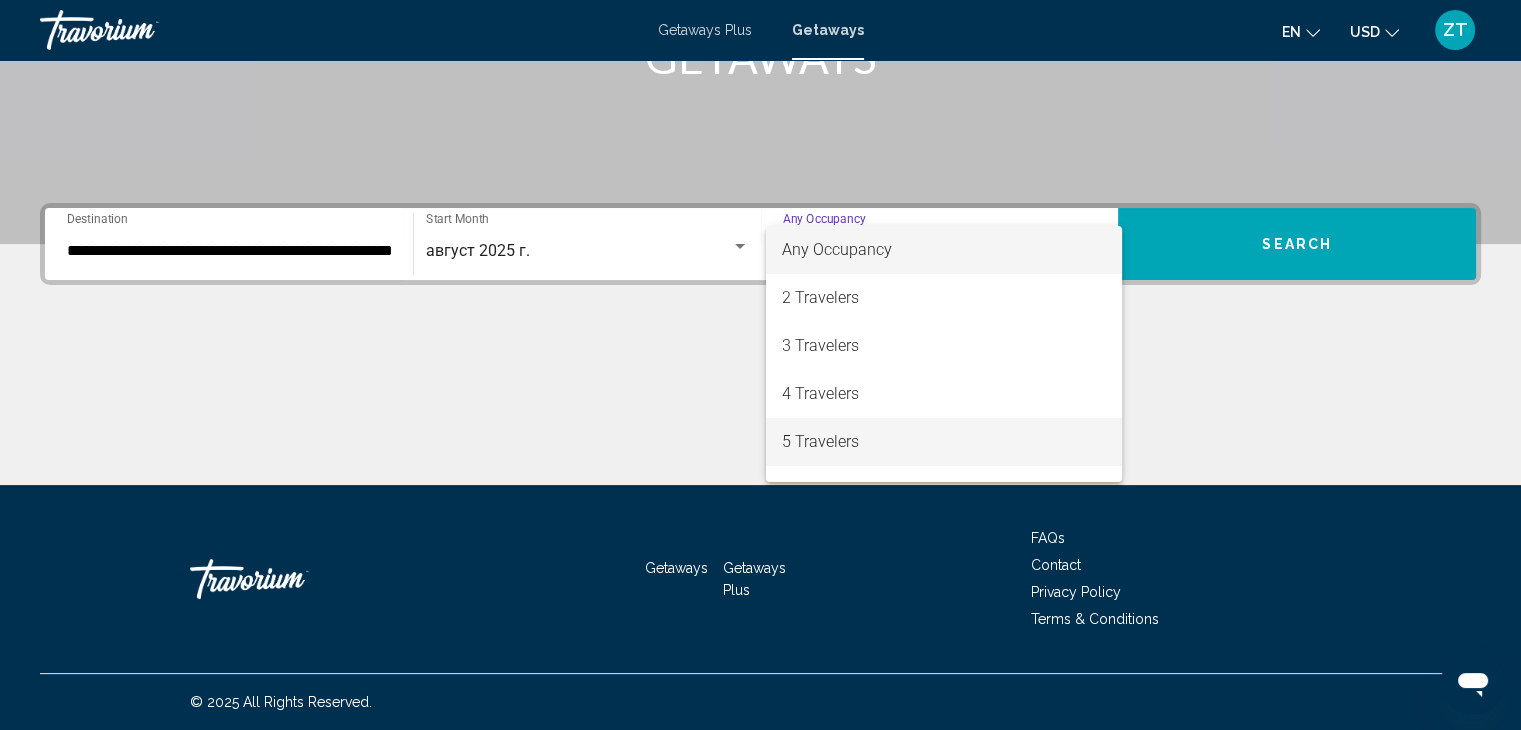 click on "5 Travelers" at bounding box center (944, 442) 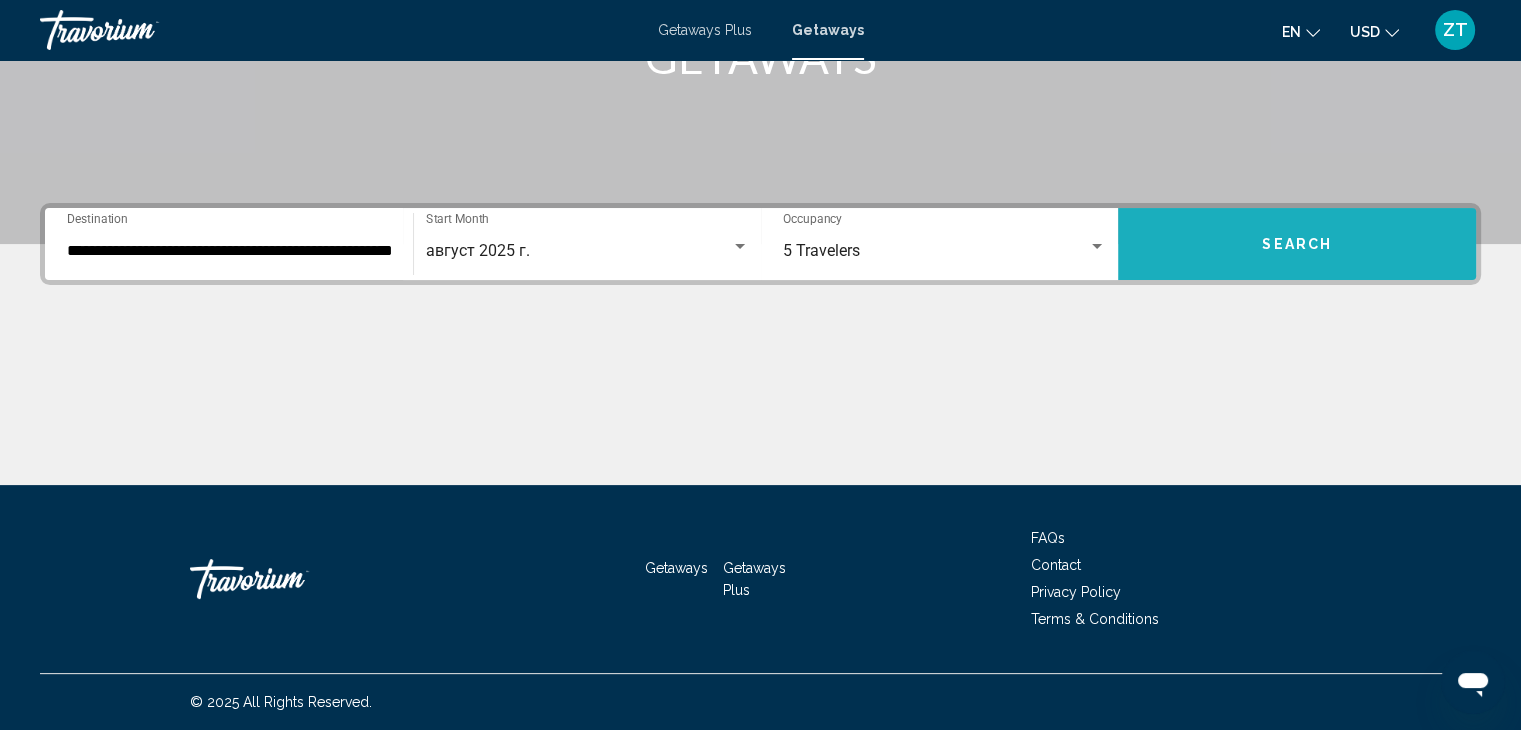 click on "Search" at bounding box center [1297, 244] 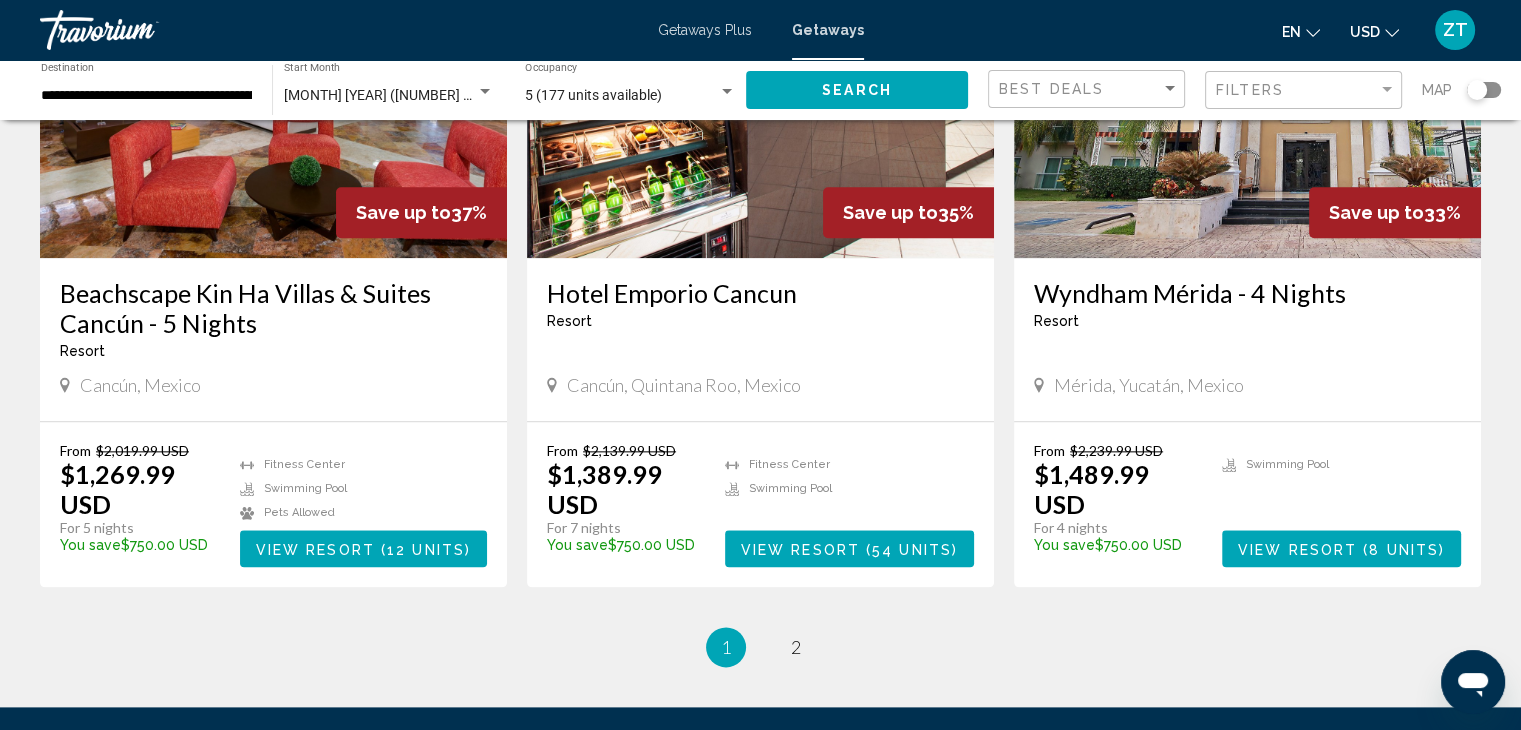 scroll, scrollTop: 2381, scrollLeft: 0, axis: vertical 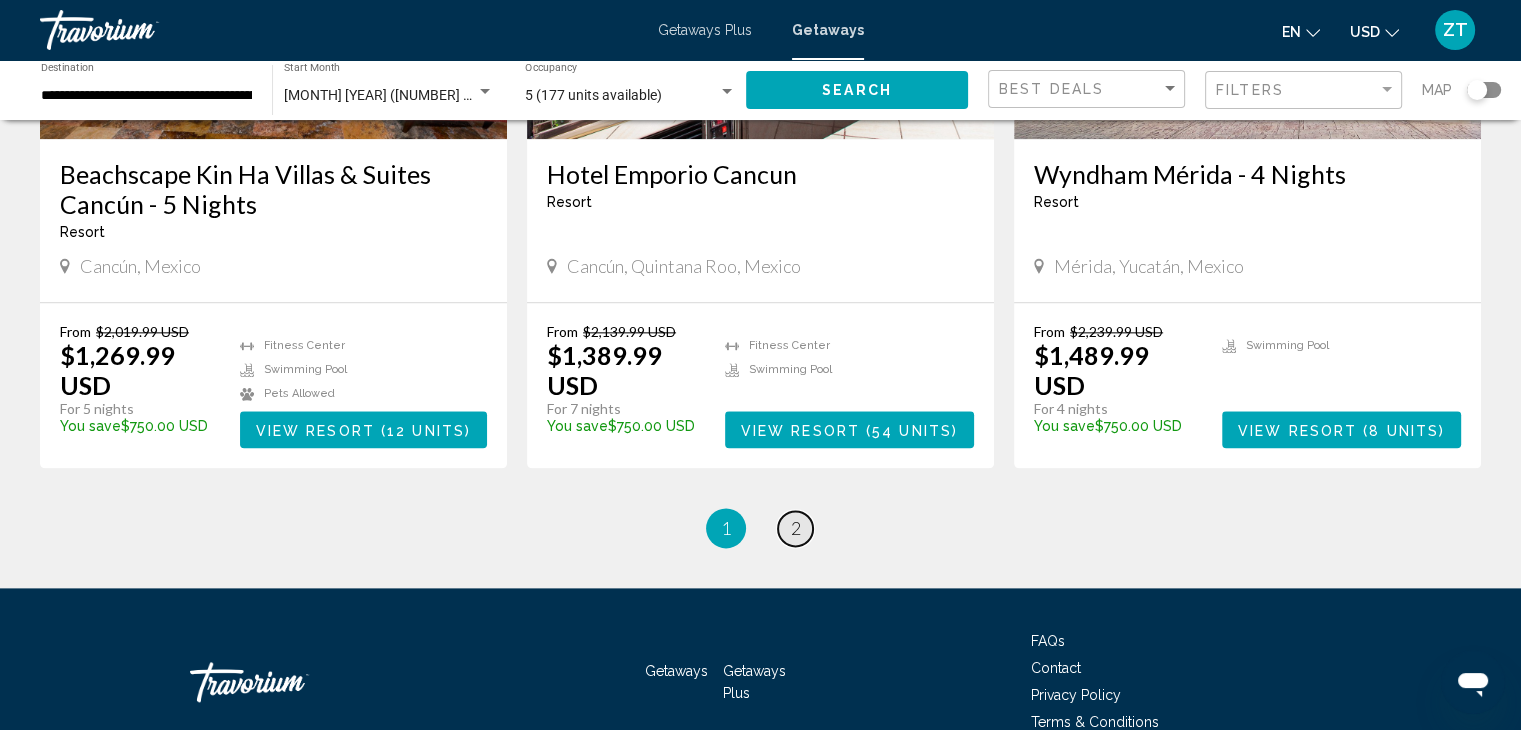 click on "2" at bounding box center (796, 528) 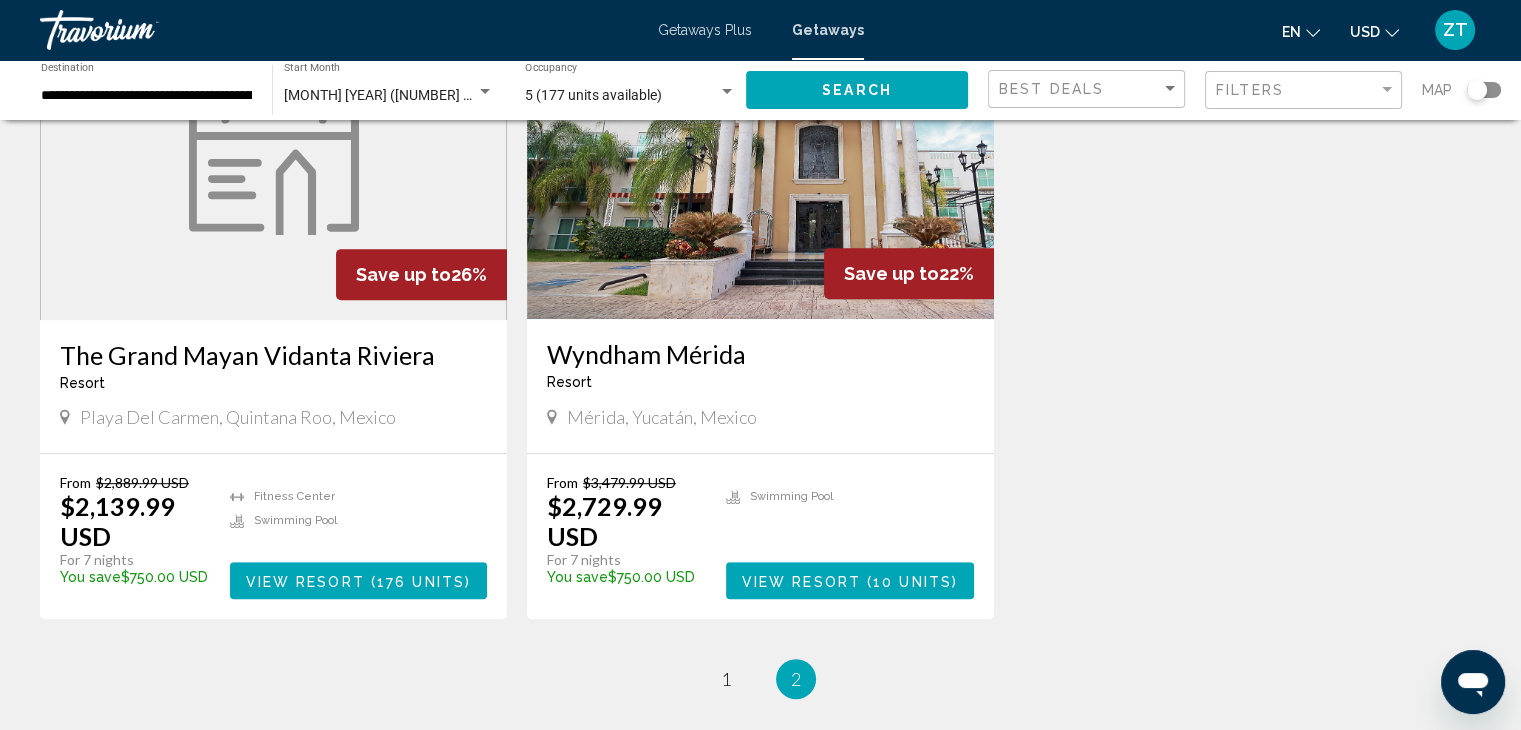 scroll, scrollTop: 900, scrollLeft: 0, axis: vertical 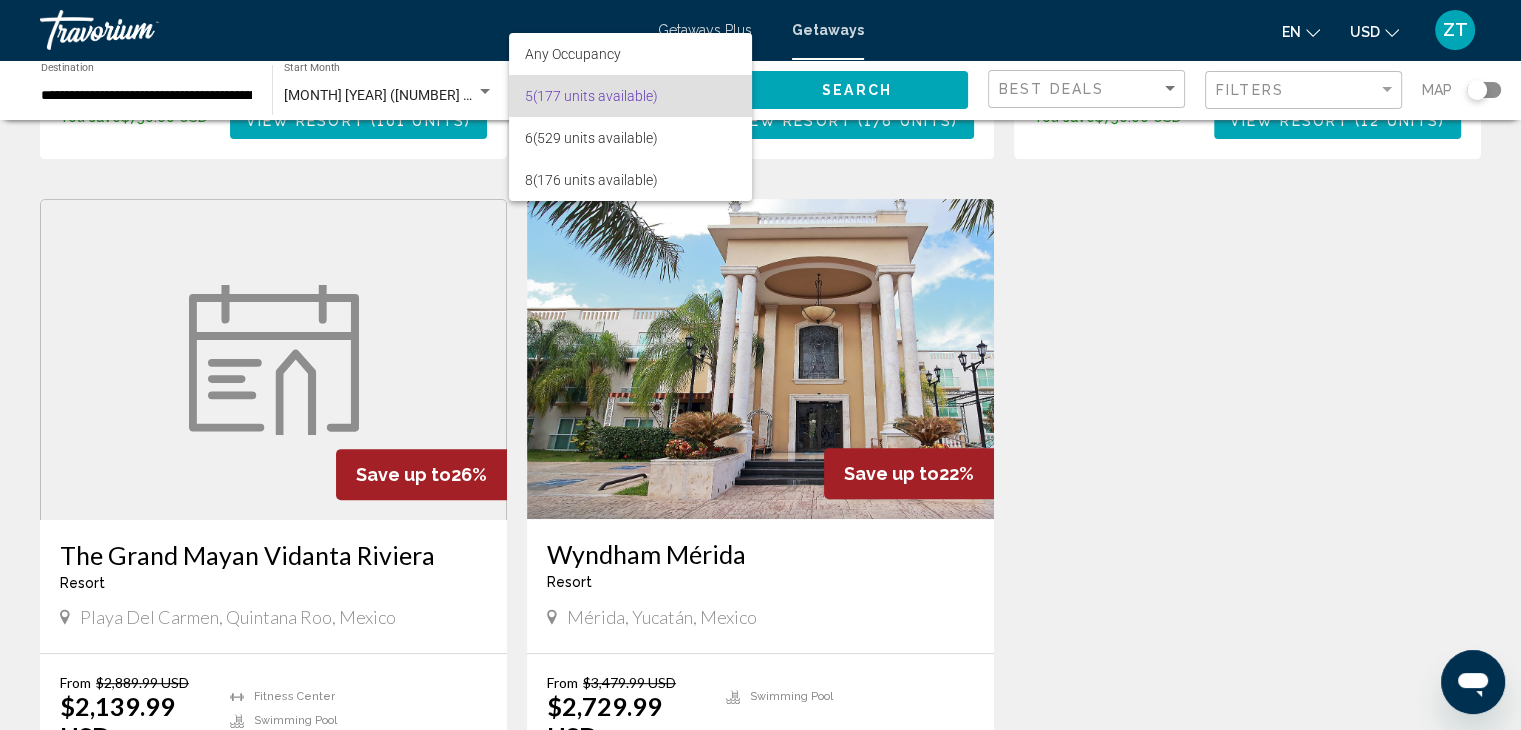 click on "5  (177 units available)" at bounding box center (630, 96) 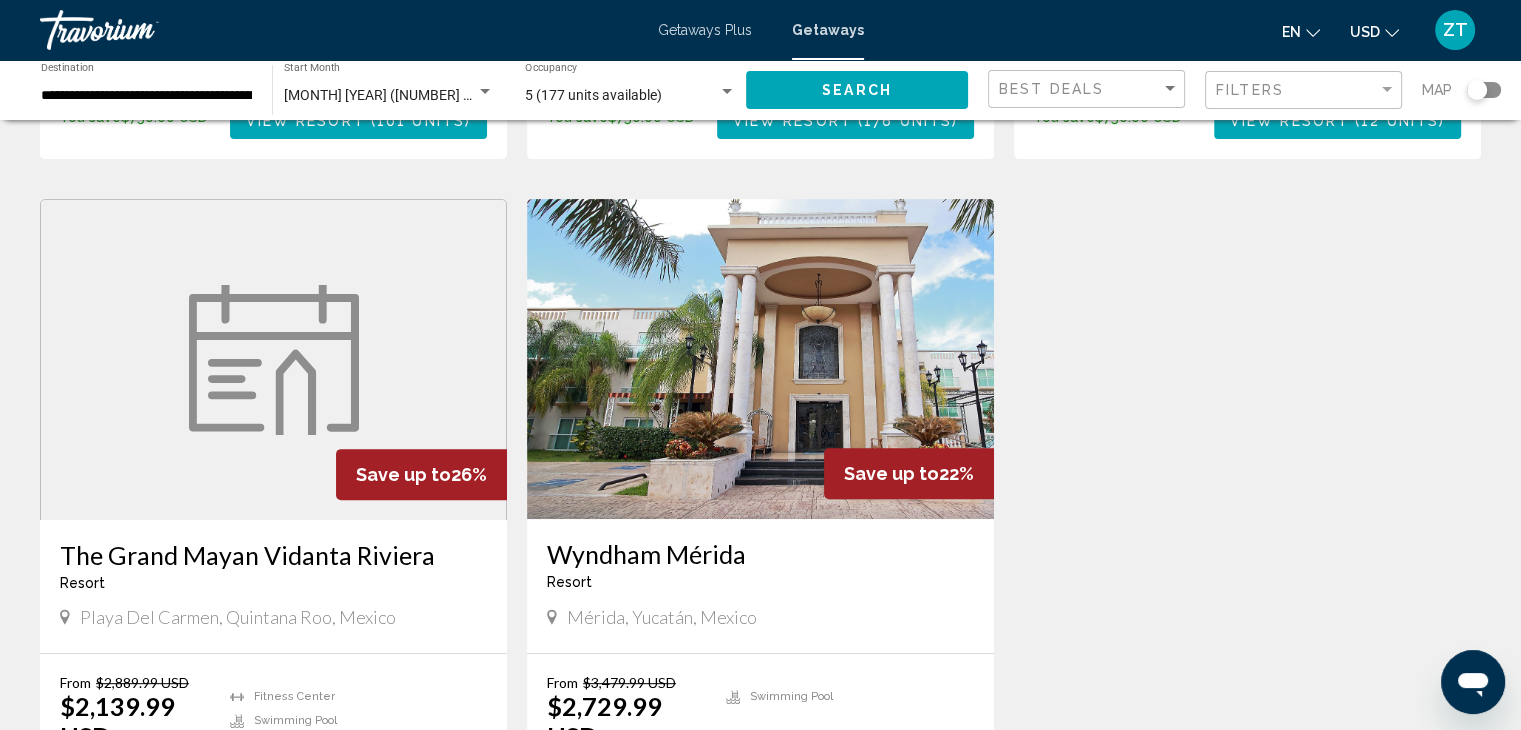 click on "[MONTH] [YEAR] ([NUMBER] units available) Start Month All Start Months" 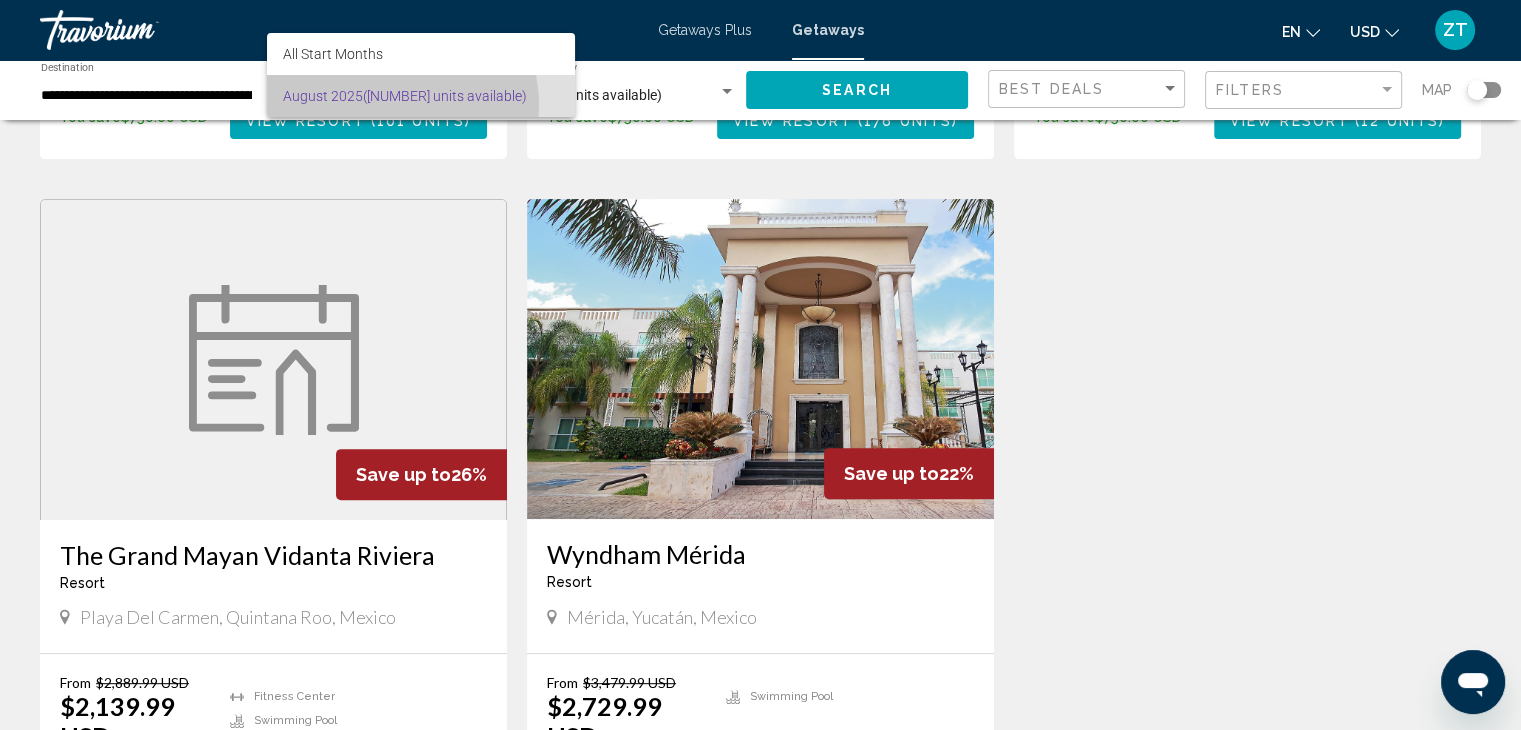 click on "[MONTH] [YEAR]  ([NUMBER] units available)" at bounding box center [421, 96] 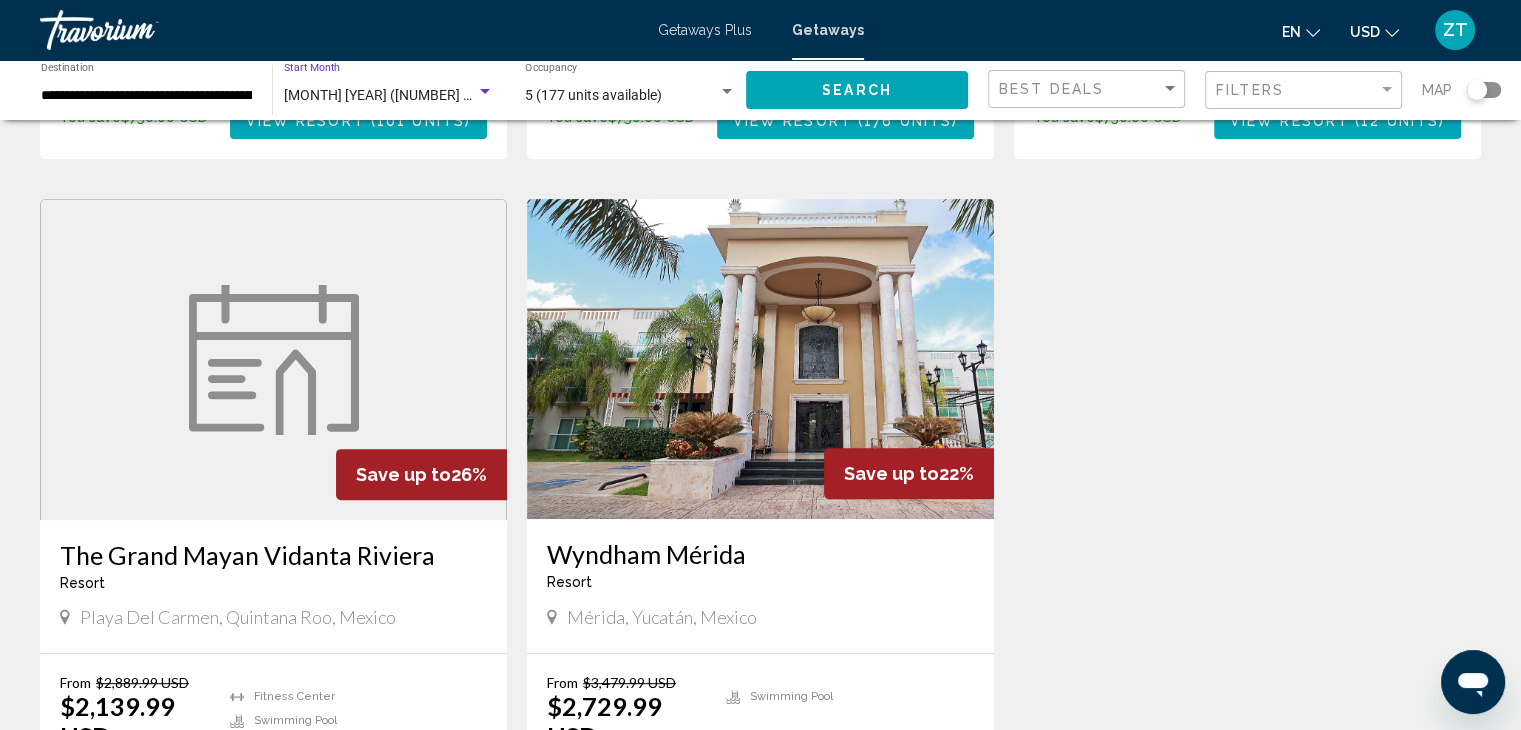 click on "**********" at bounding box center (146, 96) 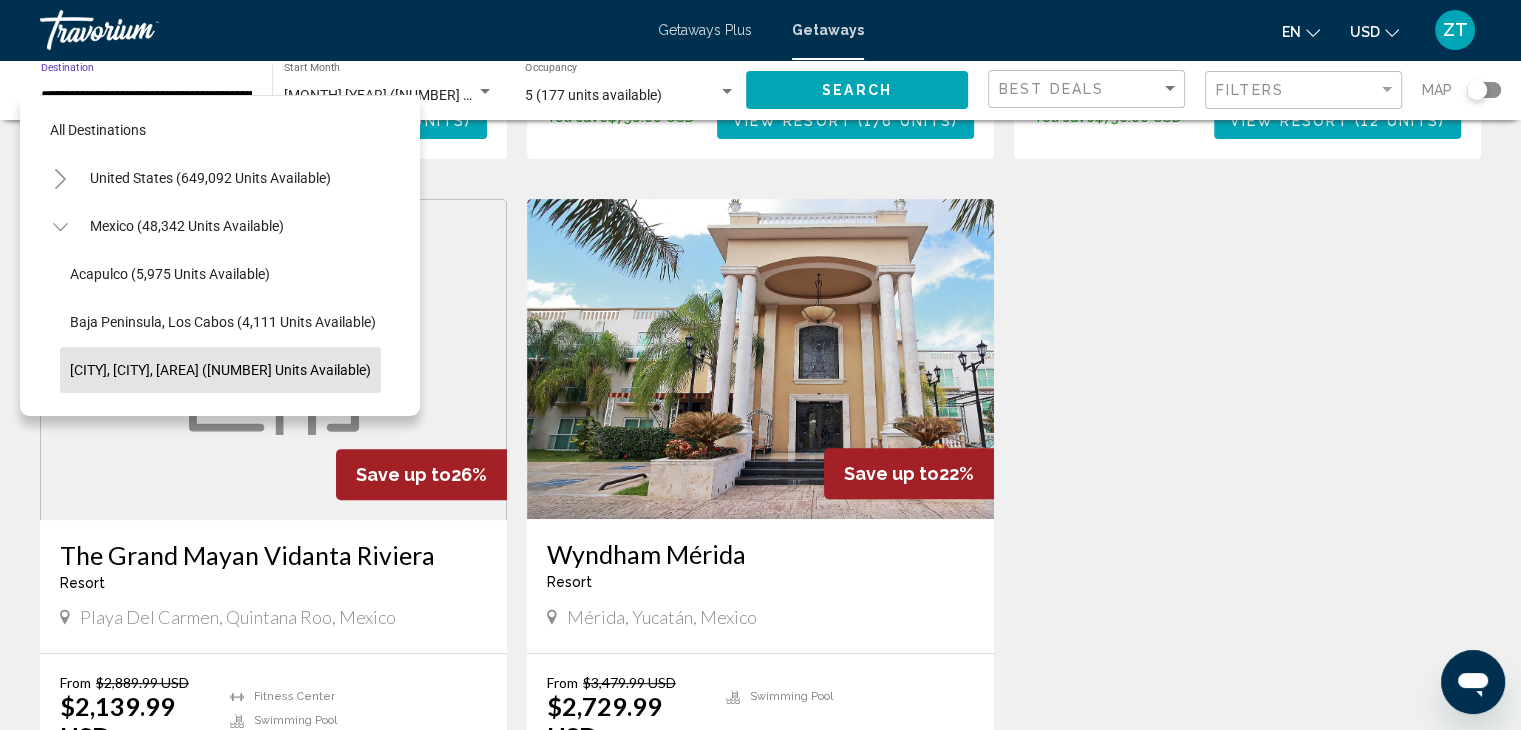 scroll, scrollTop: 126, scrollLeft: 20, axis: both 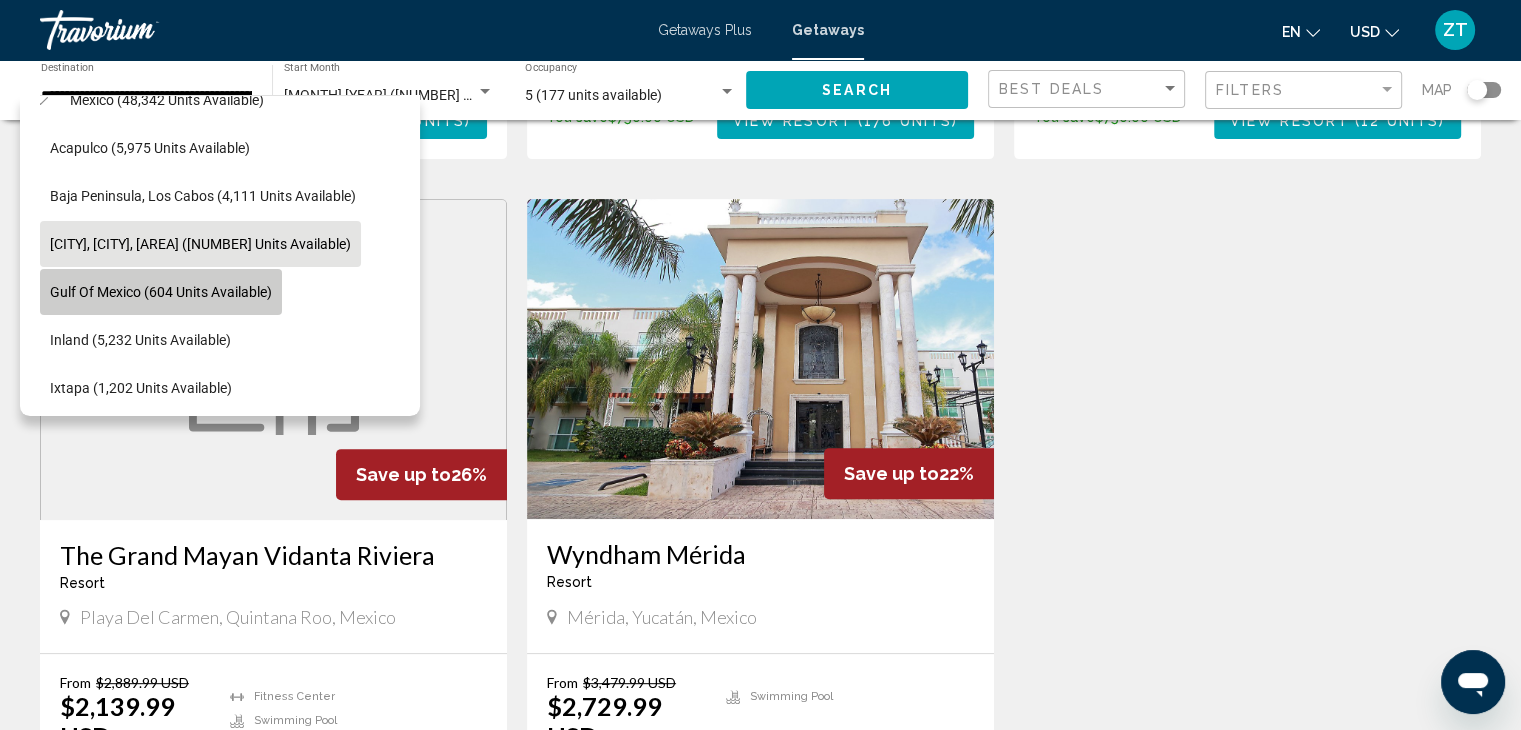 click on "Gulf of Mexico (604 units available)" 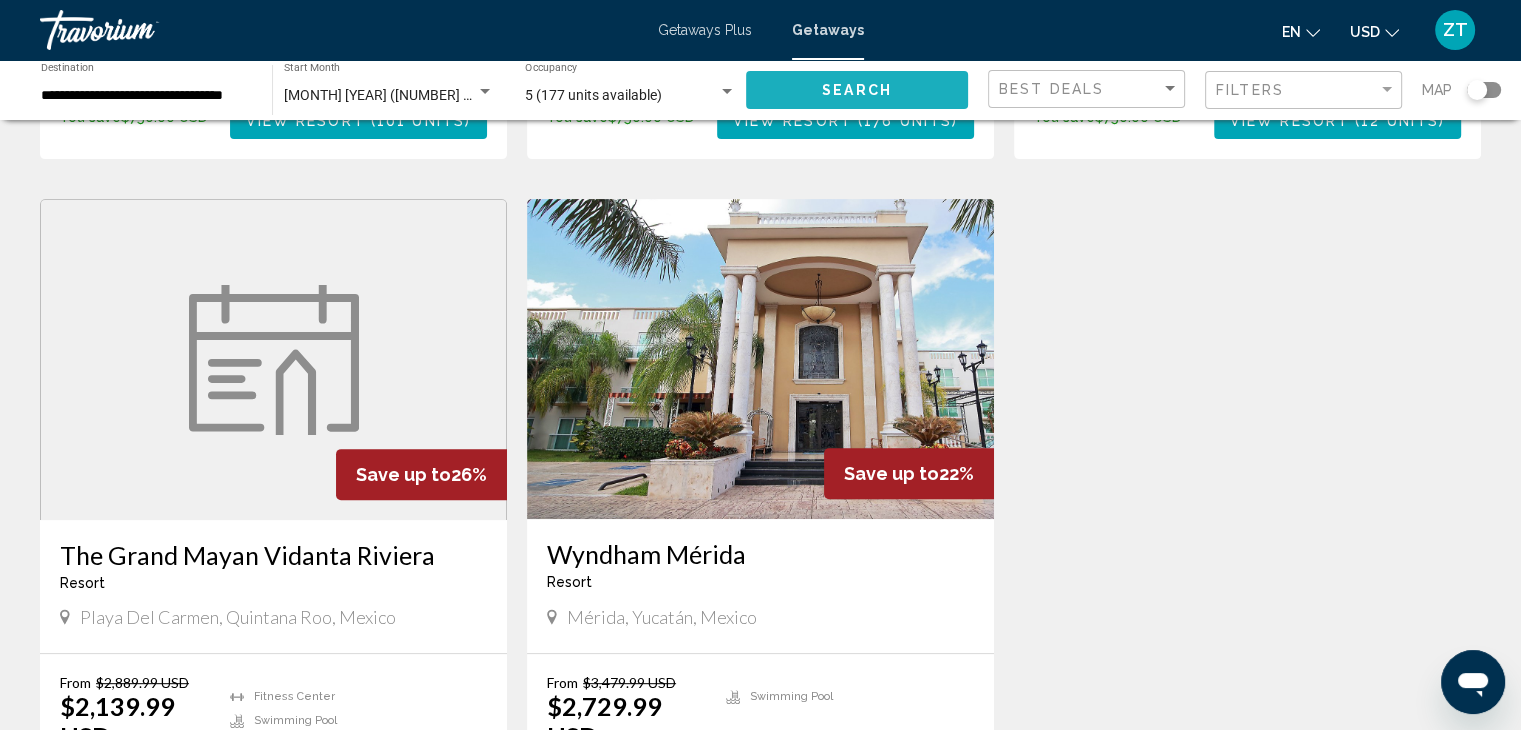 click on "Search" 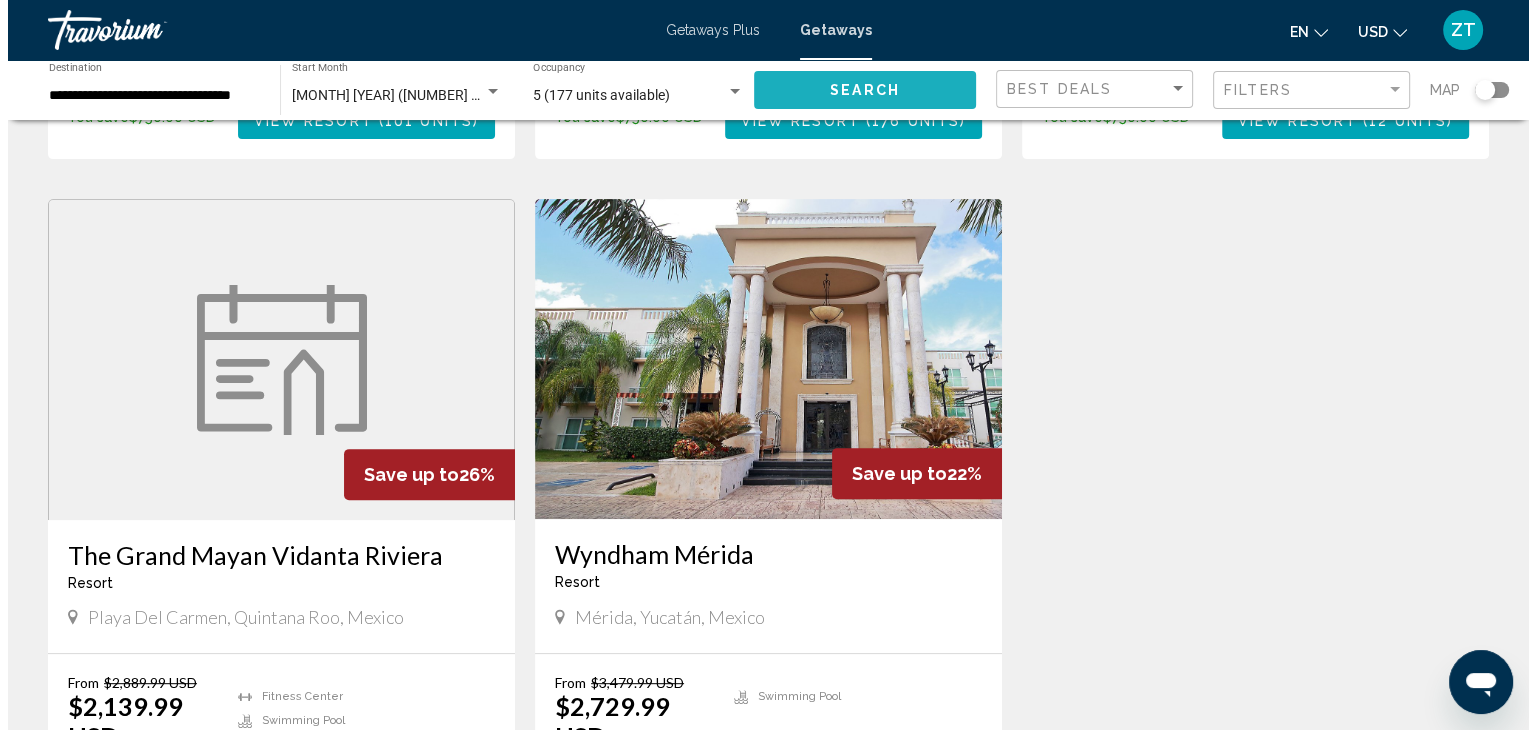 scroll, scrollTop: 0, scrollLeft: 0, axis: both 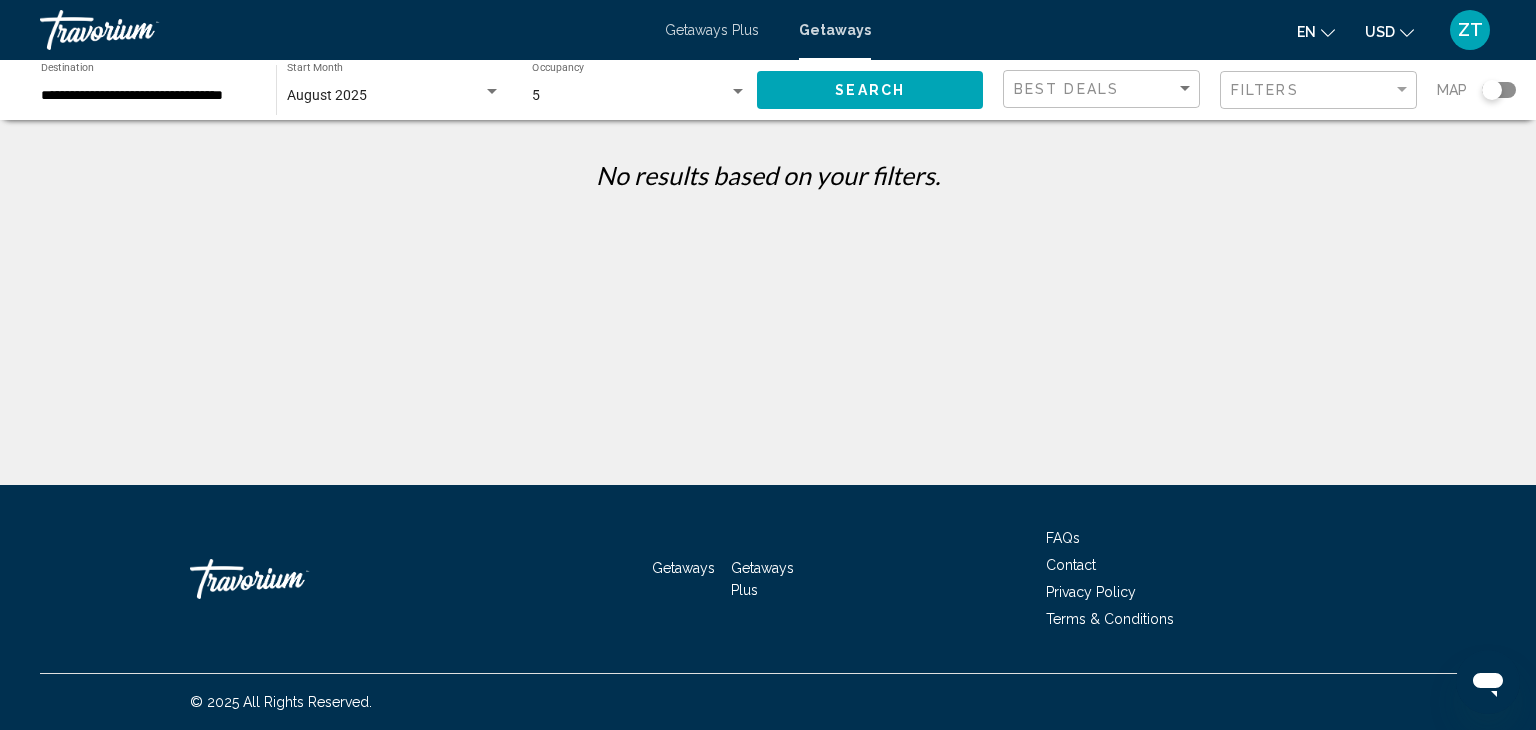 click on "**********" 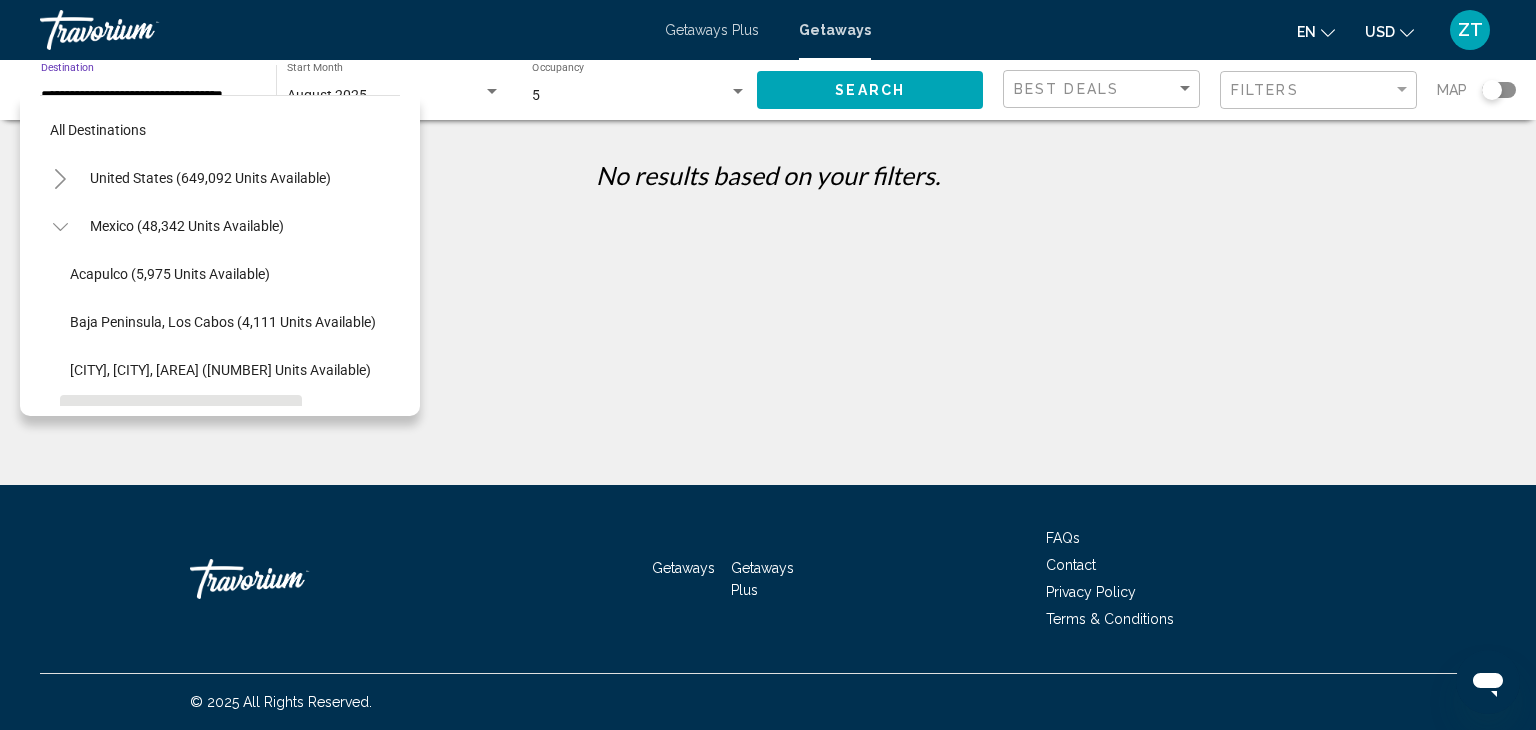 scroll, scrollTop: 174, scrollLeft: 0, axis: vertical 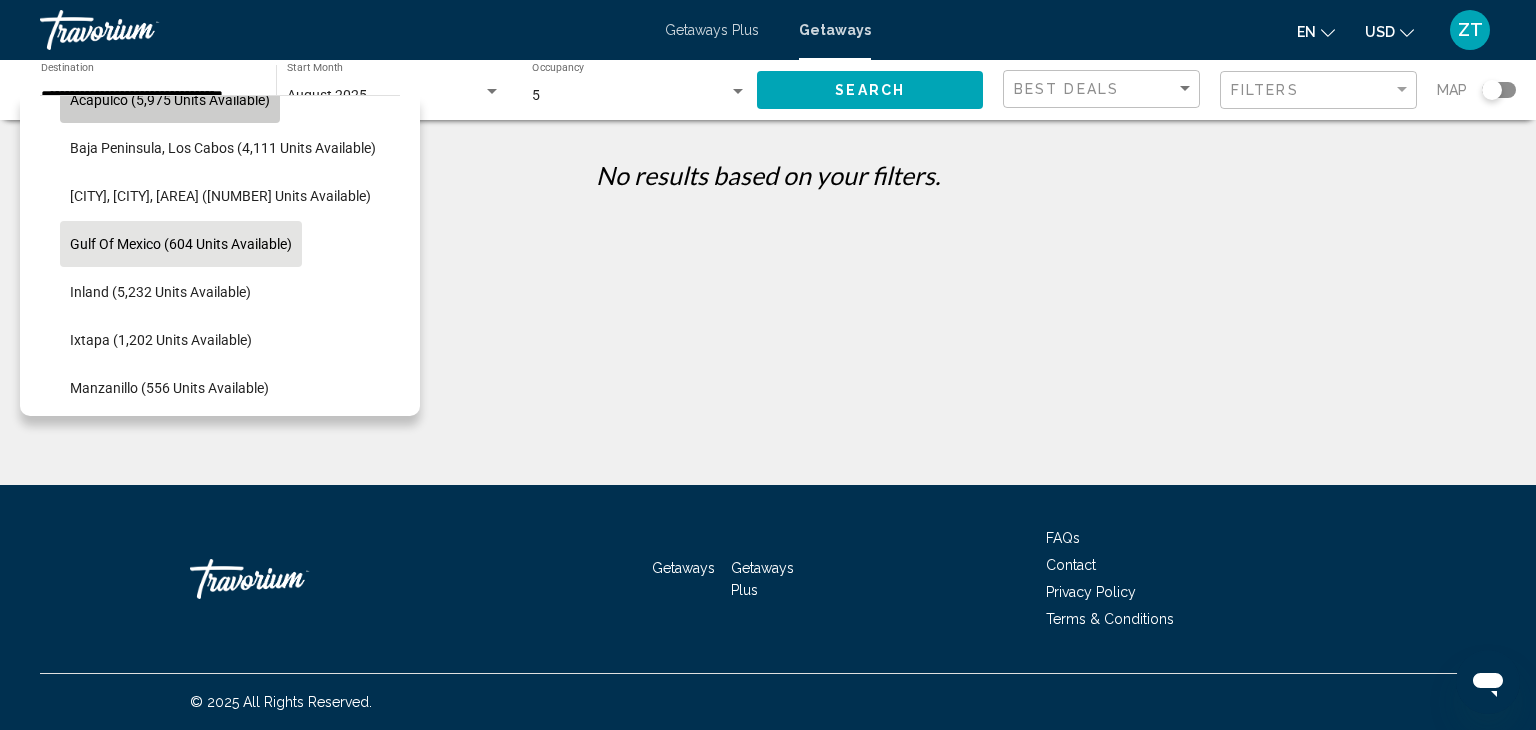 click on "Acapulco (5,975 units available)" 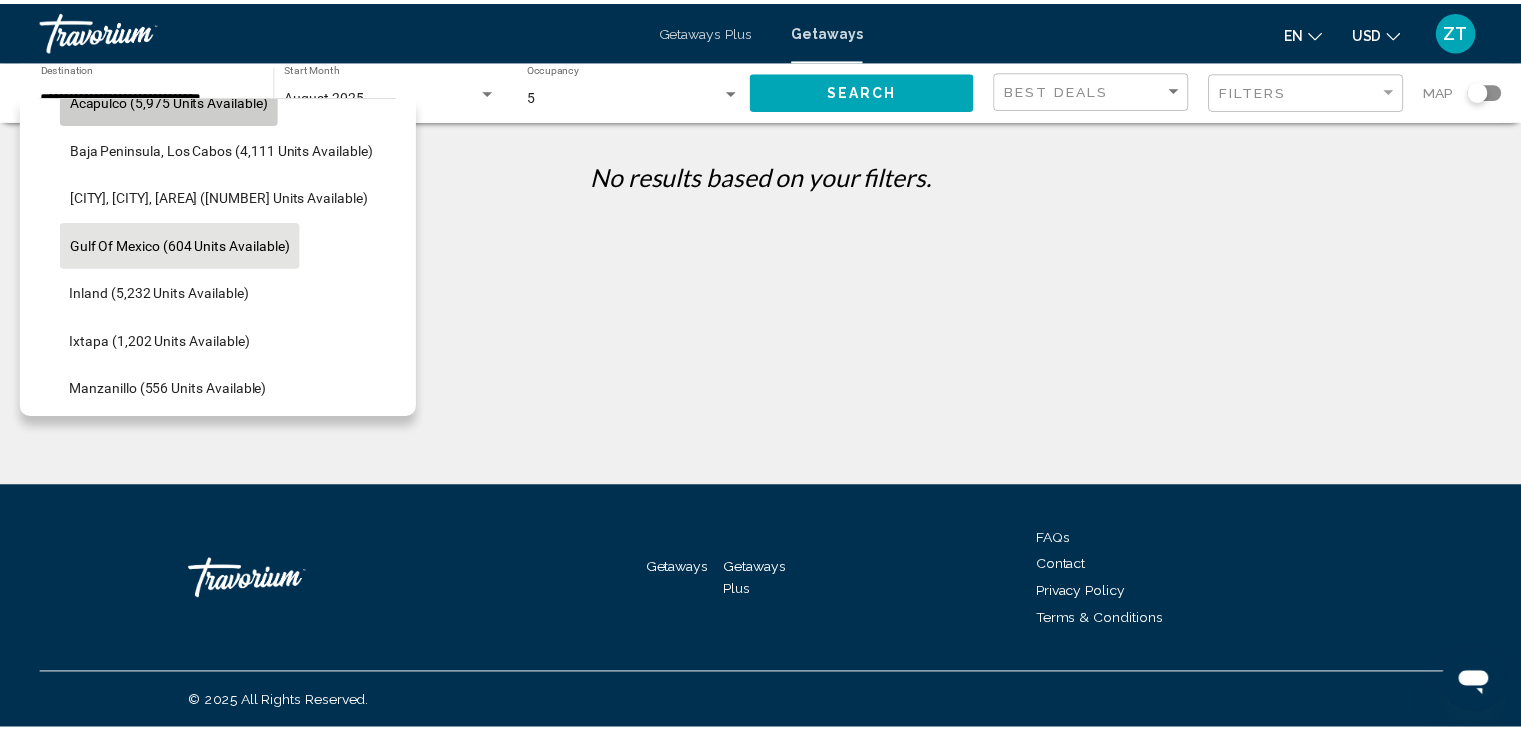 scroll, scrollTop: 0, scrollLeft: 0, axis: both 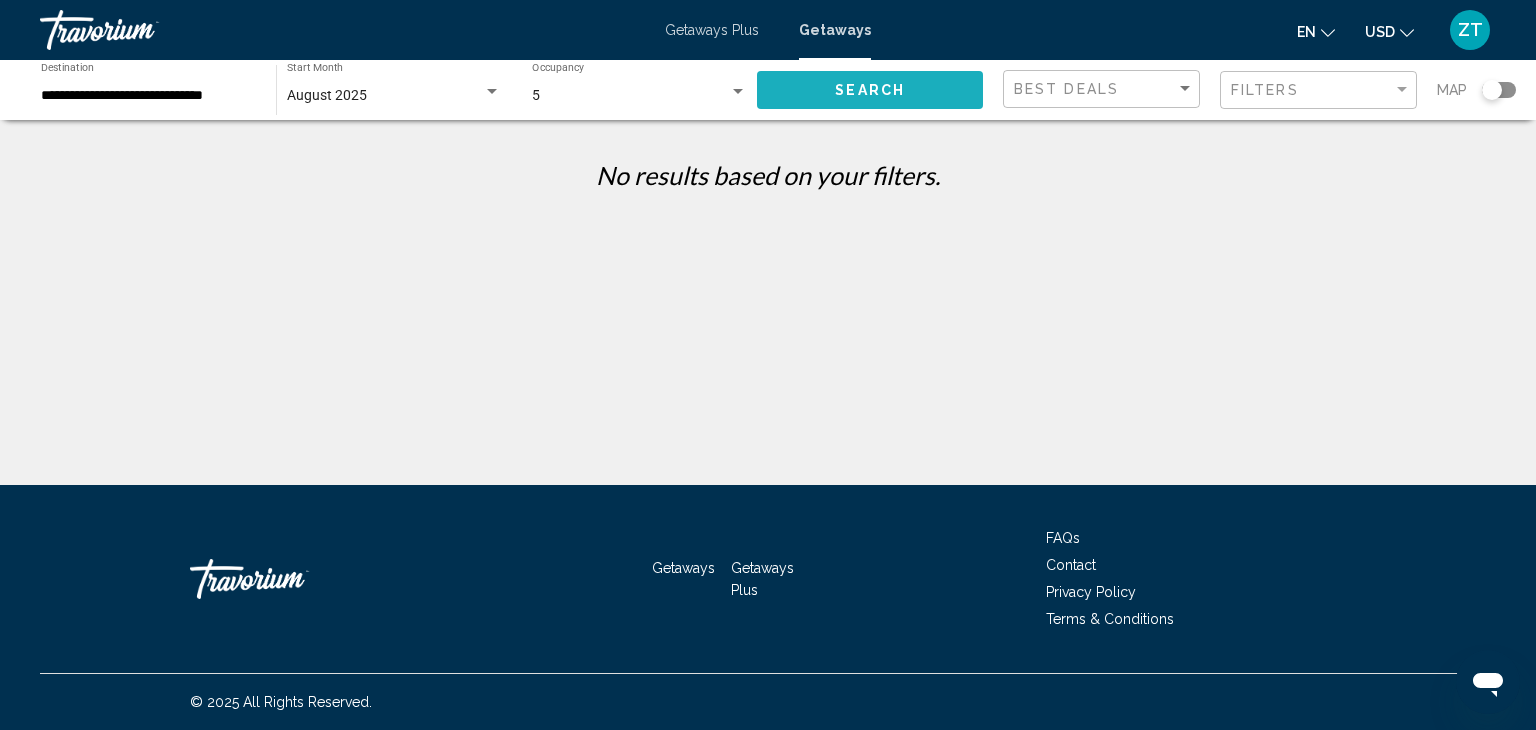 click on "Search" 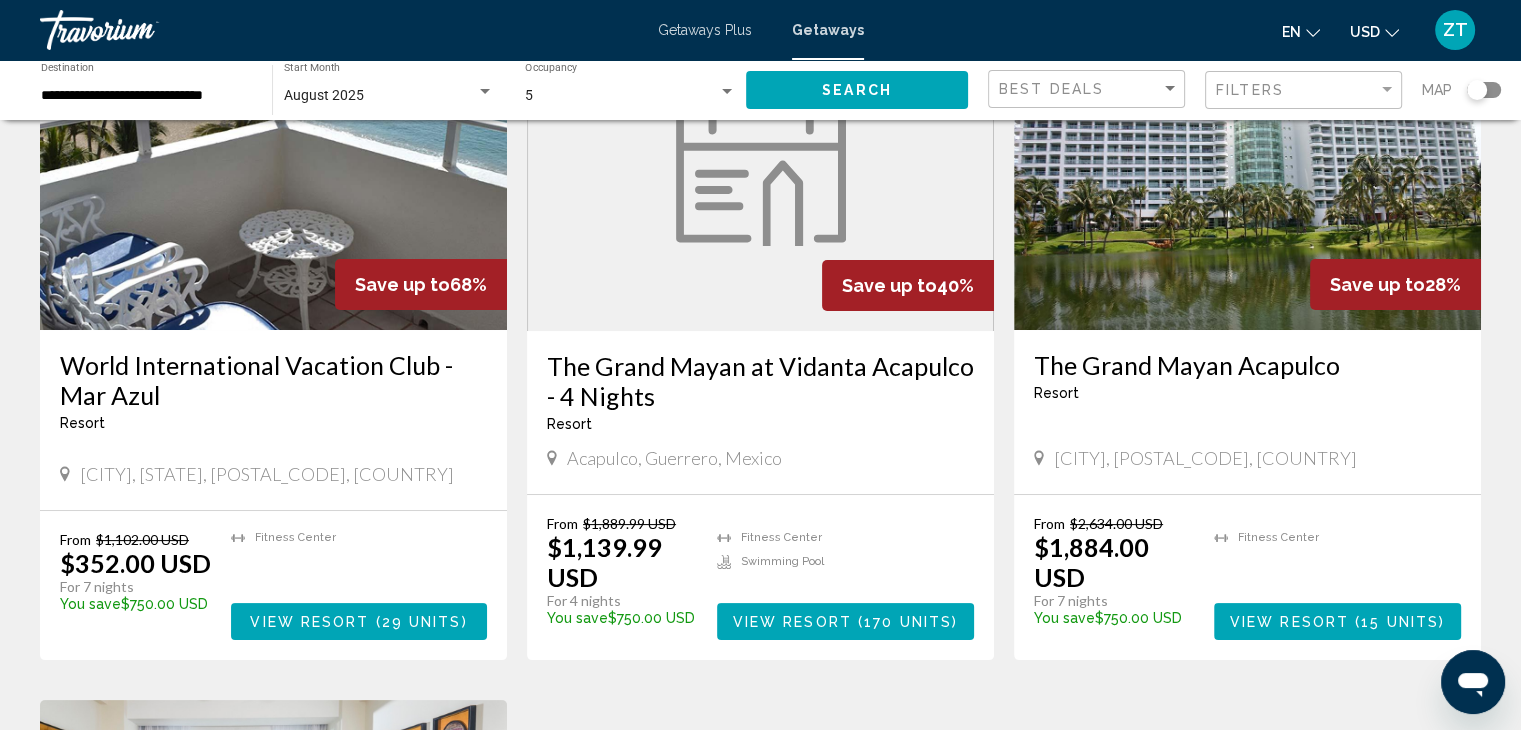 scroll, scrollTop: 0, scrollLeft: 0, axis: both 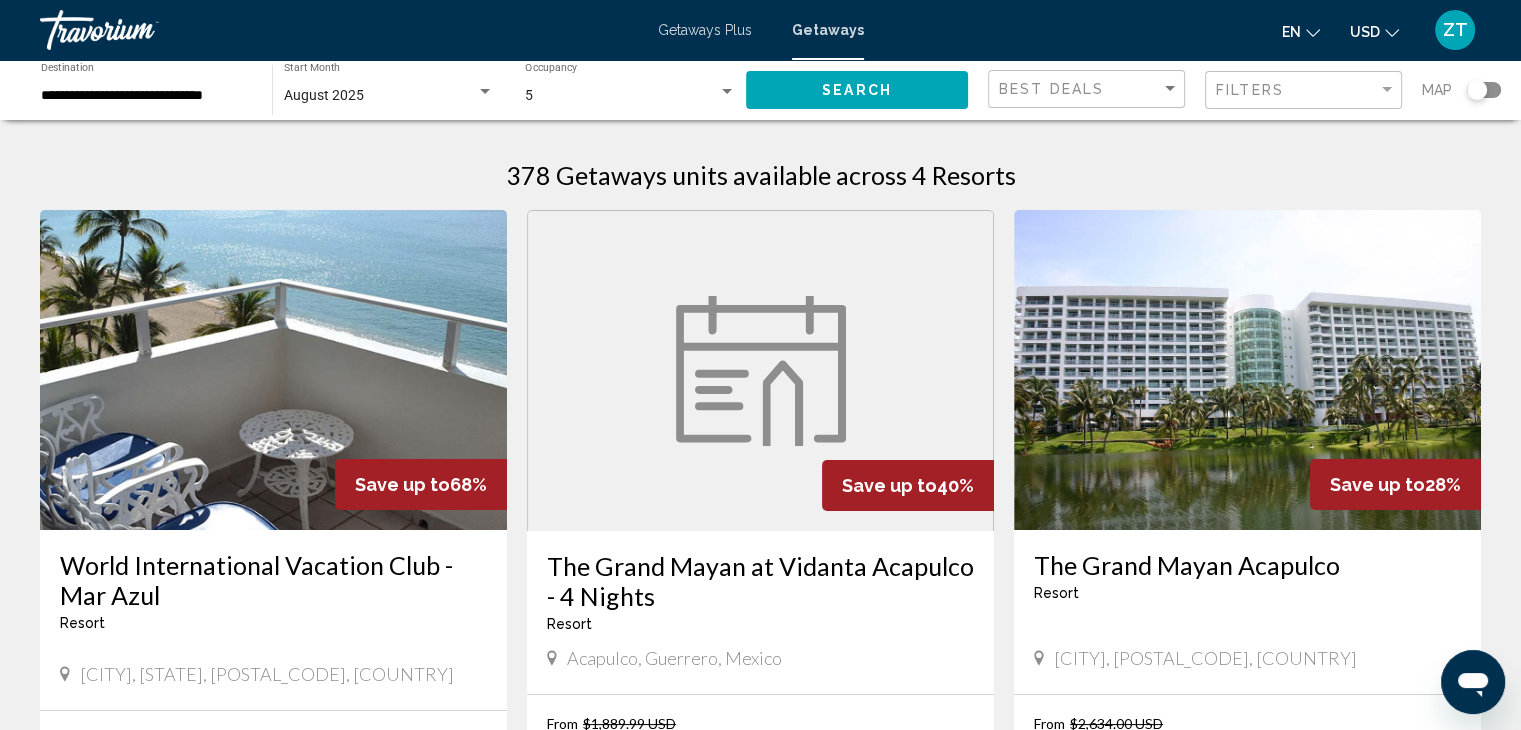click on "5" at bounding box center [621, 96] 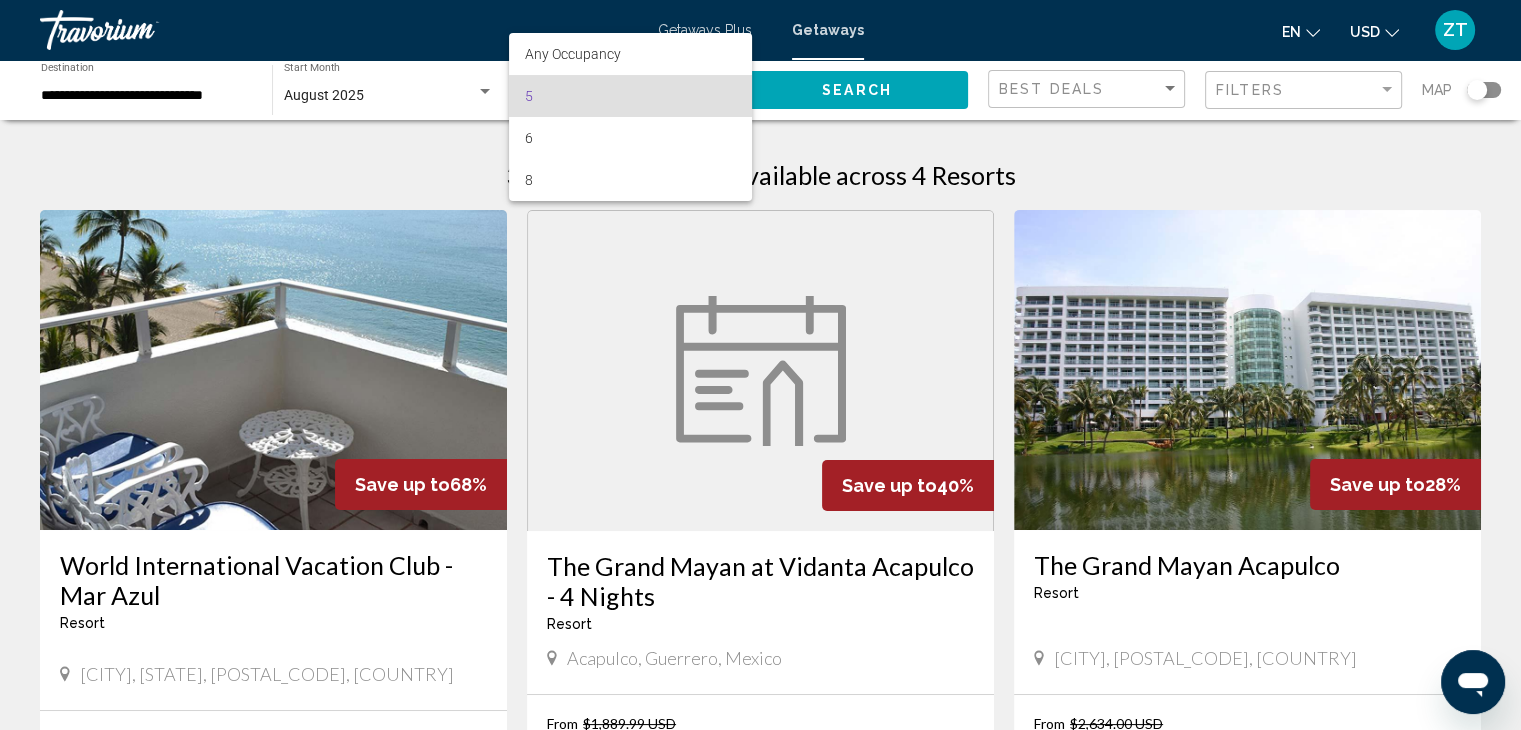 click on "5" at bounding box center (630, 96) 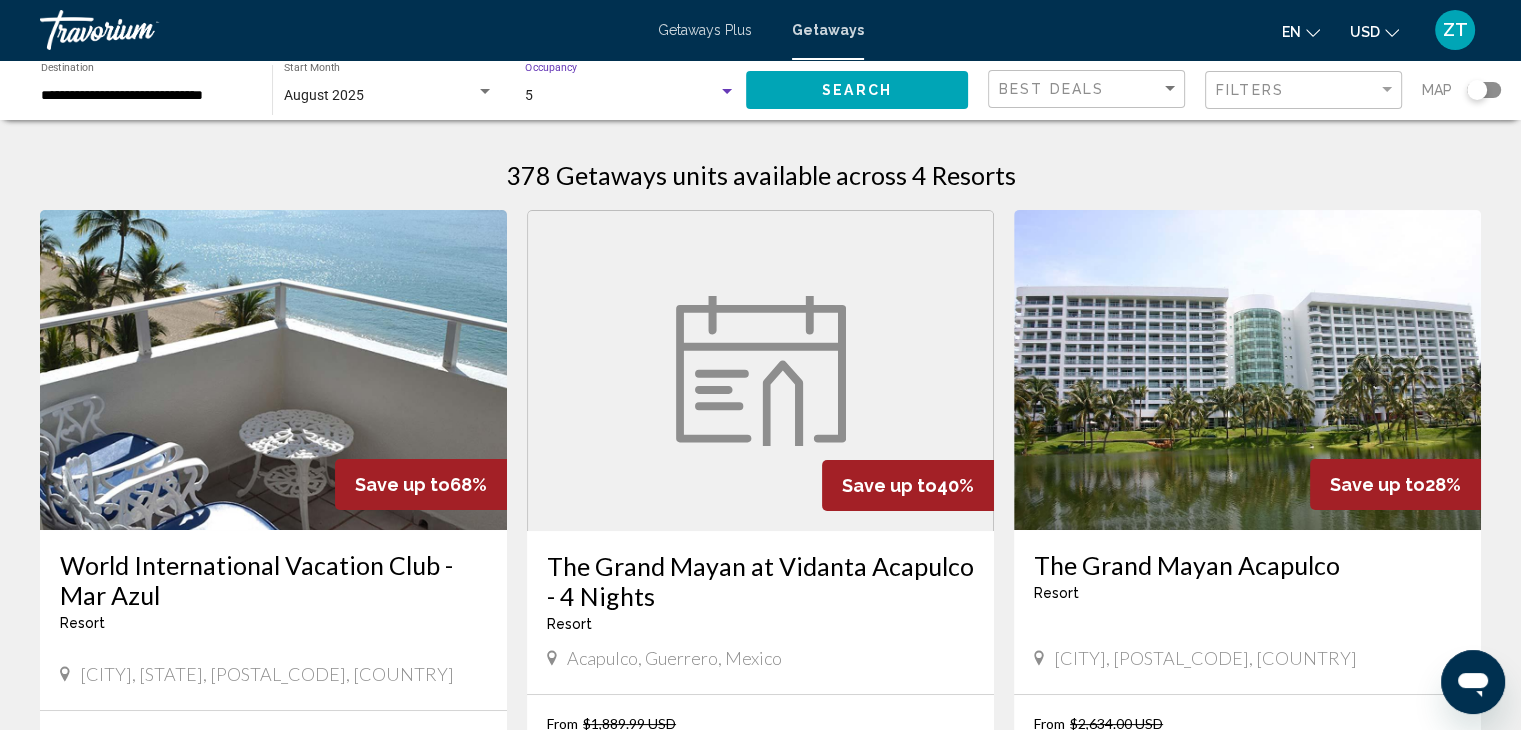 click at bounding box center [727, 92] 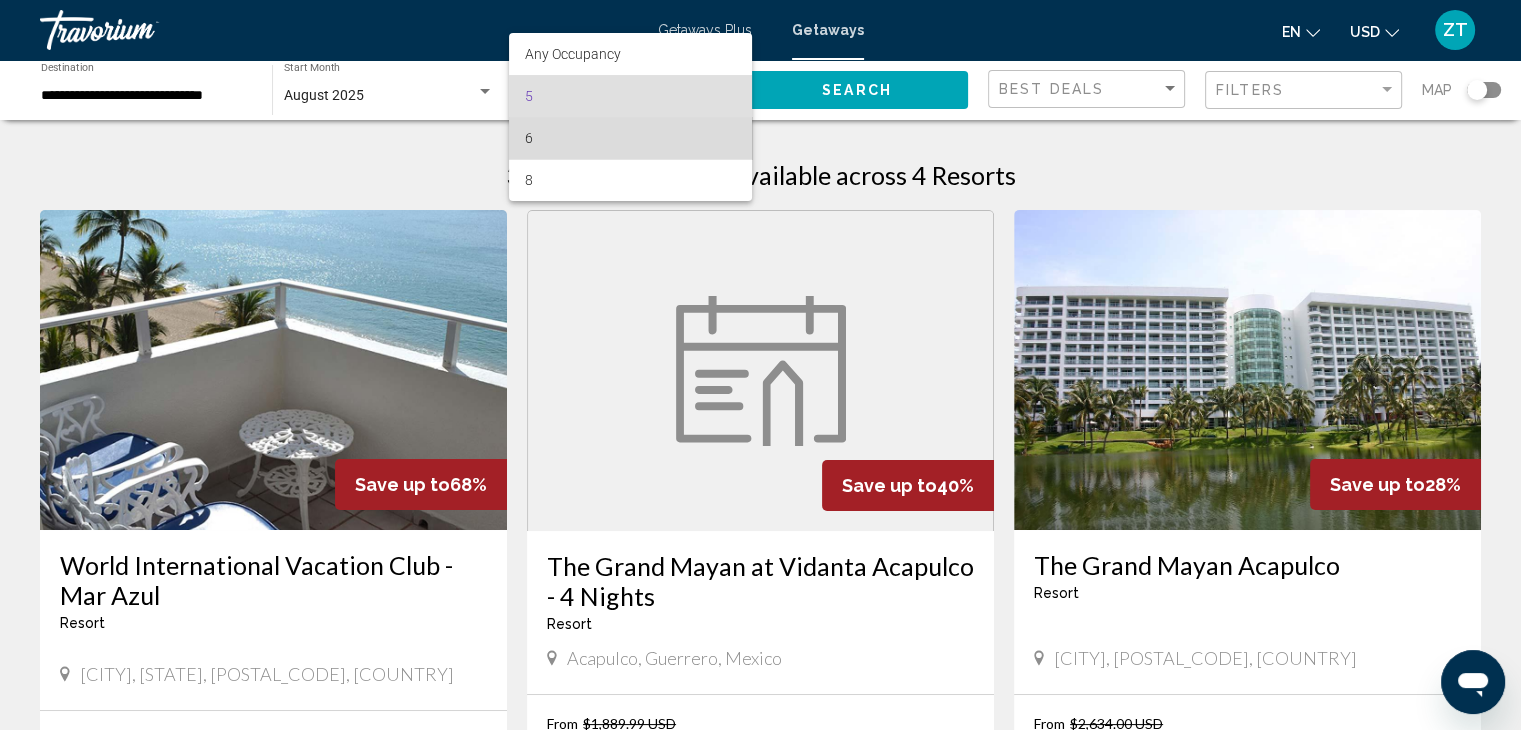 click on "6" at bounding box center (630, 138) 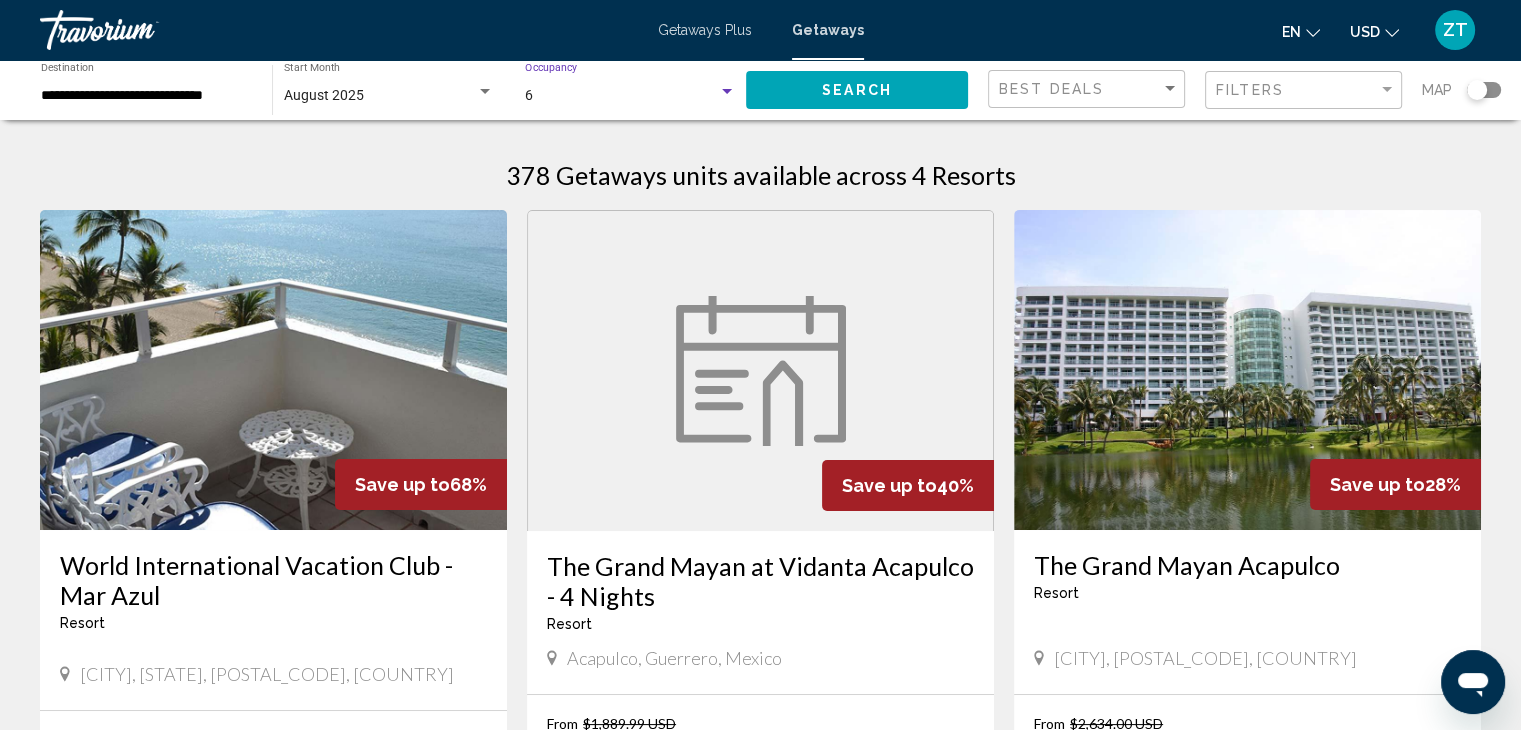 click on "Search" 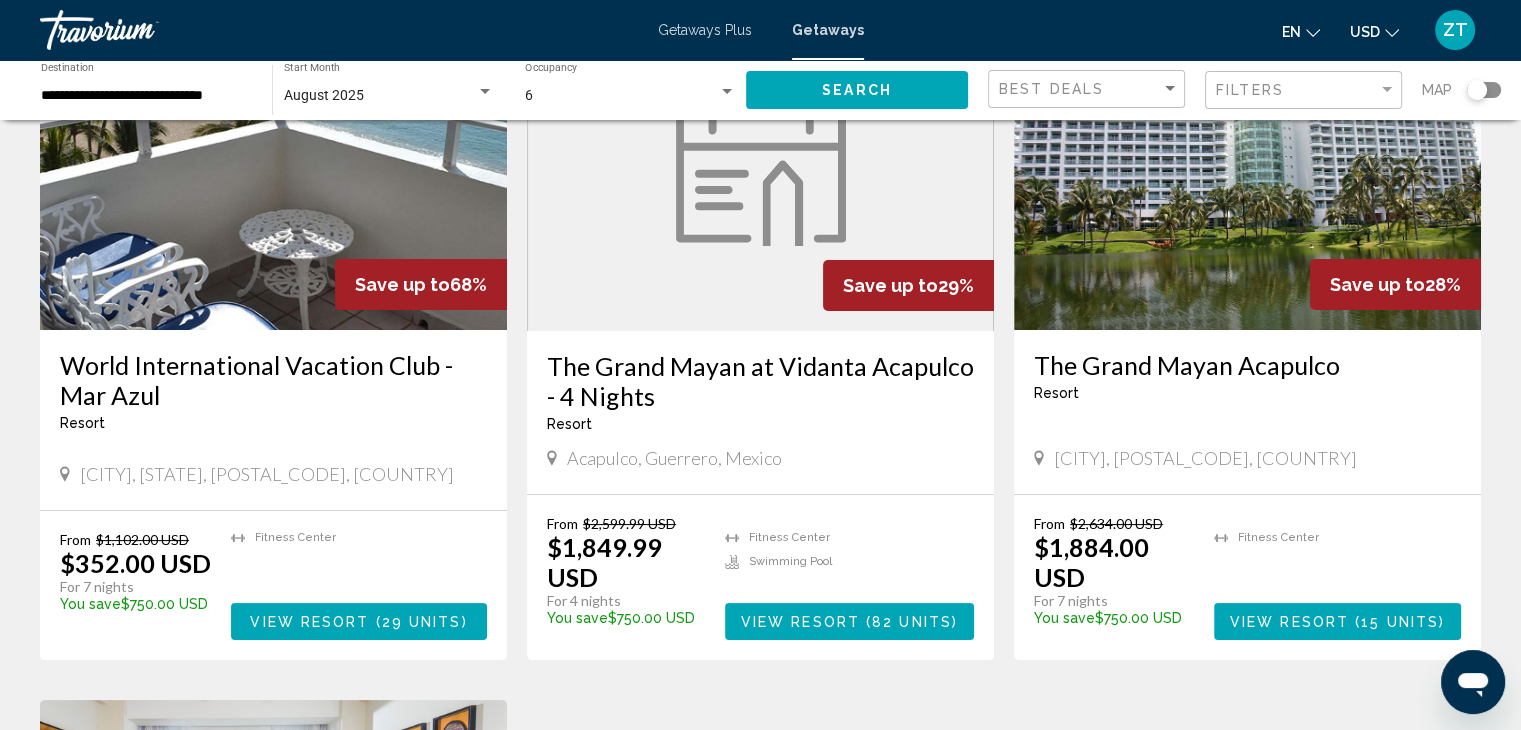 scroll, scrollTop: 100, scrollLeft: 0, axis: vertical 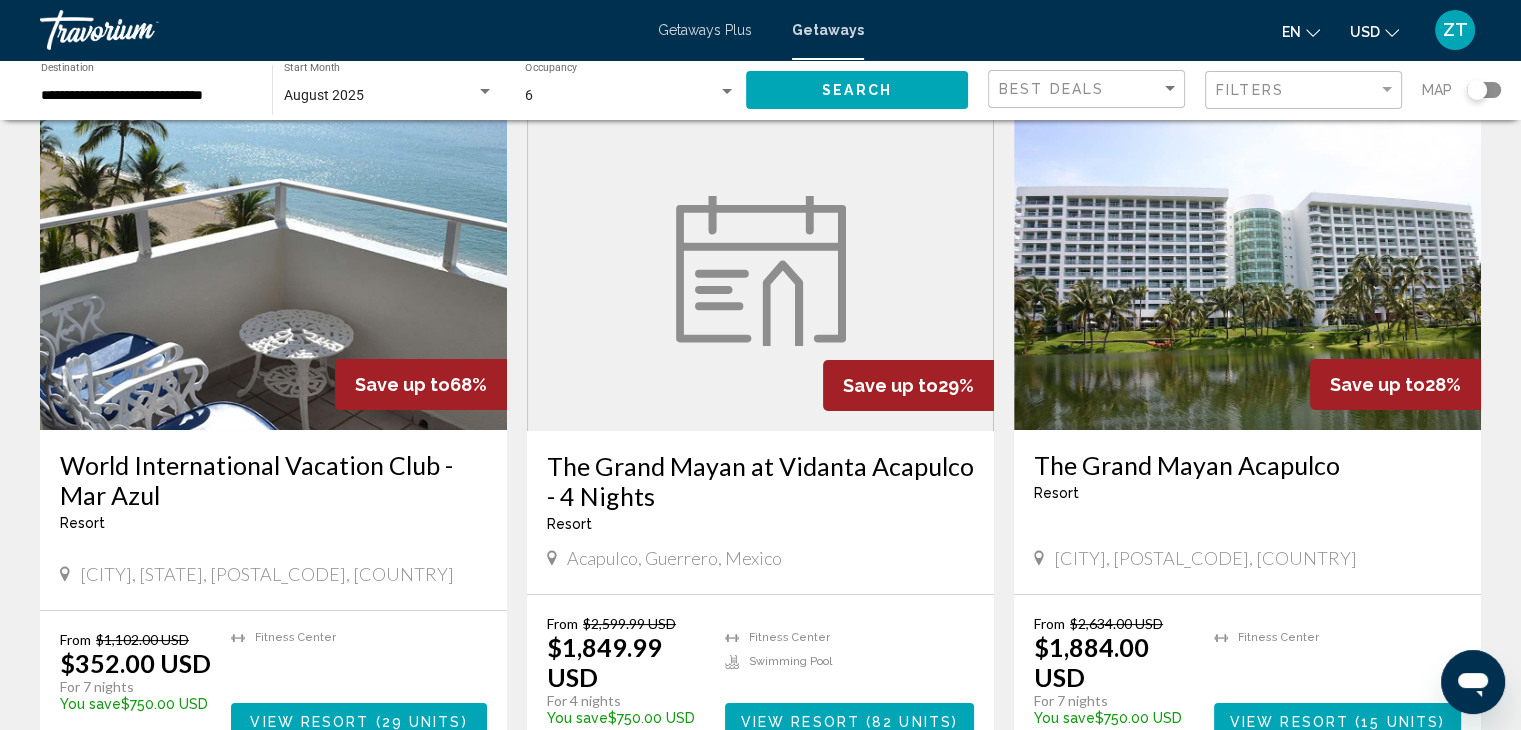 click at bounding box center [140, 30] 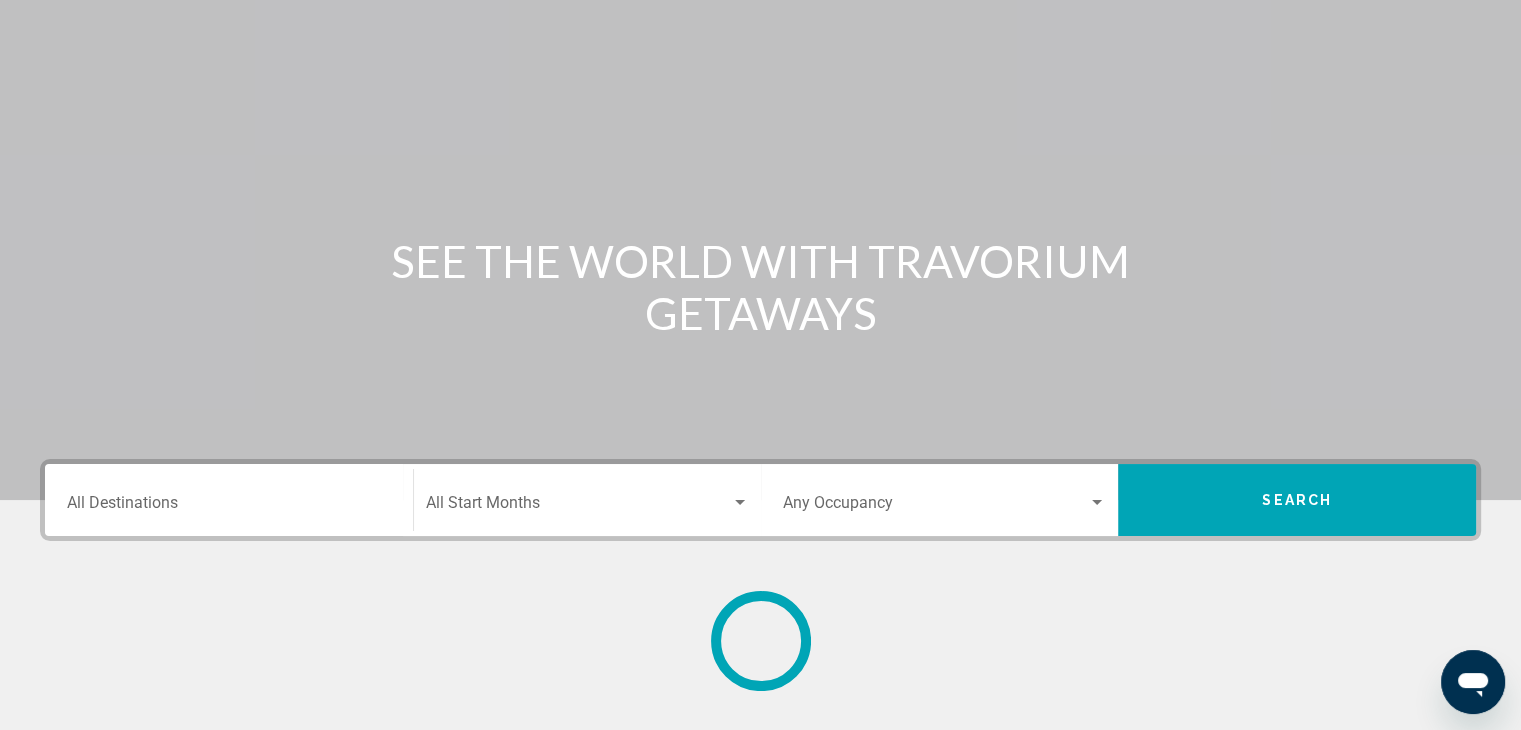 scroll, scrollTop: 0, scrollLeft: 0, axis: both 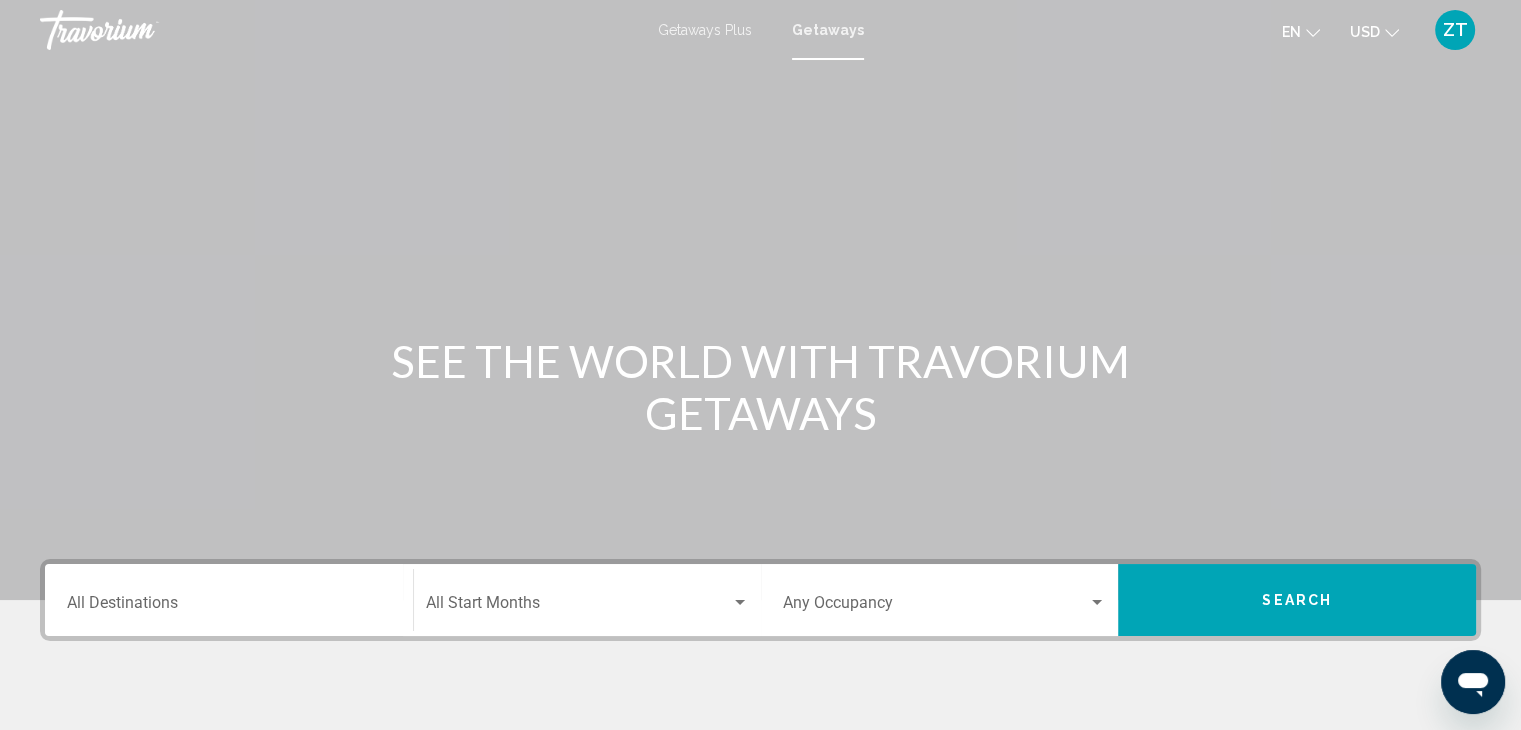 click on "Occupancy Any Occupancy" at bounding box center (945, 600) 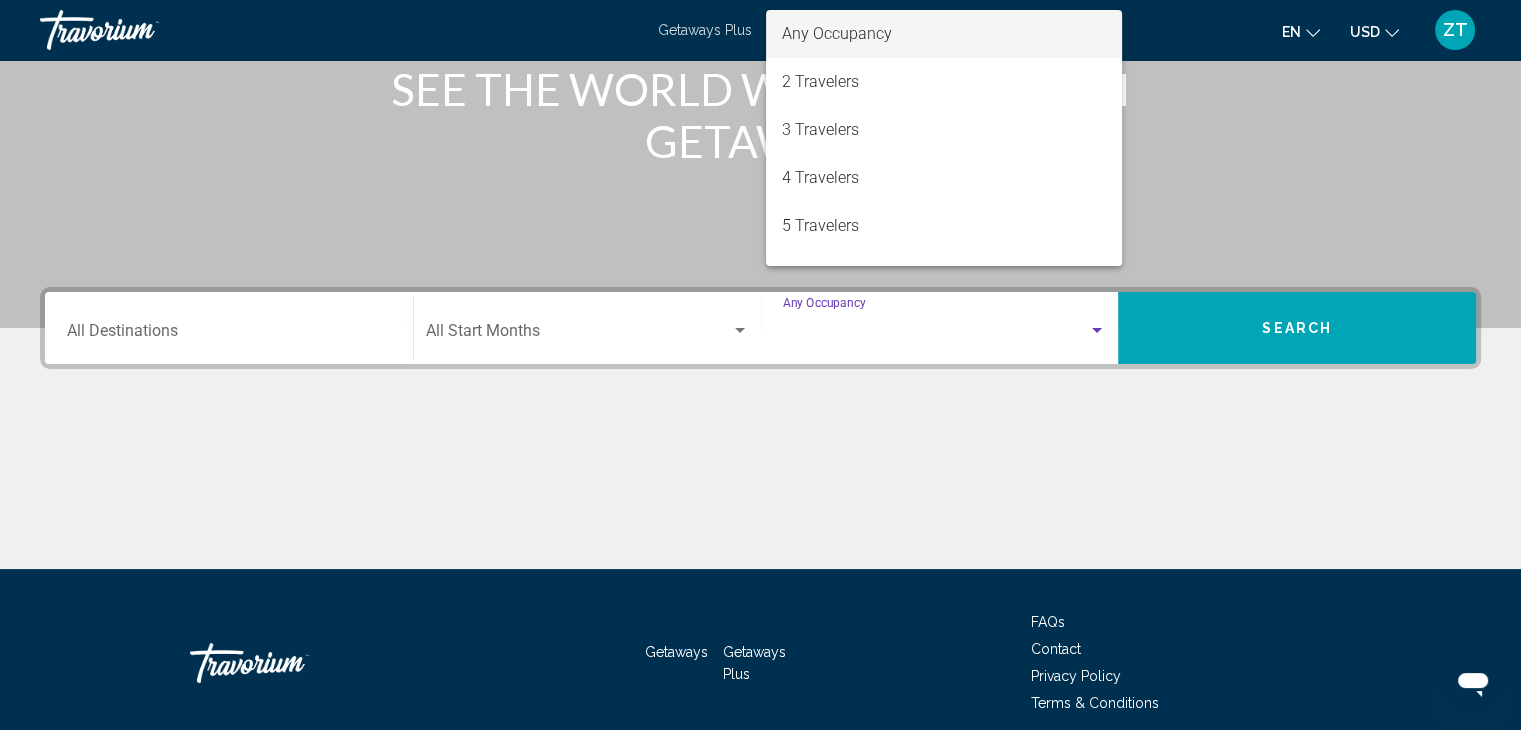 scroll, scrollTop: 356, scrollLeft: 0, axis: vertical 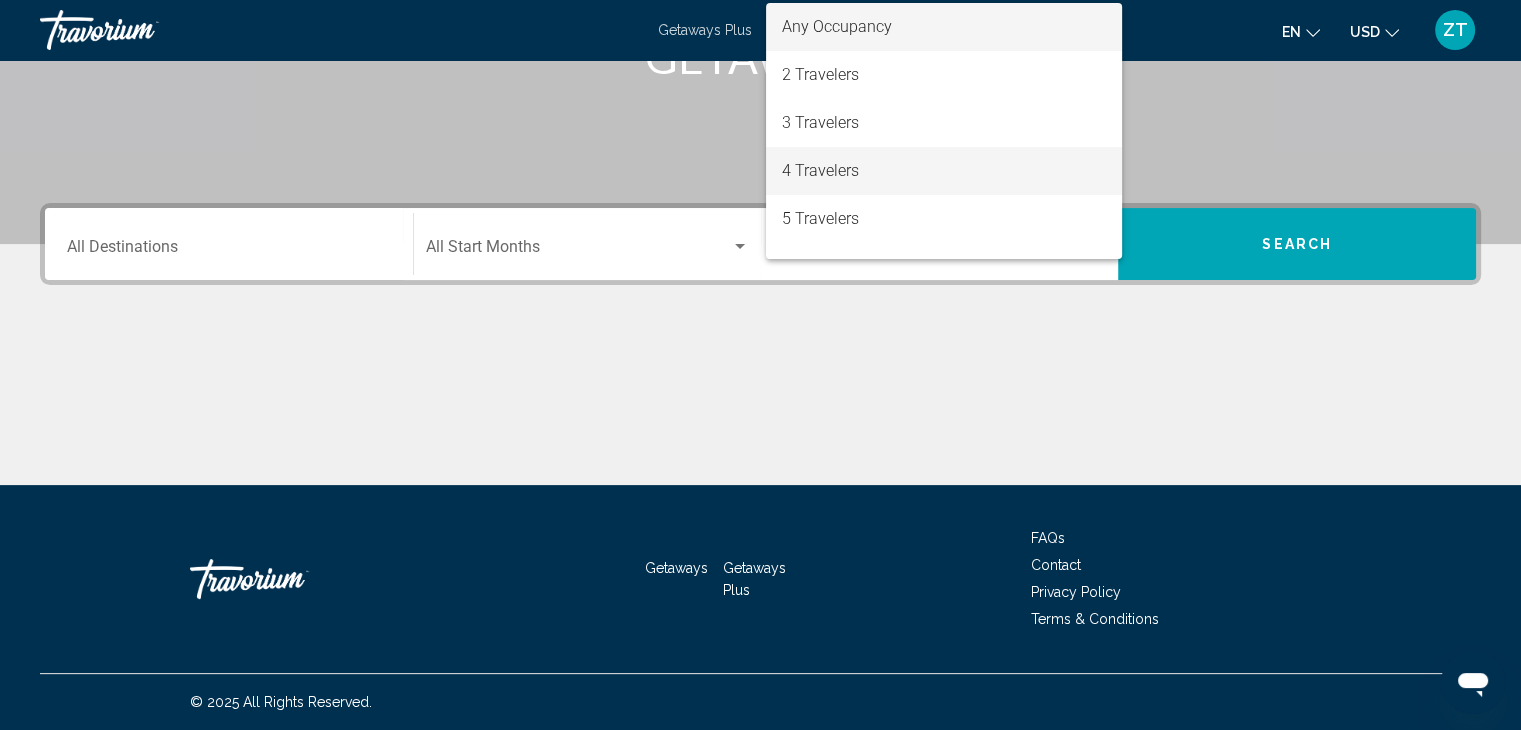click on "4 Travelers" at bounding box center [944, 171] 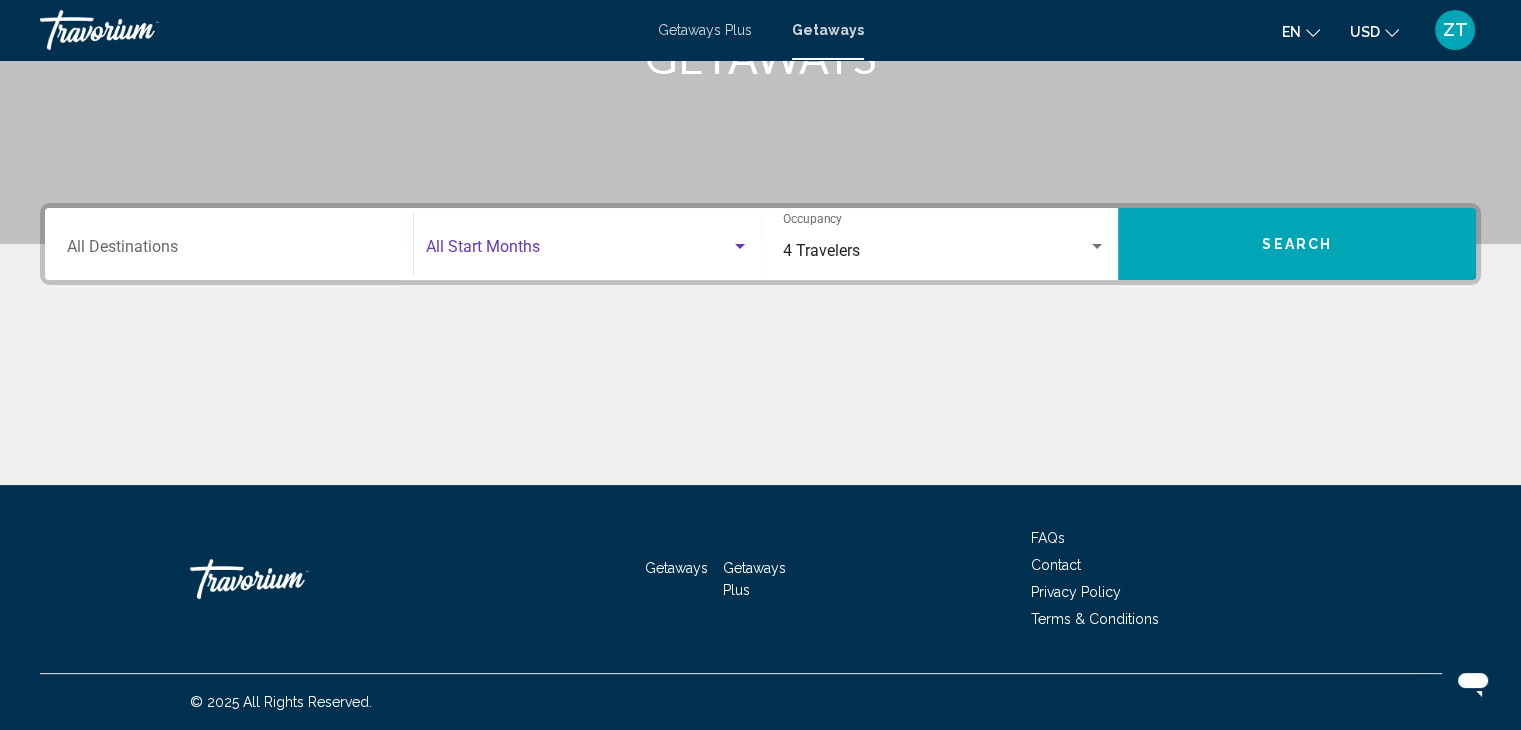 click at bounding box center (578, 251) 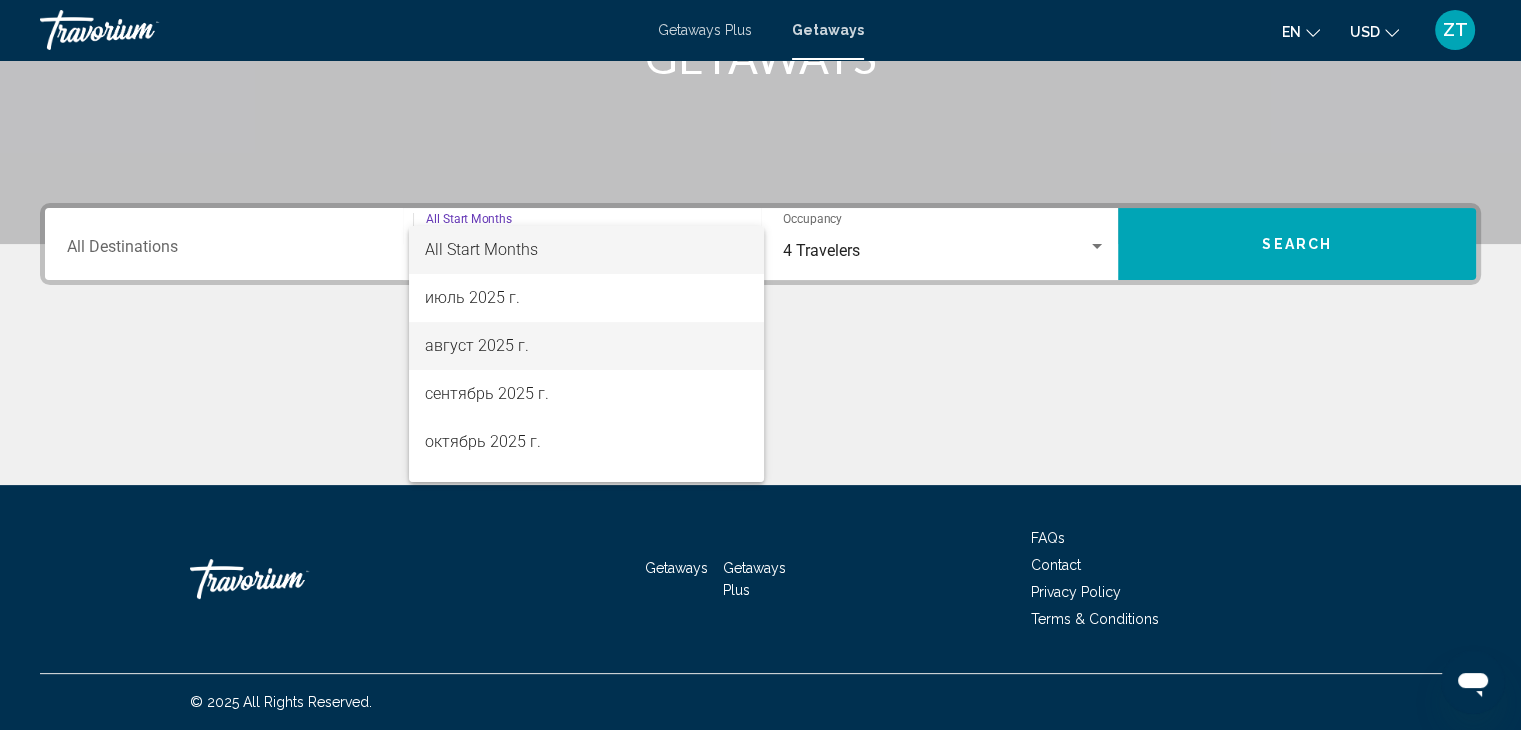 click on "август 2025 г." at bounding box center [586, 346] 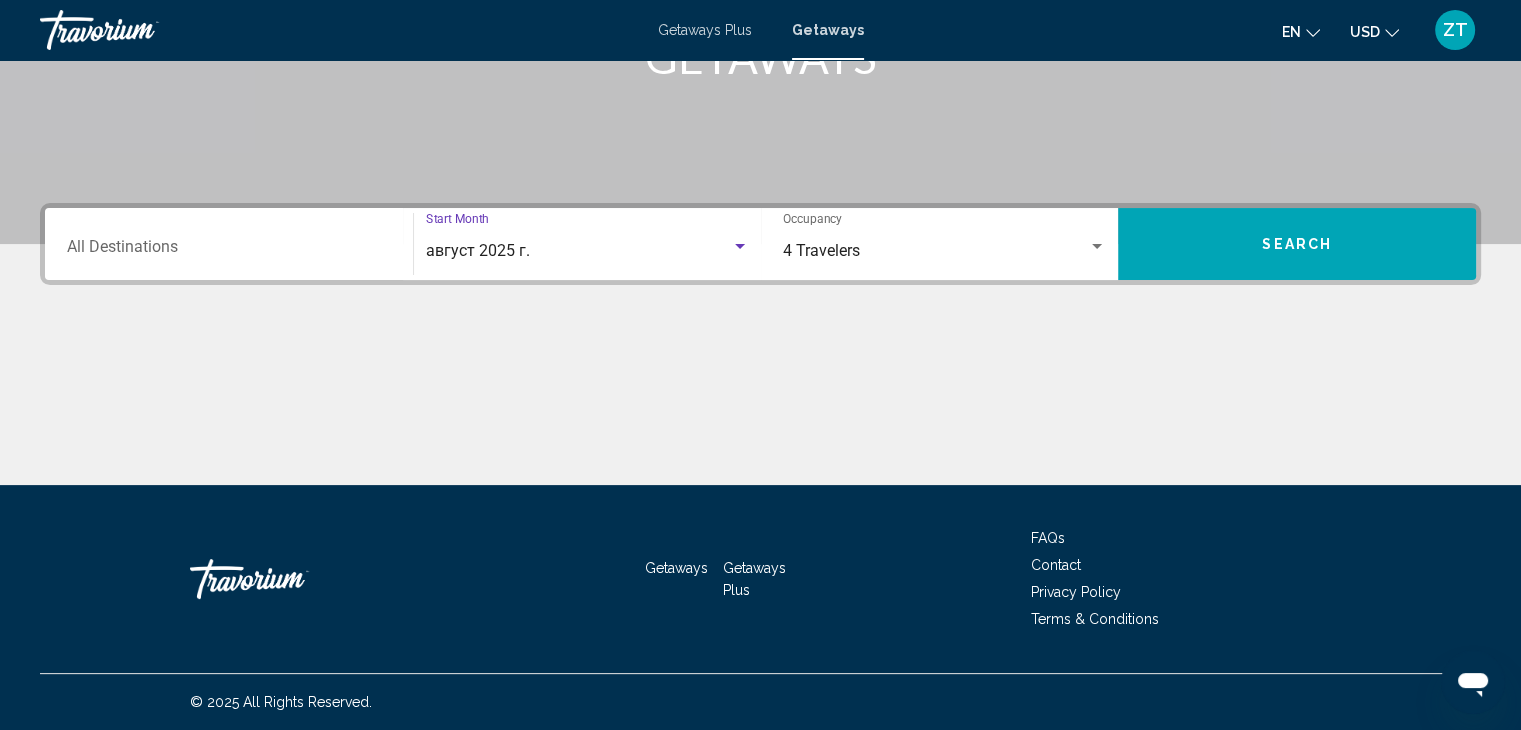 click on "Destination All Destinations" at bounding box center [229, 251] 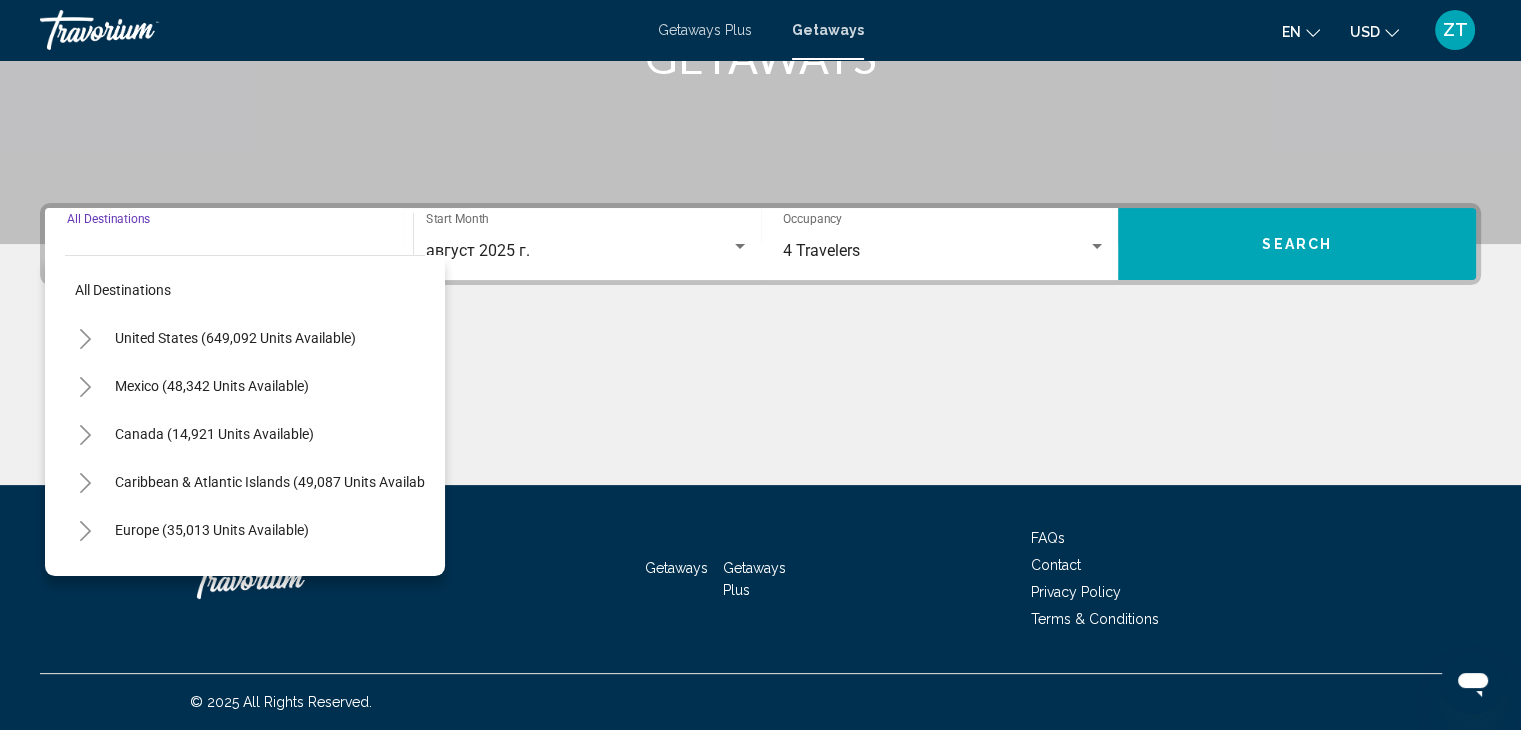 click 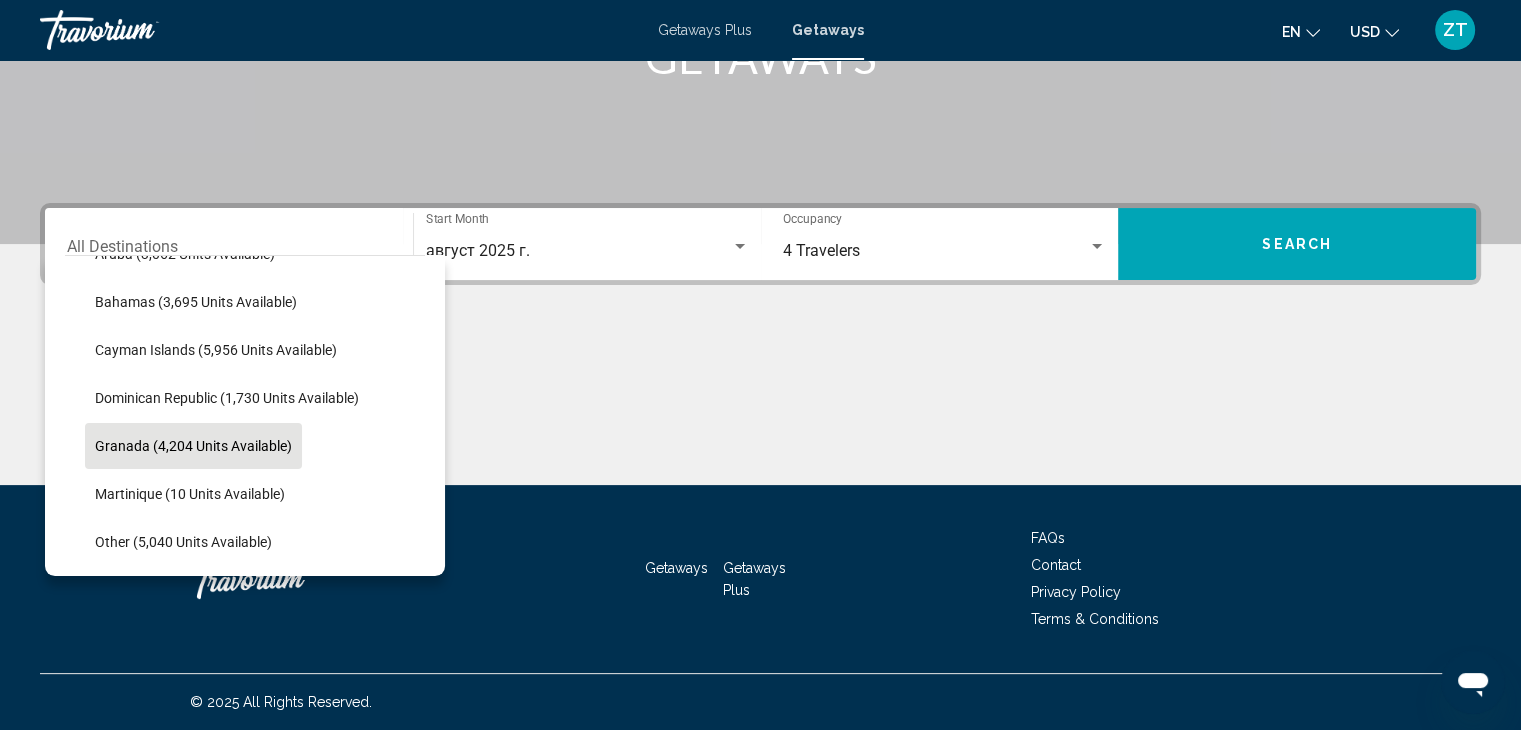 scroll, scrollTop: 300, scrollLeft: 0, axis: vertical 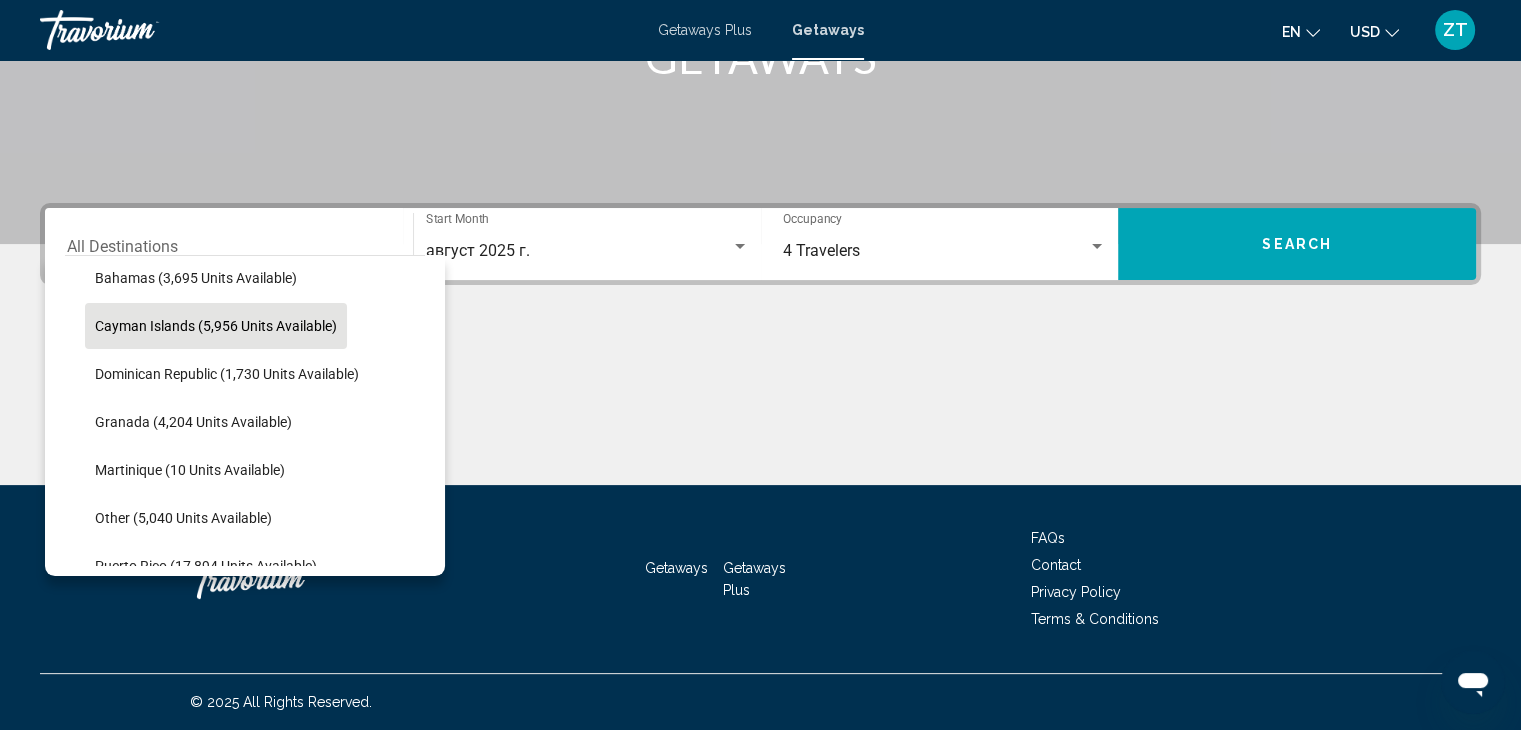click on "Cayman Islands (5,956 units available)" 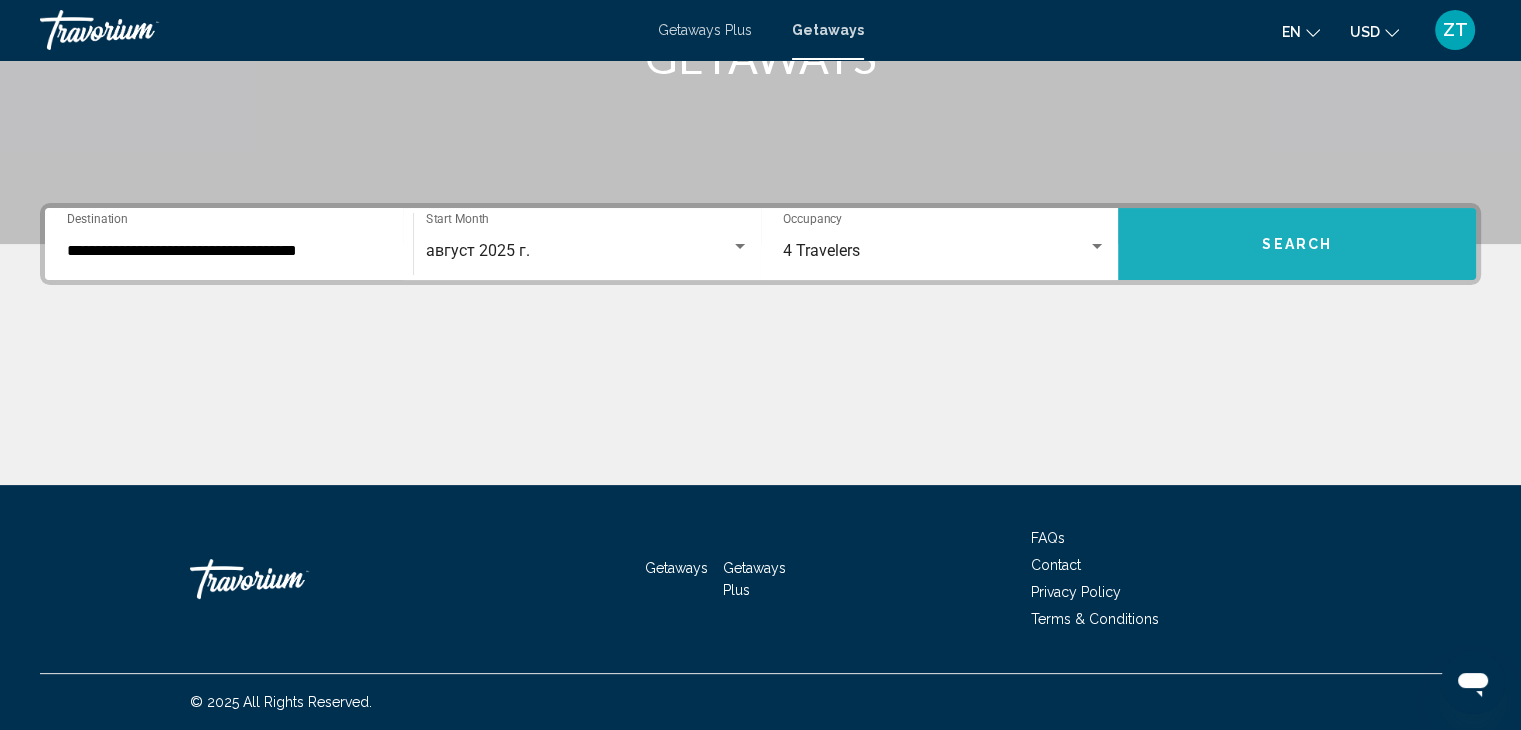 click on "Search" at bounding box center (1297, 245) 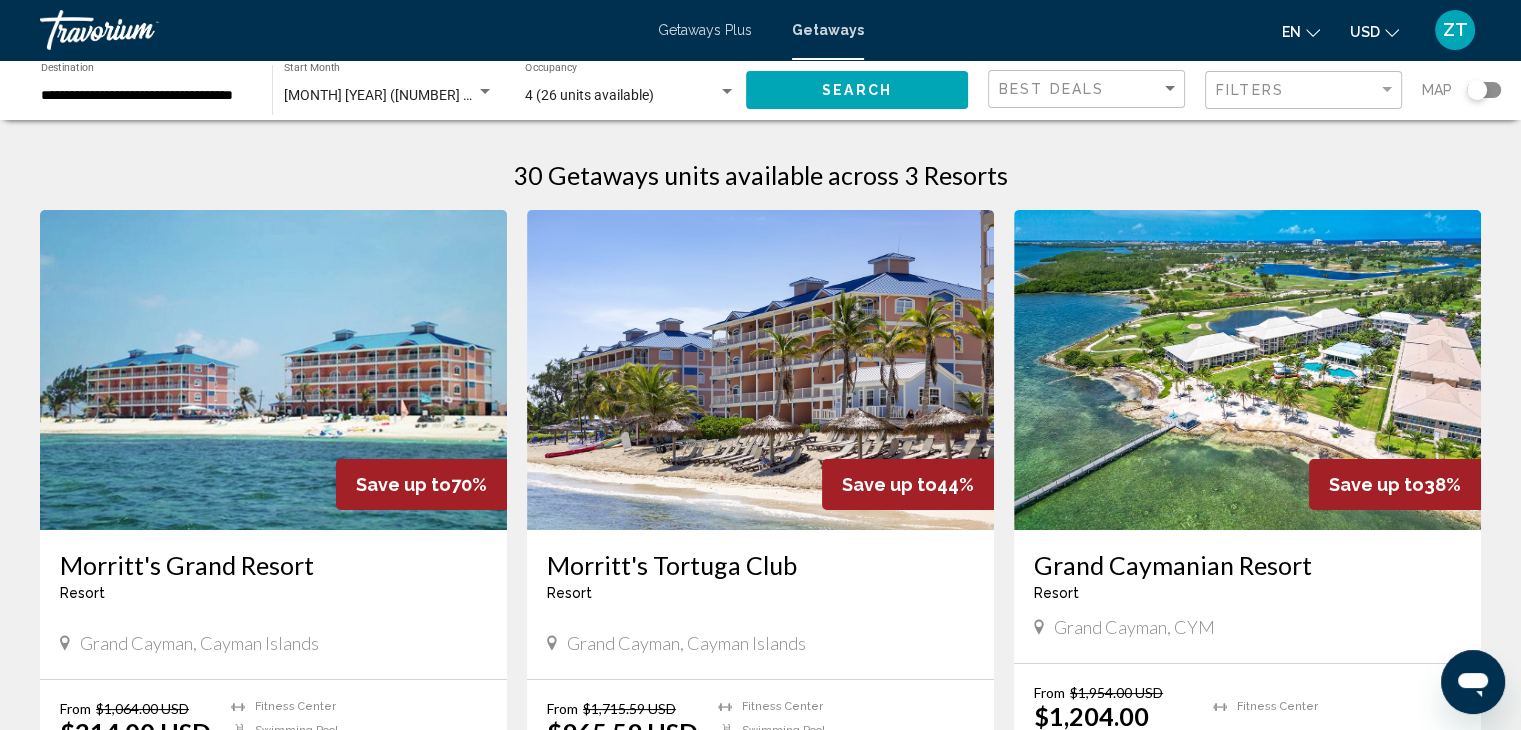 scroll, scrollTop: 100, scrollLeft: 0, axis: vertical 